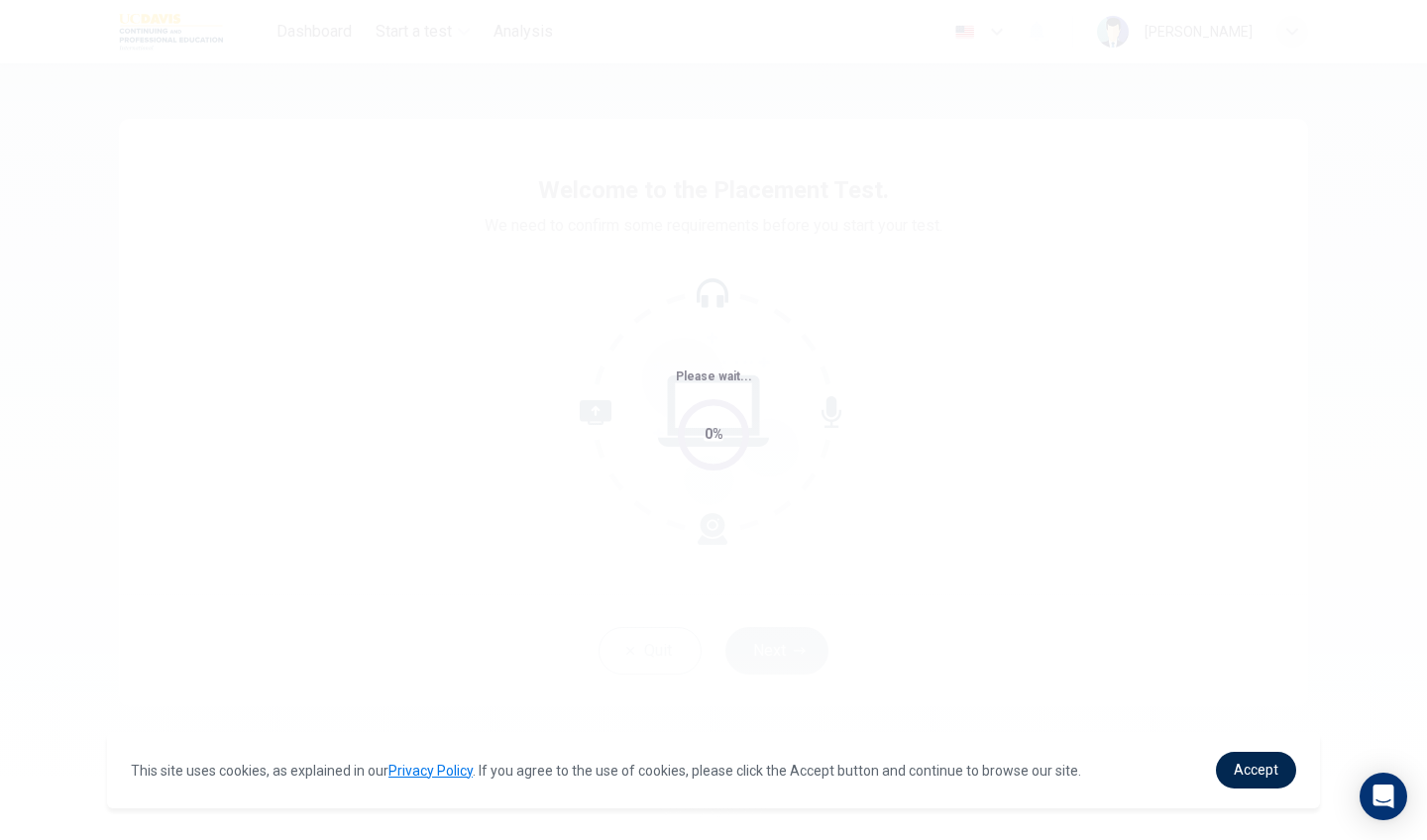 scroll, scrollTop: 0, scrollLeft: 0, axis: both 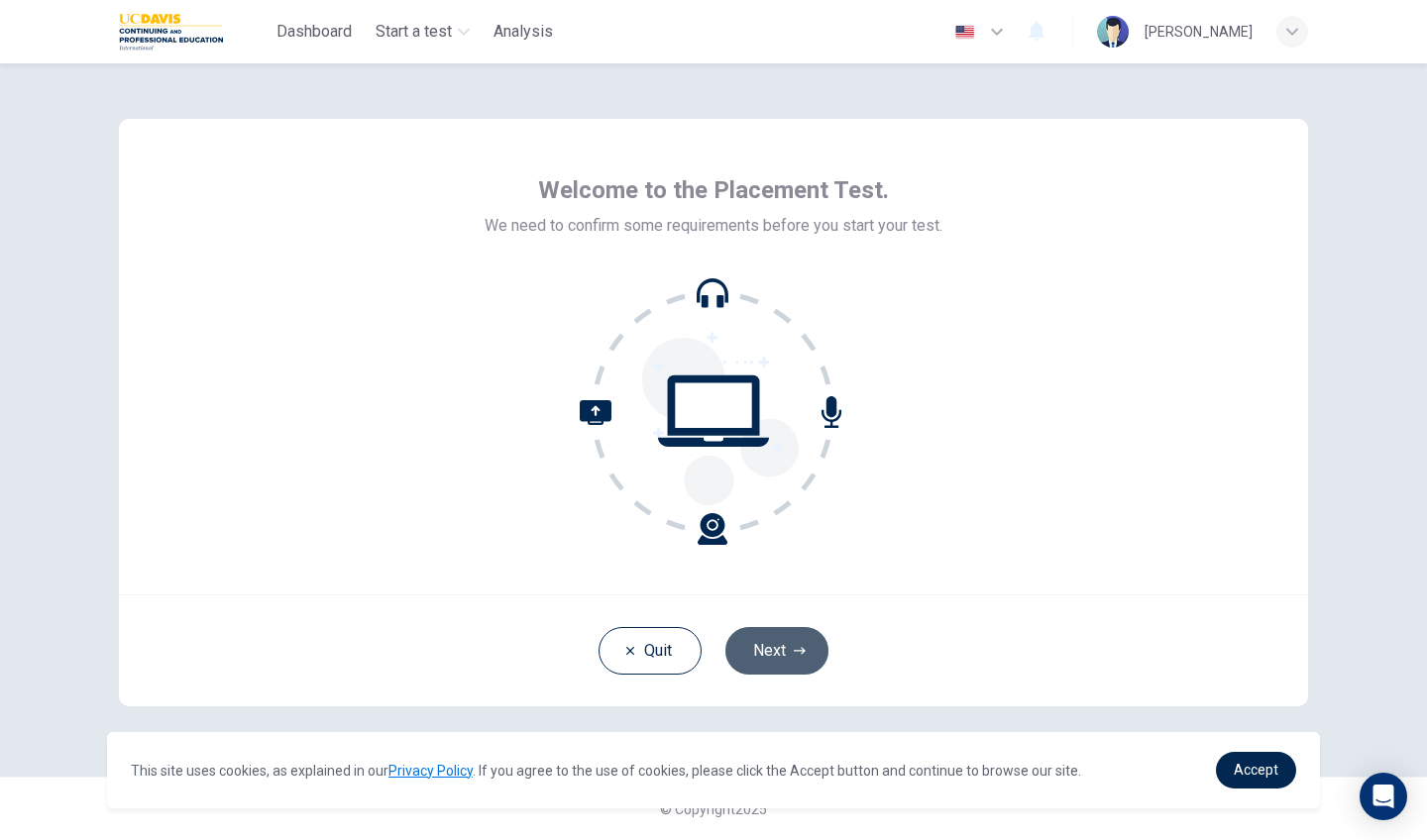 click 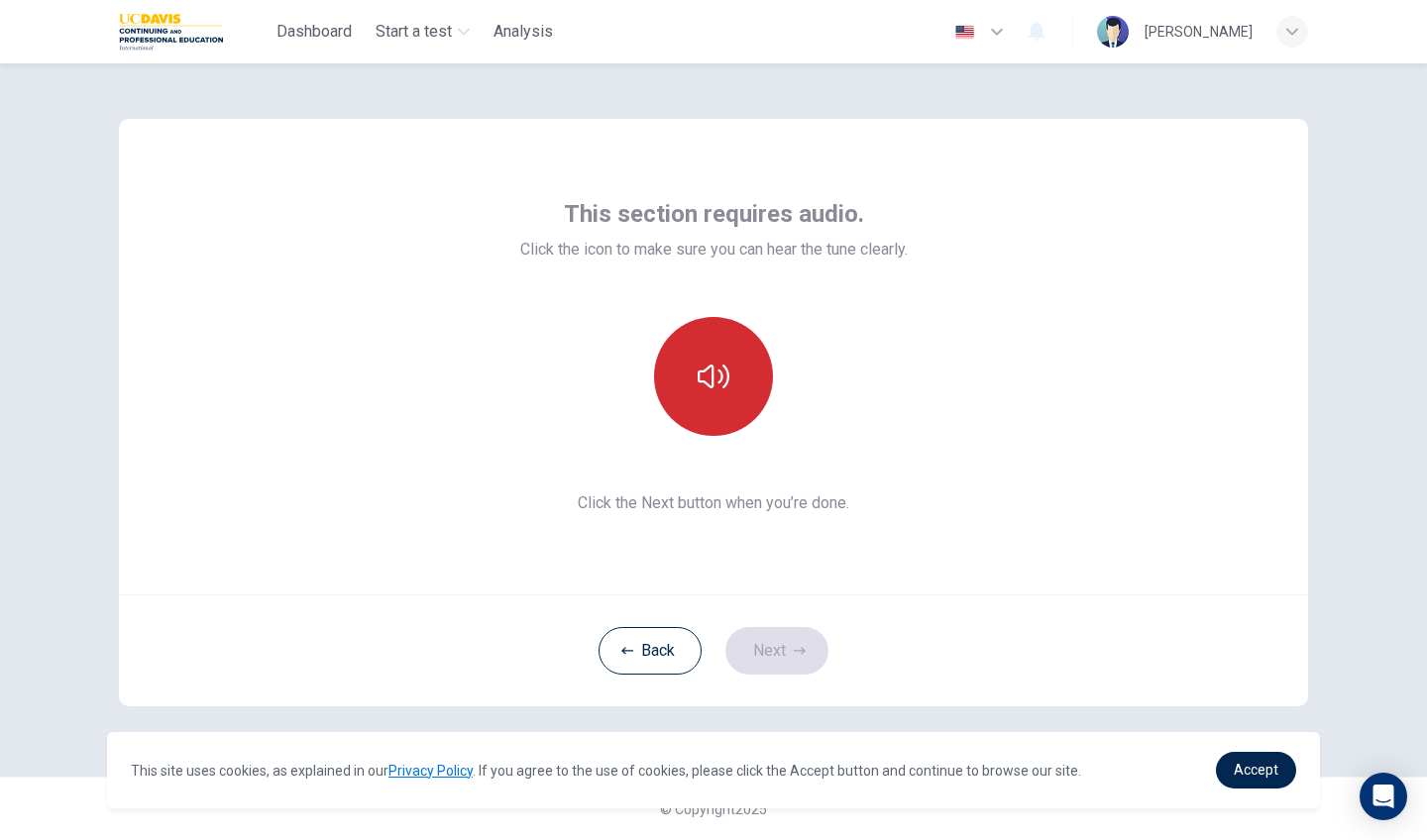 click 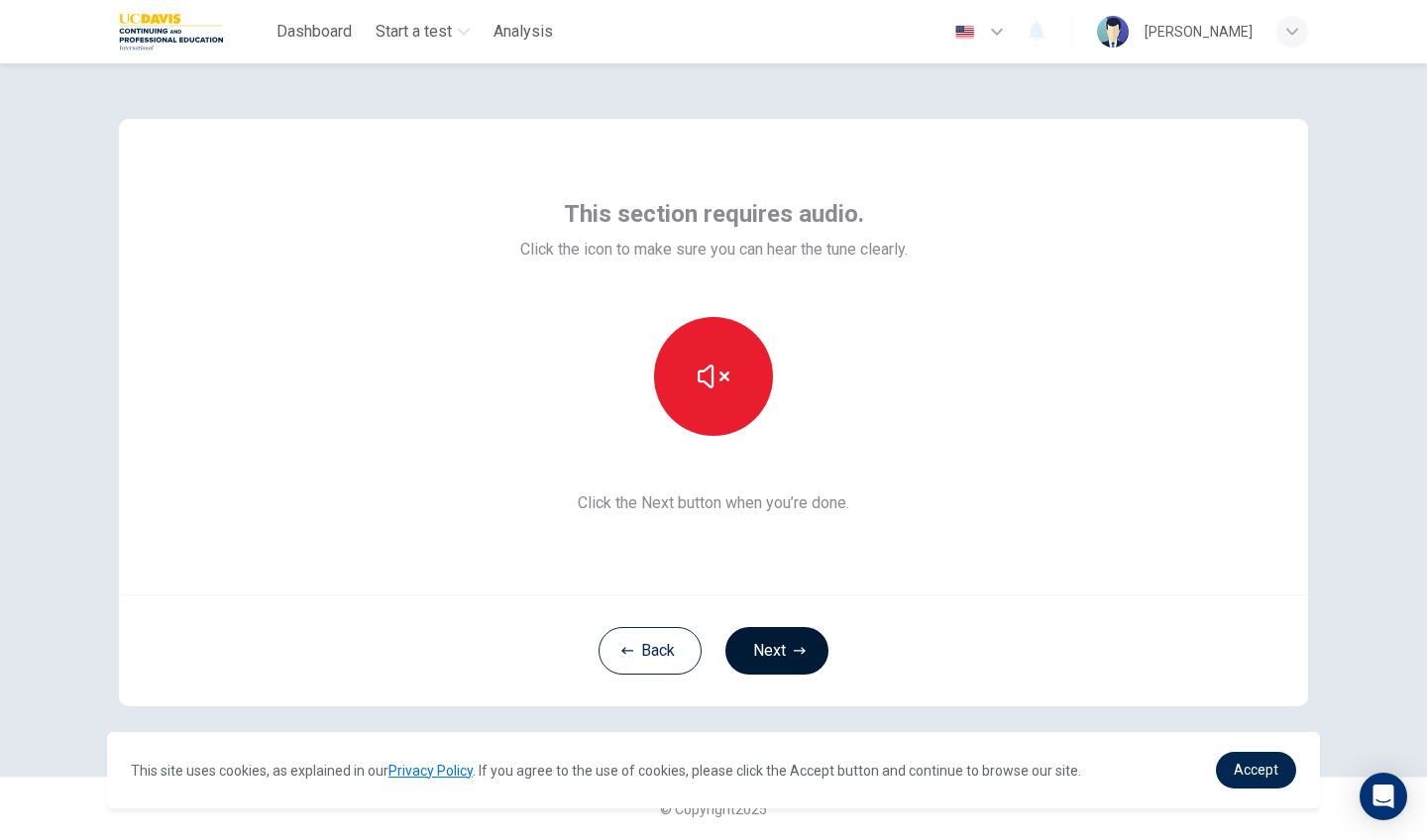 click on "Next" at bounding box center [777, 651] 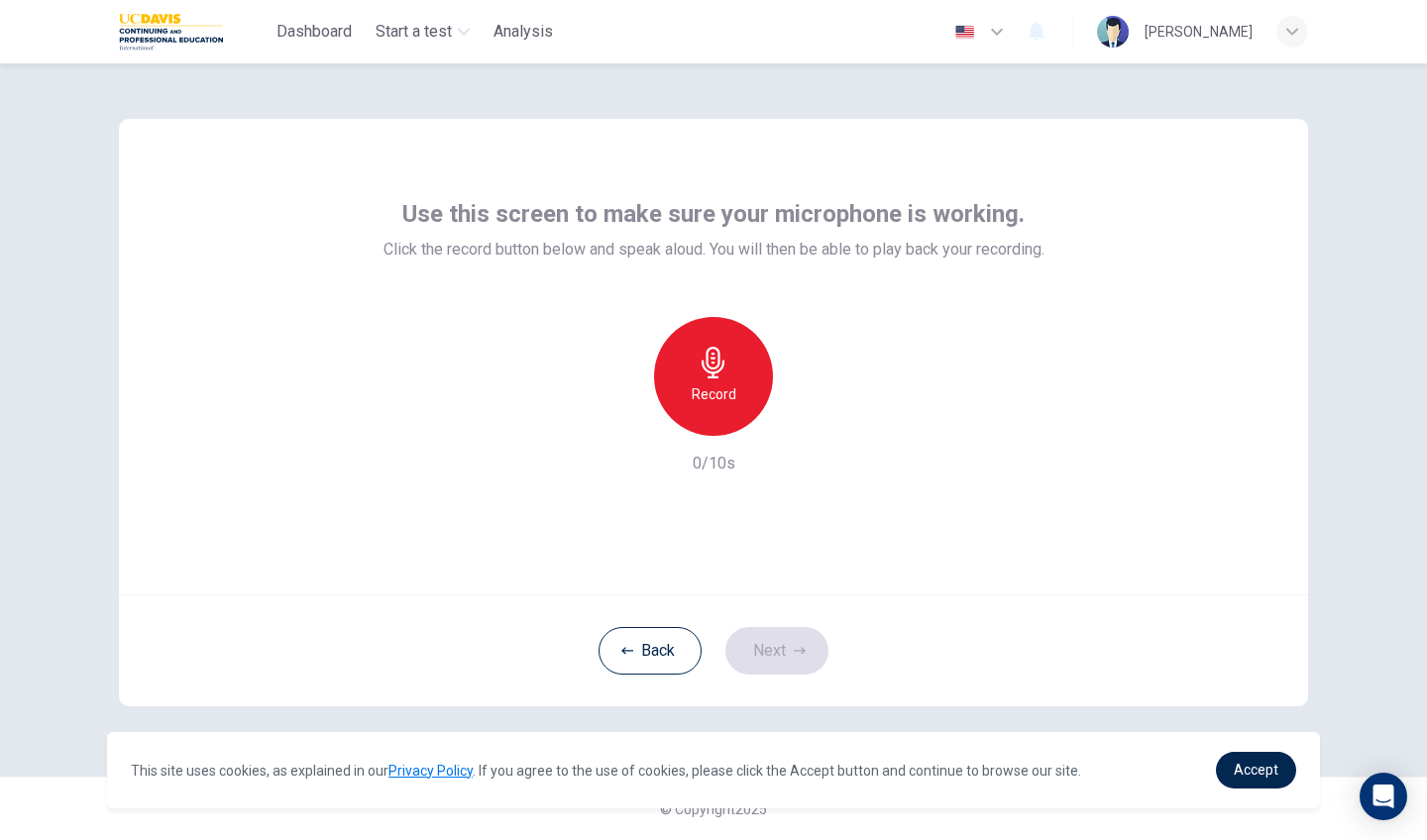 click 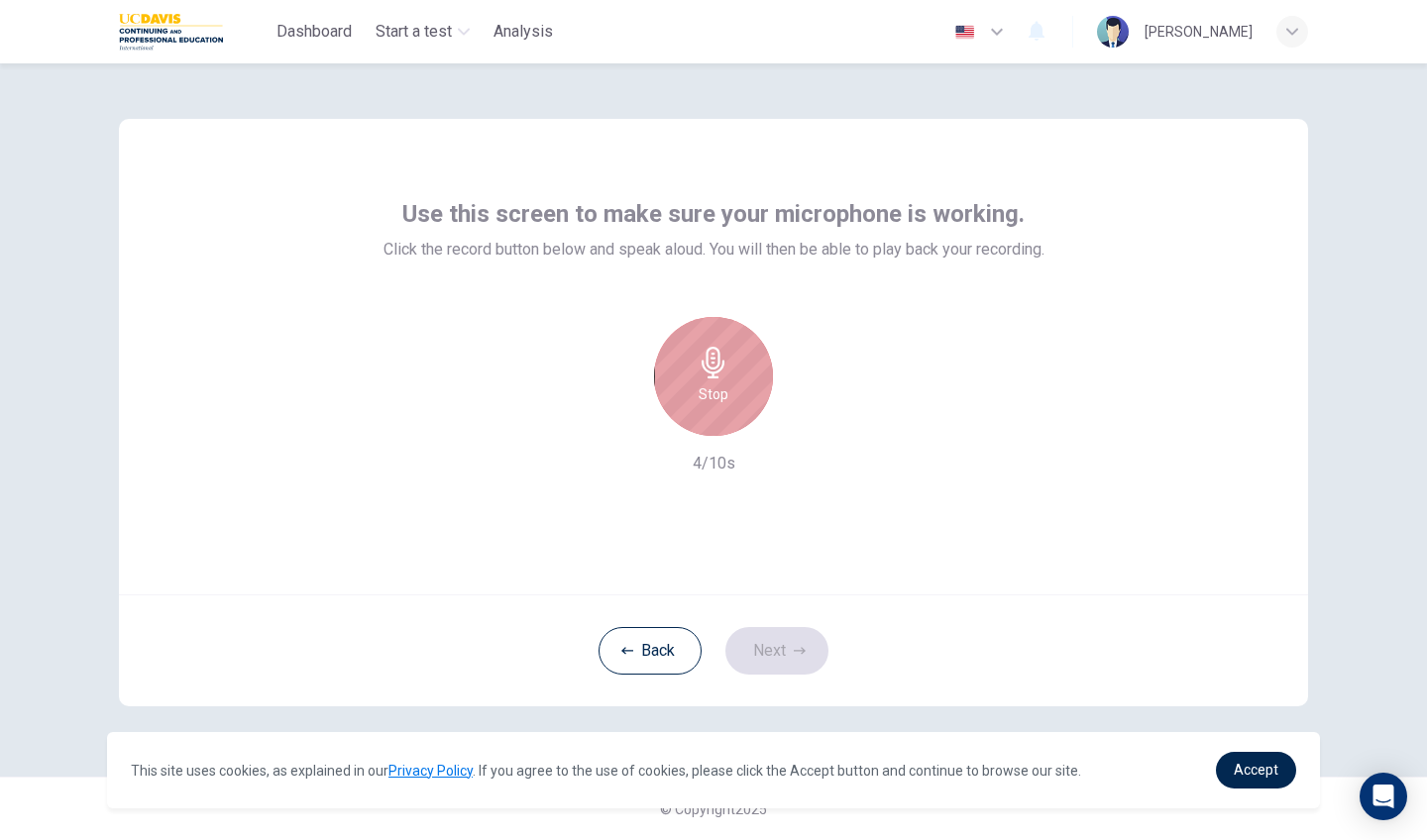 click 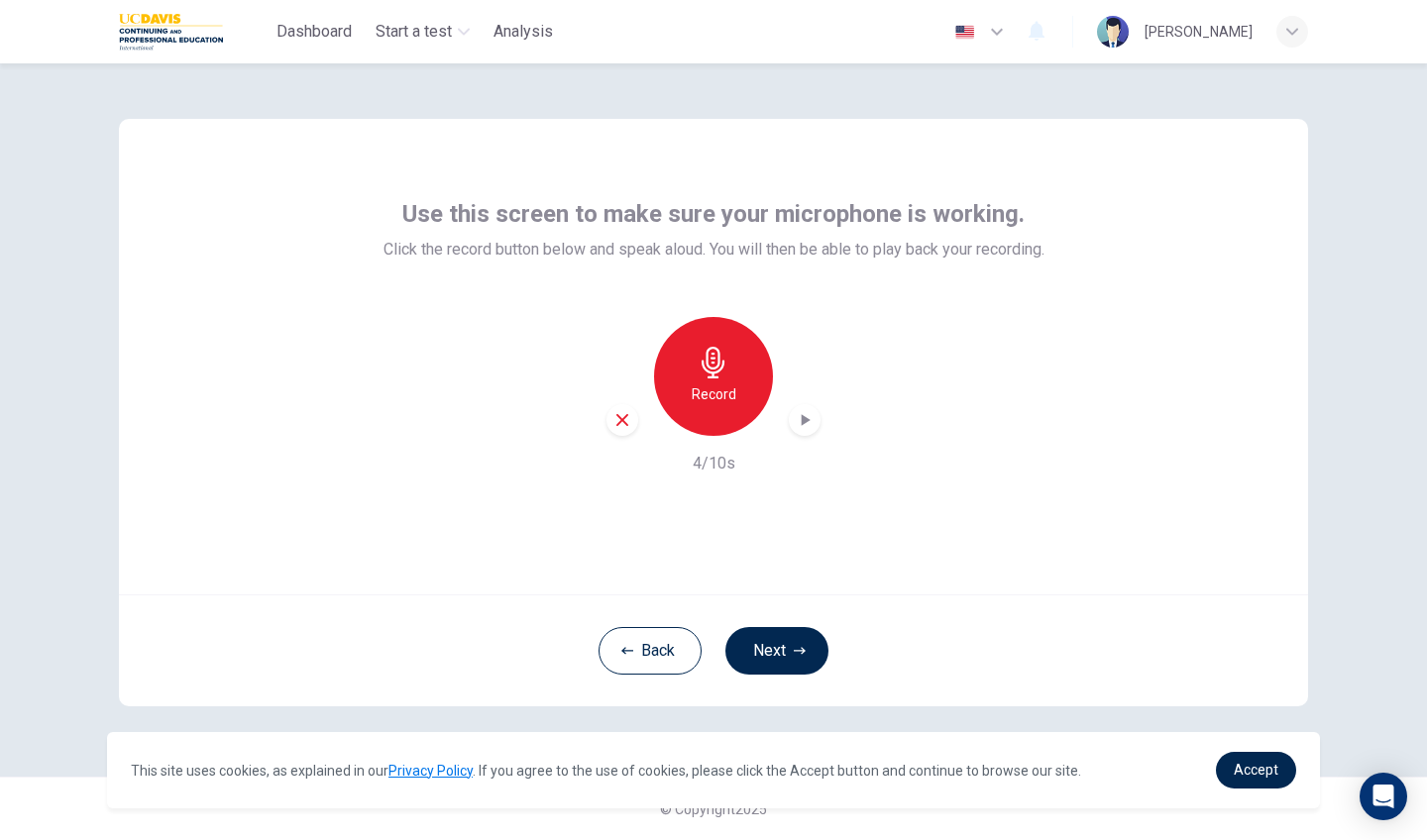 click 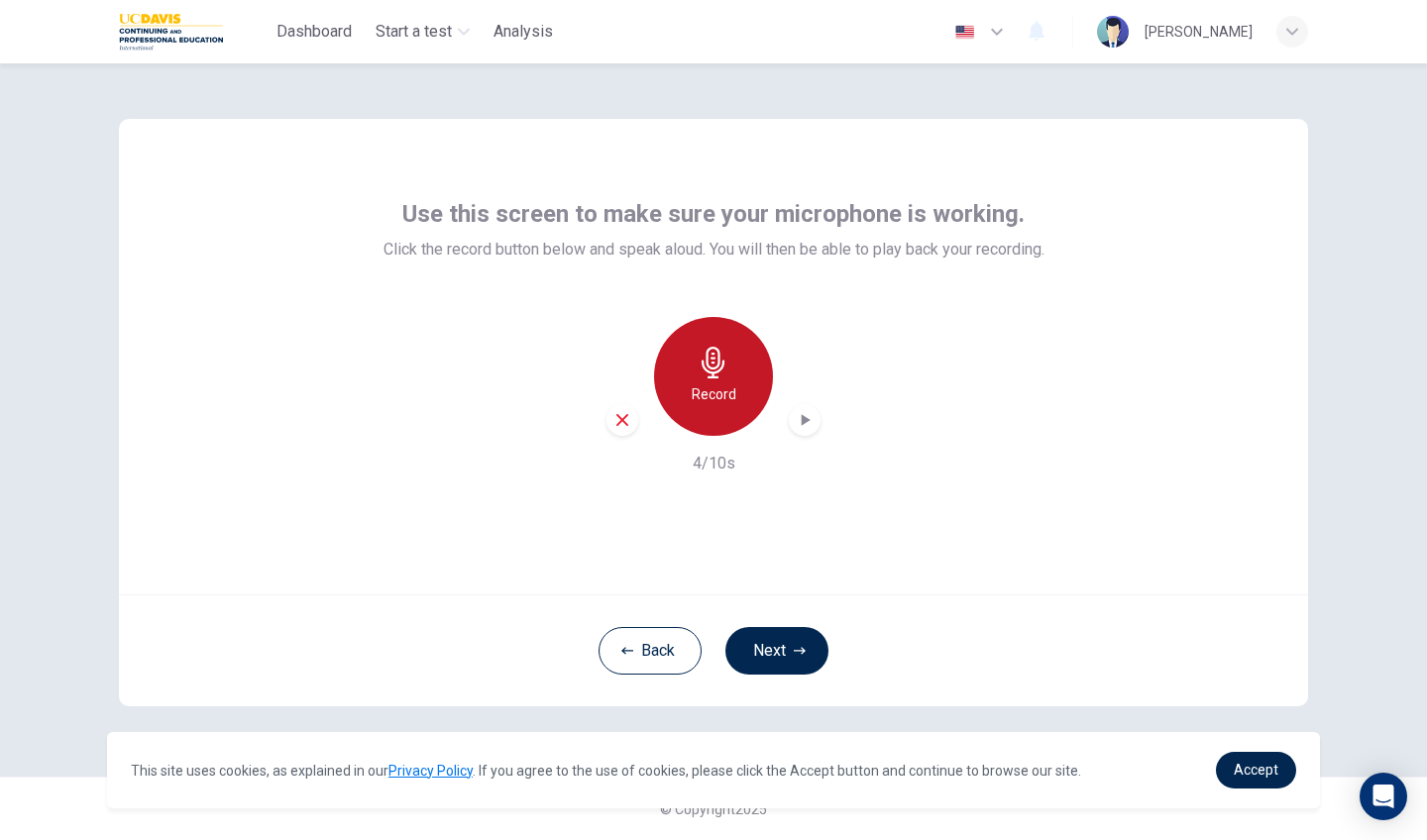 click on "Record" at bounding box center (714, 394) 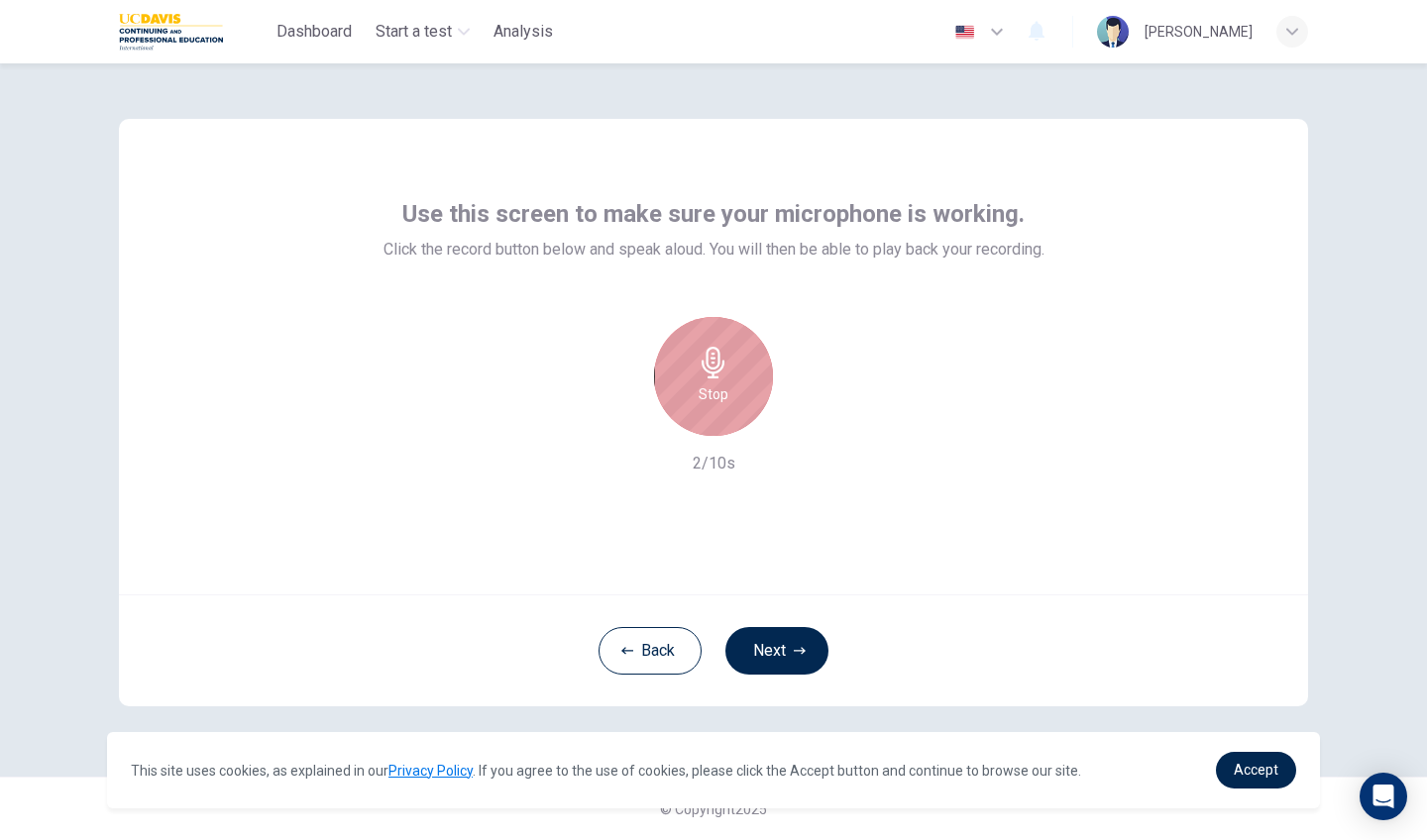click on "Stop" at bounding box center [714, 394] 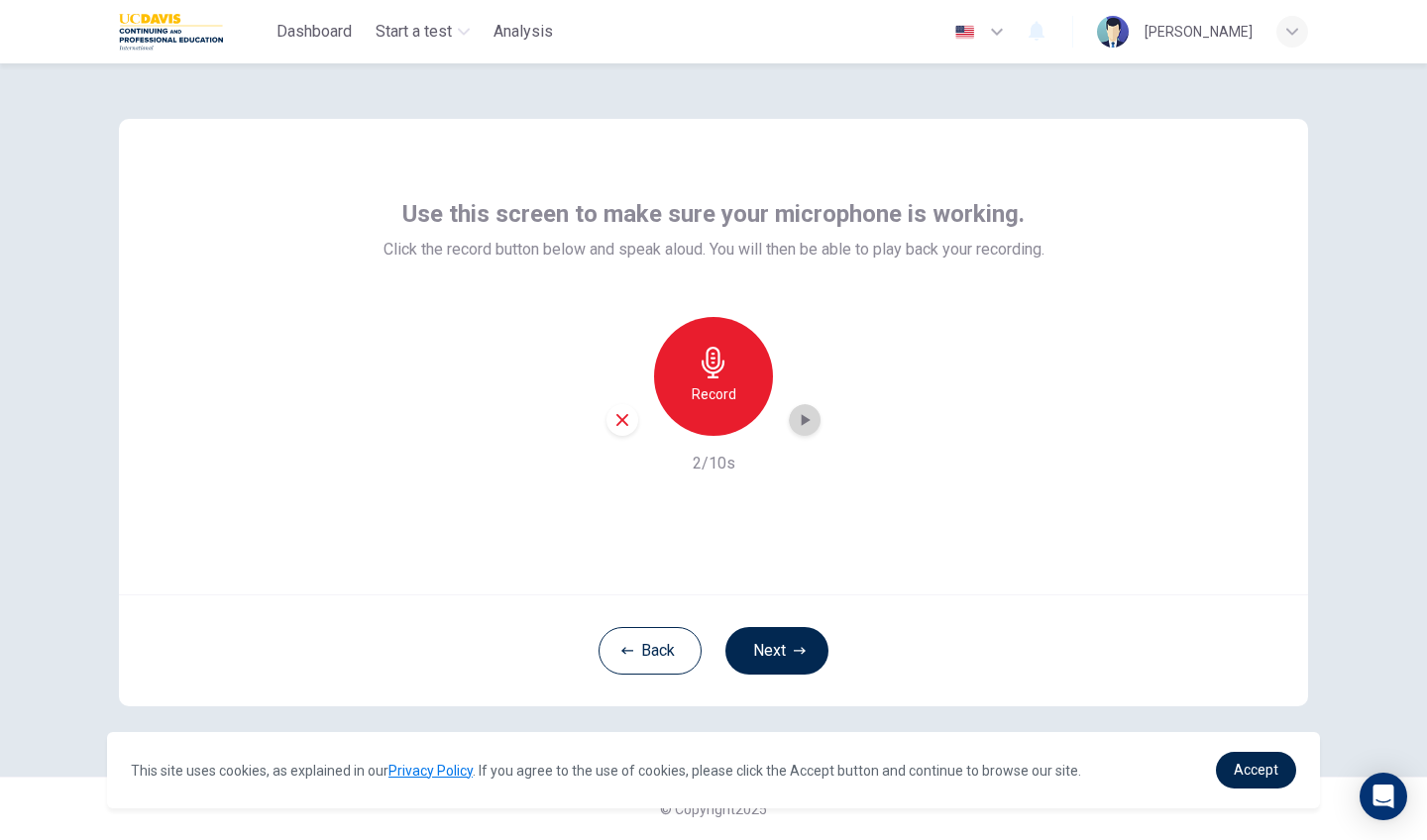 click 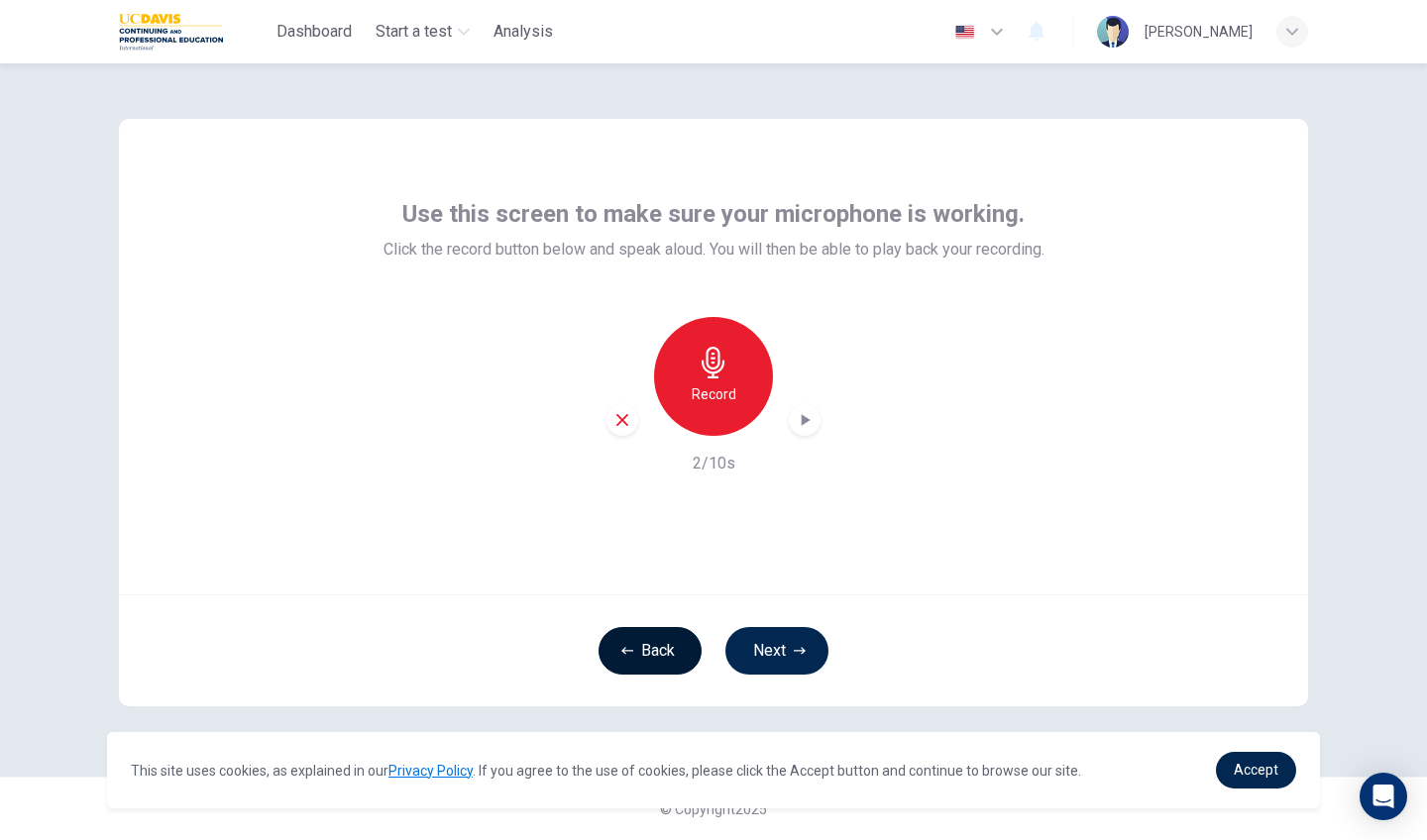click on "Back" at bounding box center [650, 651] 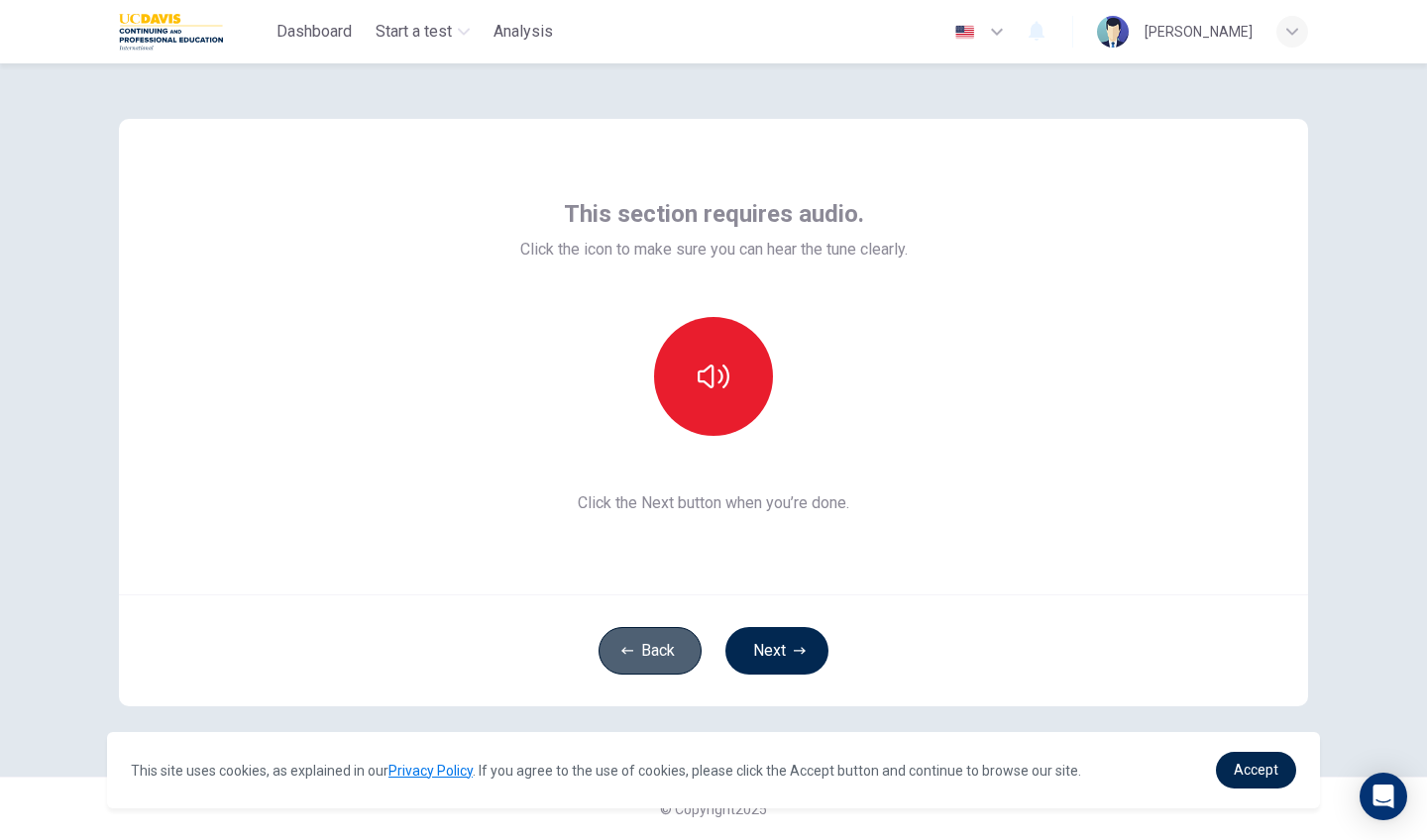 click on "Back" at bounding box center [650, 651] 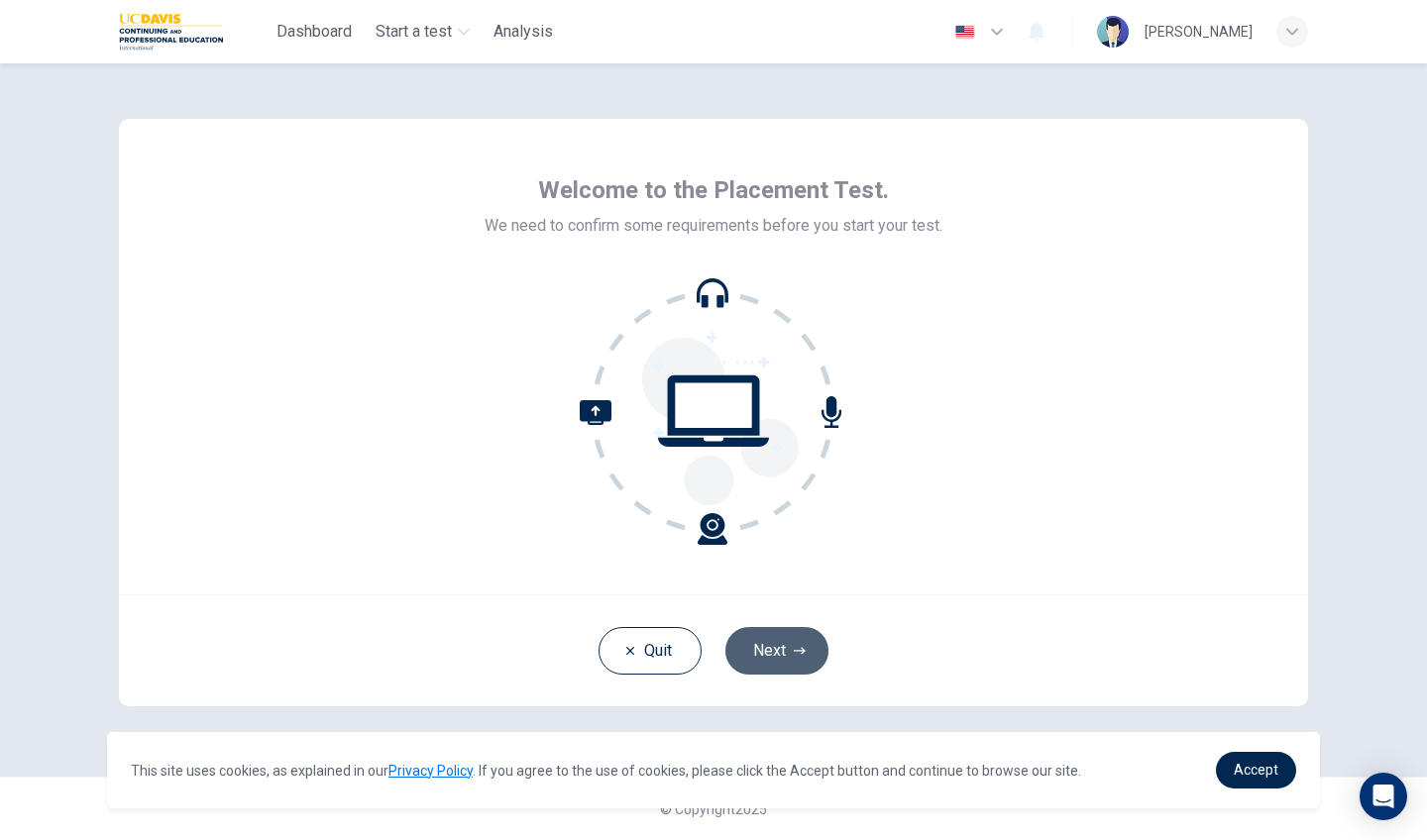 click on "Next" at bounding box center (777, 651) 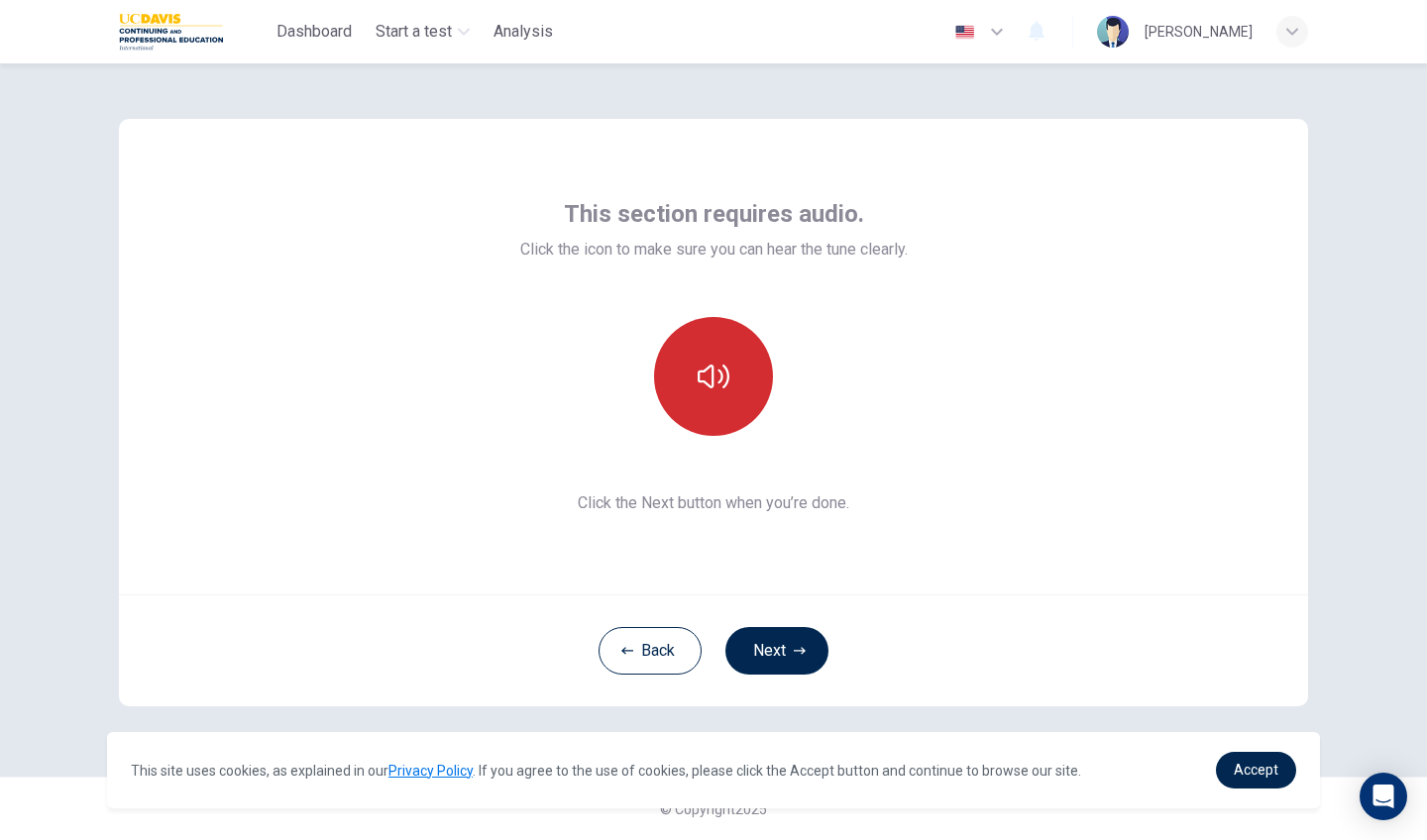 click at bounding box center [714, 376] 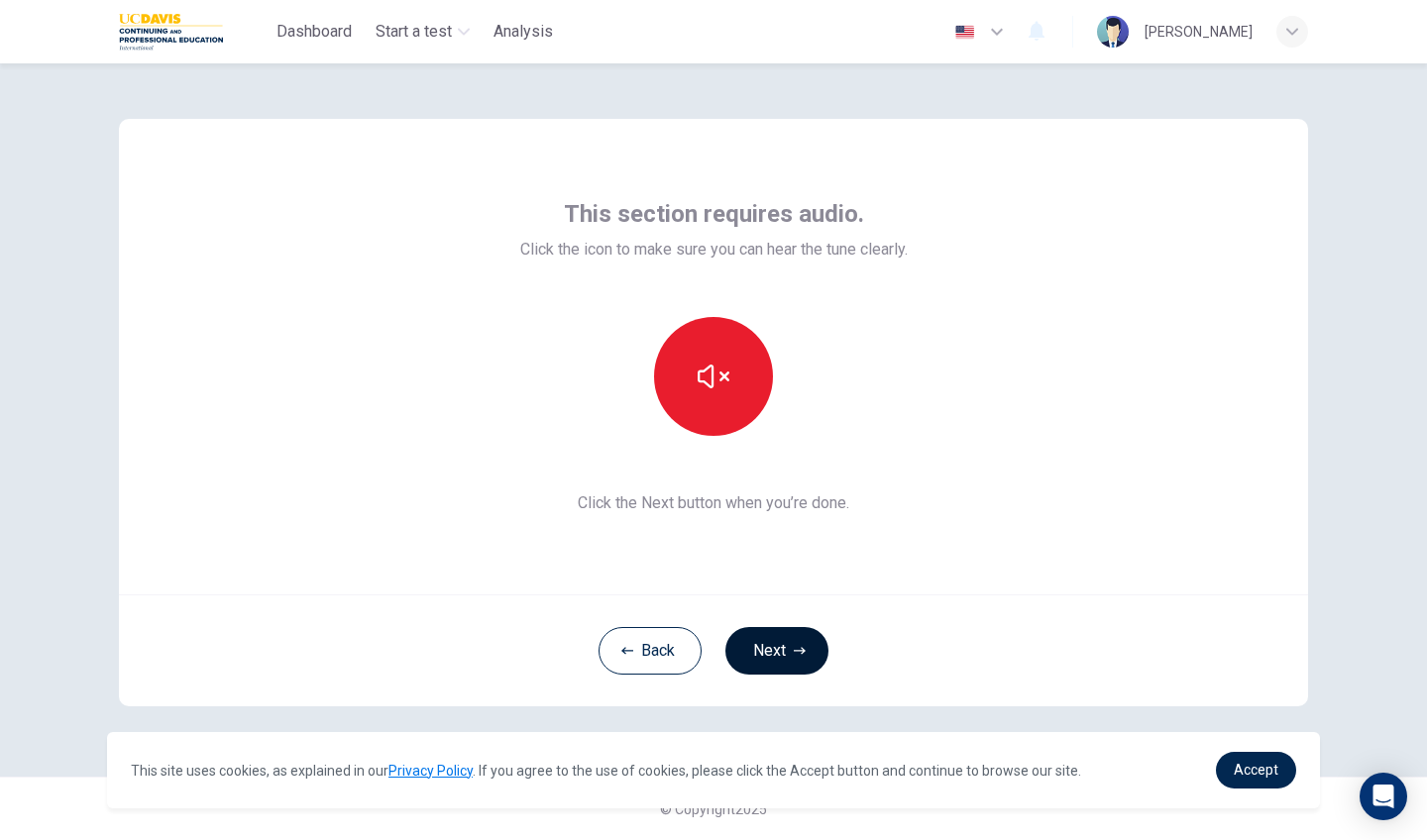 click on "Next" at bounding box center (777, 651) 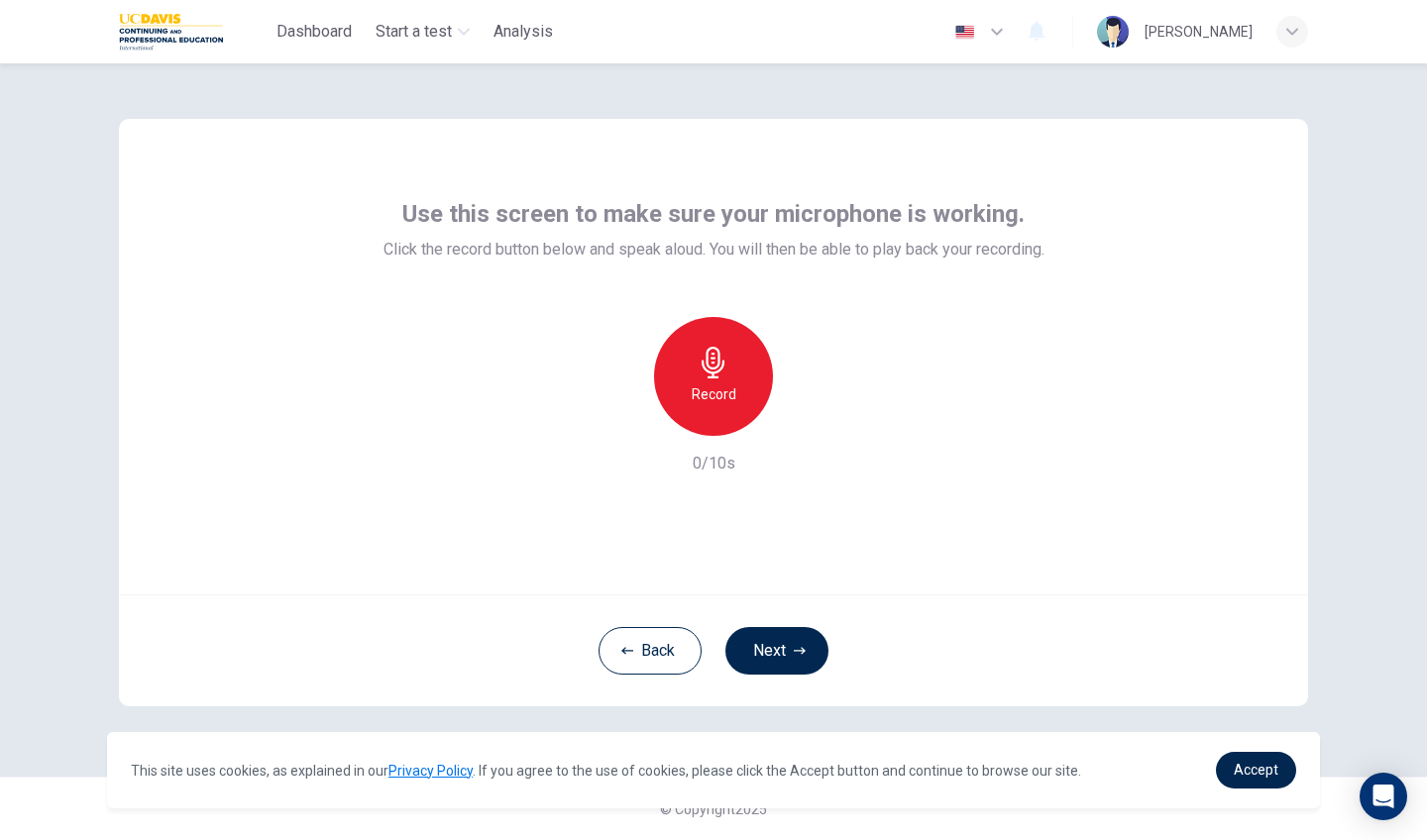 click on "Record" at bounding box center [714, 376] 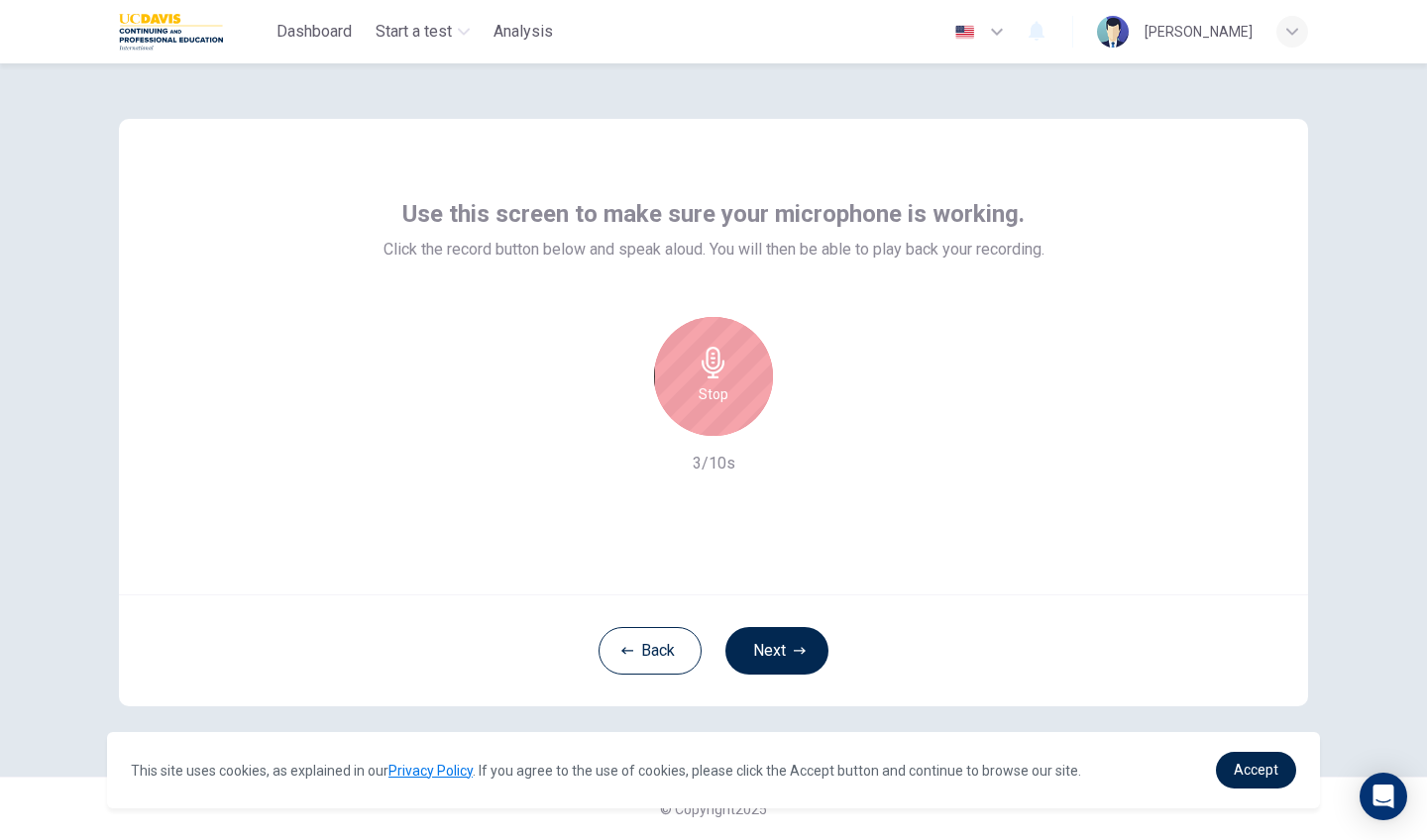click on "Stop" at bounding box center [714, 376] 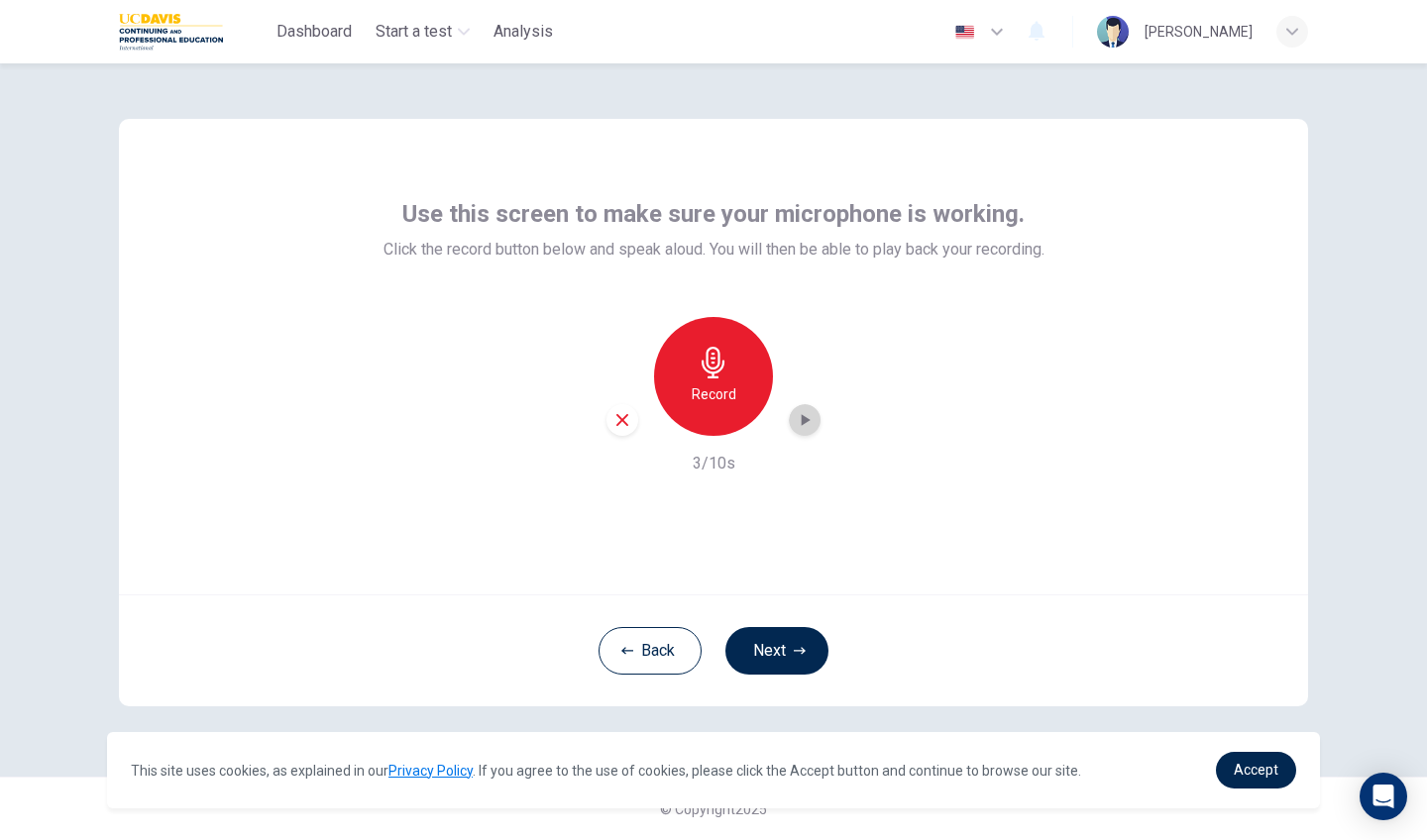 click at bounding box center (805, 420) 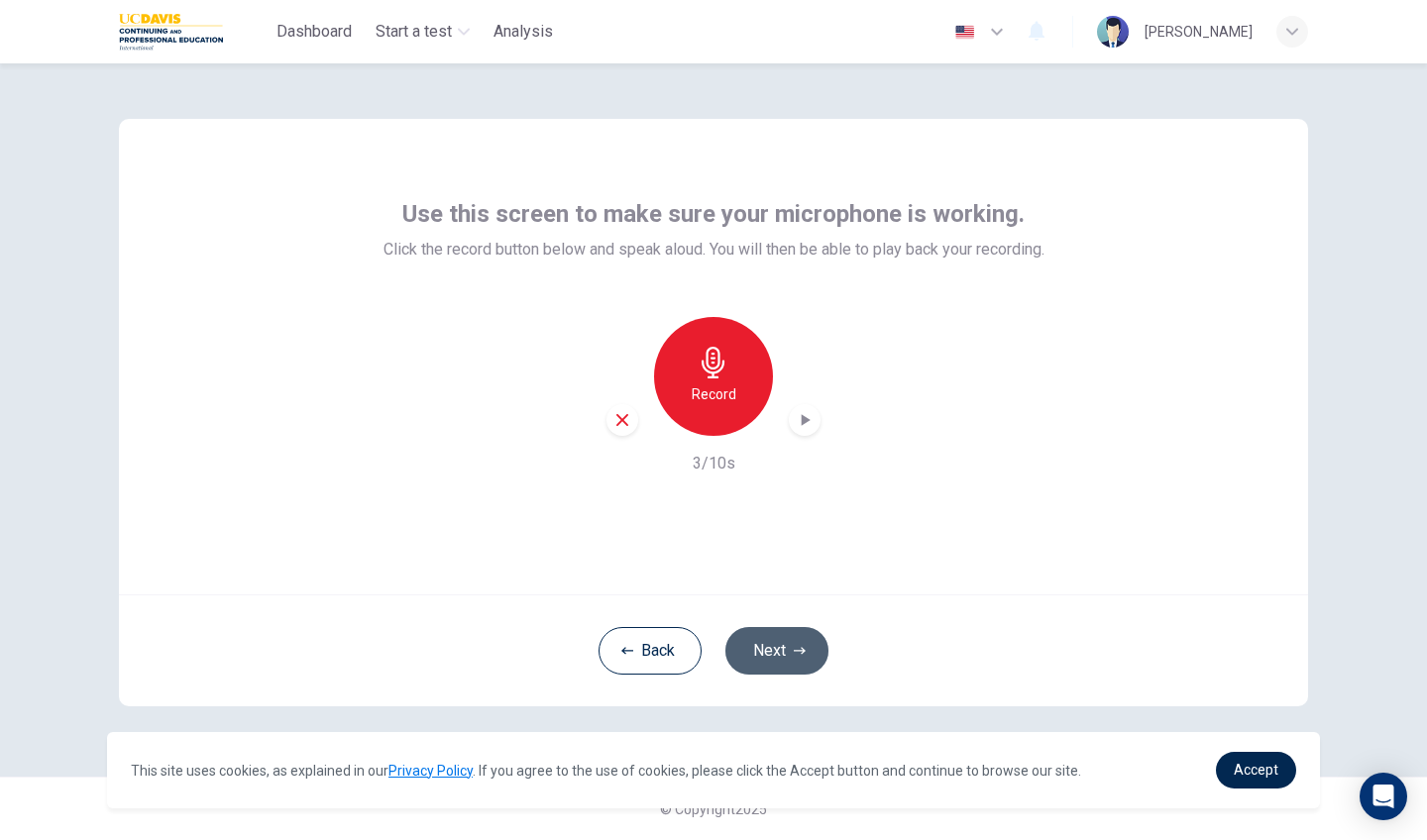click on "Next" at bounding box center (777, 651) 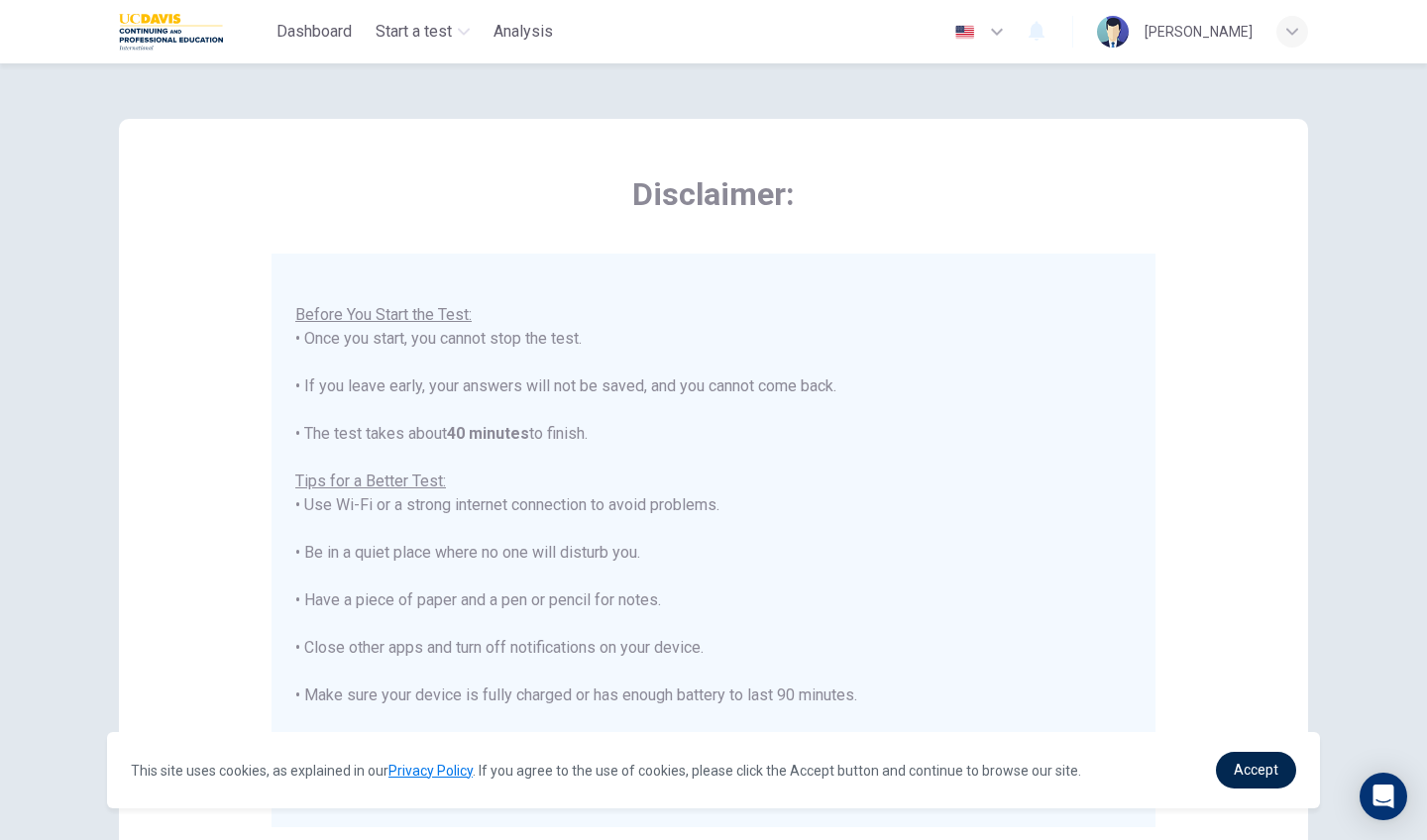 scroll, scrollTop: 21, scrollLeft: 0, axis: vertical 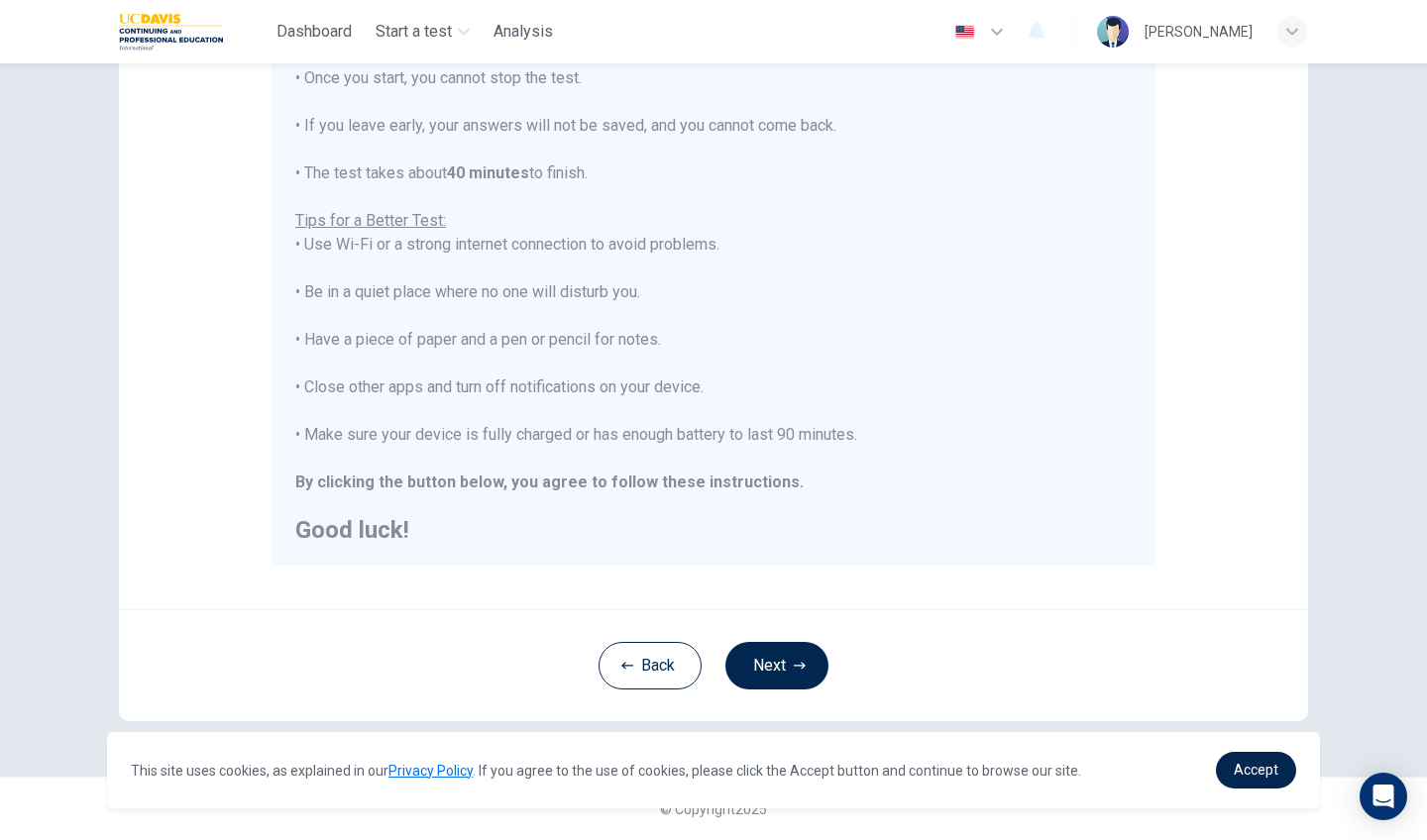 click on "You are about to start a  Placement Test .
Before You Start the Test:
• Once you start, you cannot stop the test.
• If you leave early, your answers will not be saved, and you cannot come back.
• The test takes about  40 minutes  to finish.
Tips for a Better Test:
• Use Wi-Fi or a strong internet connection to avoid problems.
• Be in a quiet place where no one will disturb you.
• Have a piece of paper and a pen or pencil for notes.
• Close other apps and turn off notifications on your device.
• Make sure your device is fully charged or has enough battery to last 90 minutes.
By clicking the button below, you agree to follow these instructions.
Good luck!" at bounding box center (714, 268) 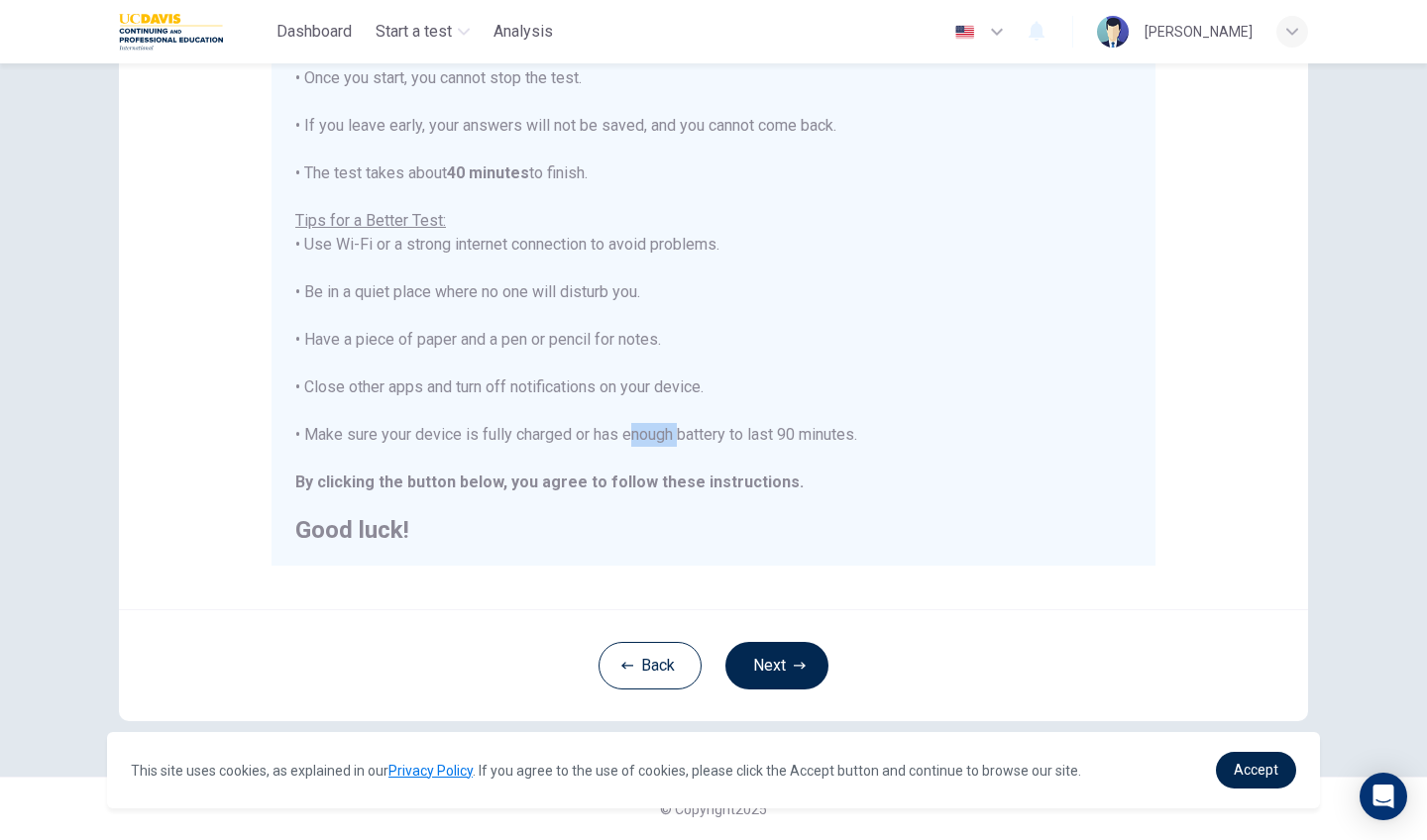 click on "You are about to start a  Placement Test .
Before You Start the Test:
• Once you start, you cannot stop the test.
• If you leave early, your answers will not be saved, and you cannot come back.
• The test takes about  40 minutes  to finish.
Tips for a Better Test:
• Use Wi-Fi or a strong internet connection to avoid problems.
• Be in a quiet place where no one will disturb you.
• Have a piece of paper and a pen or pencil for notes.
• Close other apps and turn off notifications on your device.
• Make sure your device is fully charged or has enough battery to last 90 minutes.
By clicking the button below, you agree to follow these instructions.
Good luck!" at bounding box center (714, 268) 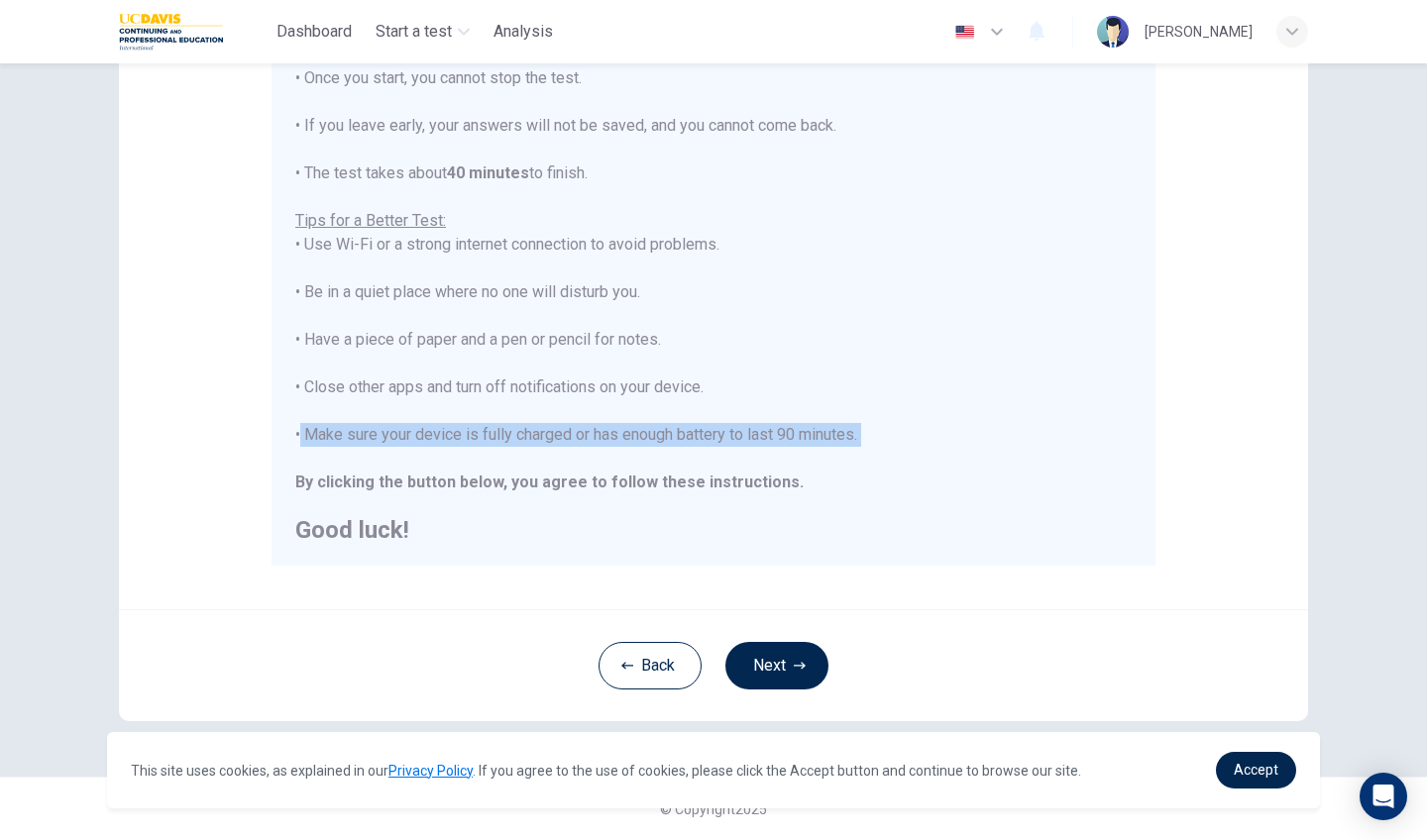 click on "You are about to start a  Placement Test .
Before You Start the Test:
• Once you start, you cannot stop the test.
• If you leave early, your answers will not be saved, and you cannot come back.
• The test takes about  40 minutes  to finish.
Tips for a Better Test:
• Use Wi-Fi or a strong internet connection to avoid problems.
• Be in a quiet place where no one will disturb you.
• Have a piece of paper and a pen or pencil for notes.
• Close other apps and turn off notifications on your device.
• Make sure your device is fully charged or has enough battery to last 90 minutes.
By clicking the button below, you agree to follow these instructions.
Good luck!" at bounding box center [714, 268] 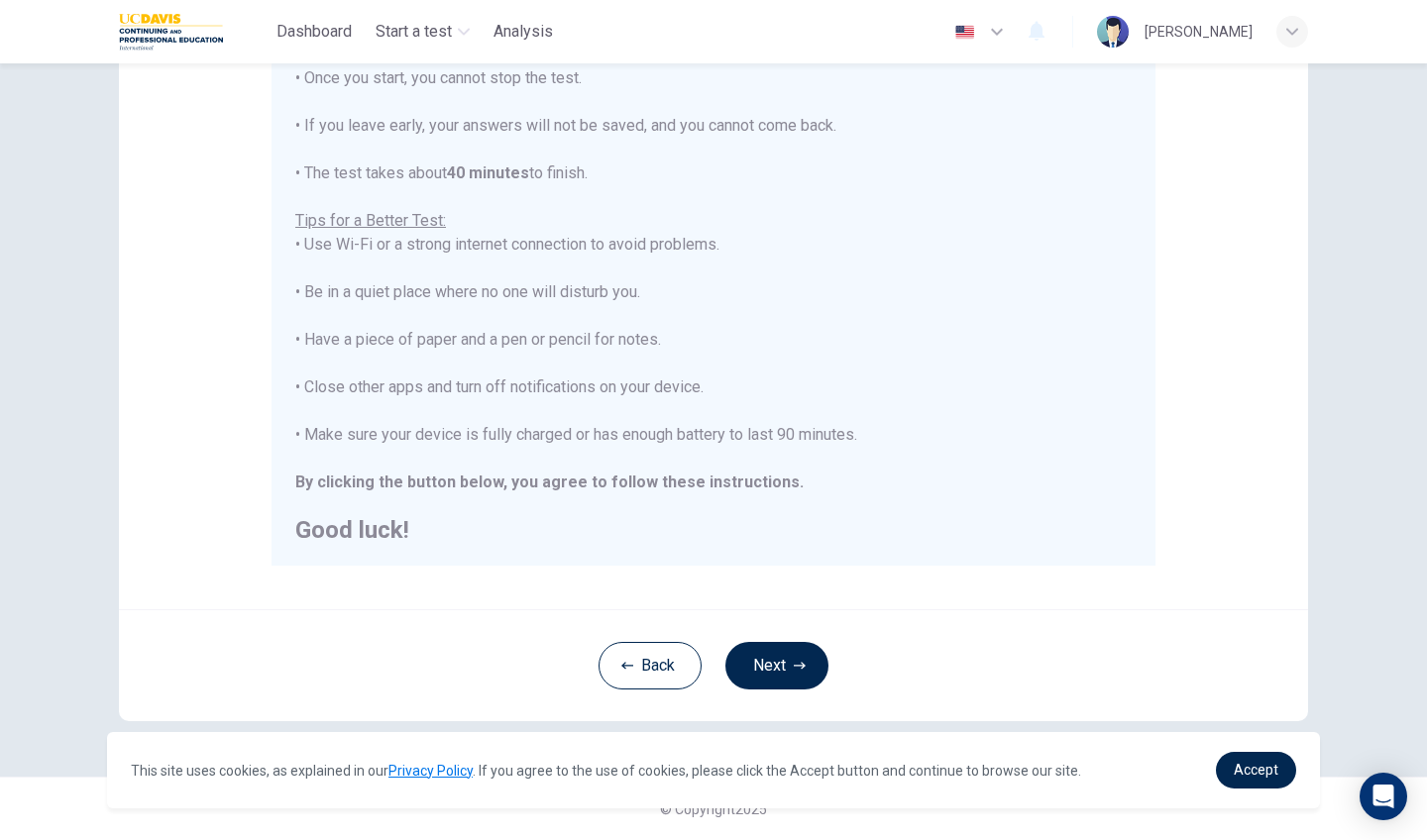 click on "You are about to start a  Placement Test .
Before You Start the Test:
• Once you start, you cannot stop the test.
• If you leave early, your answers will not be saved, and you cannot come back.
• The test takes about  40 minutes  to finish.
Tips for a Better Test:
• Use Wi-Fi or a strong internet connection to avoid problems.
• Be in a quiet place where no one will disturb you.
• Have a piece of paper and a pen or pencil for notes.
• Close other apps and turn off notifications on your device.
• Make sure your device is fully charged or has enough battery to last 90 minutes.
By clicking the button below, you agree to follow these instructions.
Good luck!" at bounding box center (714, 268) 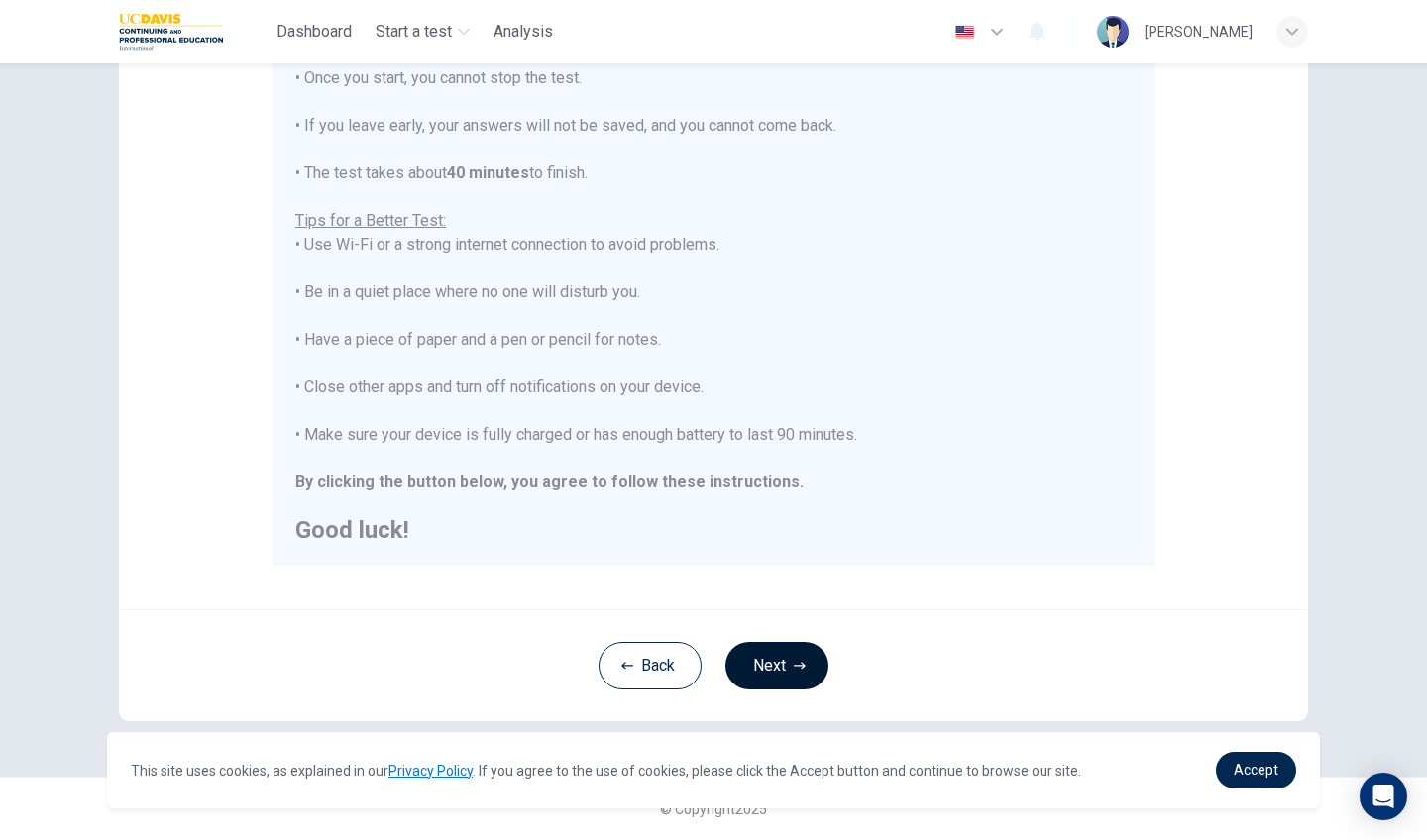 click on "Next" at bounding box center (777, 666) 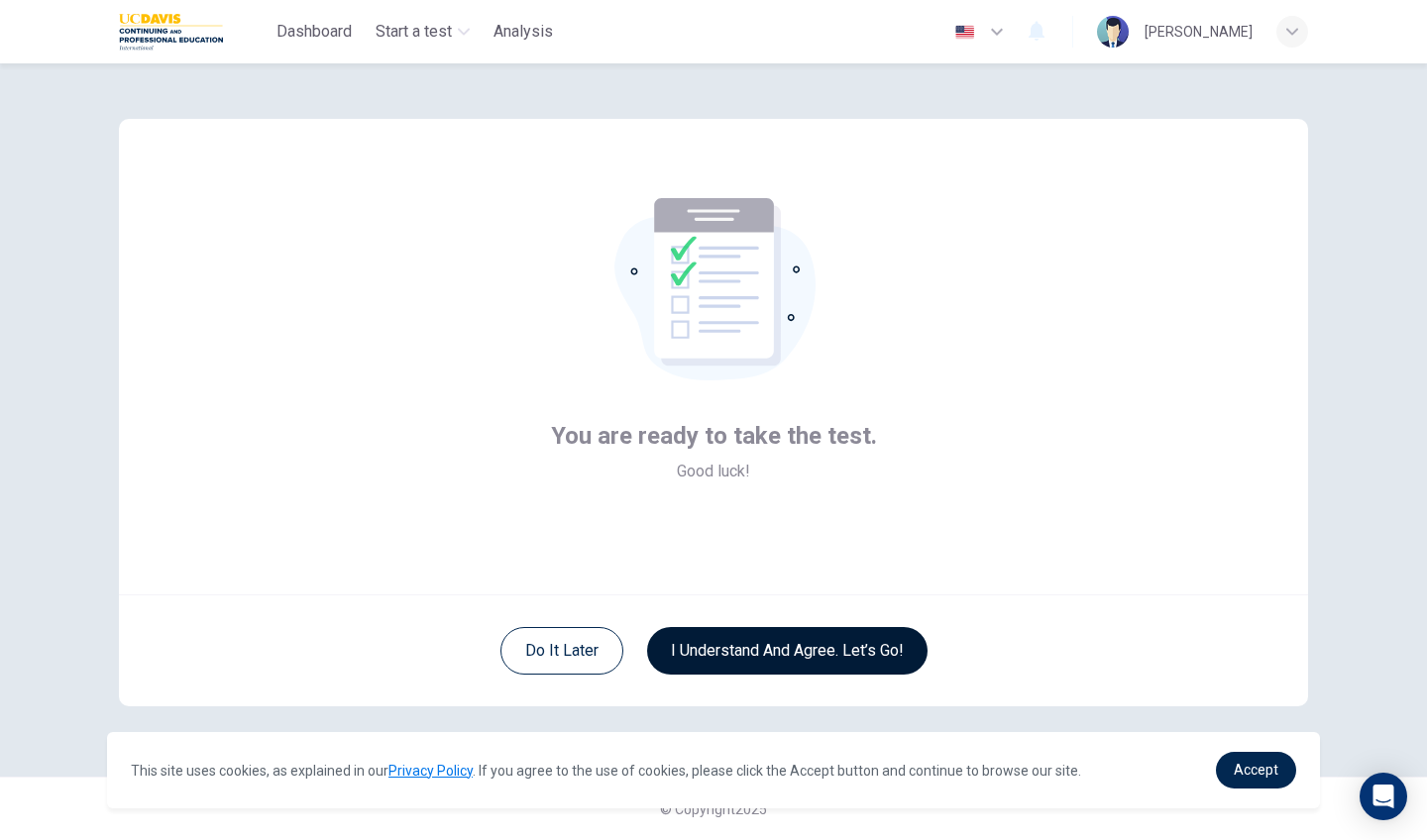 scroll, scrollTop: 0, scrollLeft: 0, axis: both 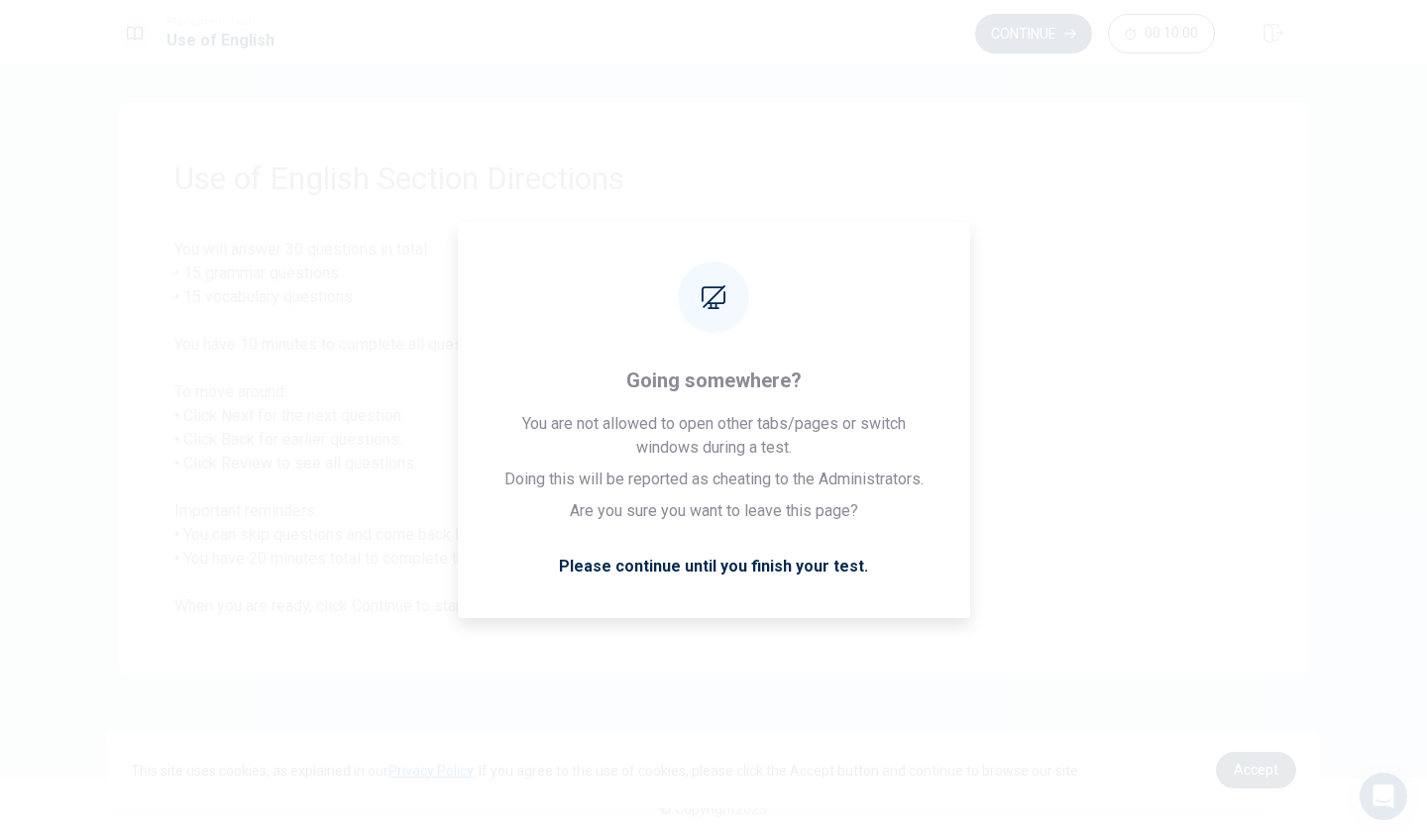 click on "Accept" at bounding box center [1256, 770] 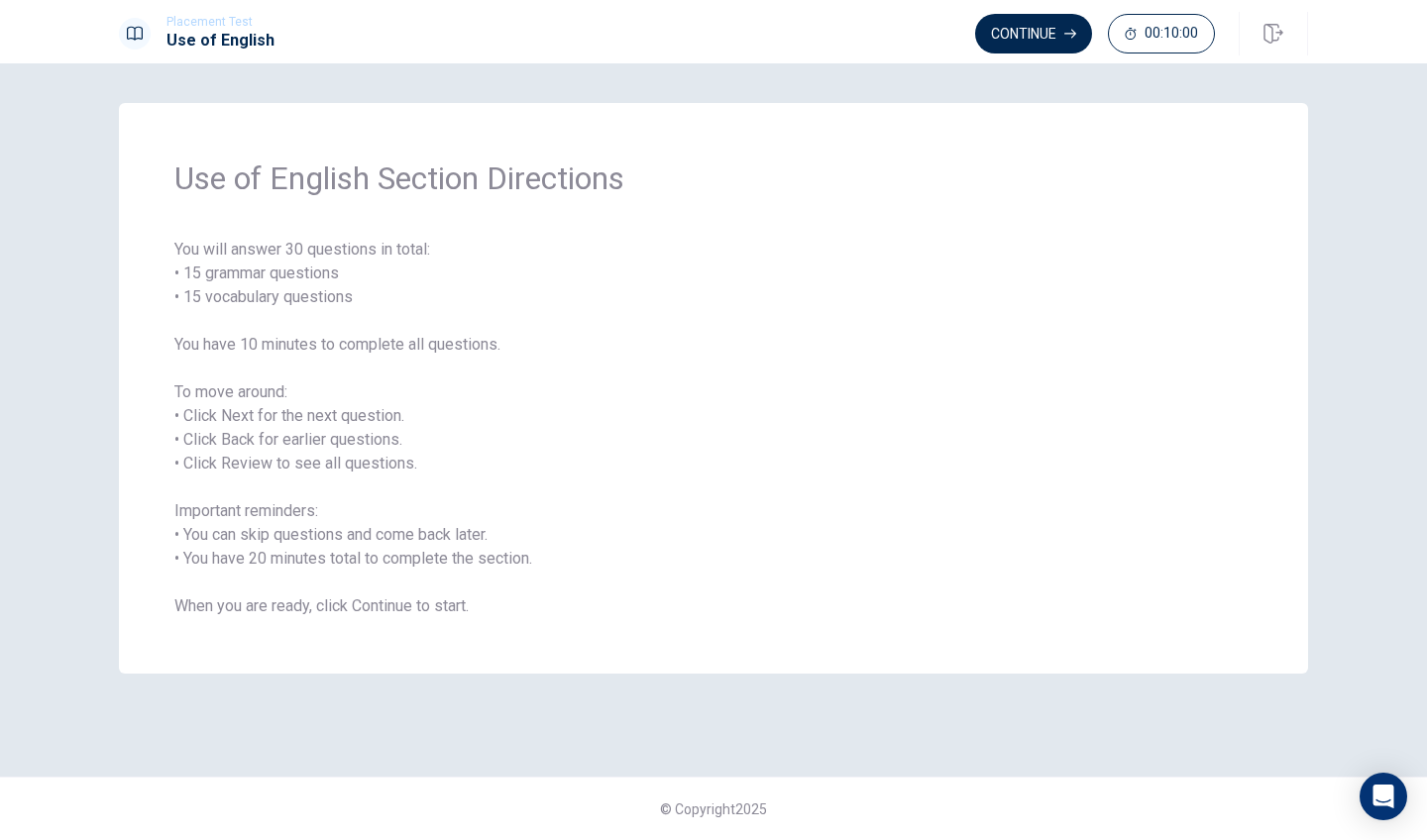 scroll, scrollTop: 0, scrollLeft: 0, axis: both 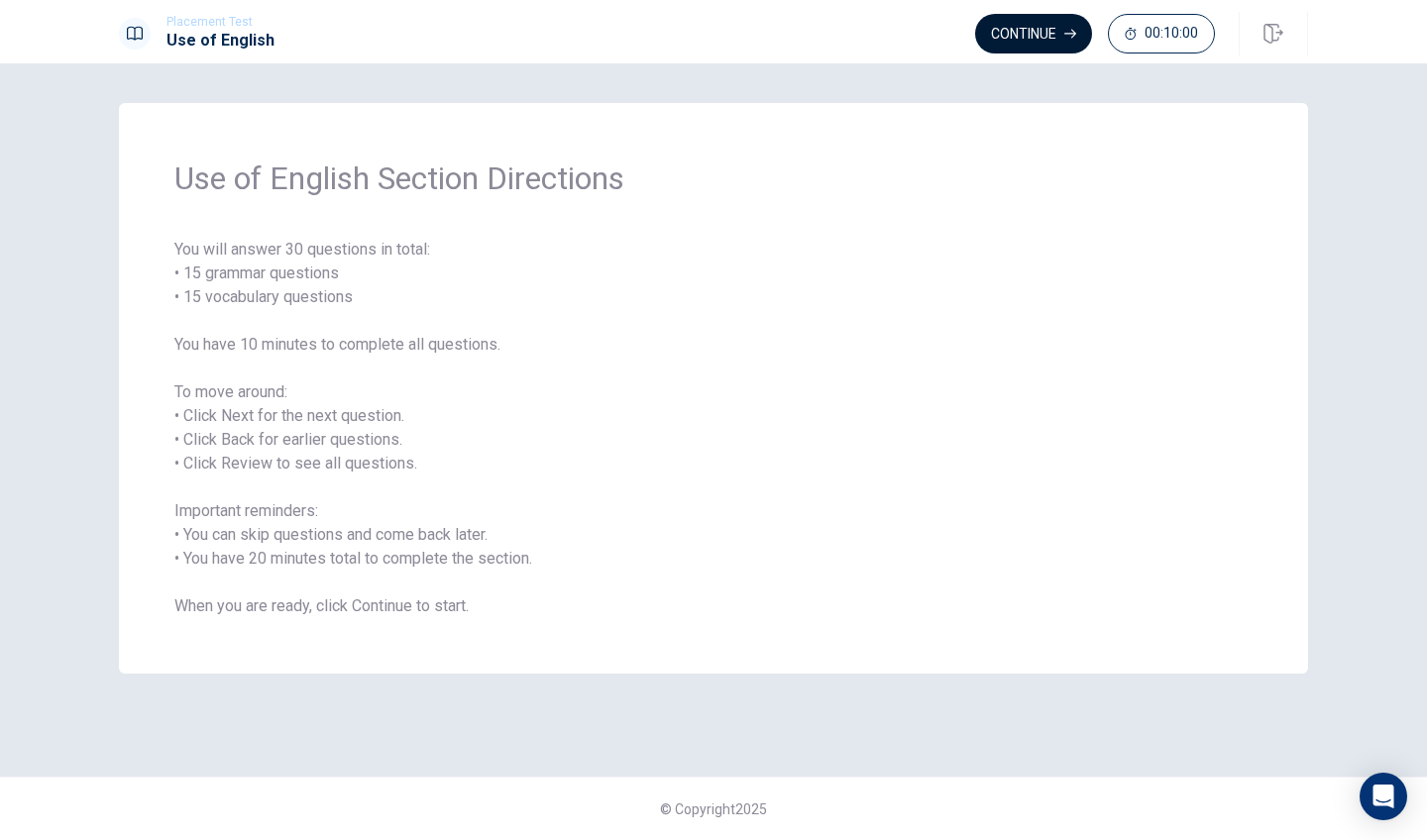 click on "Continue" at bounding box center [1034, 34] 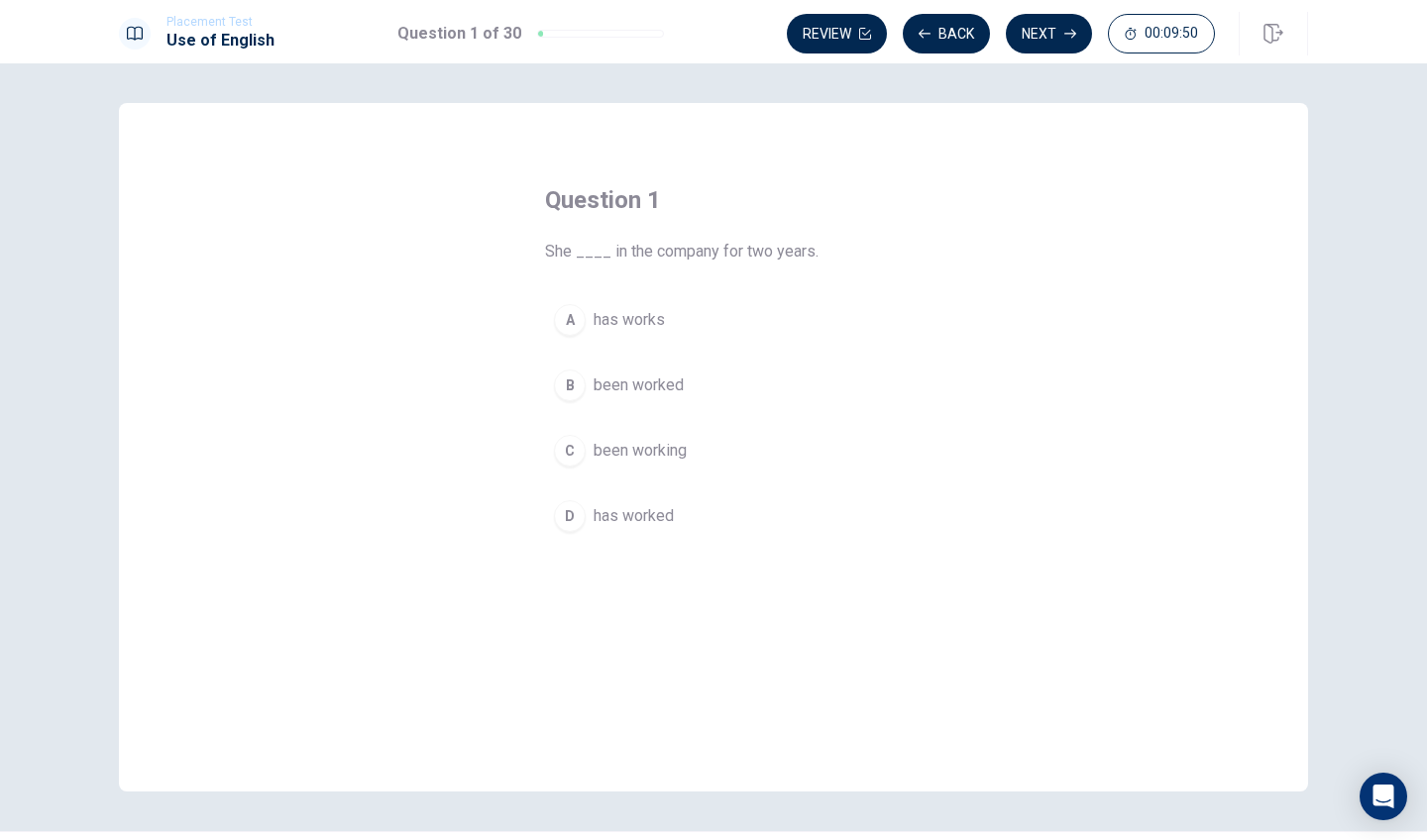 click on "has worked" at bounding box center (633, 516) 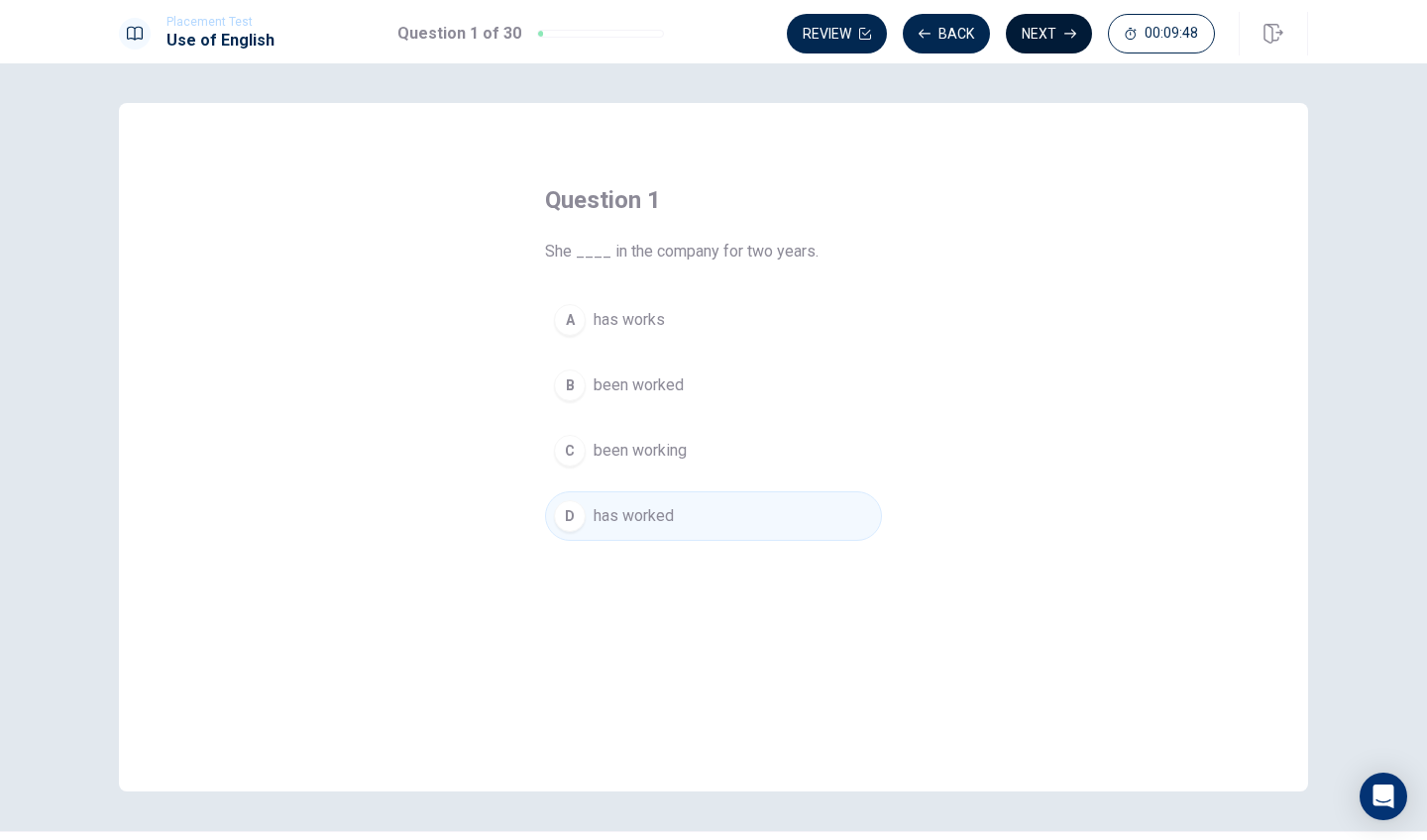 click on "Next" at bounding box center [1048, 34] 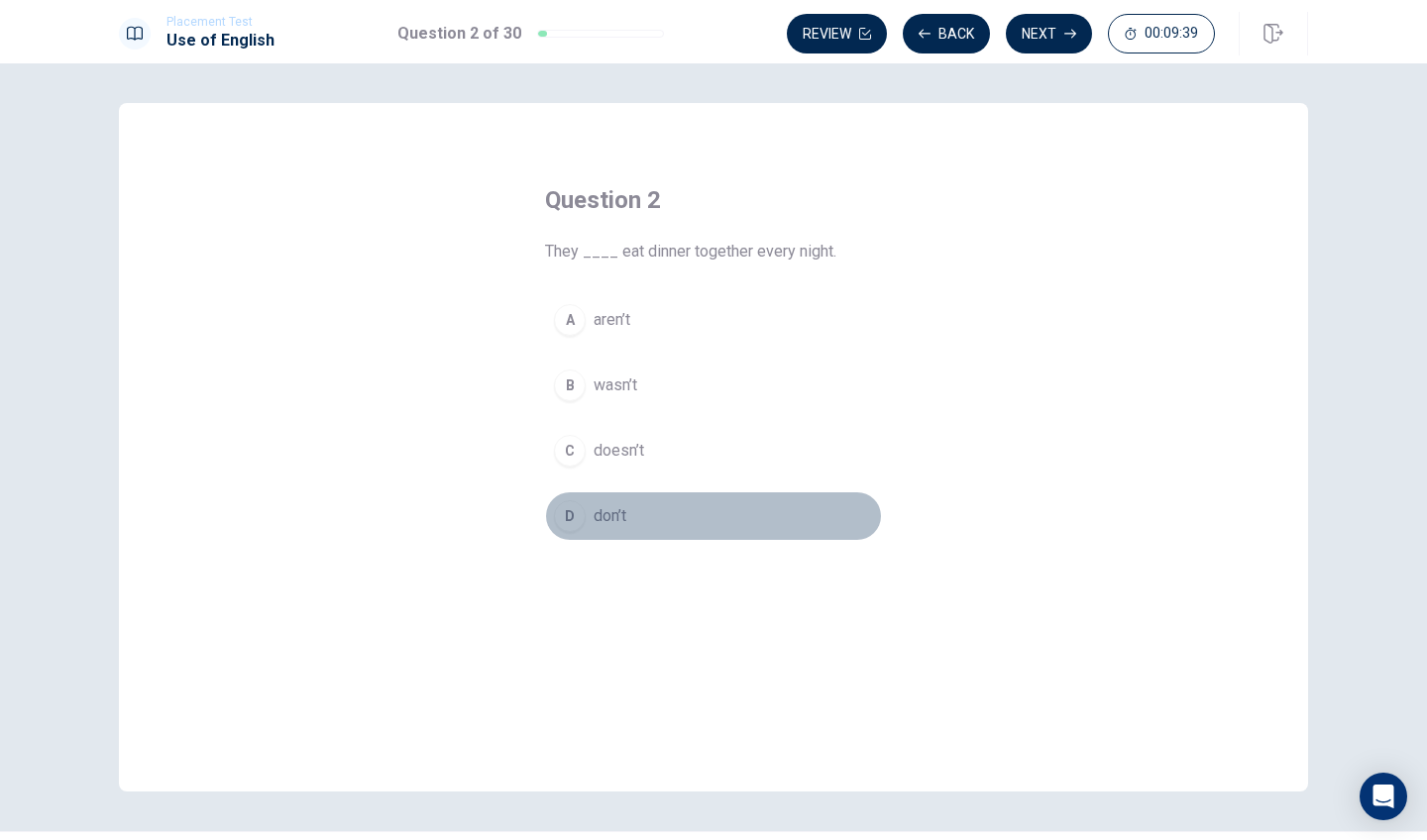 click on "don’t" at bounding box center [609, 516] 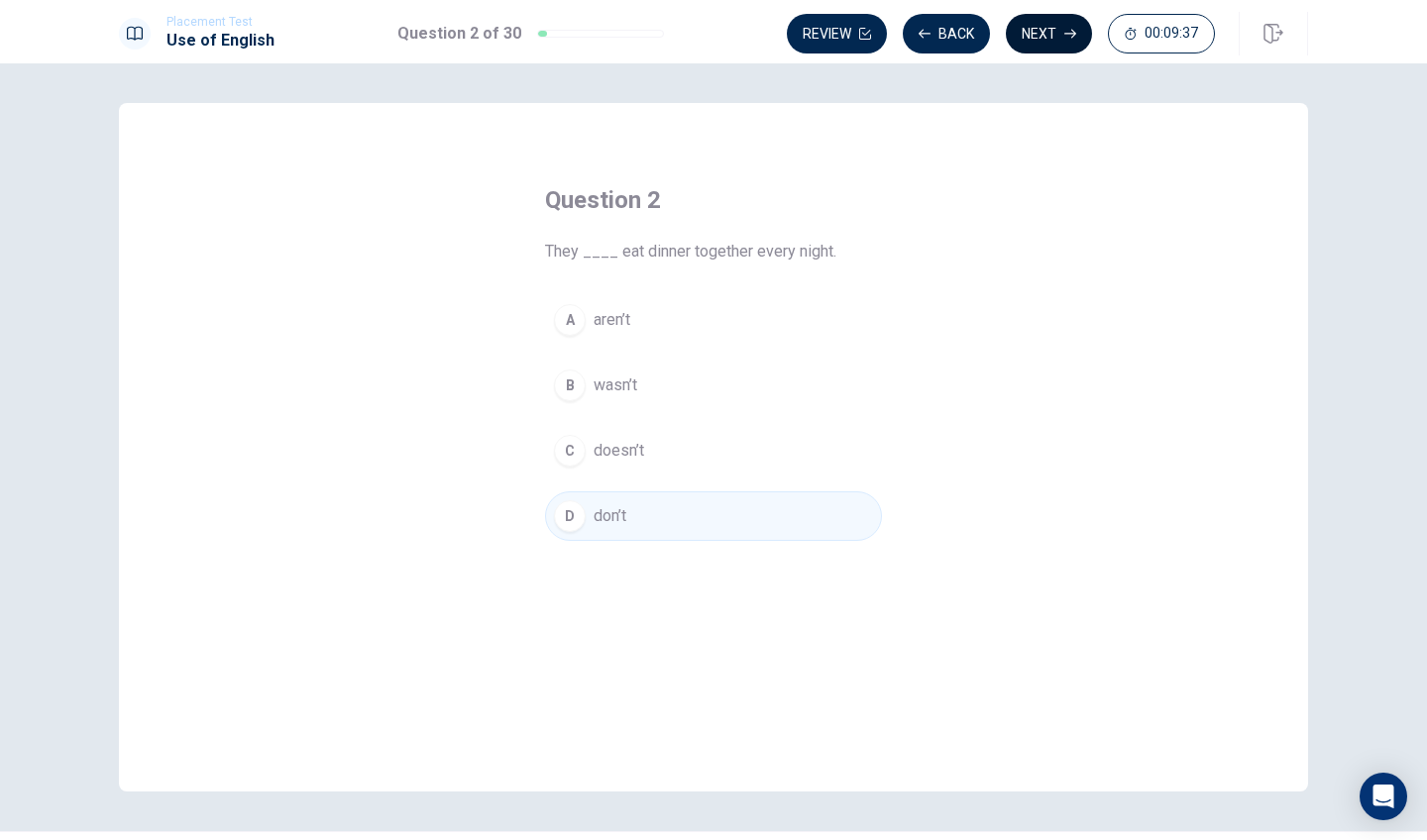 click on "Next" at bounding box center (1048, 34) 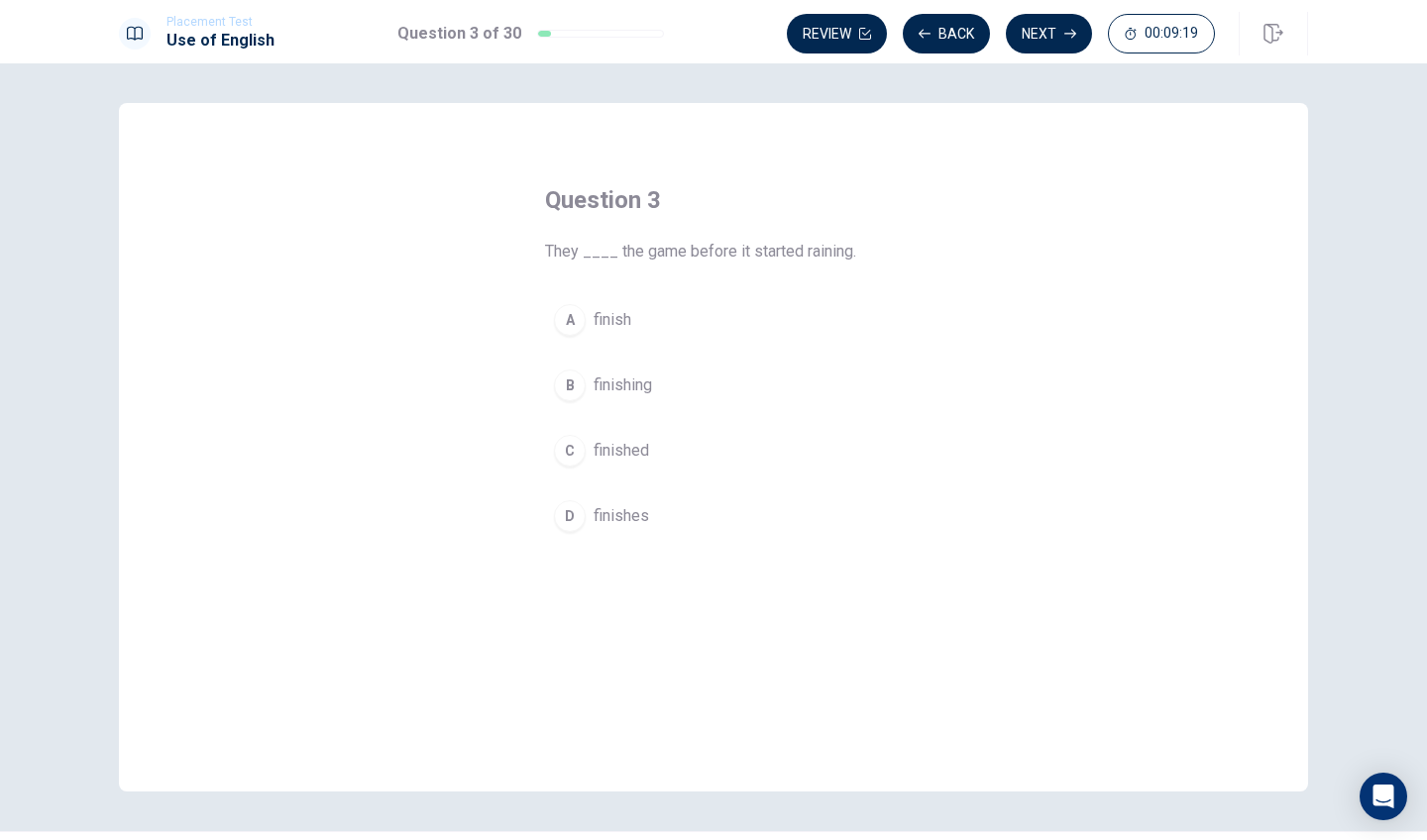 click on "finished" at bounding box center [621, 451] 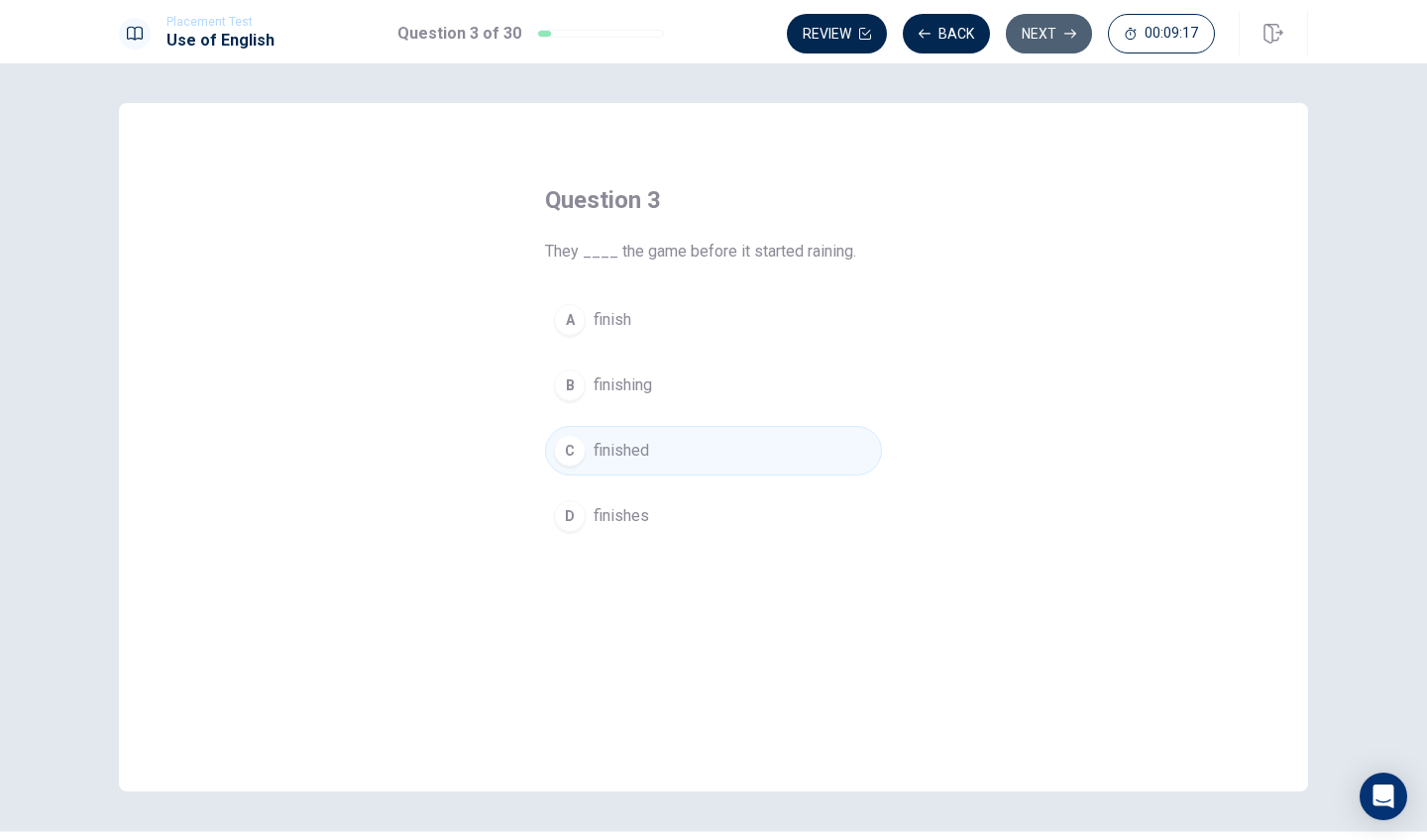 click on "Next" at bounding box center (1048, 34) 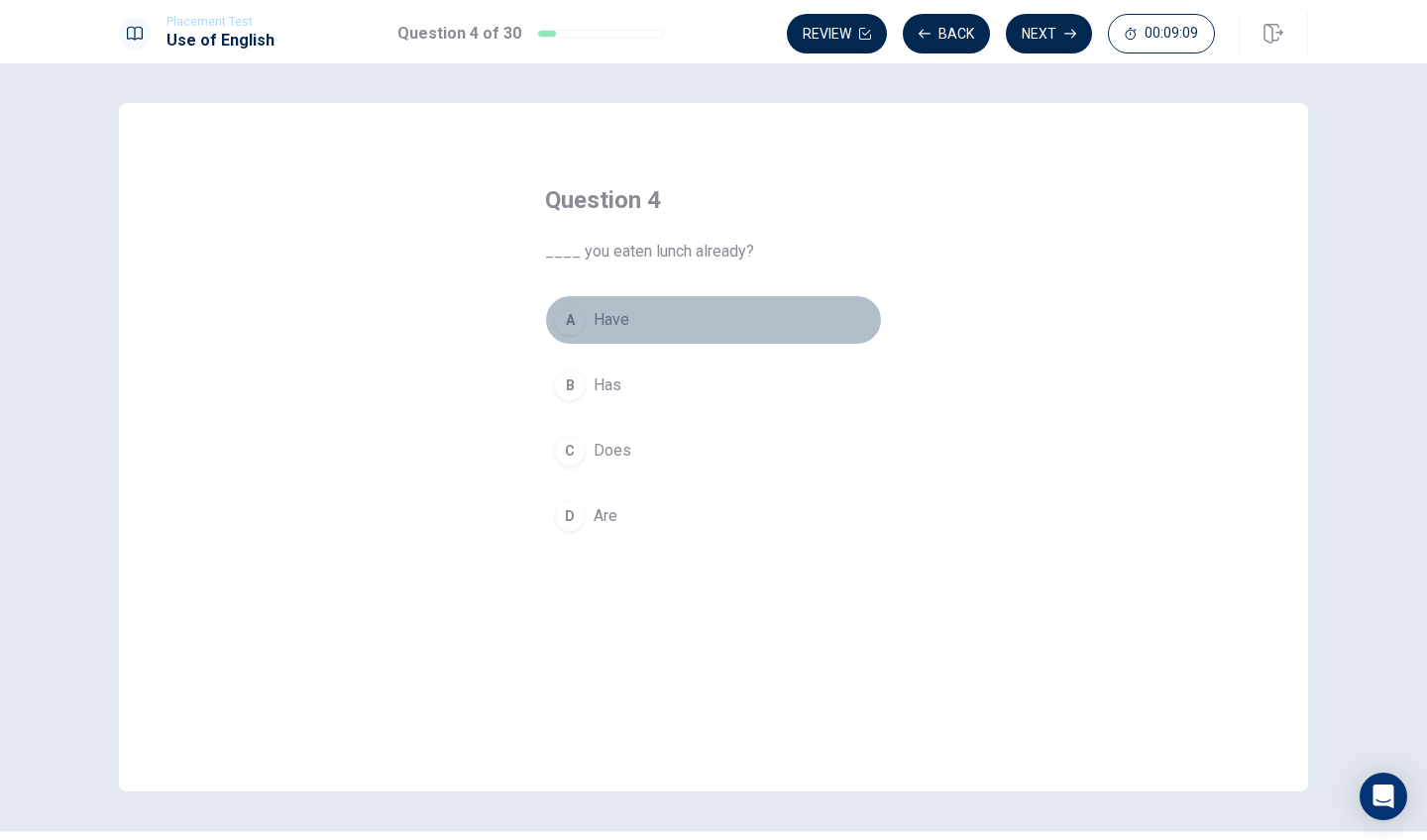 click on "A Have" at bounding box center [714, 320] 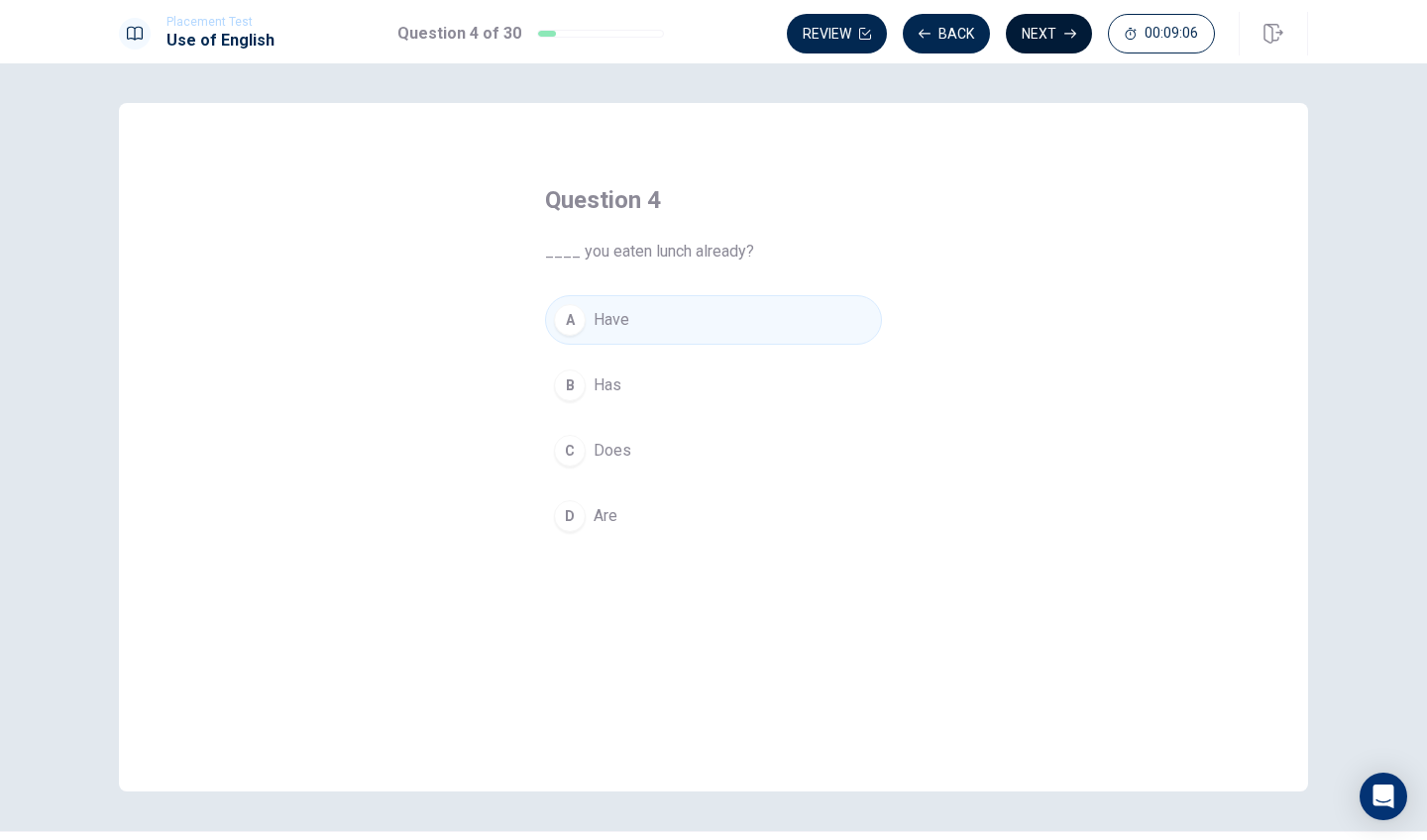 click on "Next" at bounding box center (1048, 34) 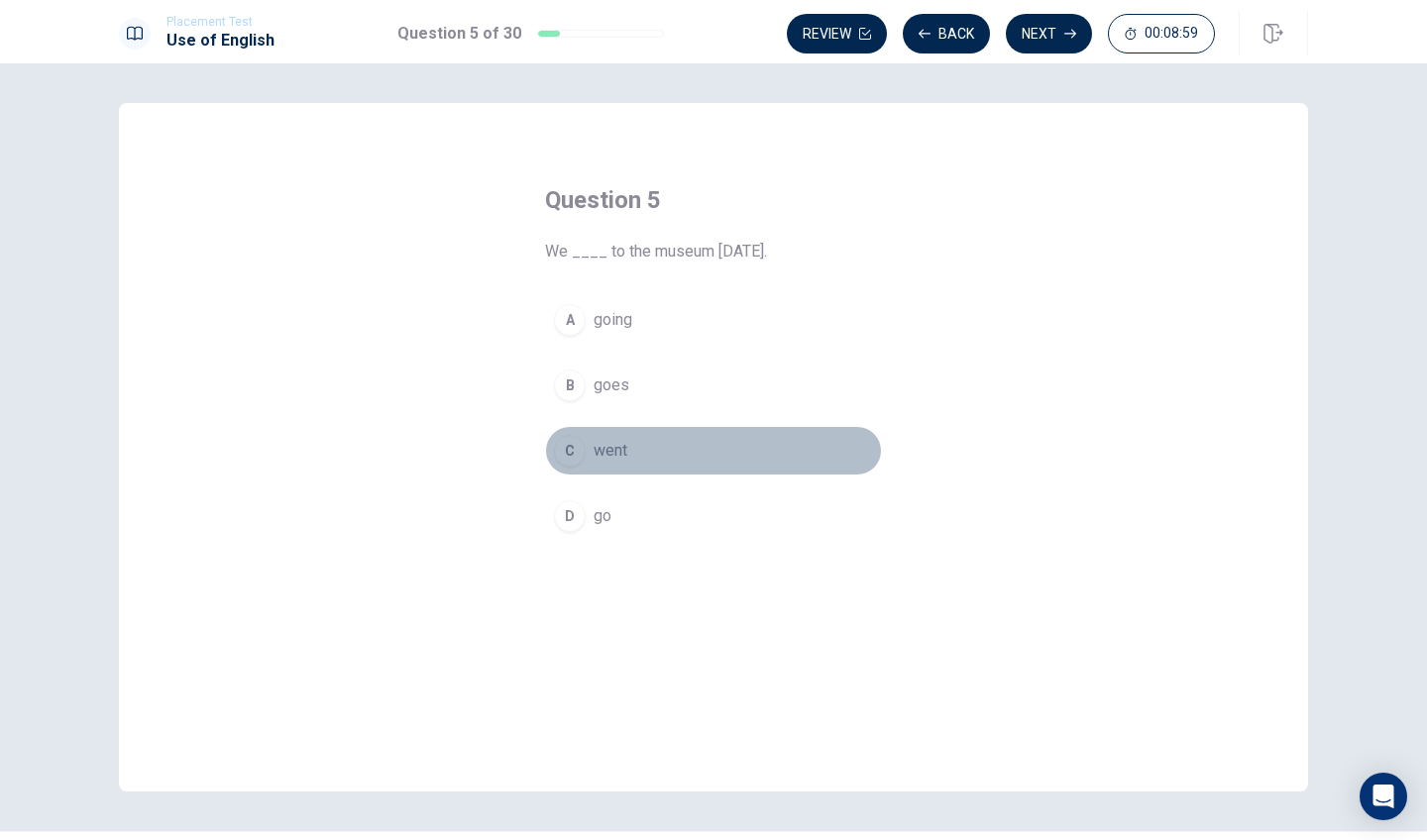 click on "went" at bounding box center (610, 451) 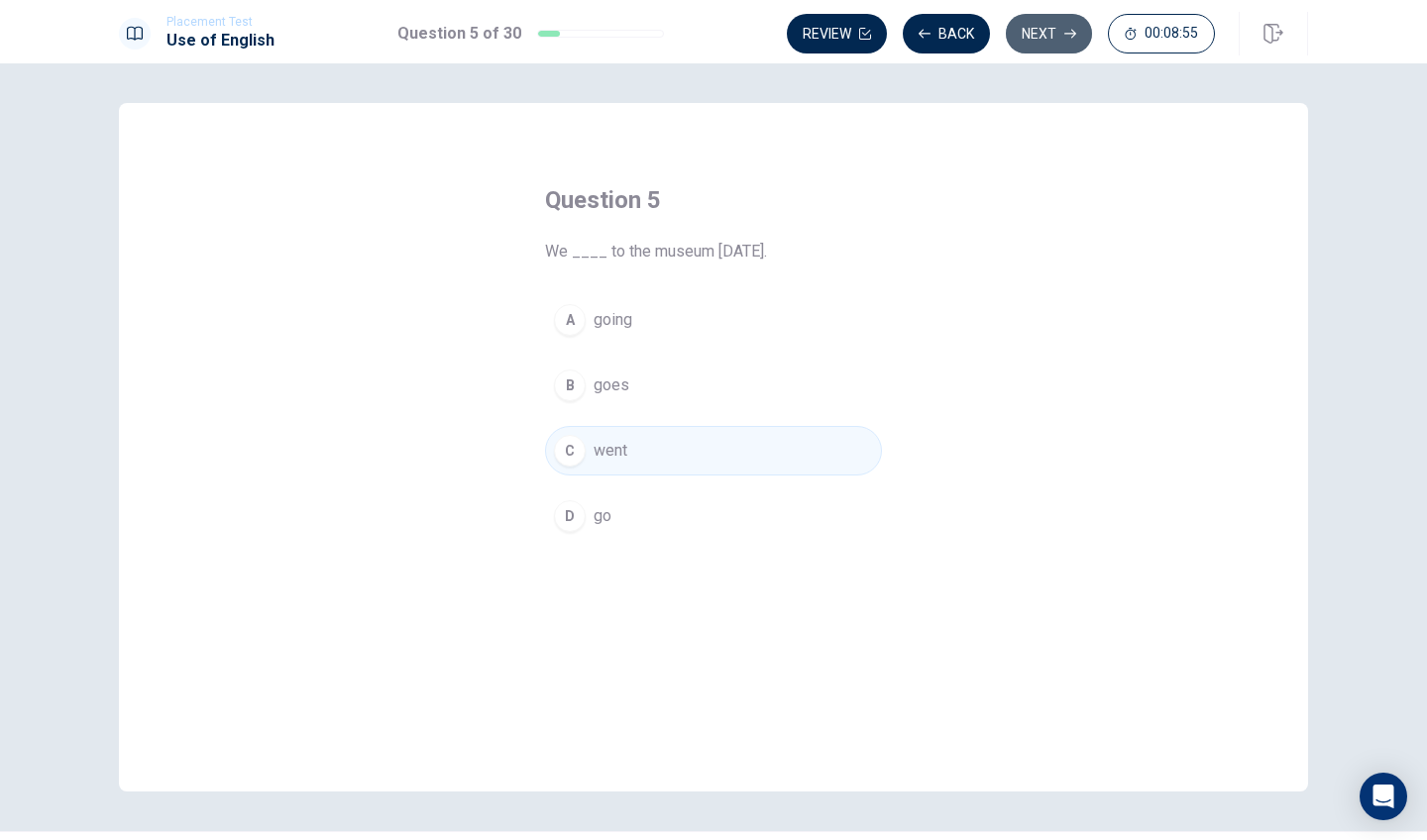 click on "Next" at bounding box center [1048, 34] 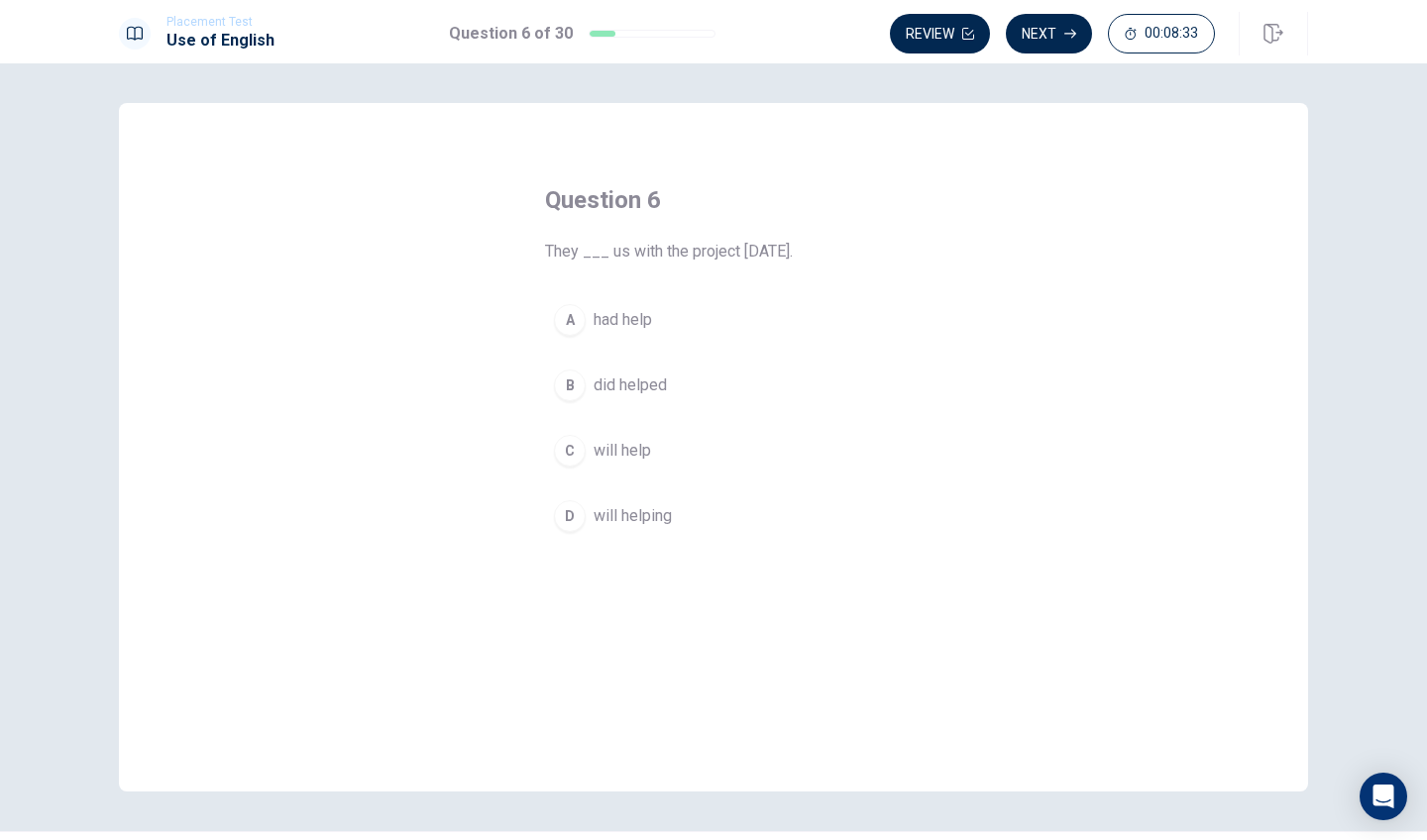 click on "will help" at bounding box center [622, 451] 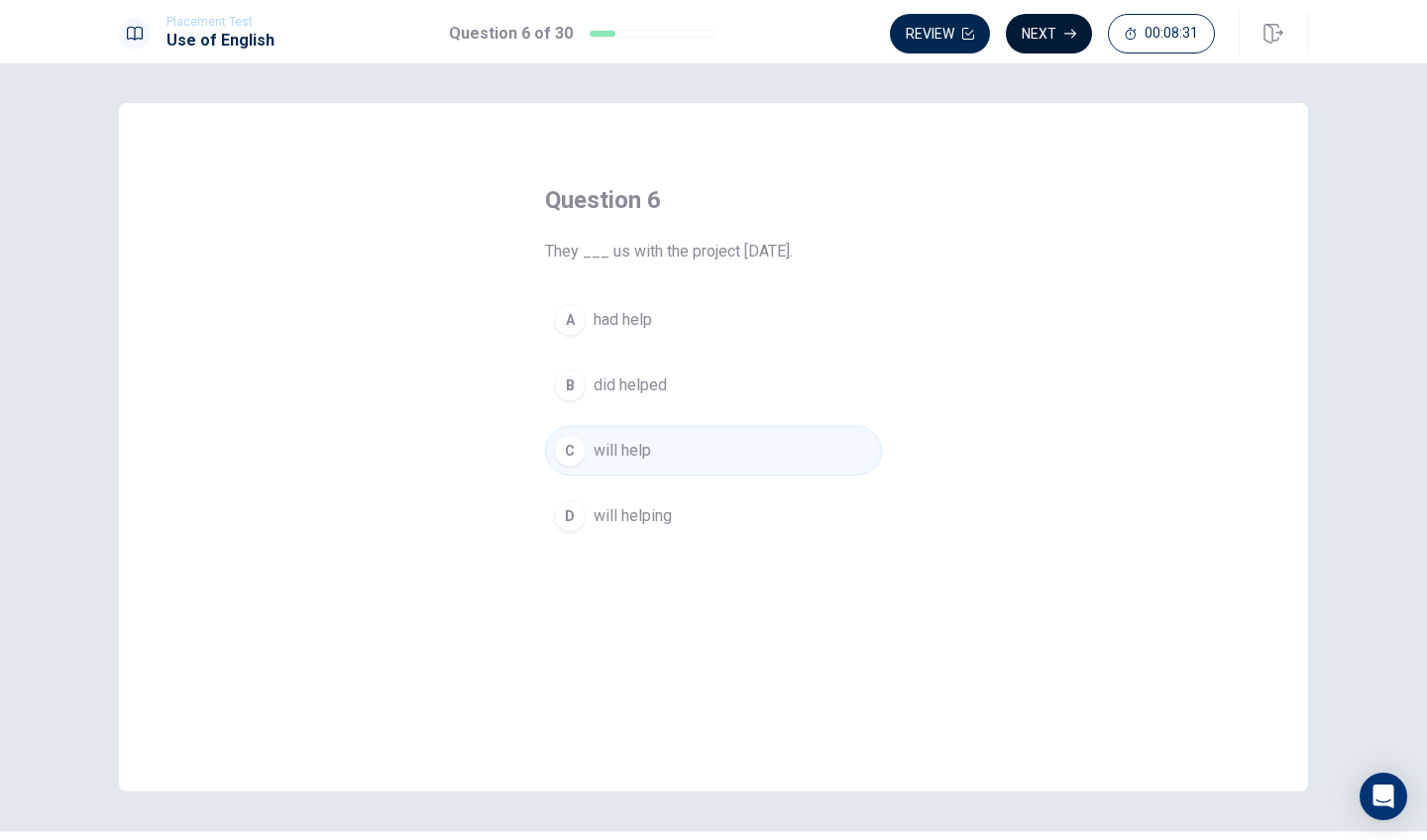 click on "Next" at bounding box center [1048, 34] 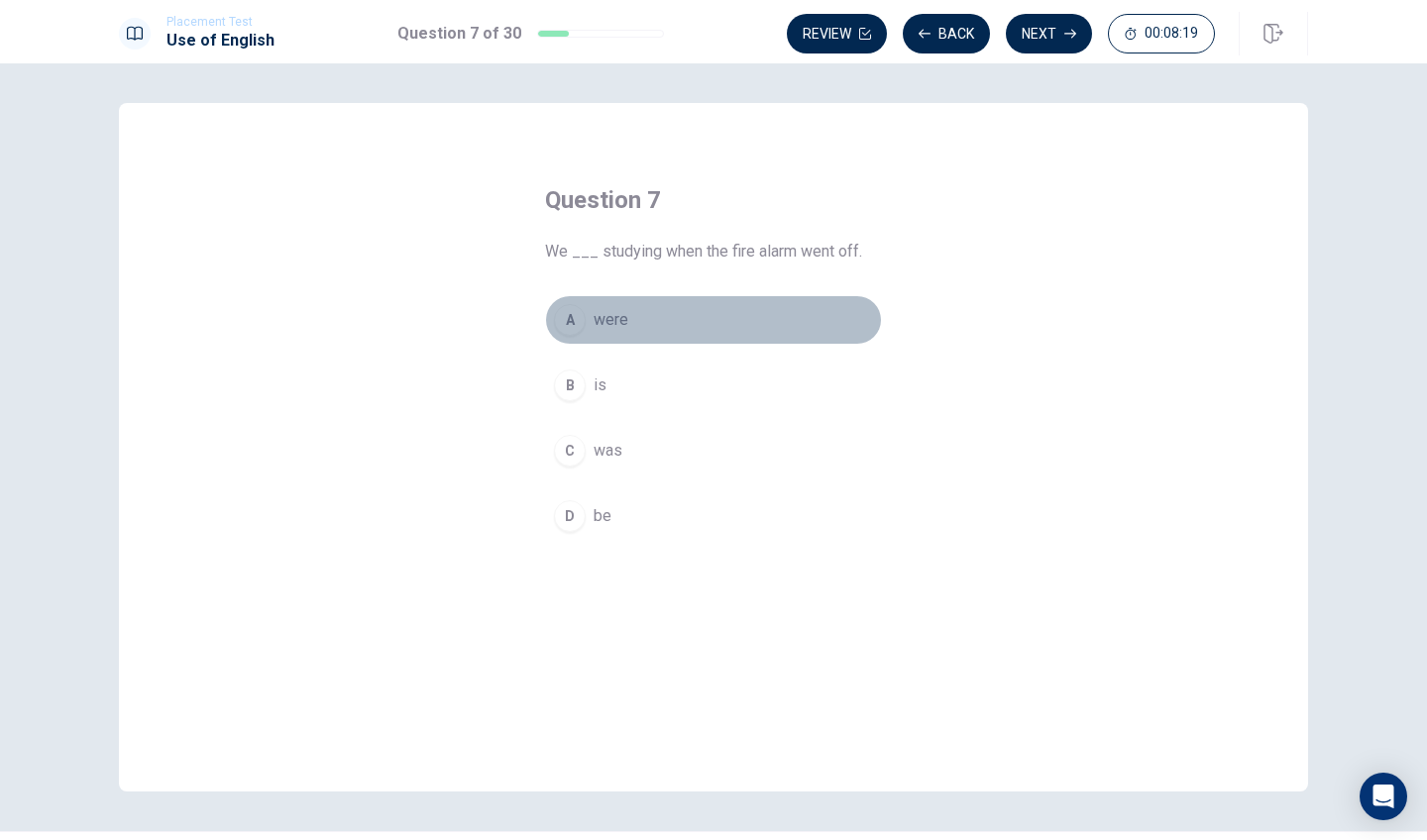 click on "were" at bounding box center (610, 320) 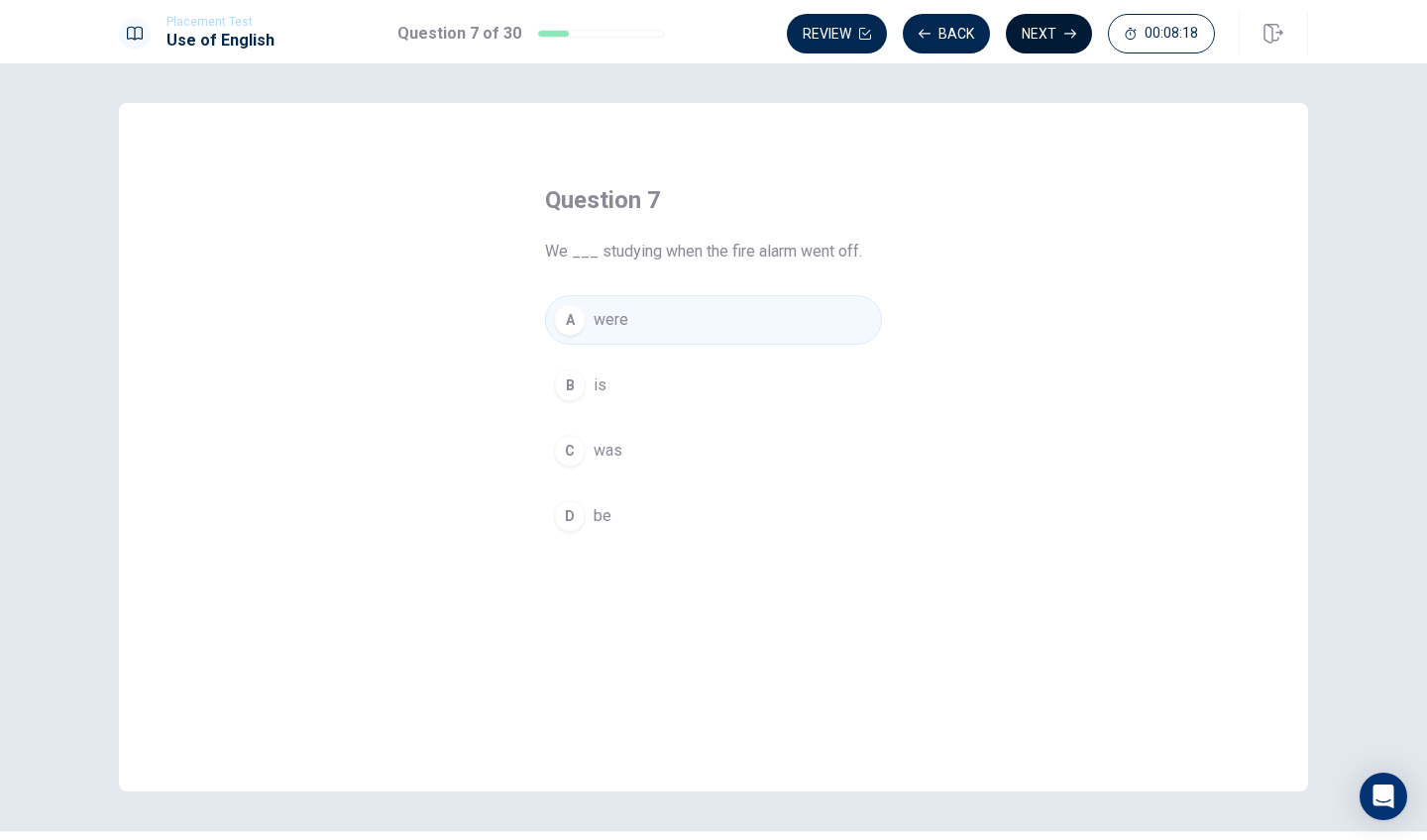 click on "Next" at bounding box center [1048, 34] 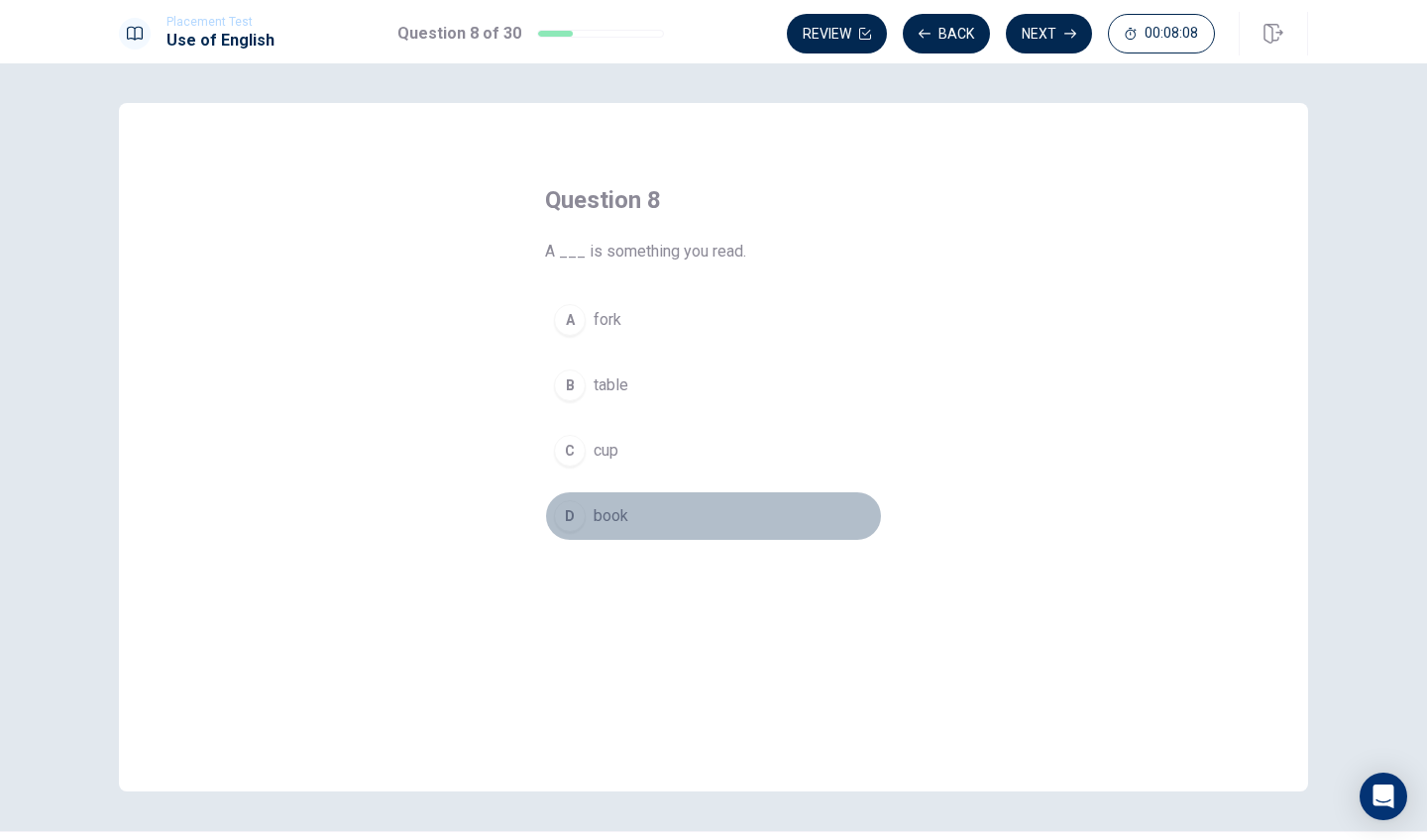 click on "book" at bounding box center [610, 516] 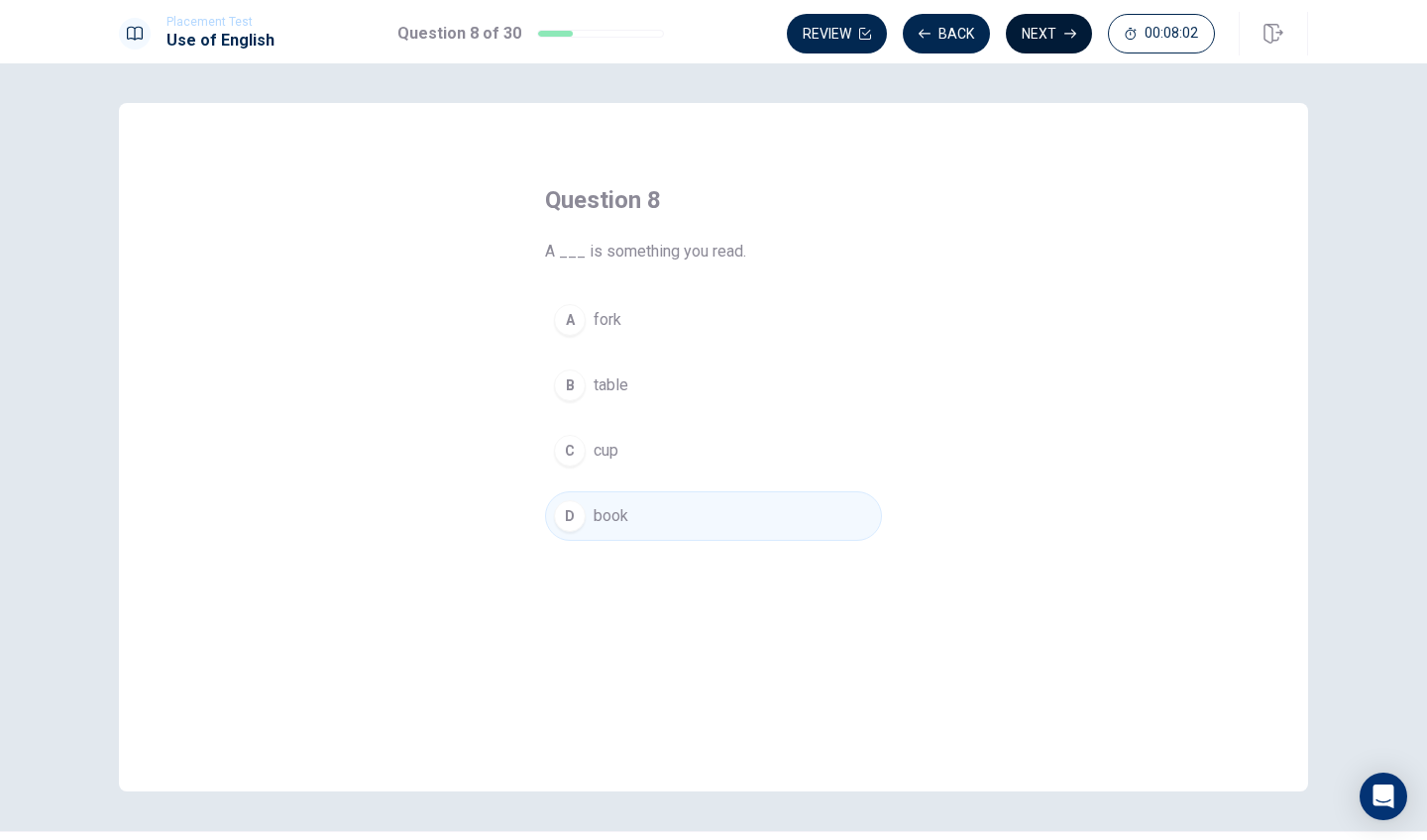 click on "Next" at bounding box center (1048, 34) 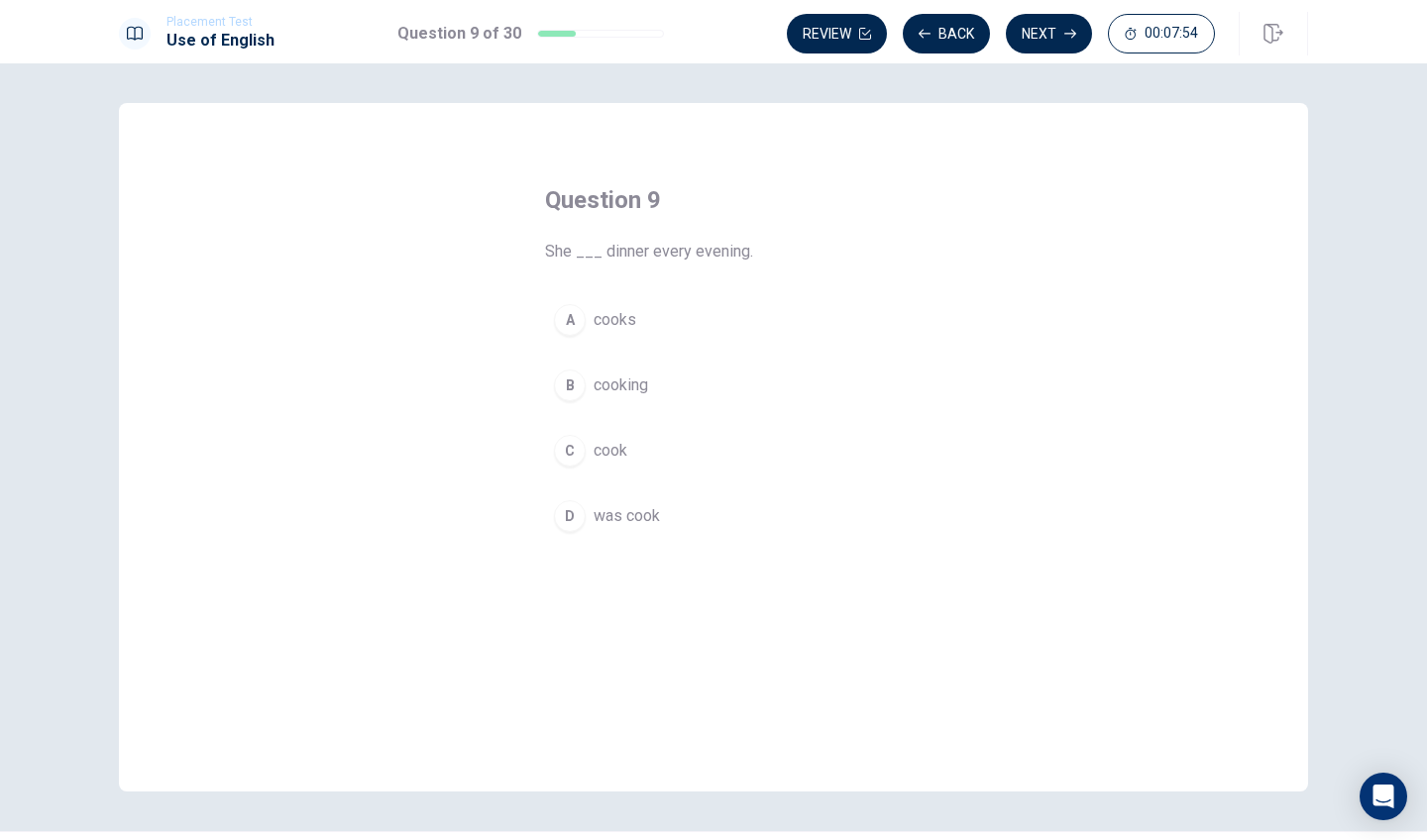 click on "A cooks" at bounding box center [714, 320] 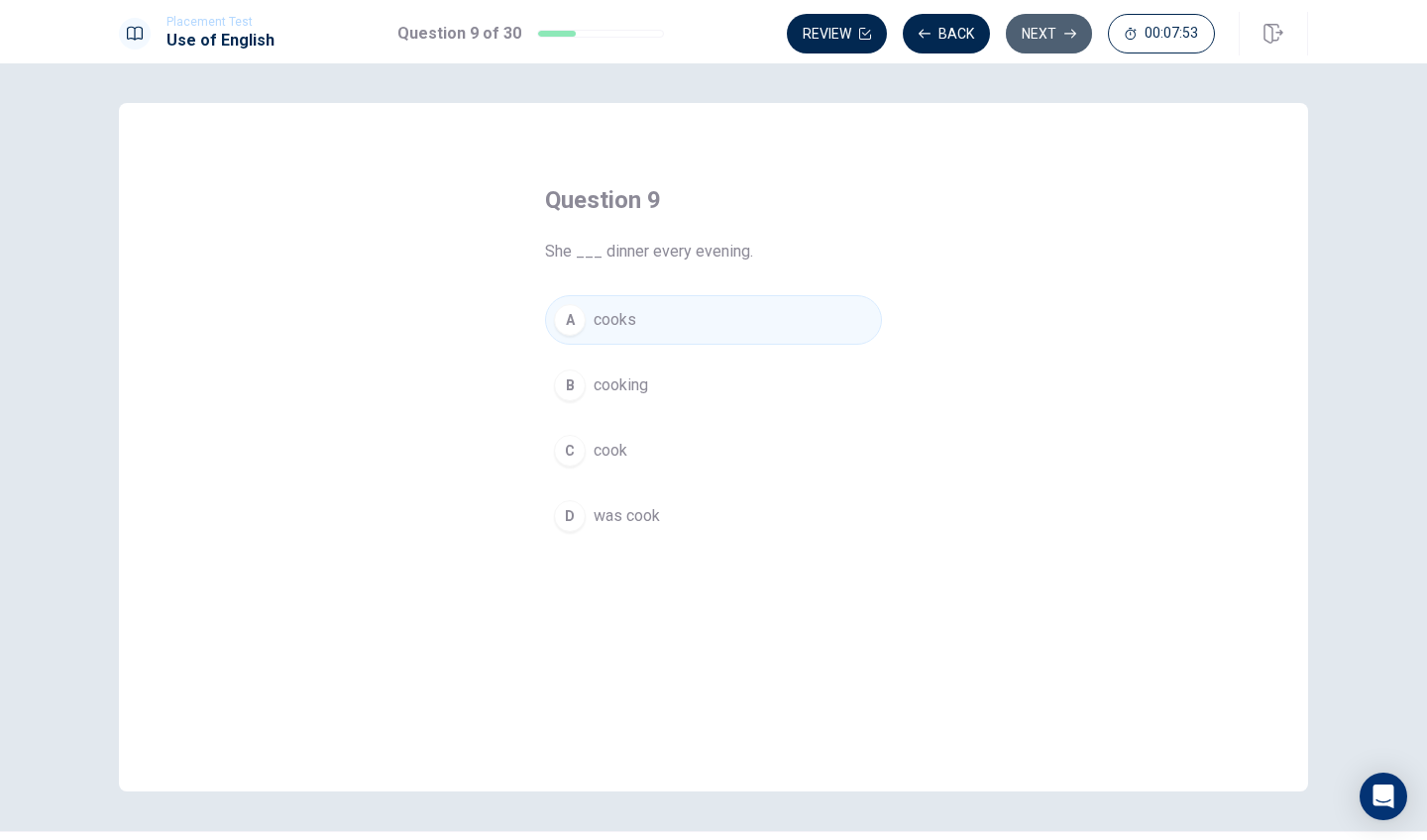 click on "Next" at bounding box center [1048, 34] 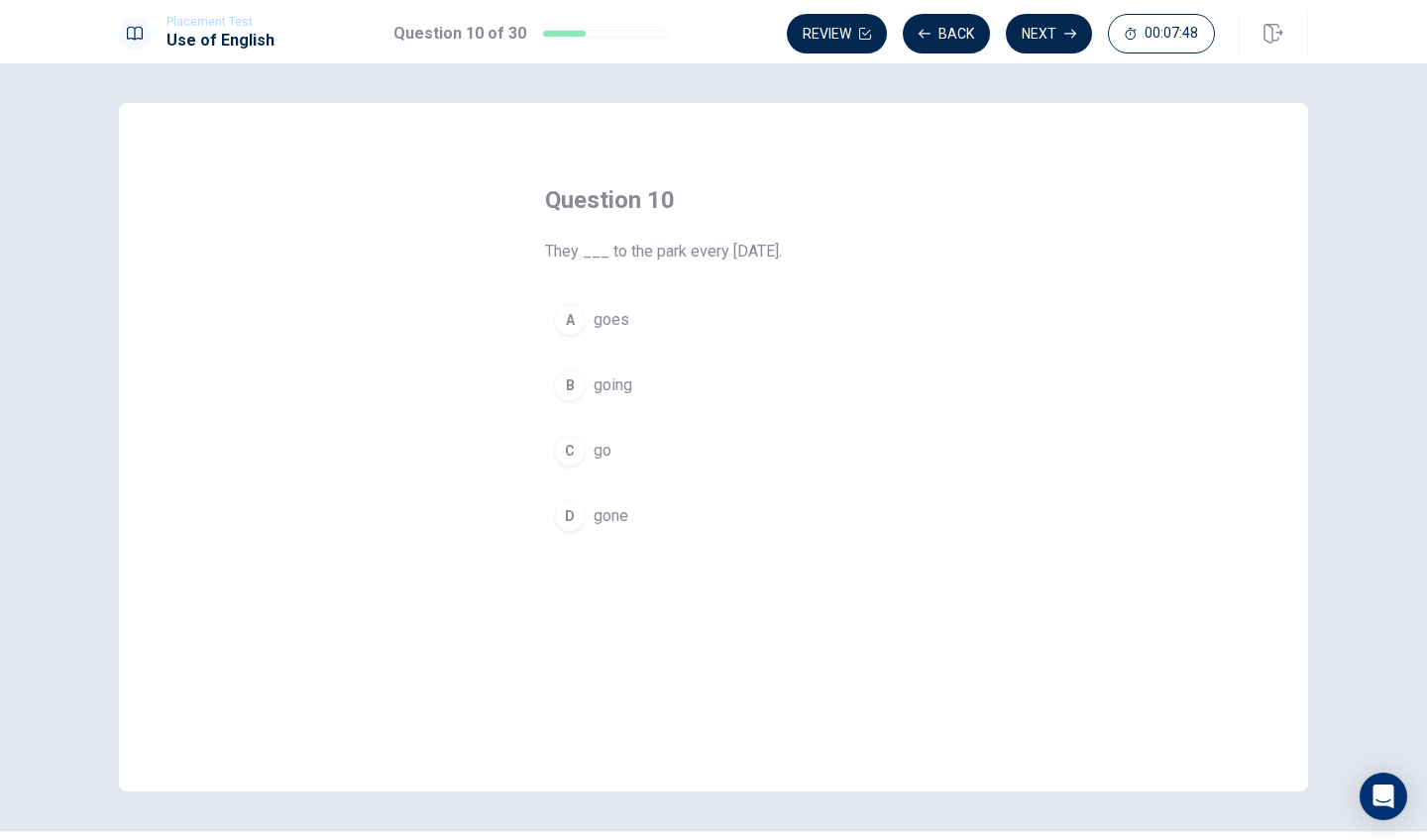 click on "go" at bounding box center [603, 451] 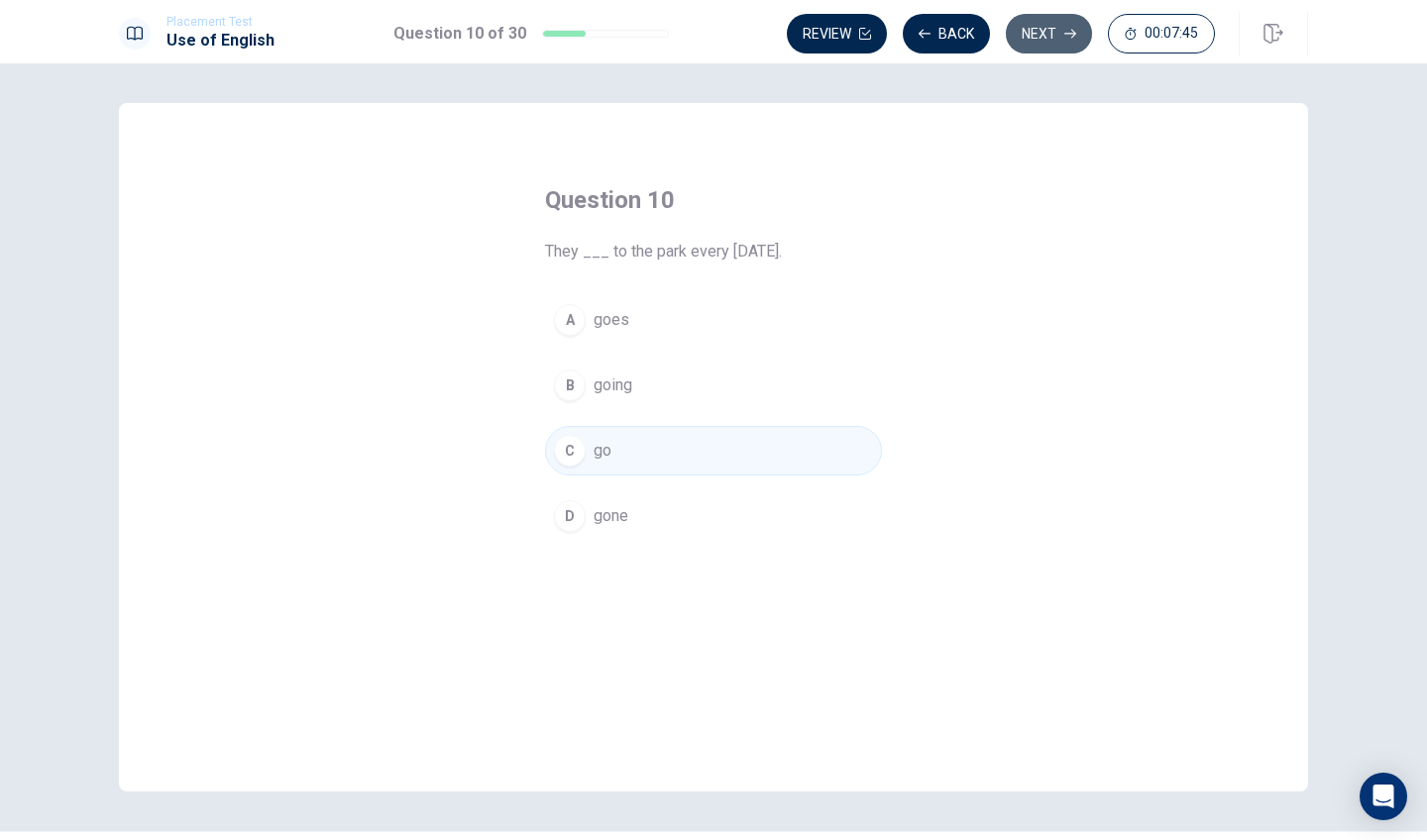 click on "Next" at bounding box center [1048, 34] 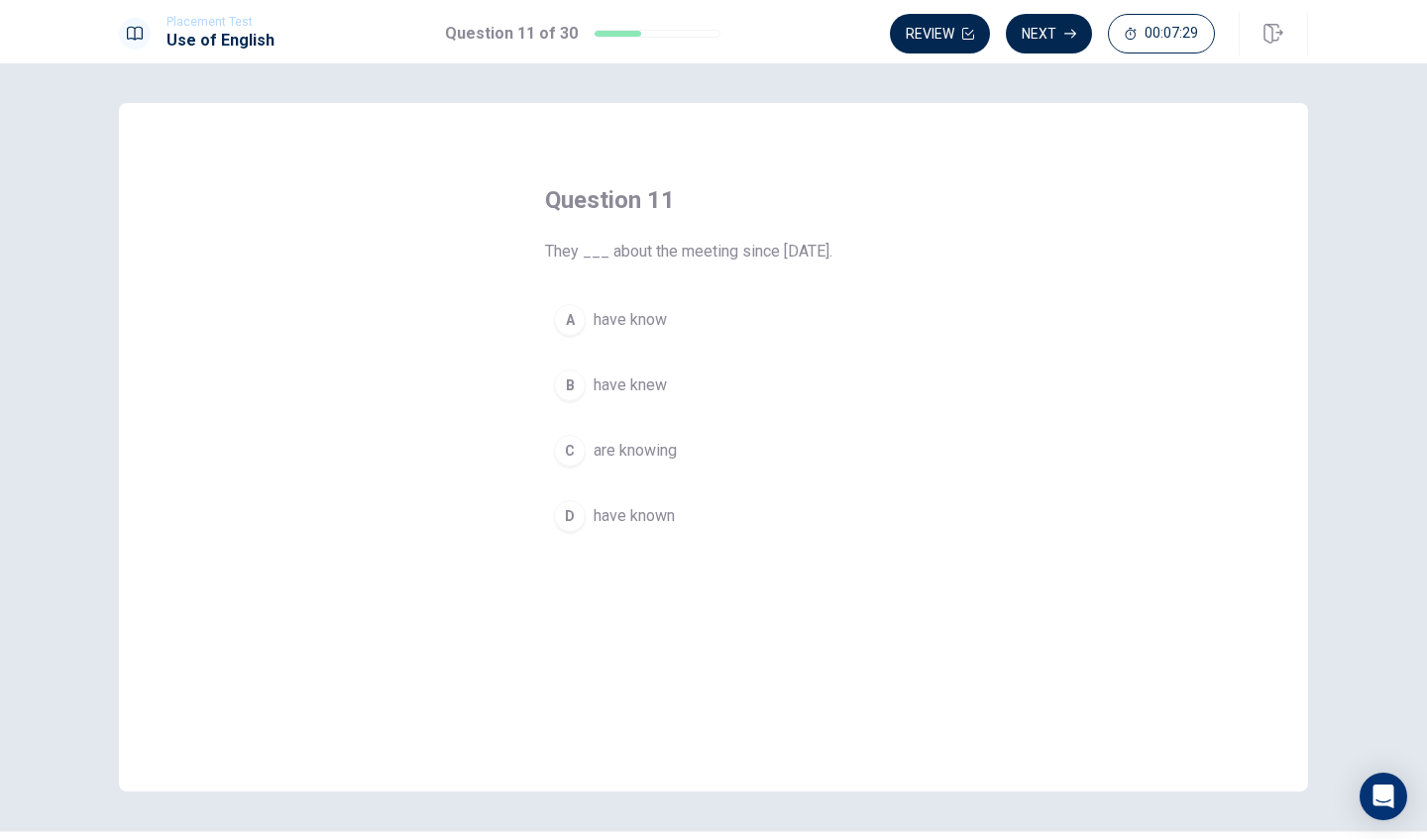 click on "have known" at bounding box center [634, 516] 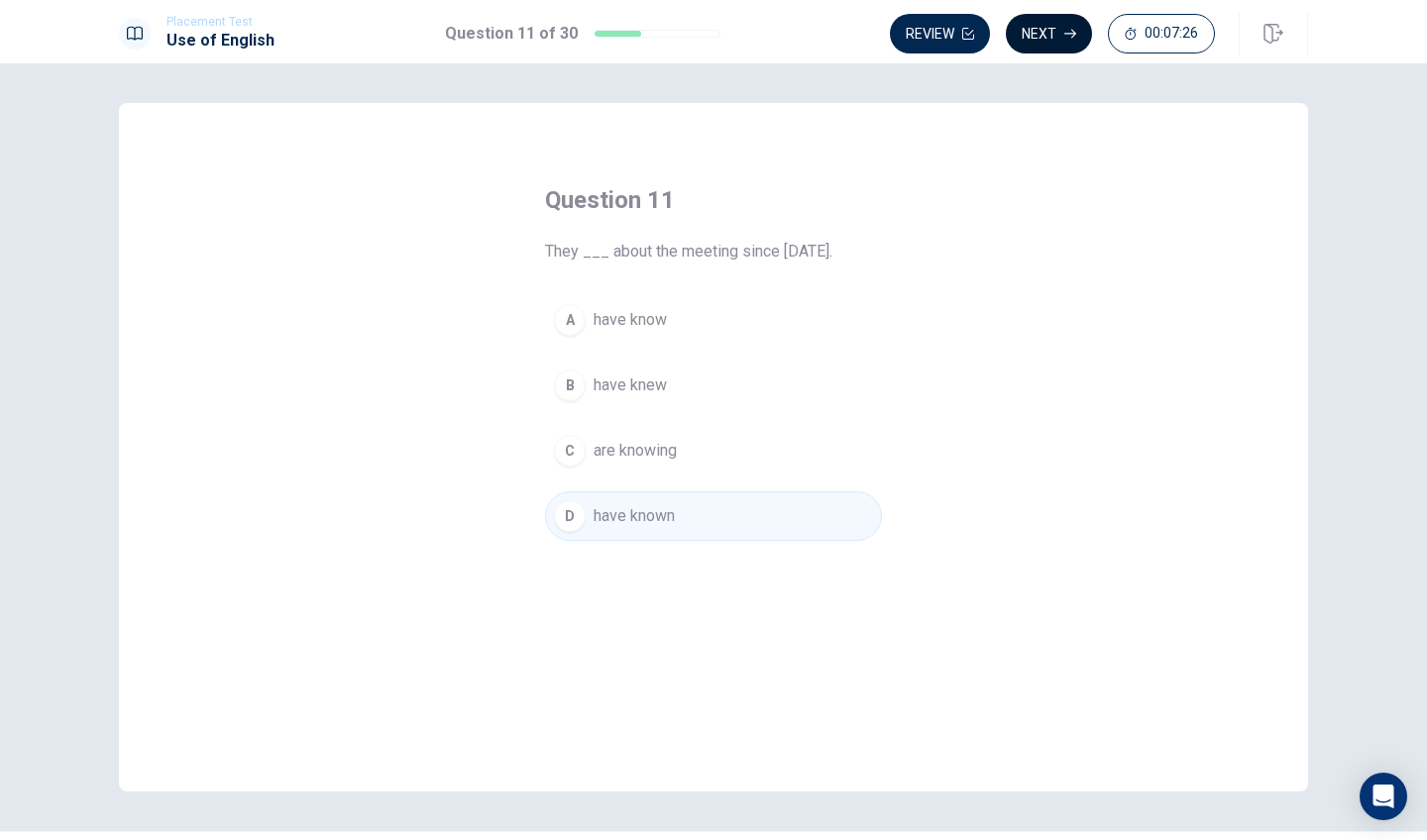 click on "Next" at bounding box center [1048, 34] 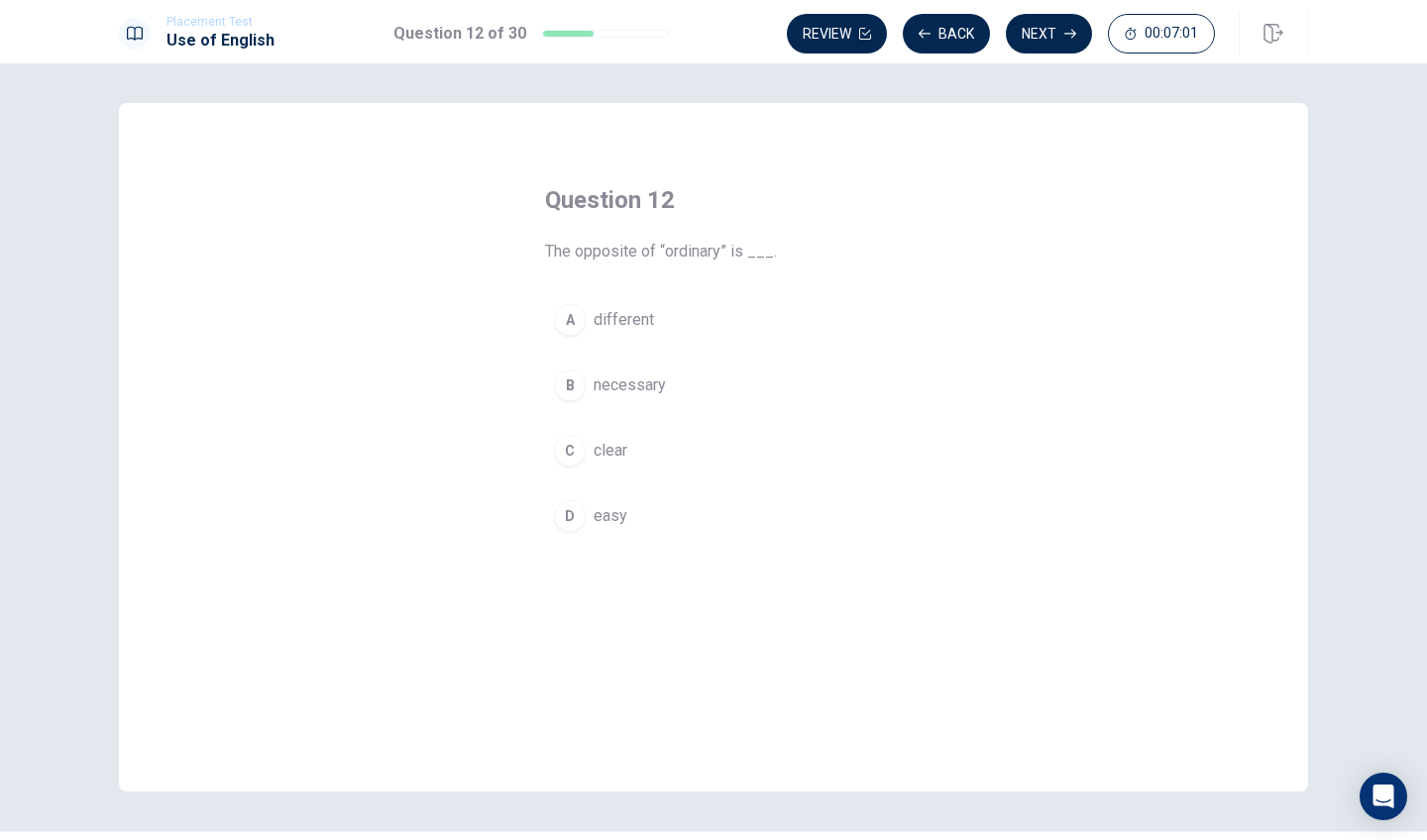 click on "necessary" at bounding box center (629, 385) 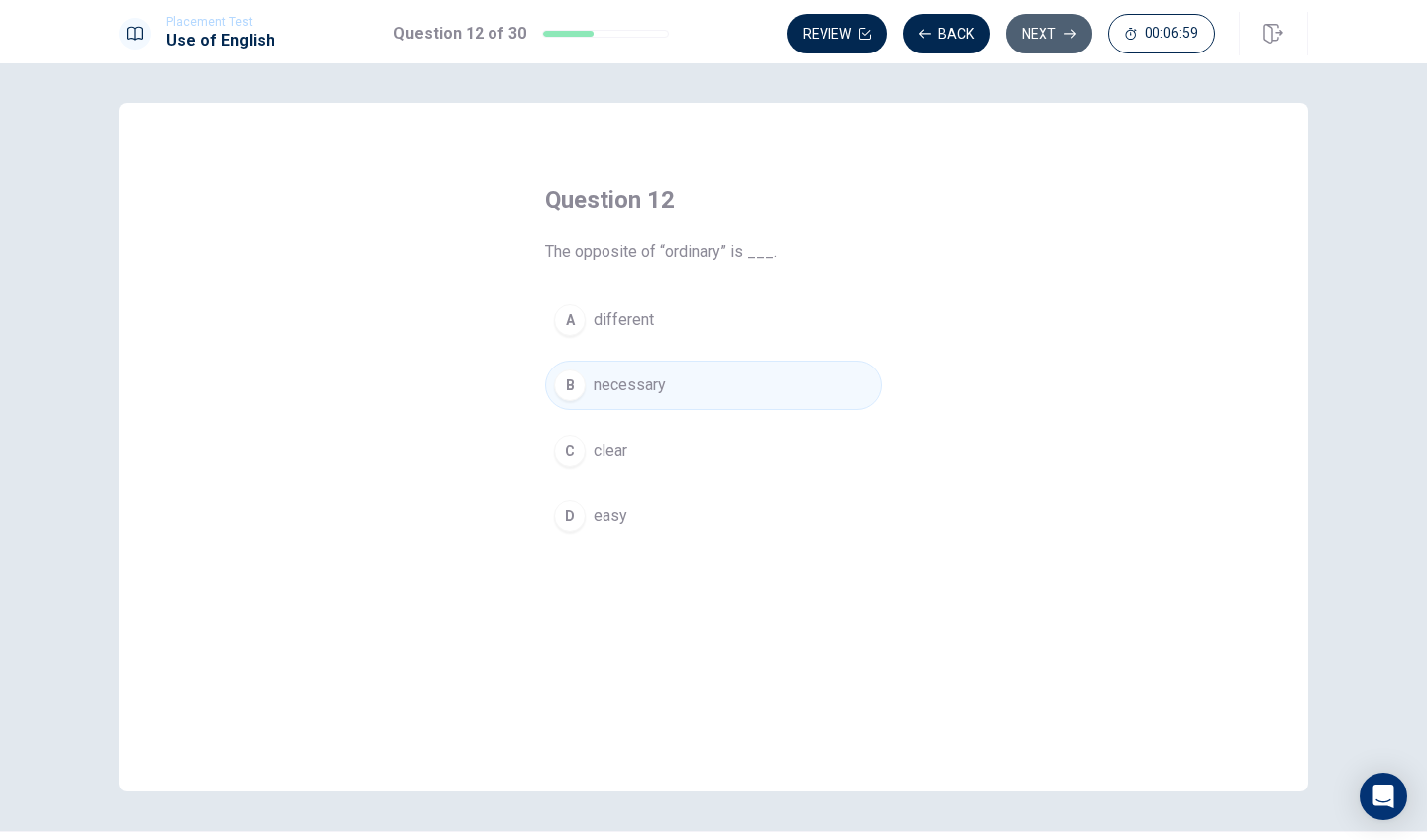 click on "Next" at bounding box center [1048, 34] 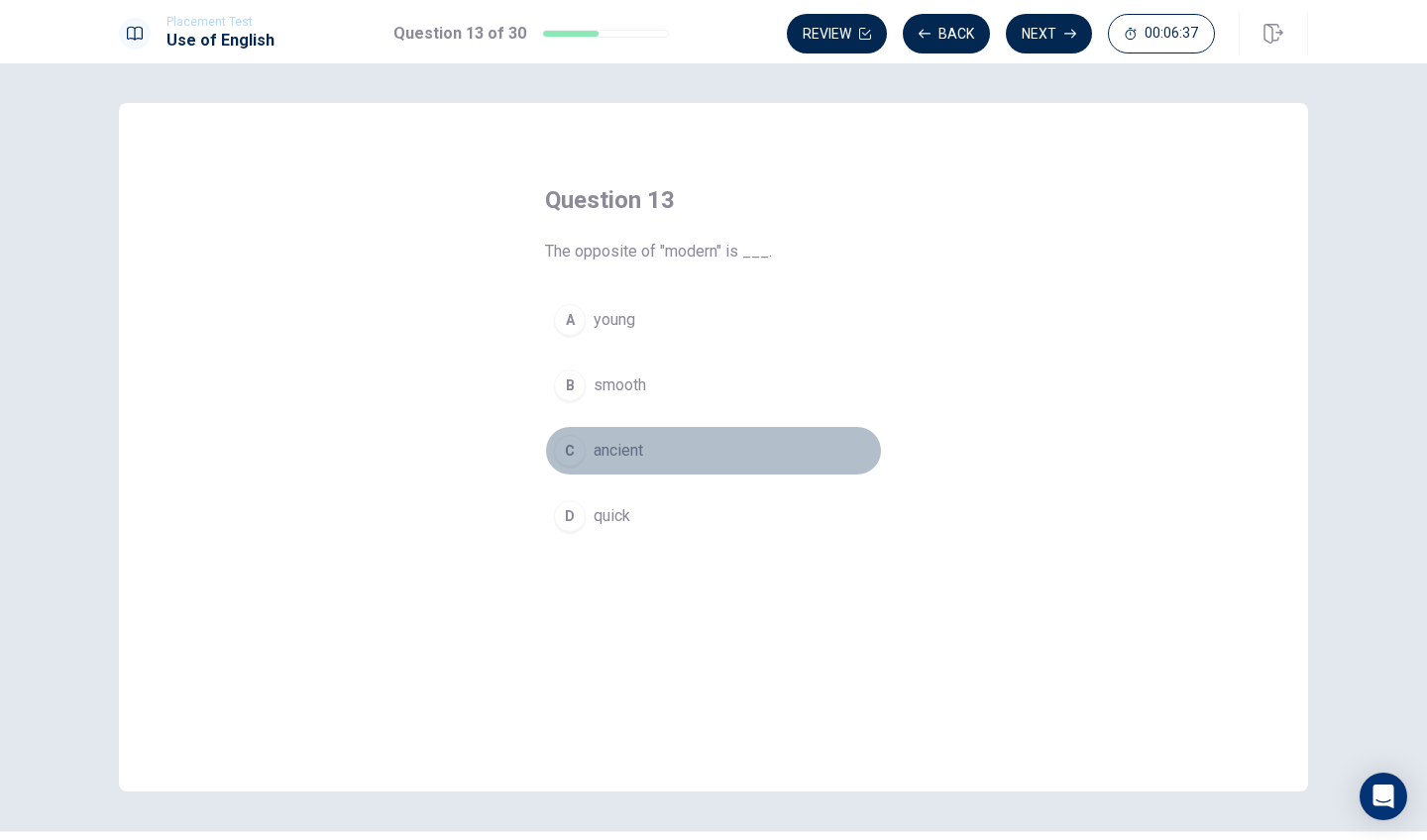 click on "C ancient" at bounding box center [714, 451] 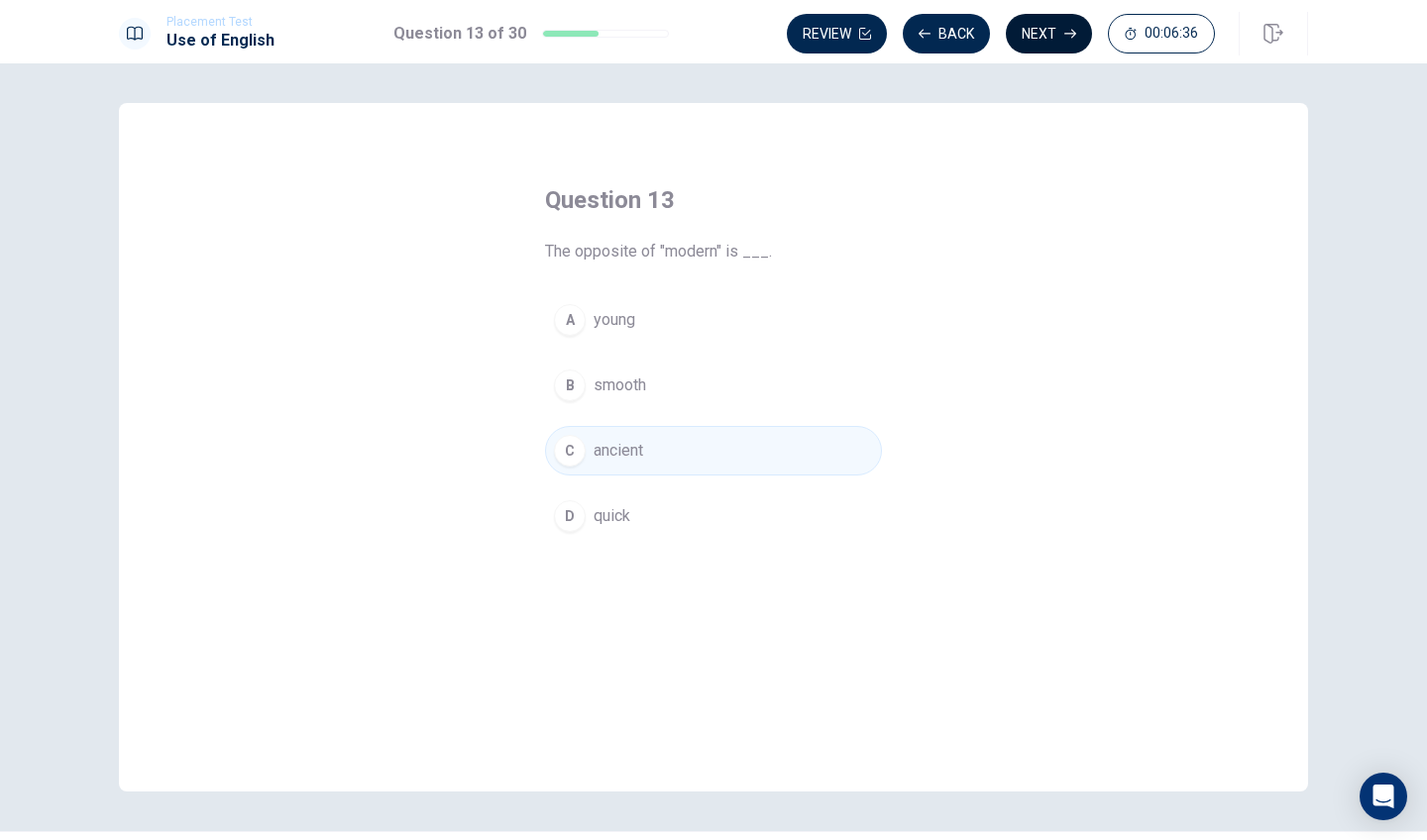 click on "Next" at bounding box center [1048, 34] 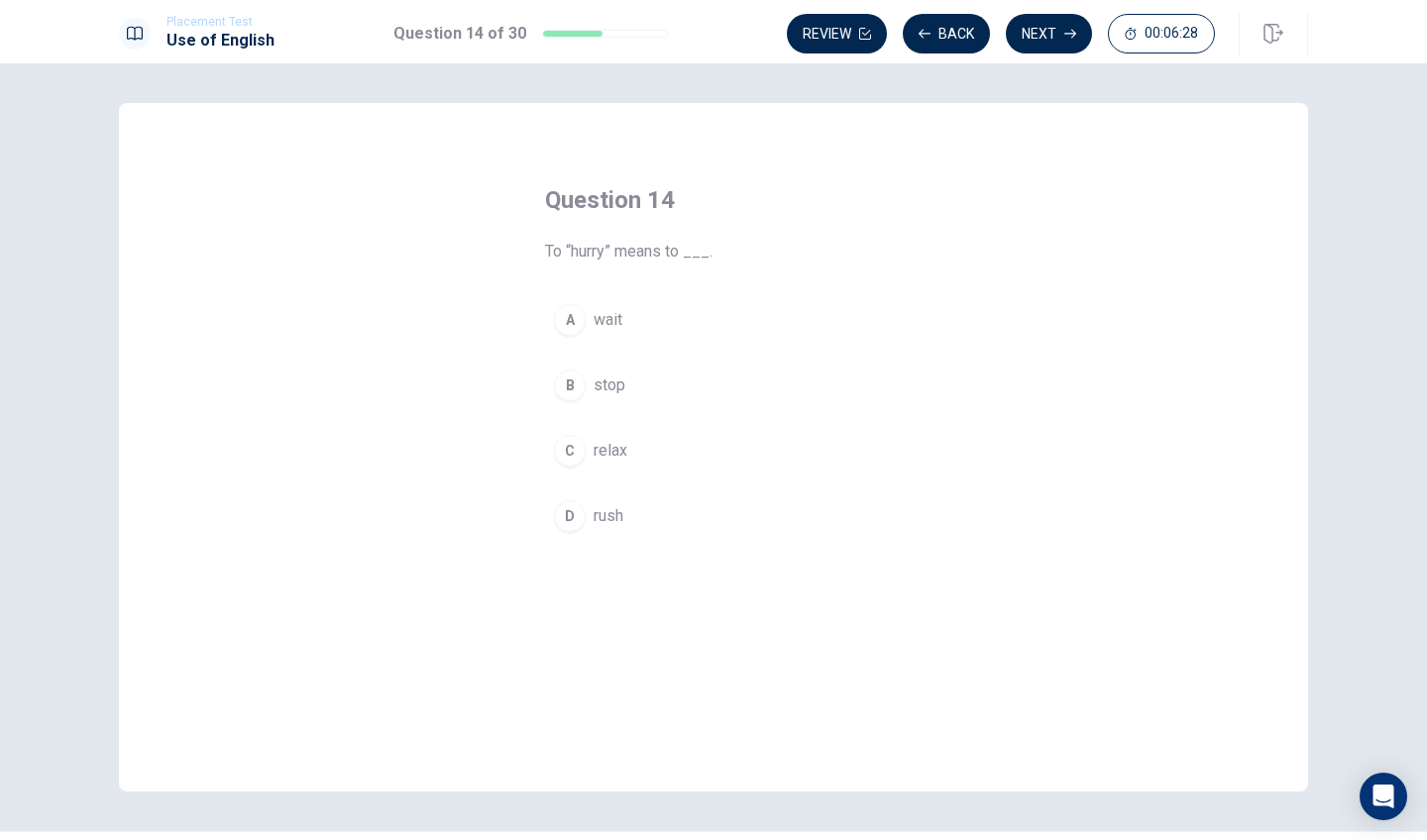 click on "D rush" at bounding box center [714, 516] 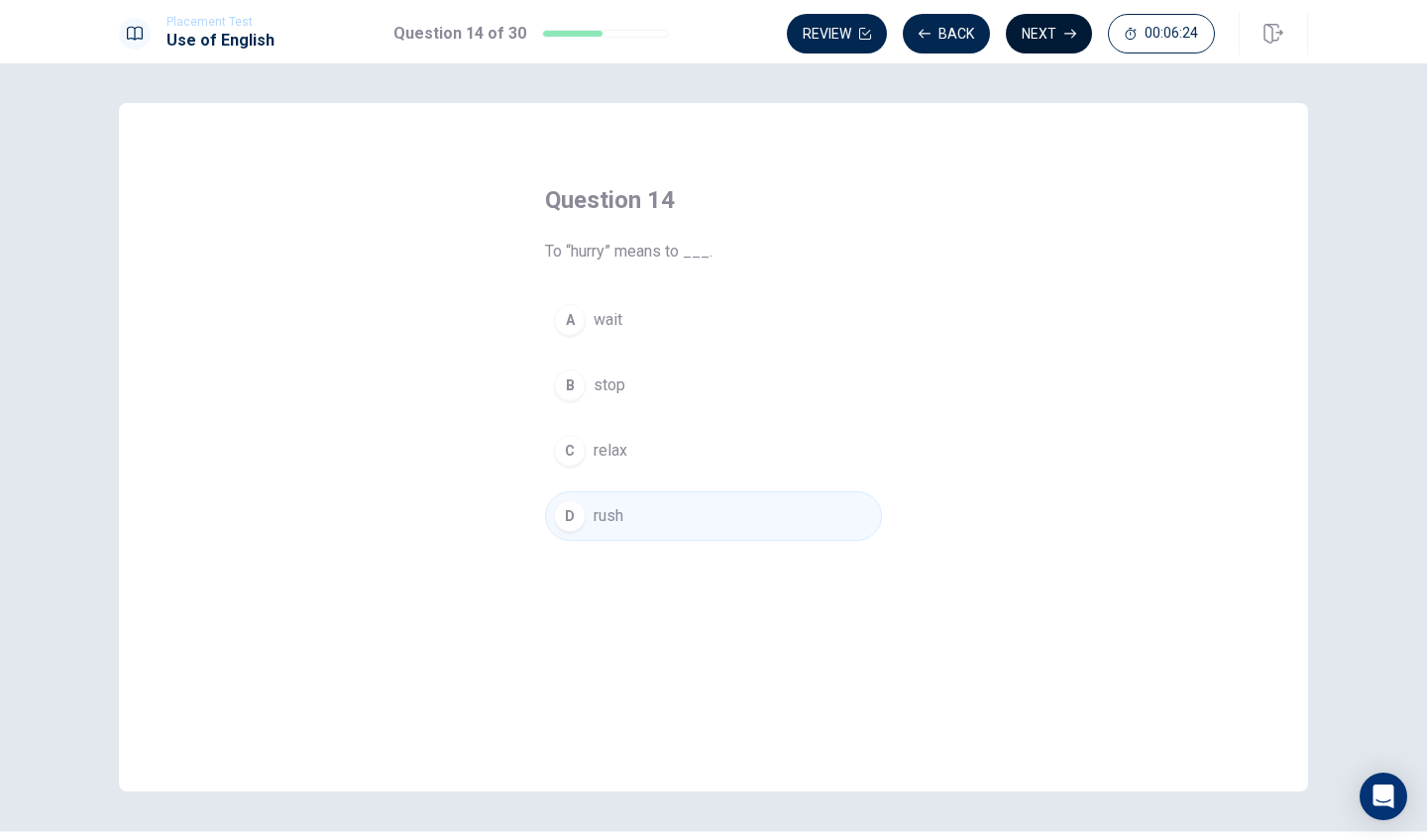 click on "Next" at bounding box center [1048, 34] 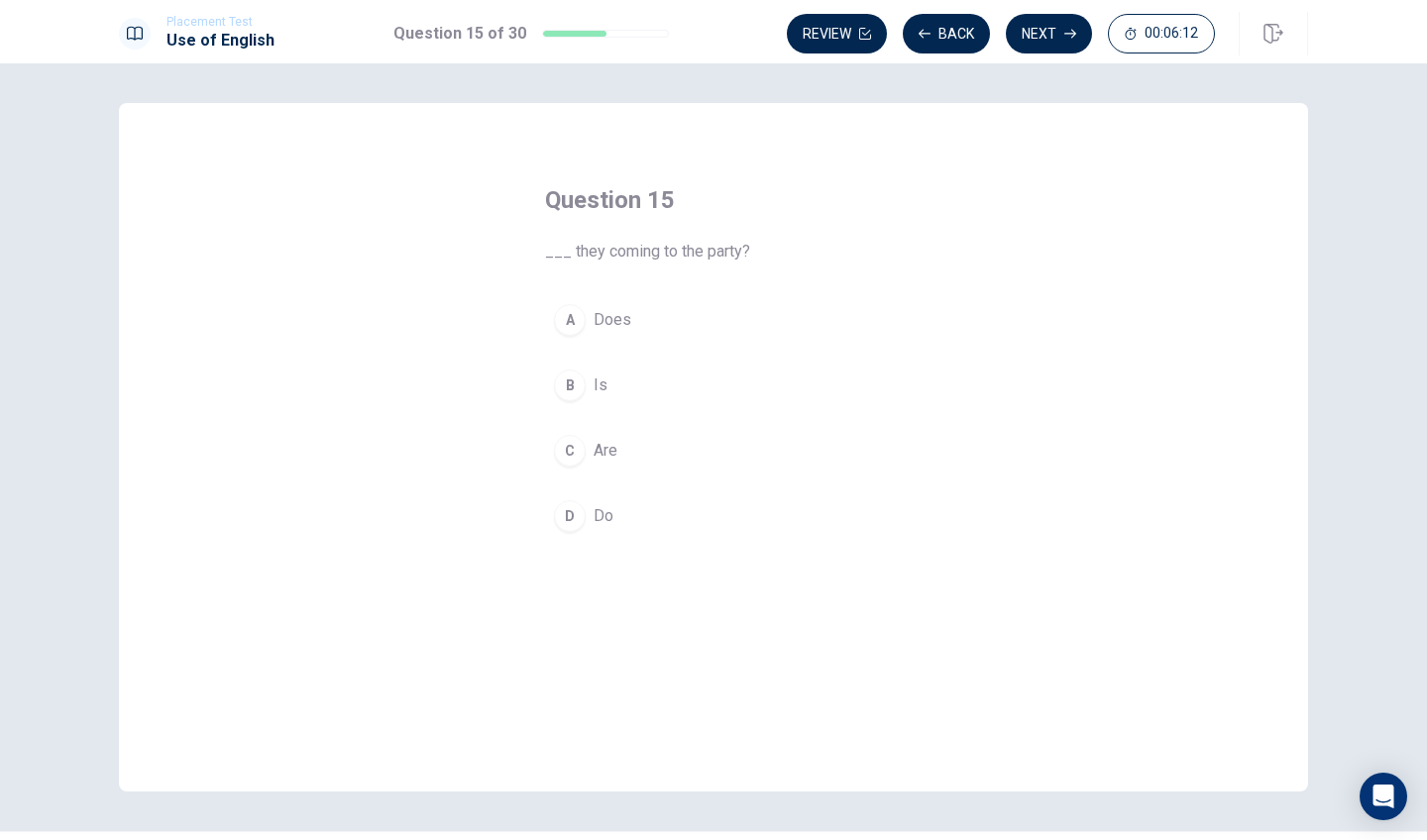 click on "Are" at bounding box center (605, 451) 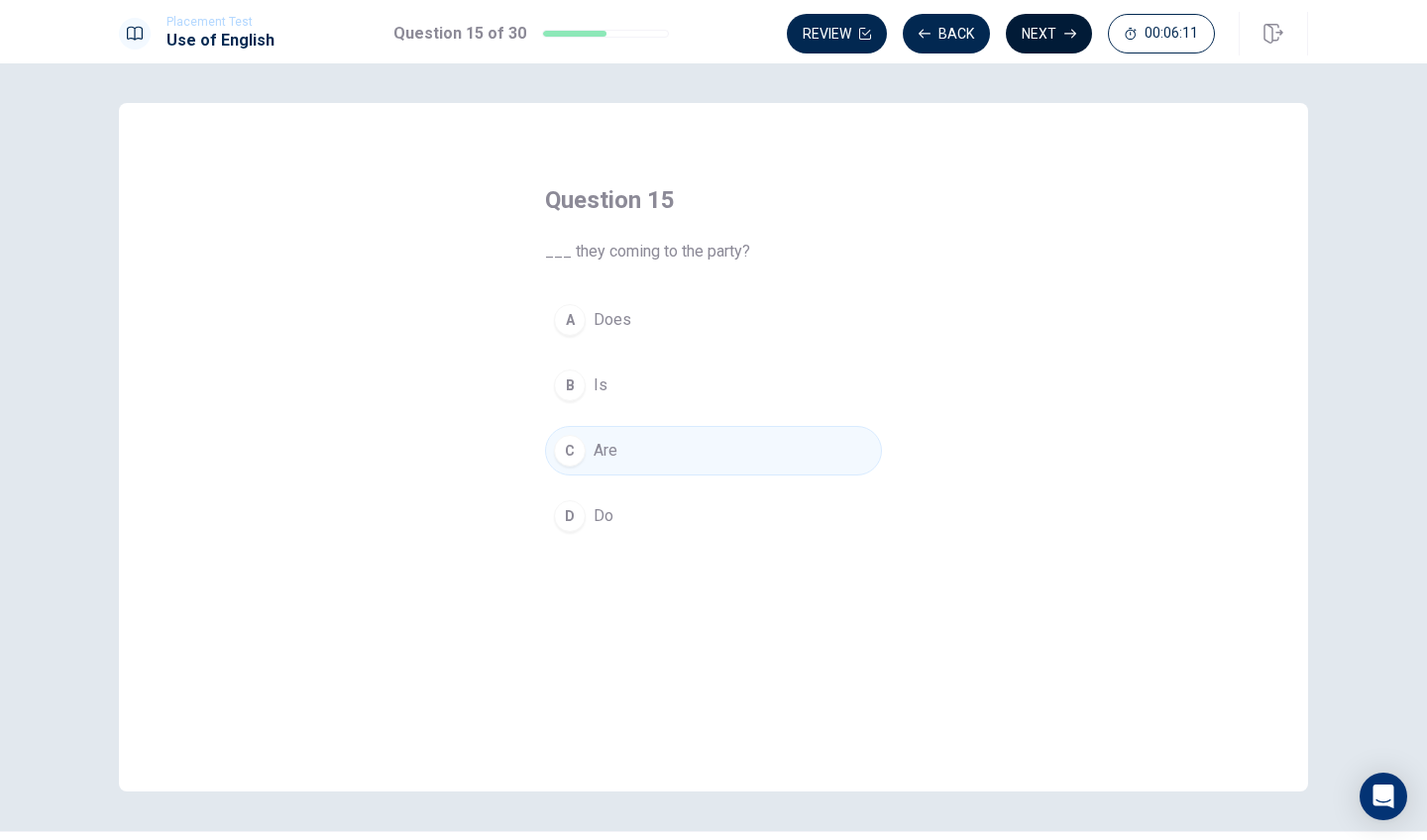 click on "Next" at bounding box center [1048, 34] 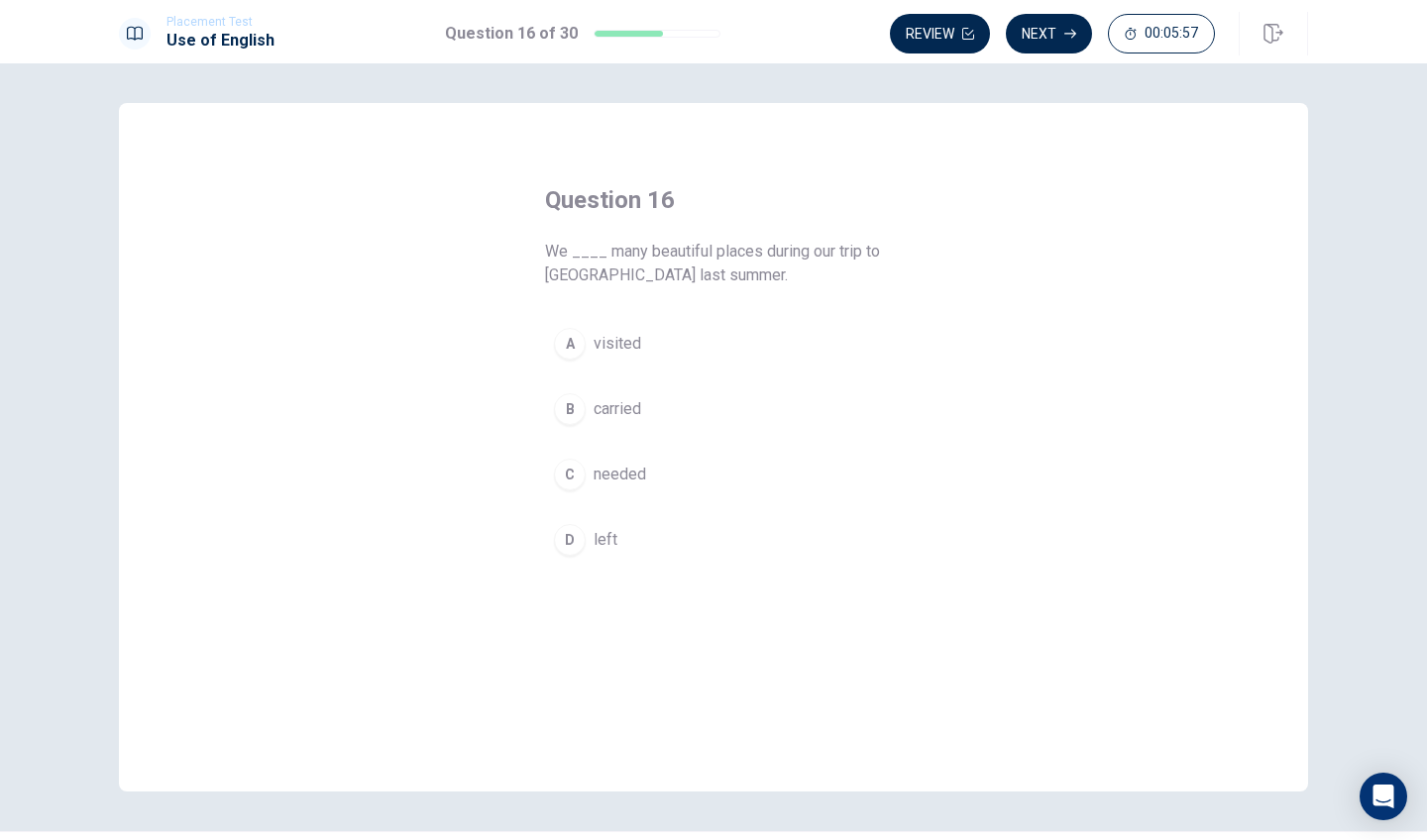 click on "visited" at bounding box center [617, 344] 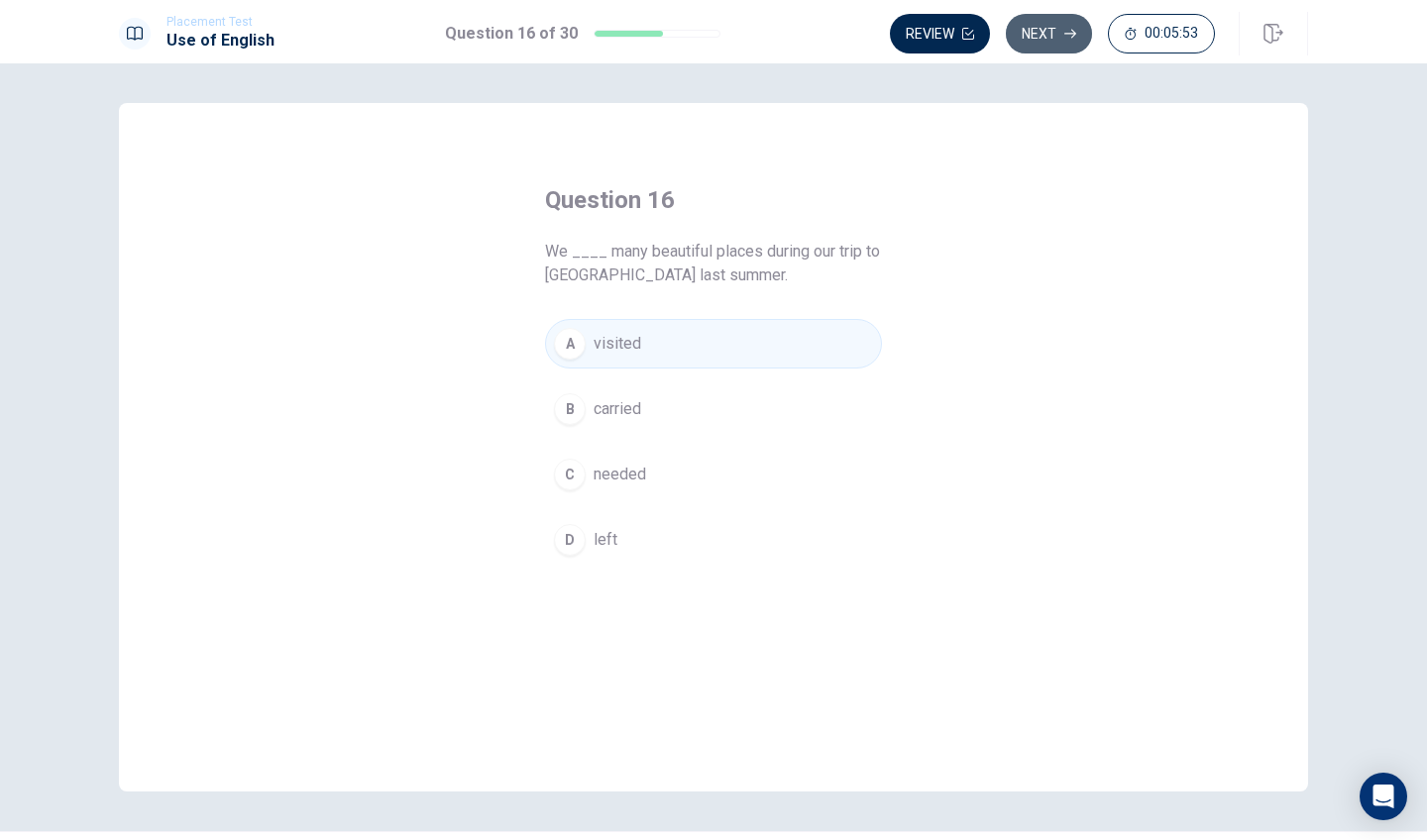 click on "Next" at bounding box center (1048, 34) 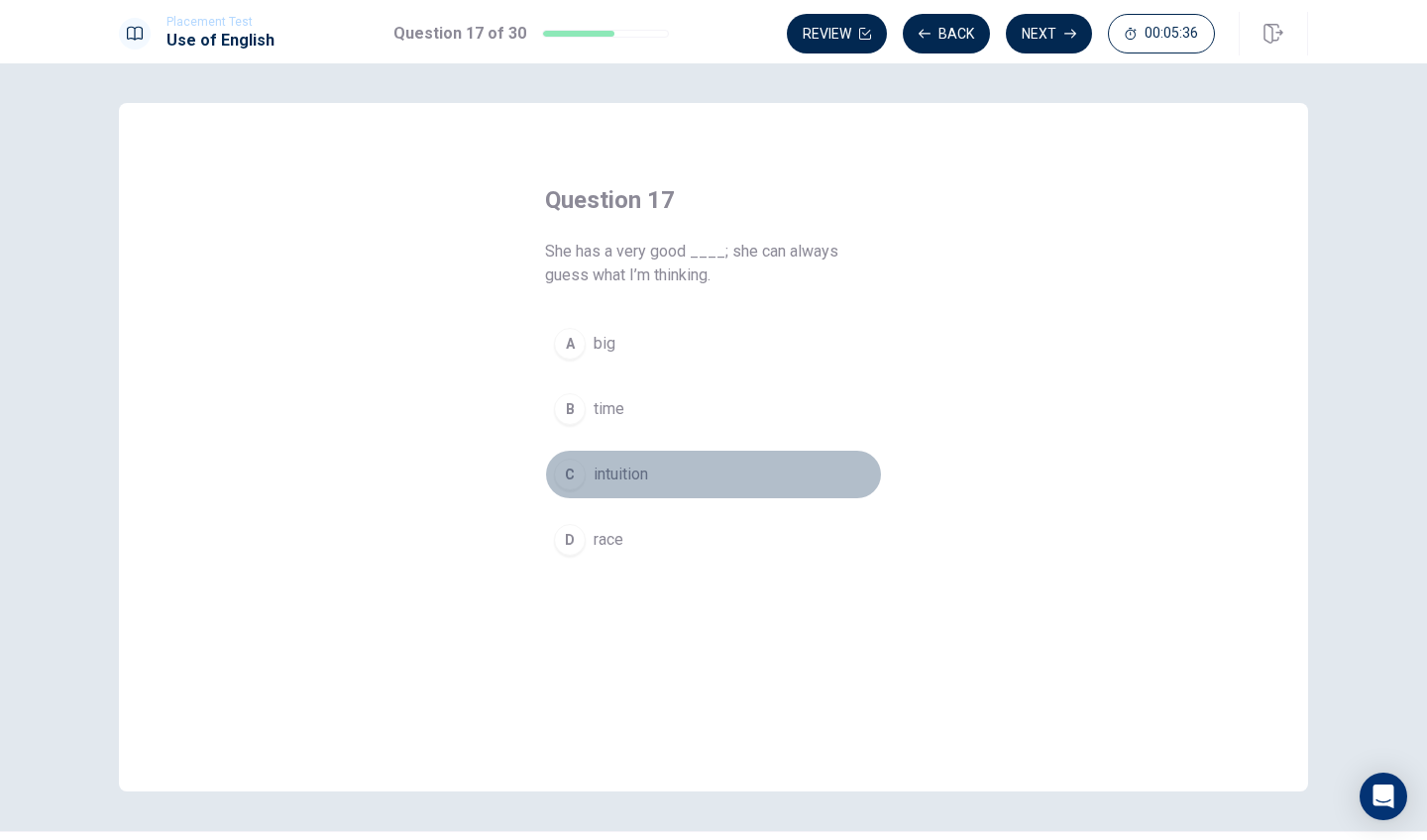 click on "C intuition" at bounding box center [714, 474] 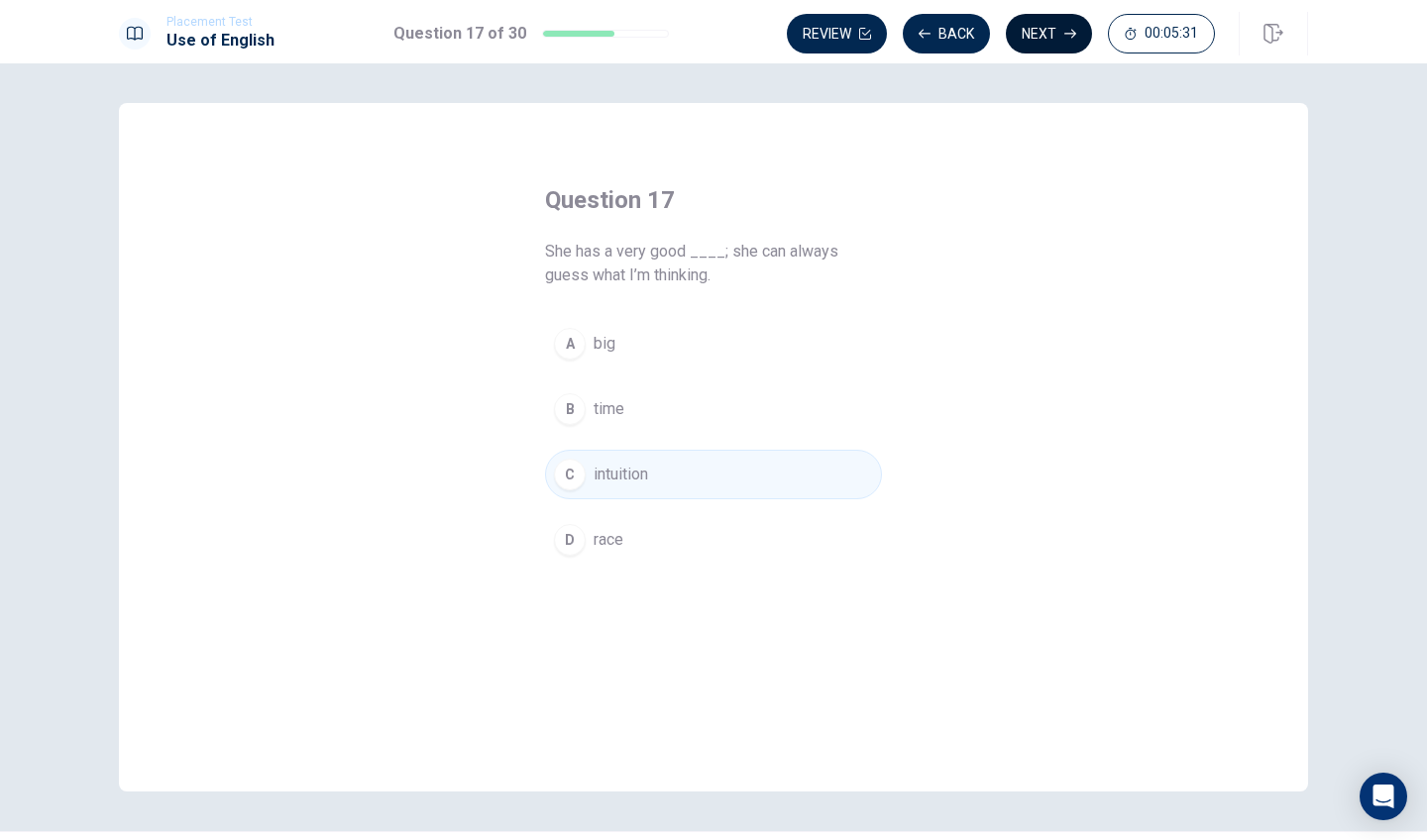 click on "Next" at bounding box center [1048, 34] 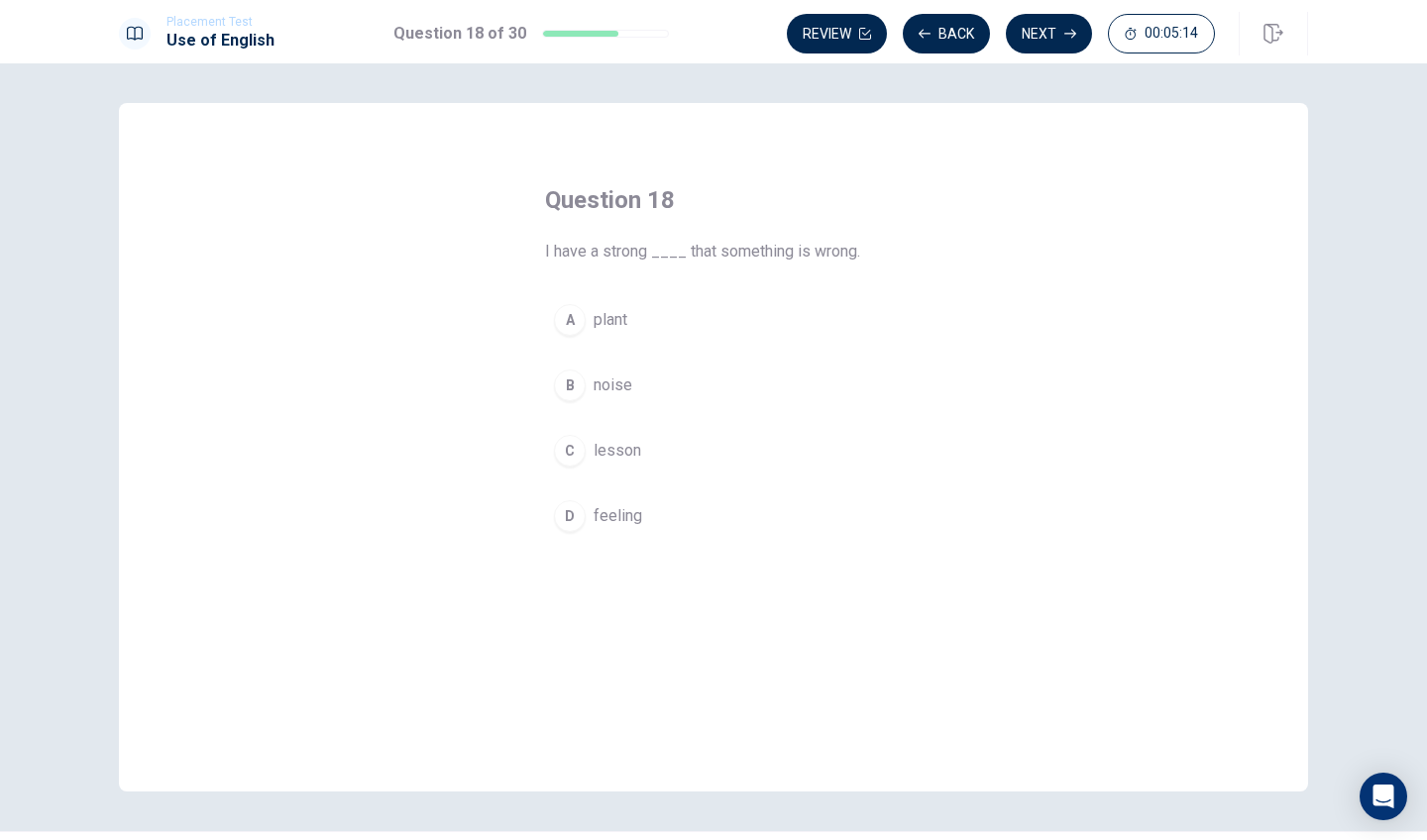 click on "B noise" at bounding box center [714, 385] 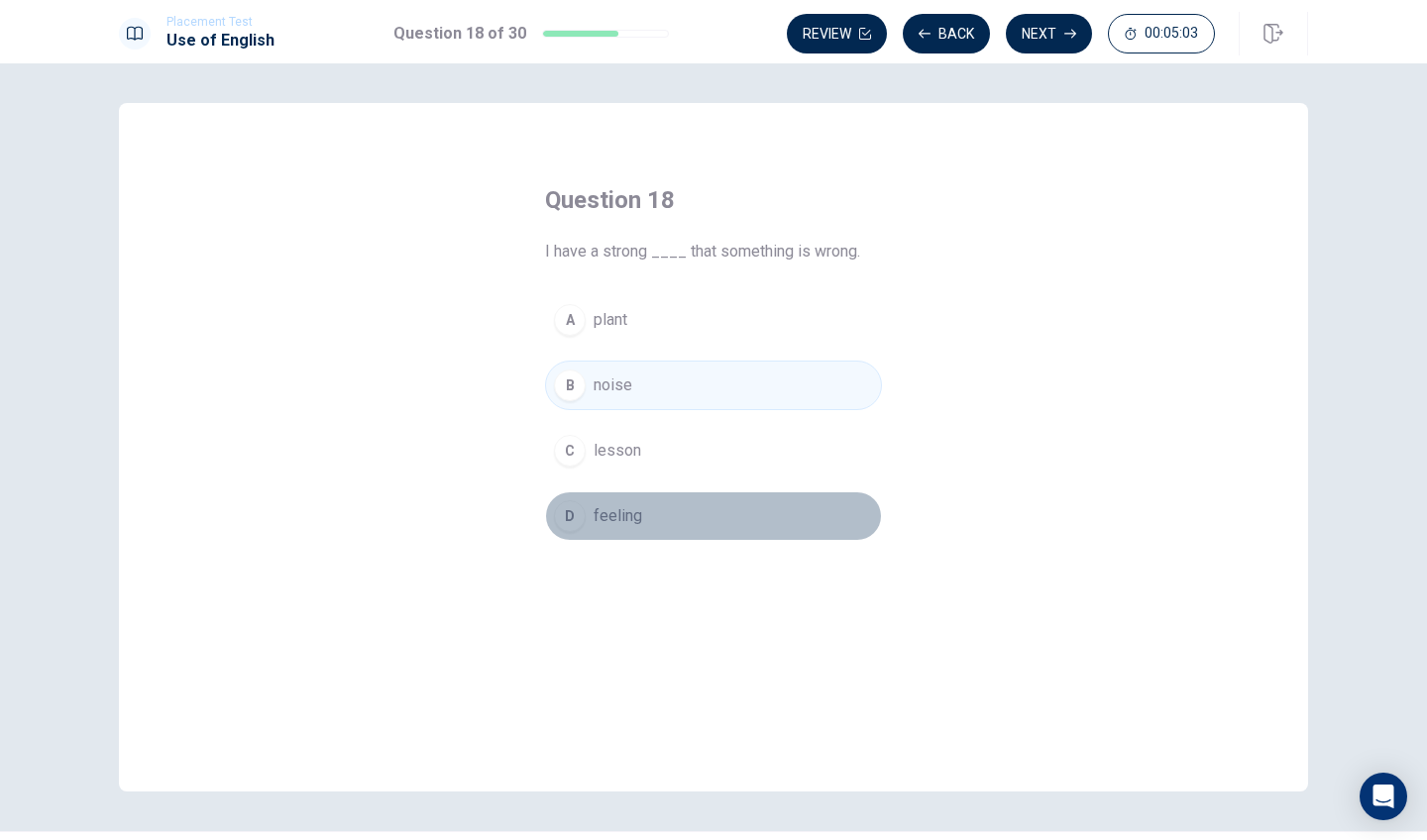 click on "D feeling" at bounding box center (714, 516) 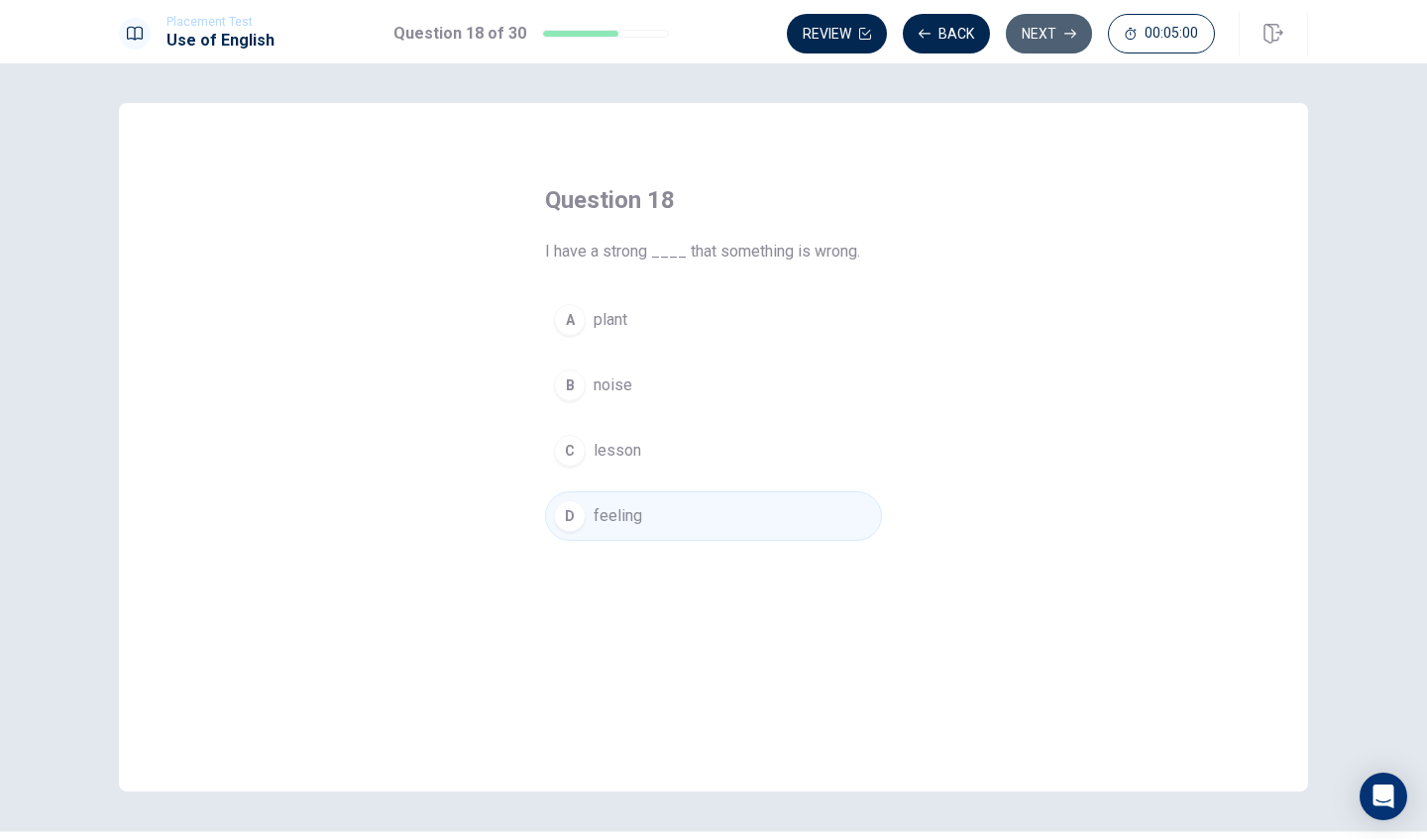 click on "Next" at bounding box center (1048, 34) 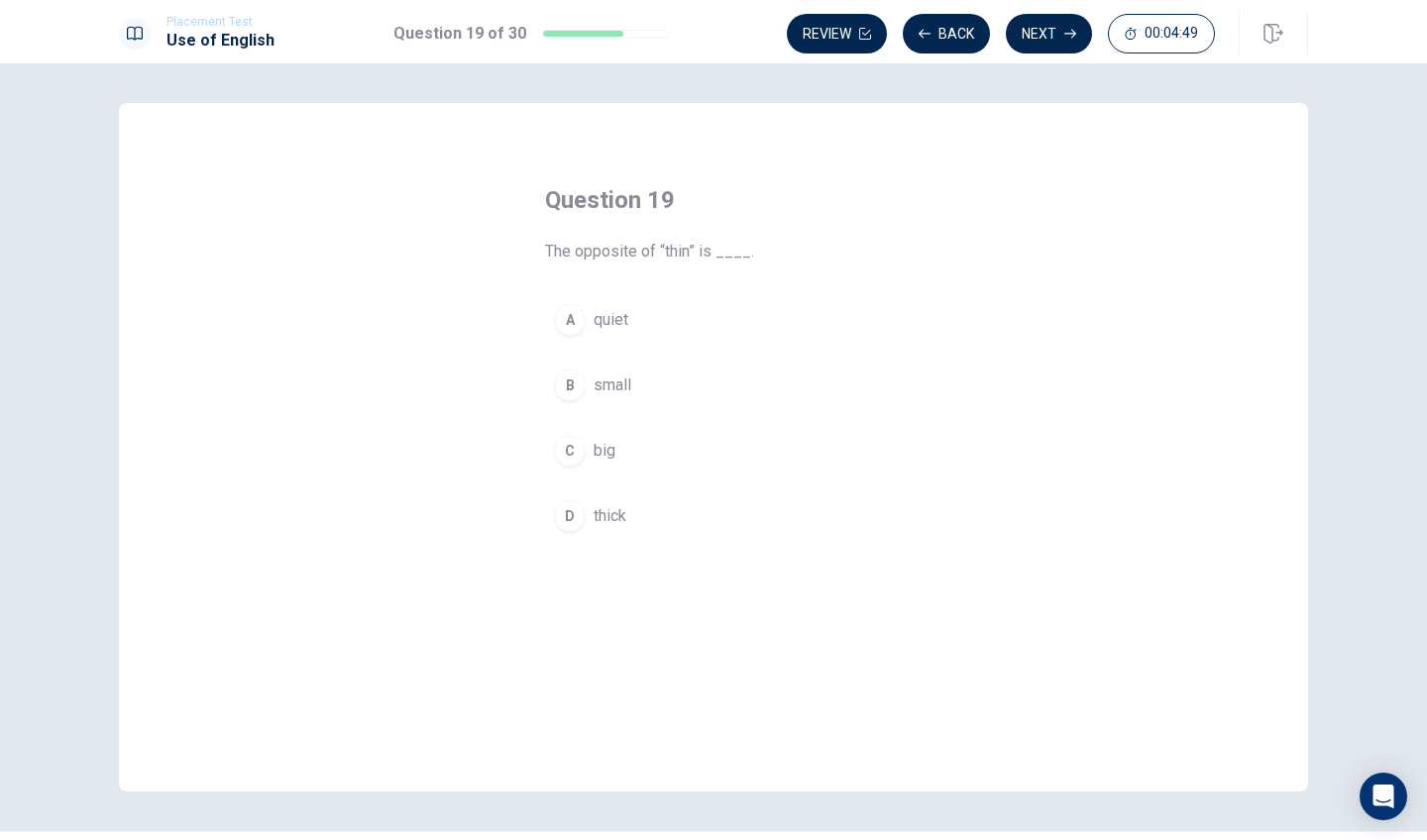 click on "D thick" at bounding box center [714, 516] 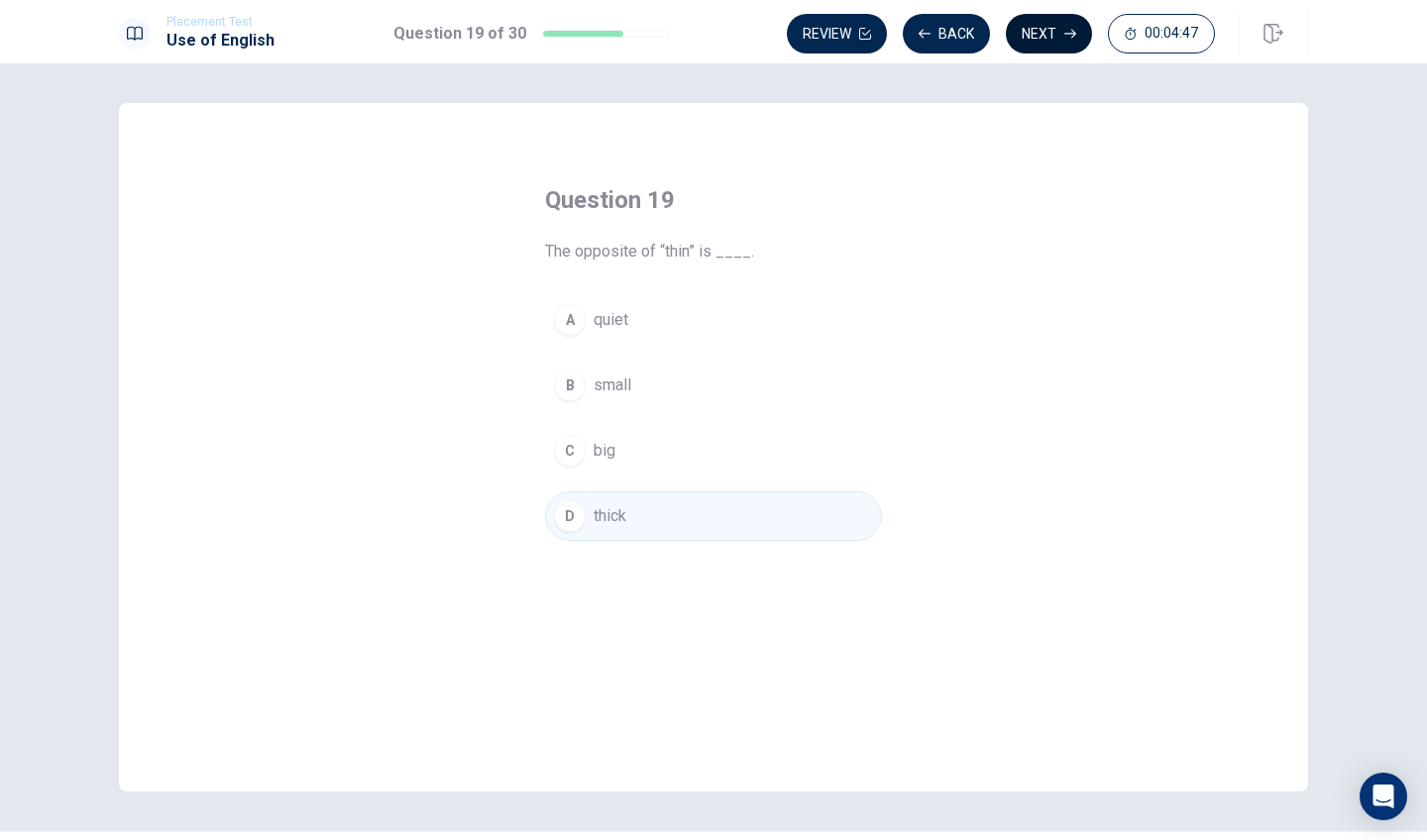 click on "Next" at bounding box center (1048, 34) 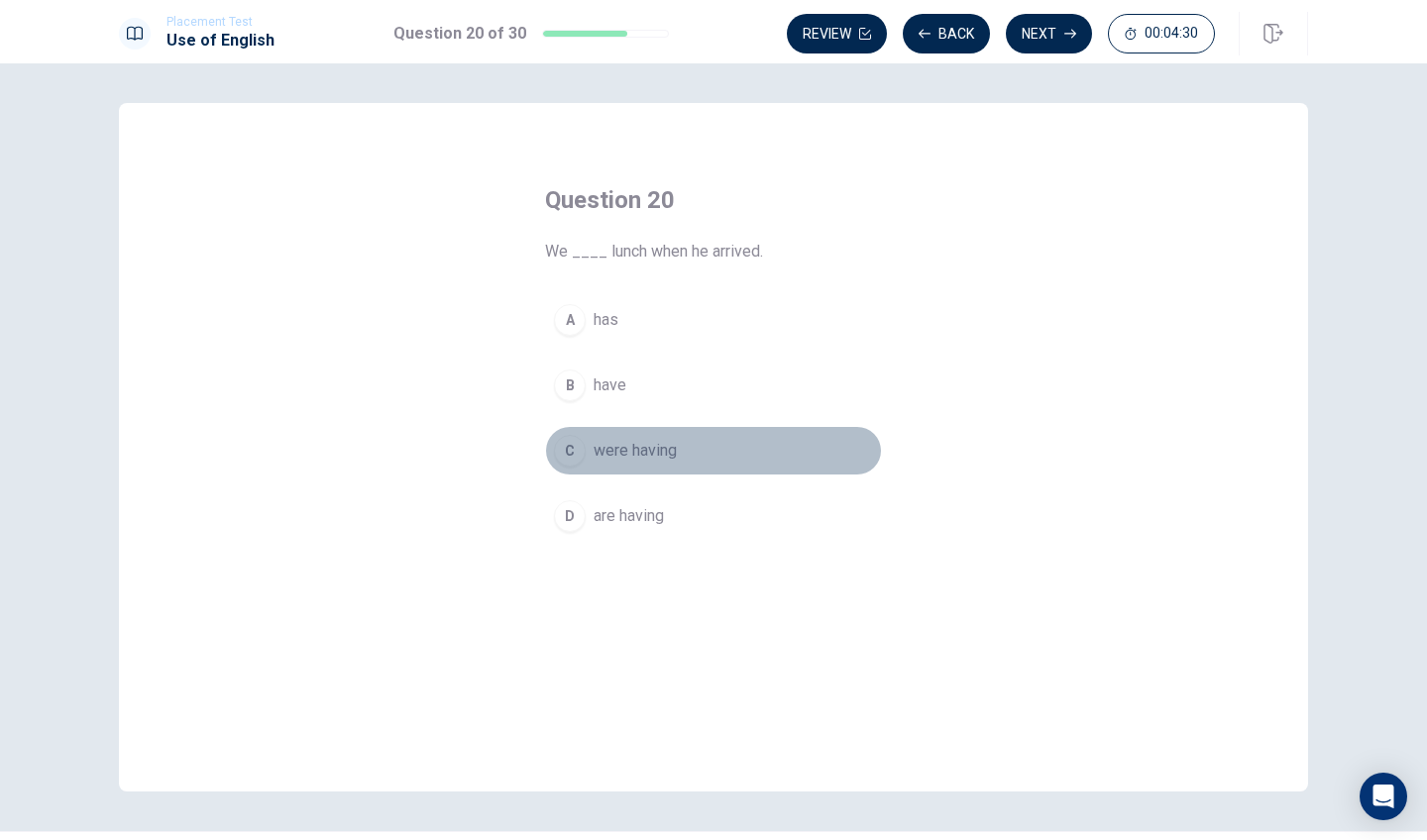 click on "C were having" at bounding box center [714, 451] 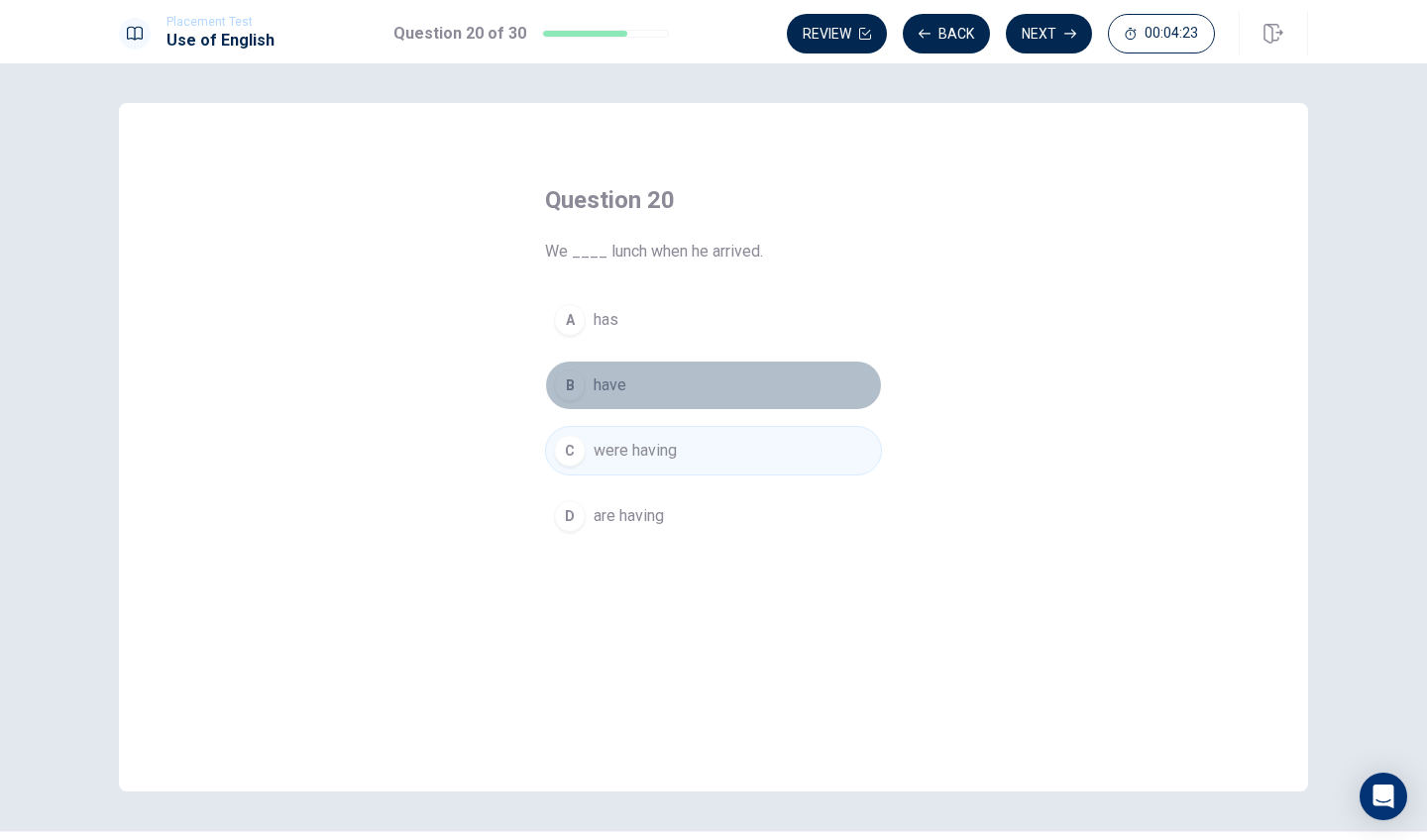 click on "B have" at bounding box center [714, 385] 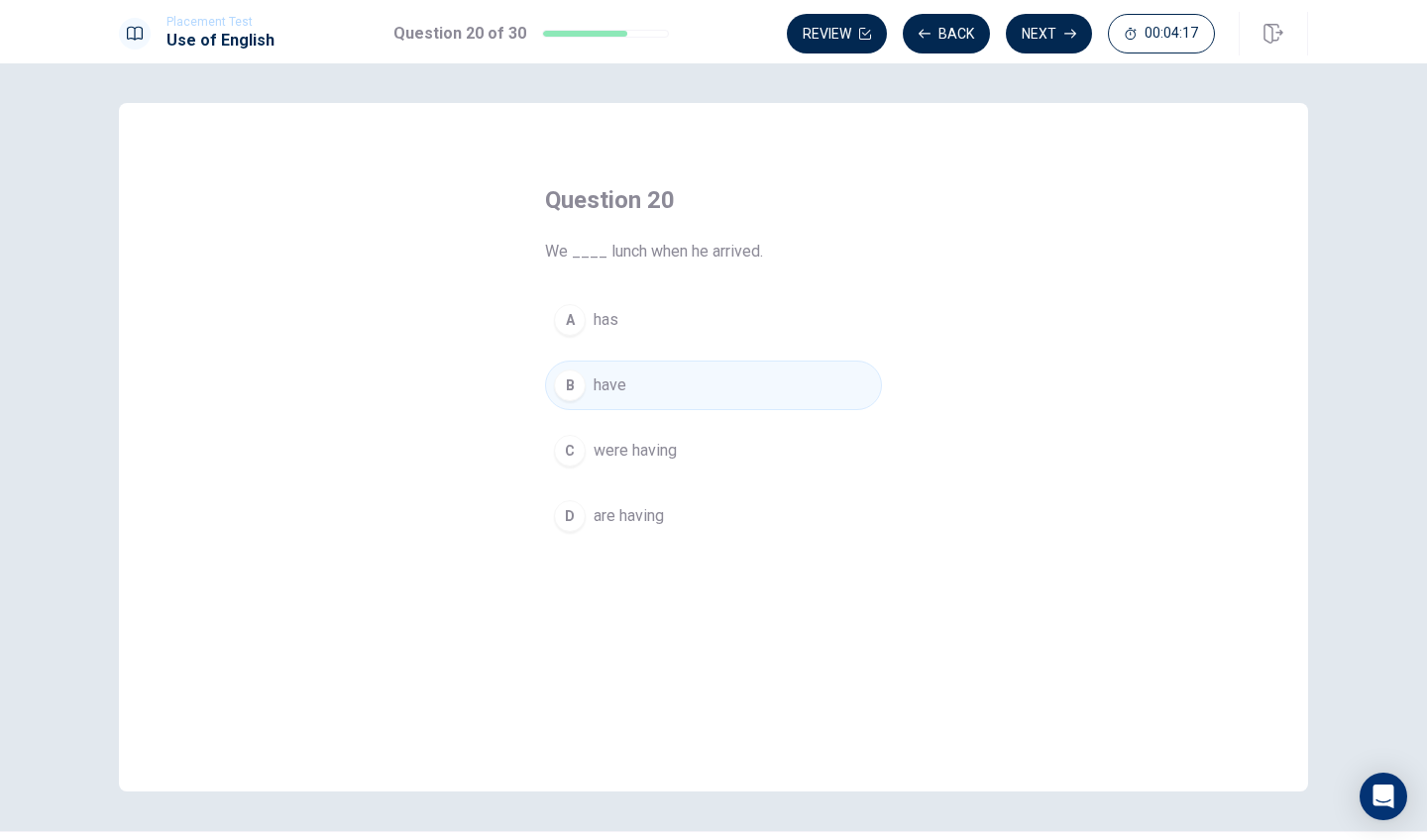 click on "were having" at bounding box center [635, 451] 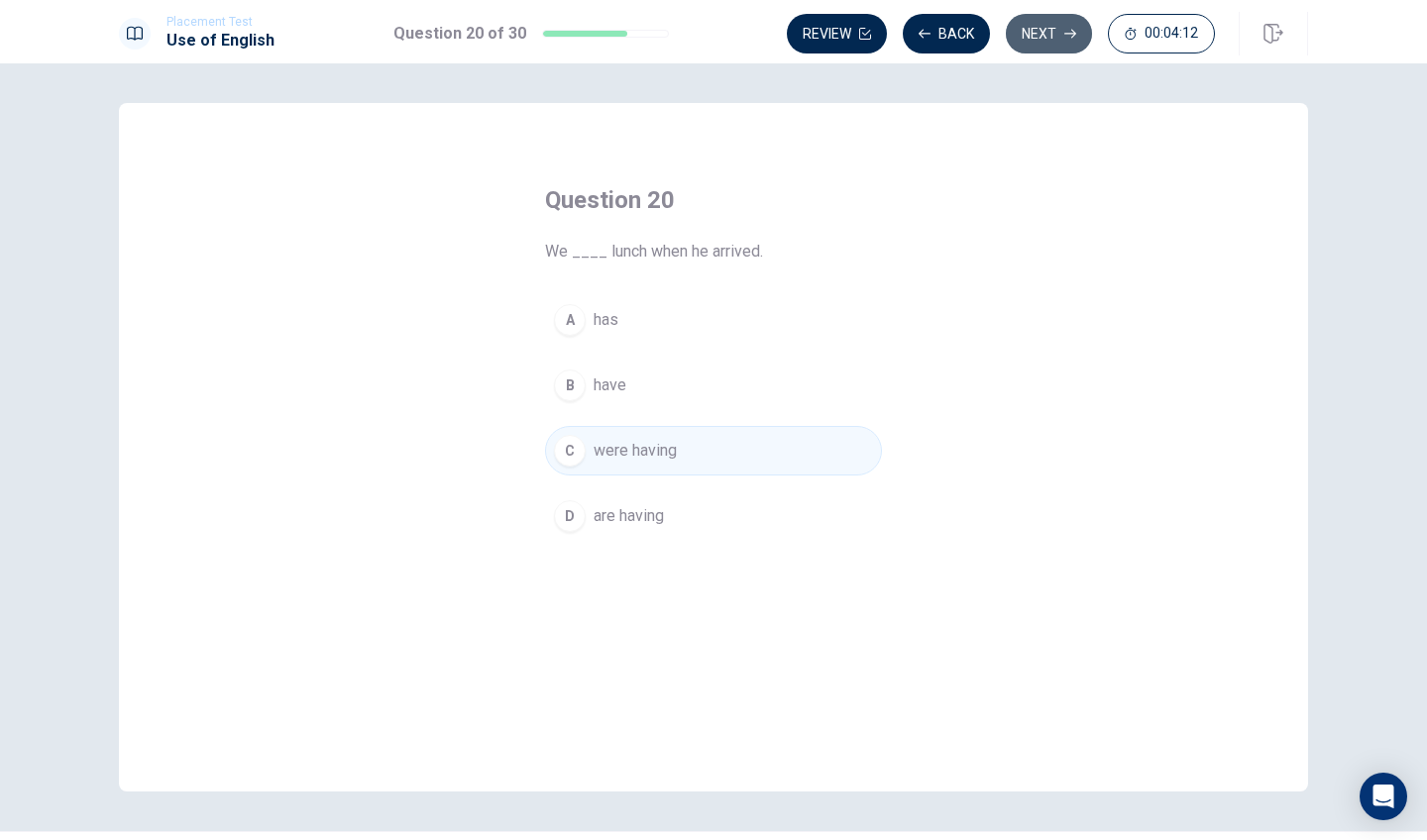 click on "Next" at bounding box center [1048, 34] 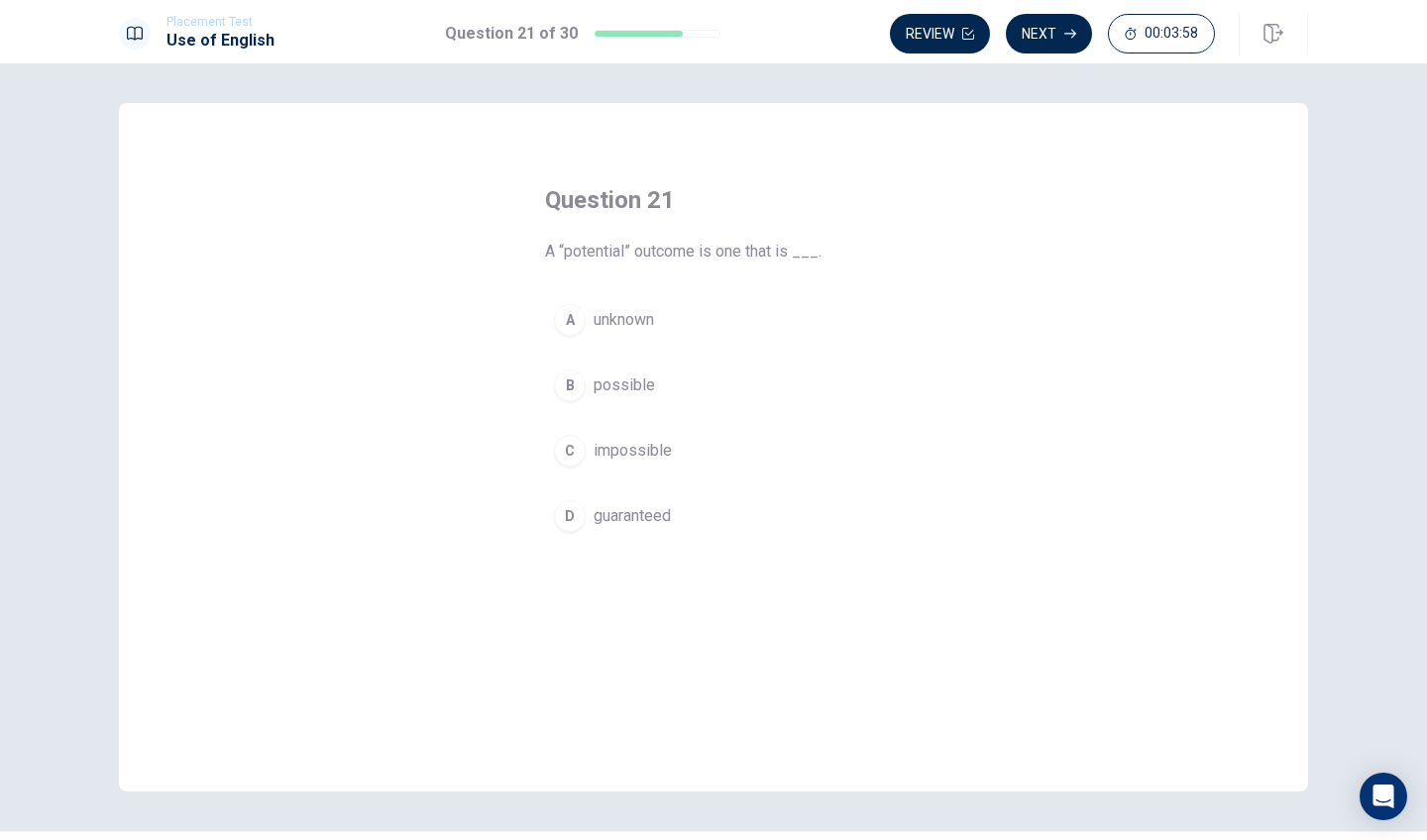 click on "B possible" at bounding box center [714, 385] 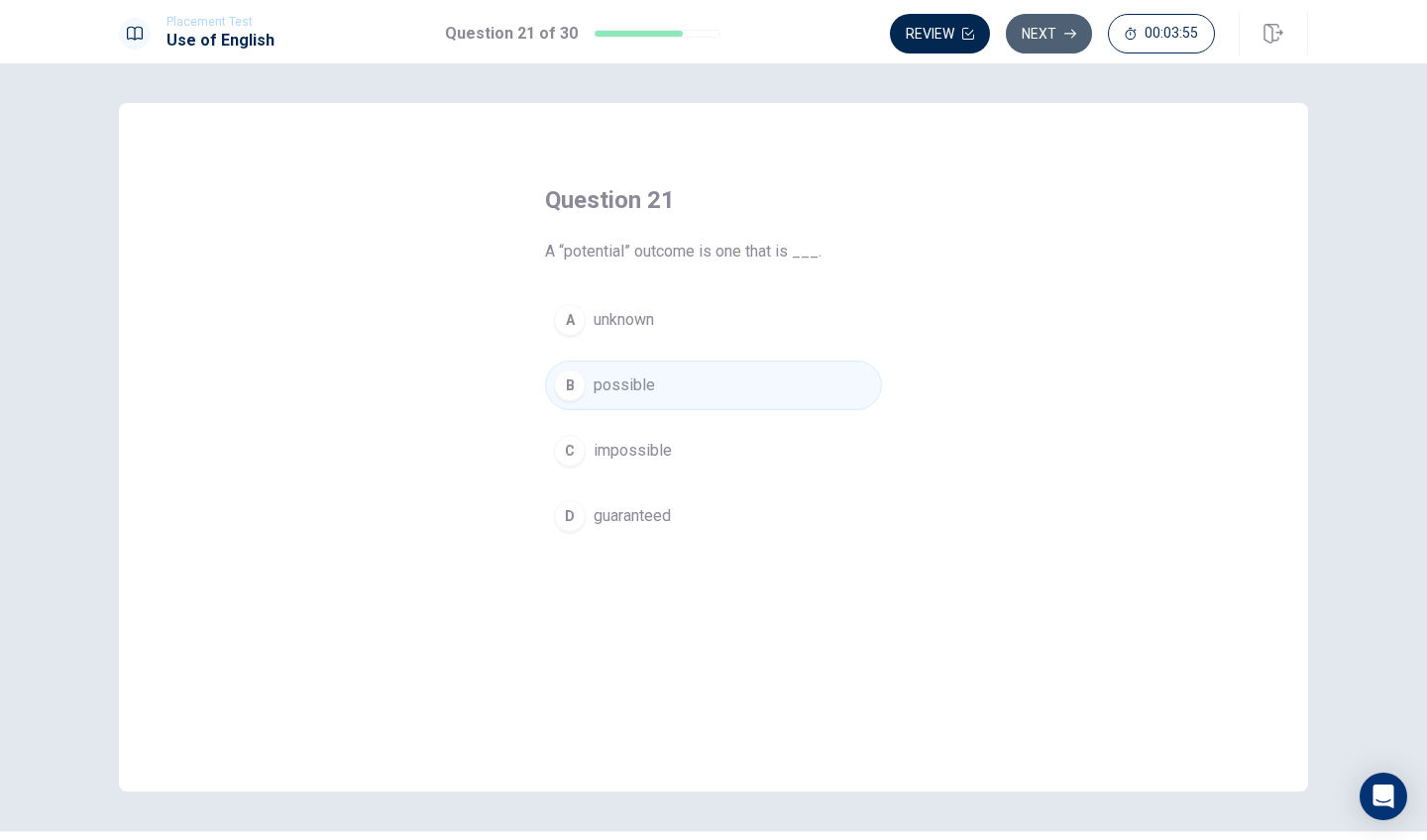 click on "Next" at bounding box center (1048, 34) 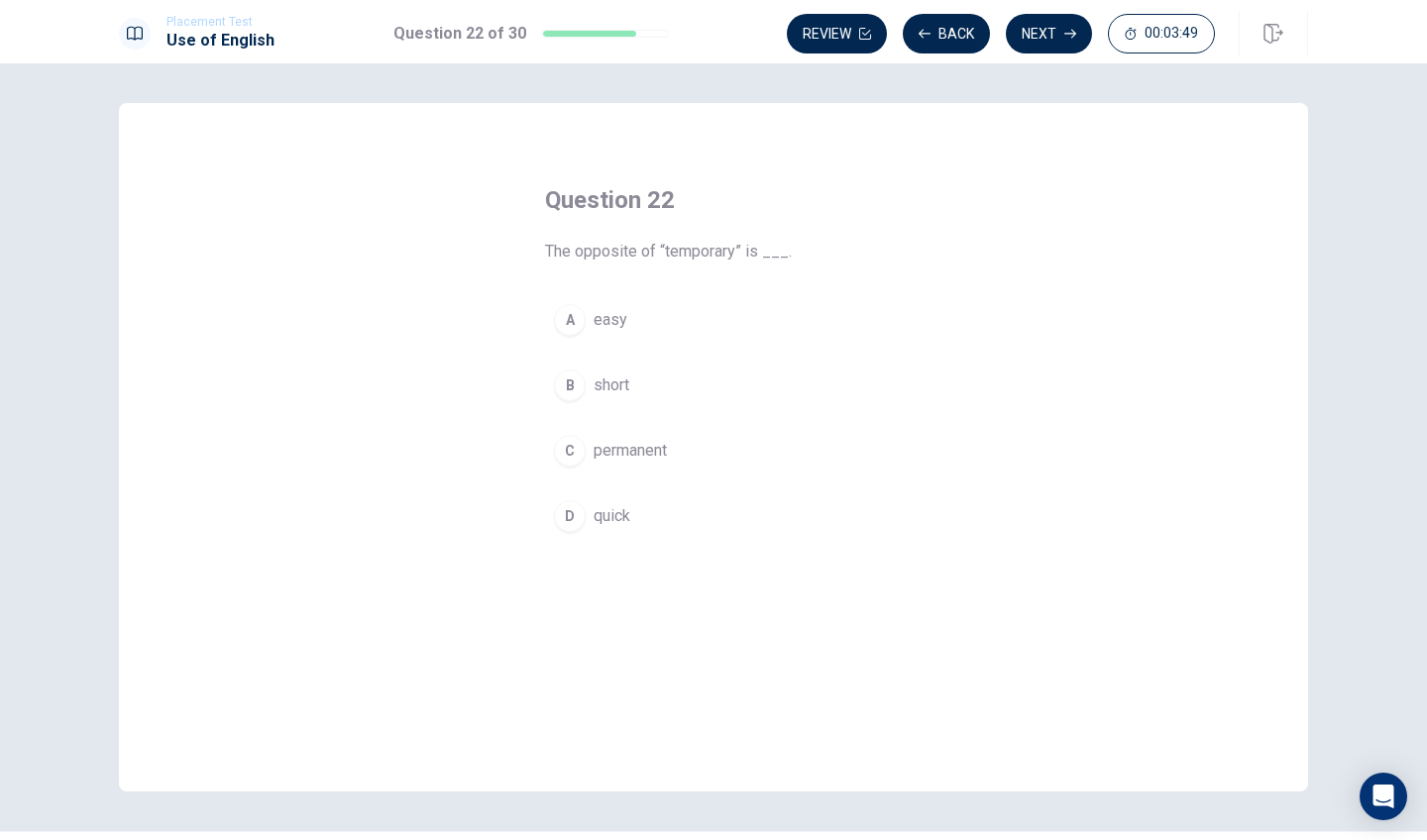 click on "C permanent" at bounding box center [714, 451] 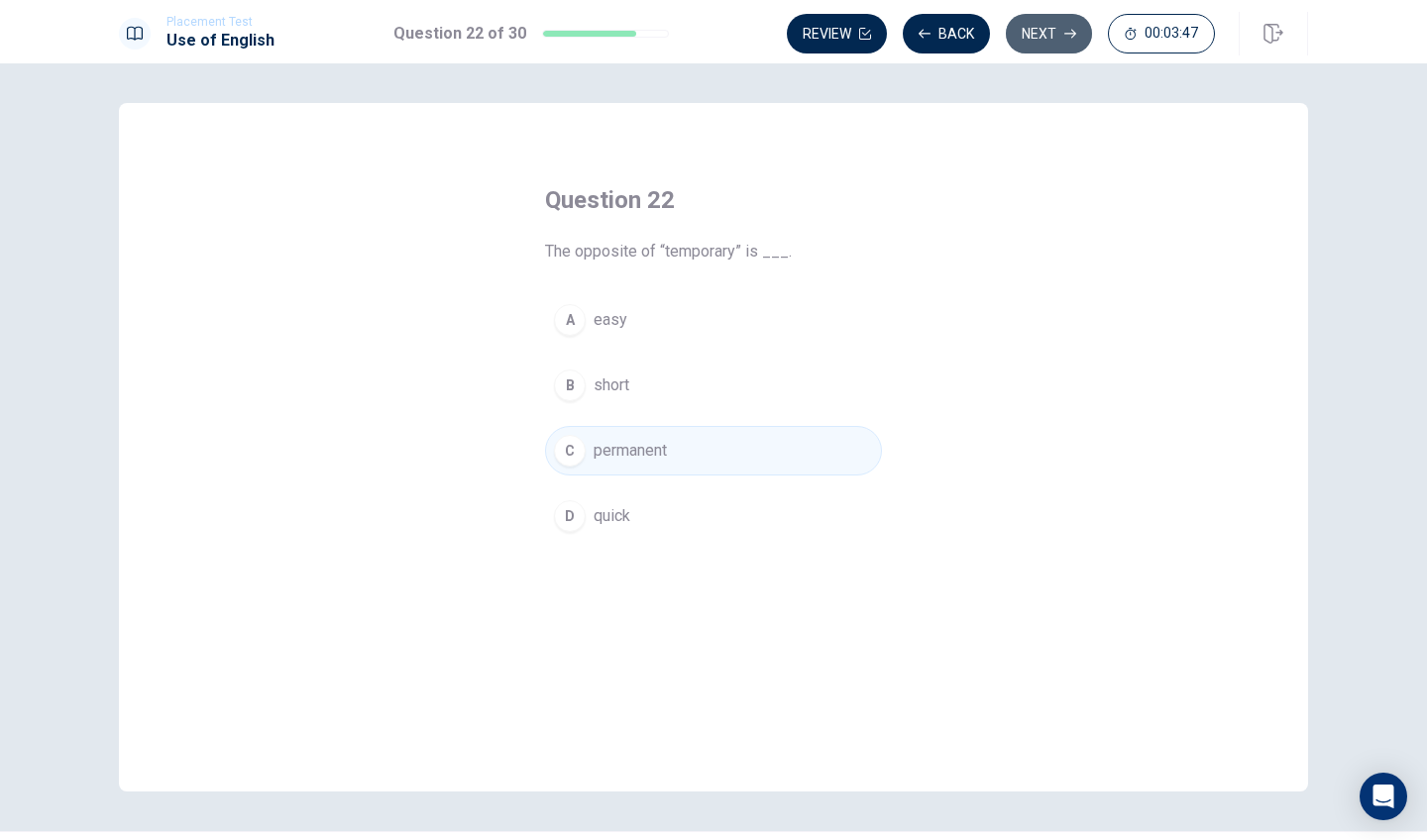 click on "Next" at bounding box center (1048, 34) 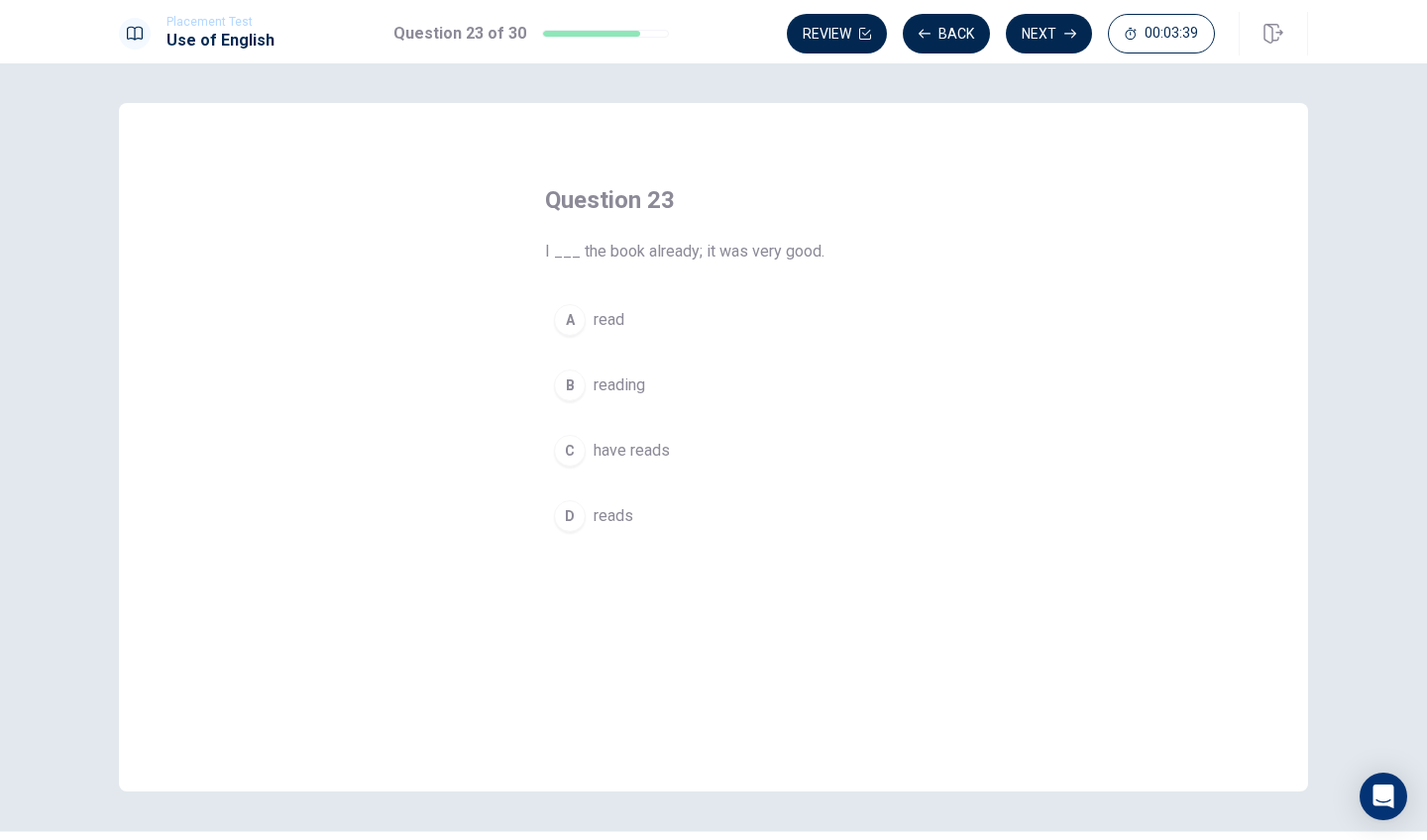 click on "A read" at bounding box center [714, 320] 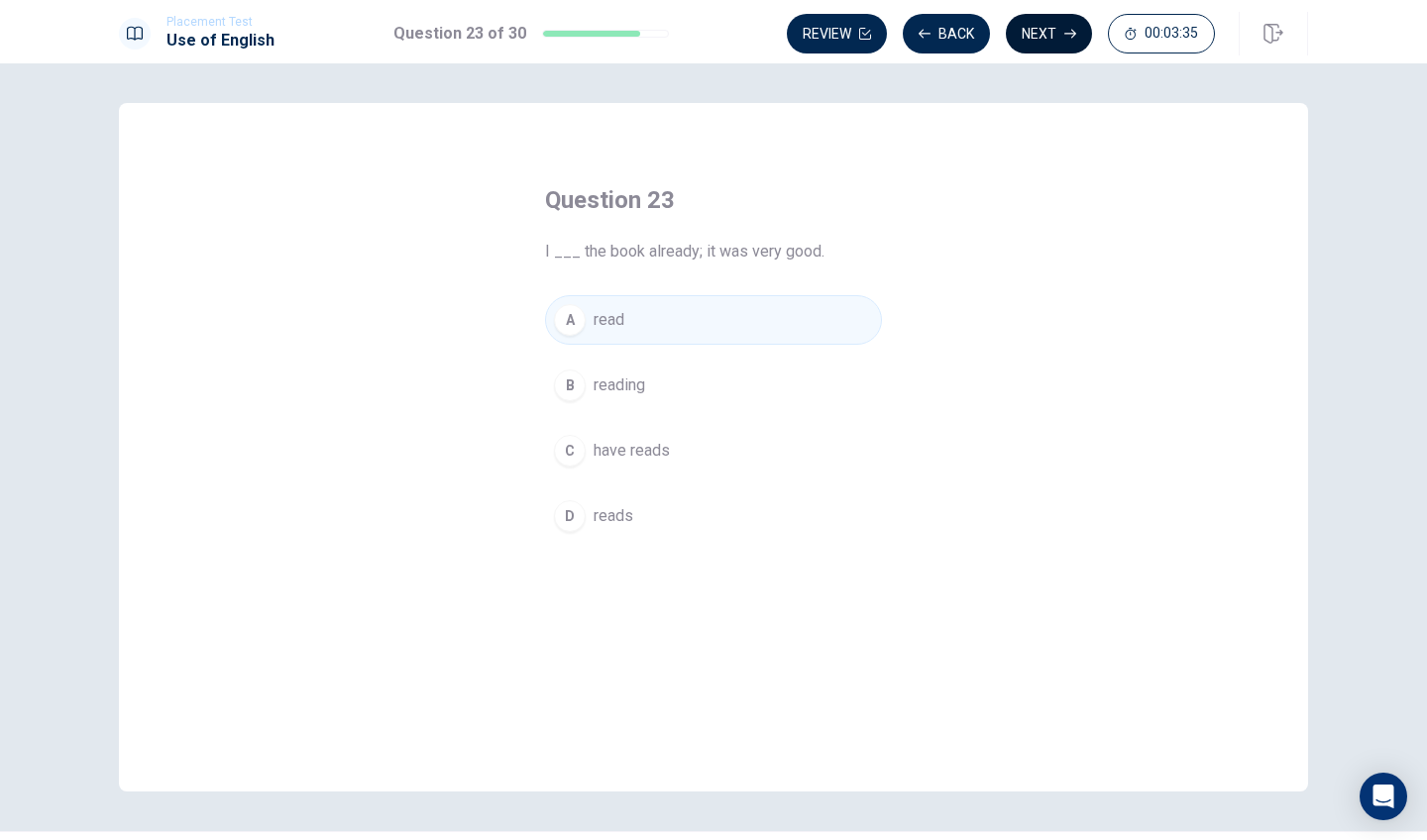 click on "Next" at bounding box center (1048, 34) 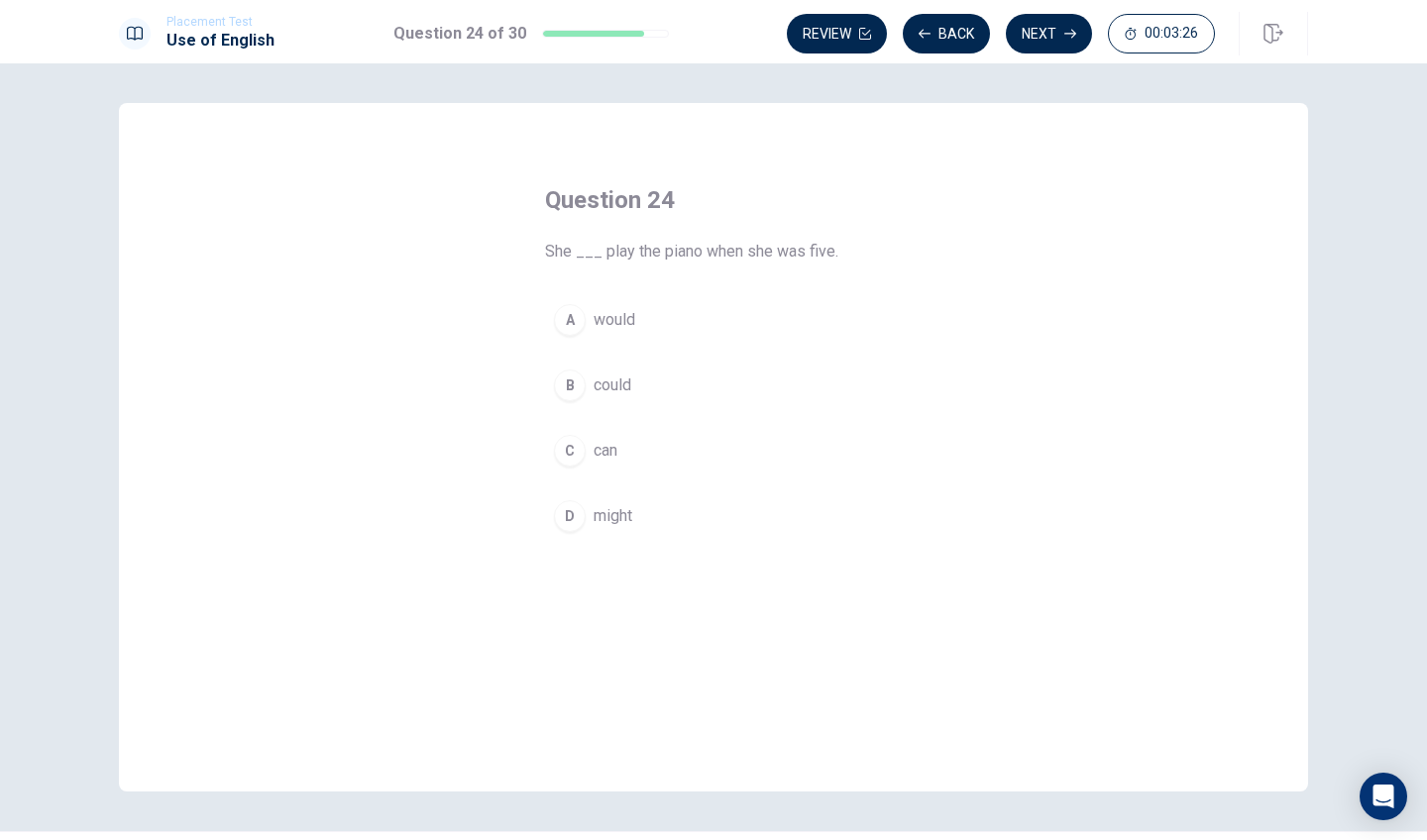 click on "B could" at bounding box center [714, 385] 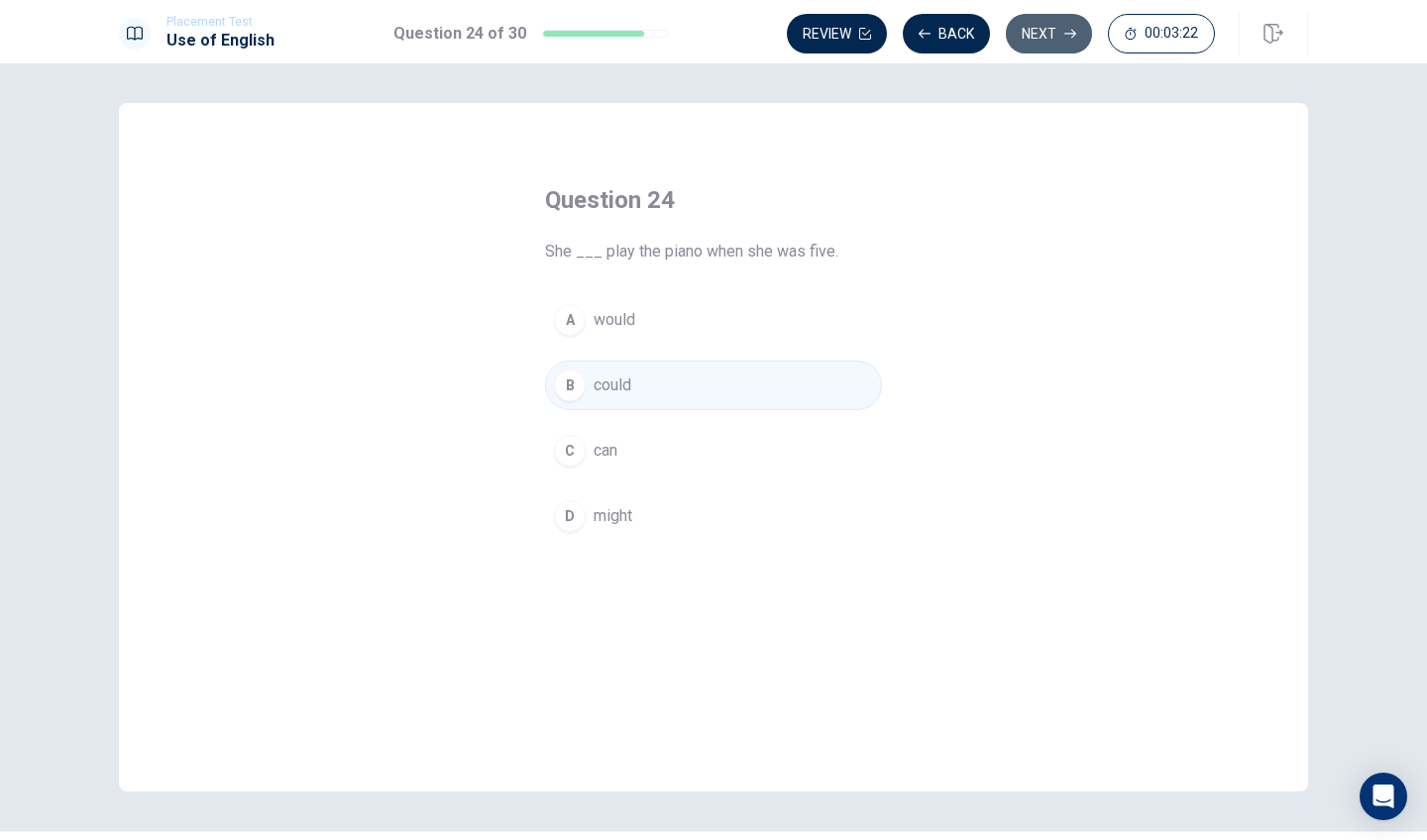 click on "Next" at bounding box center (1048, 34) 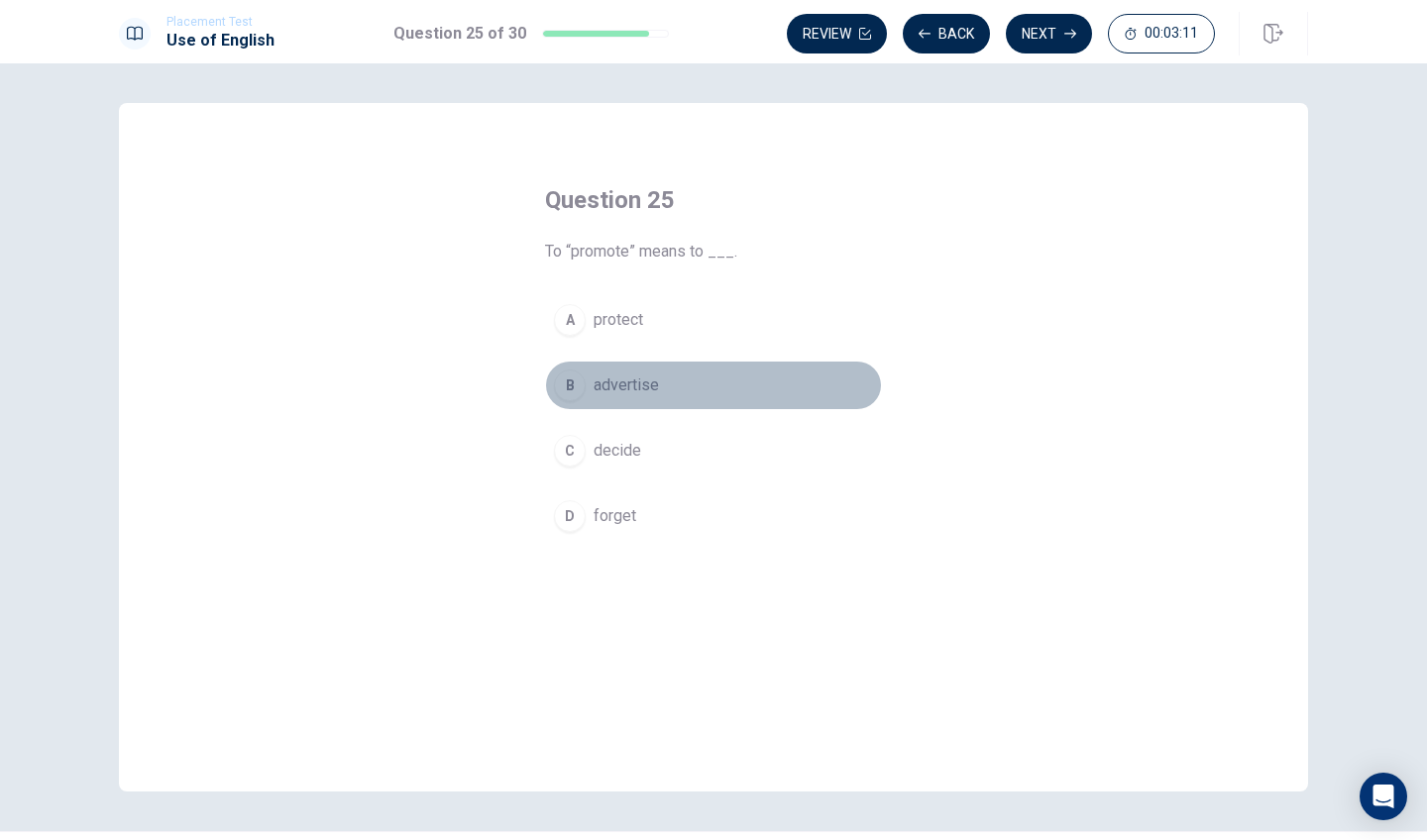 click on "B advertise" at bounding box center [714, 385] 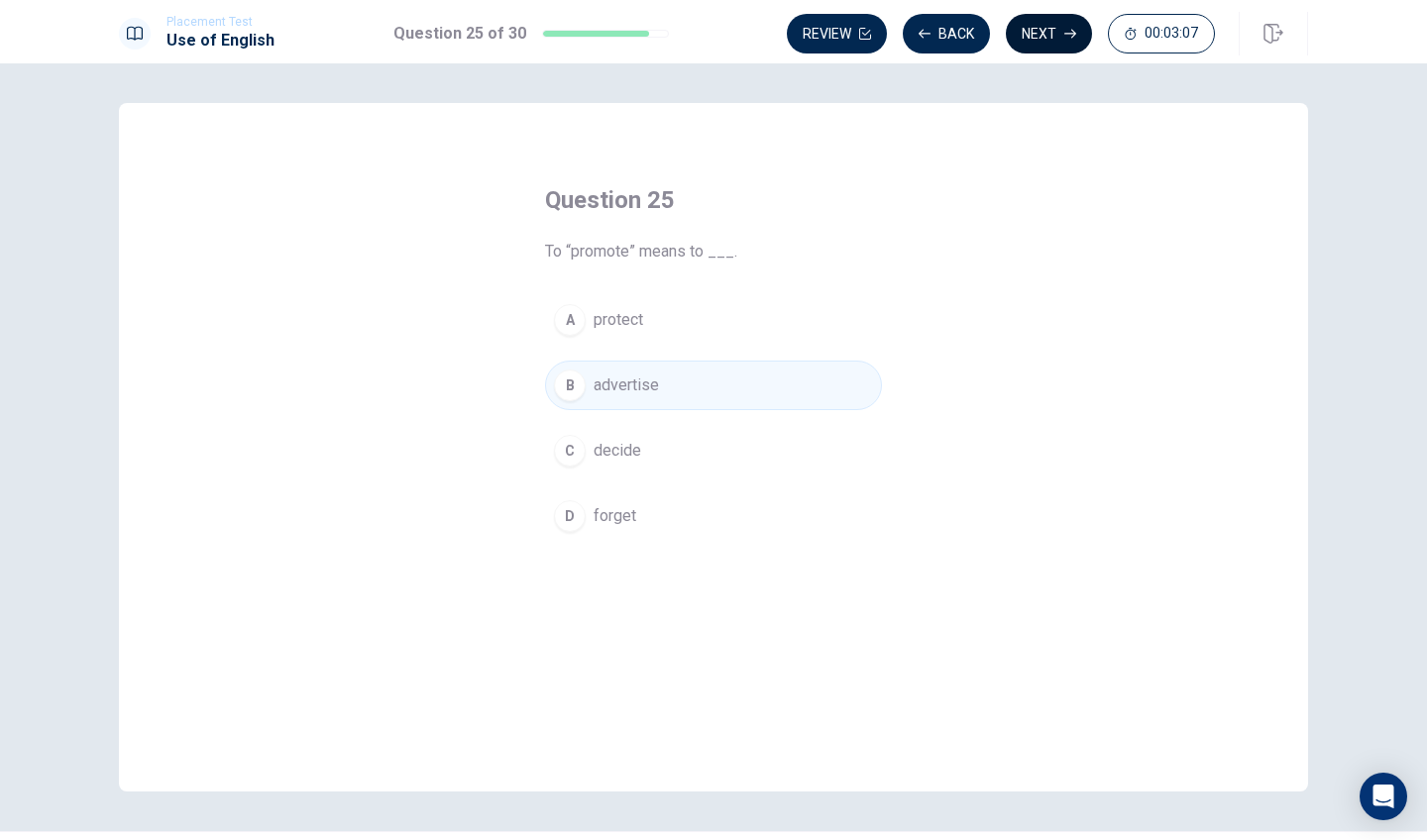 click on "Next" at bounding box center (1048, 34) 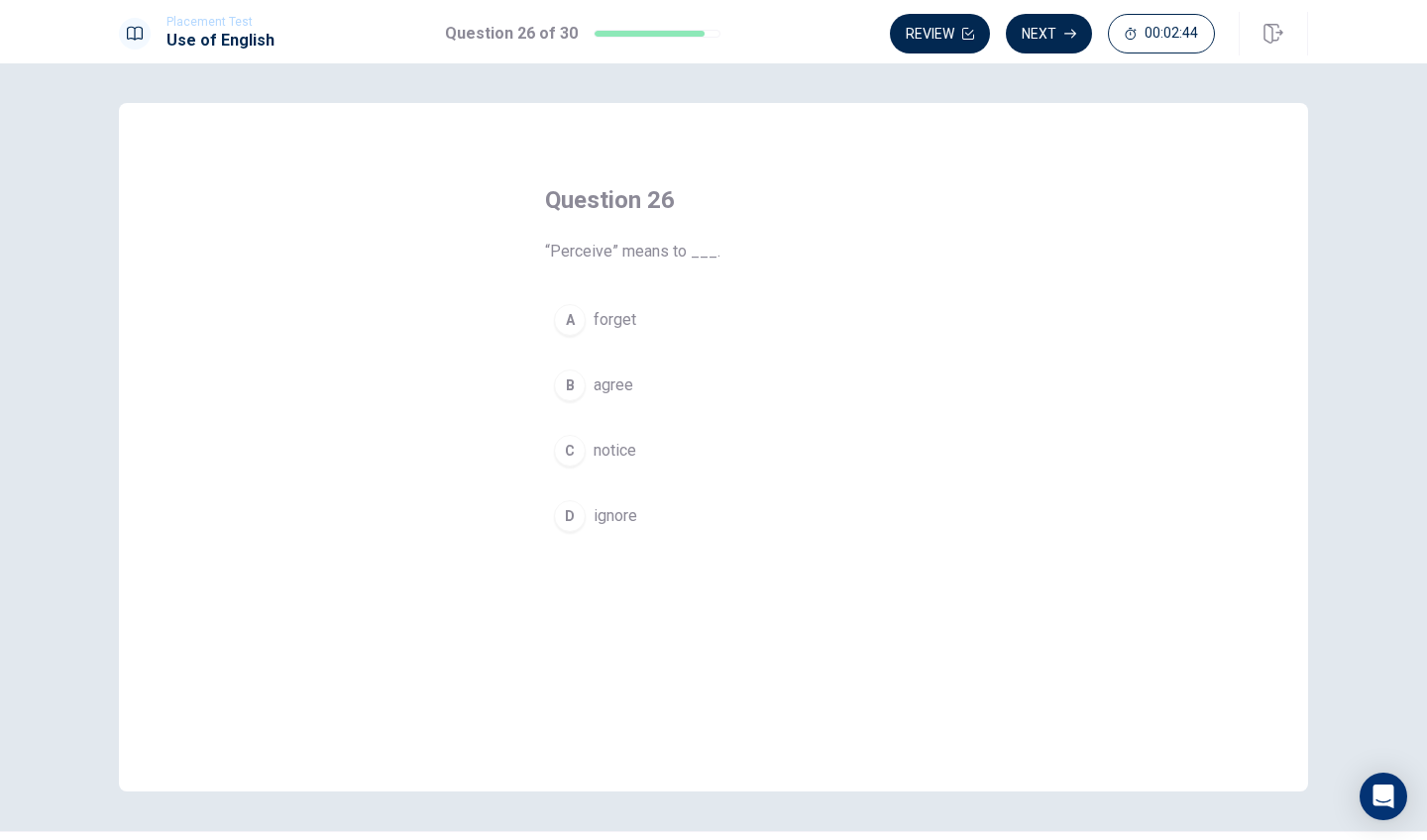 click on "notice" at bounding box center (614, 451) 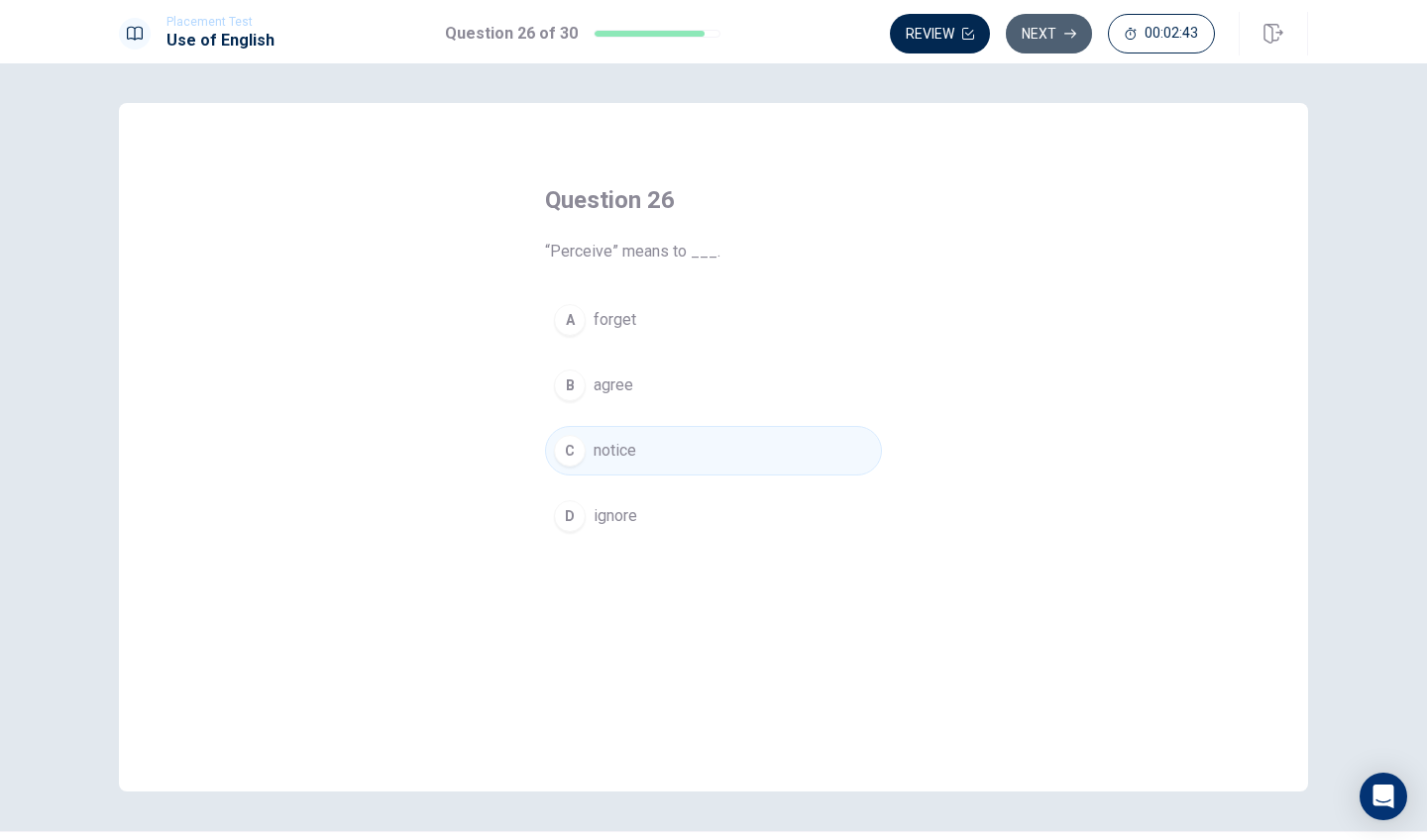 click on "Next" at bounding box center (1048, 34) 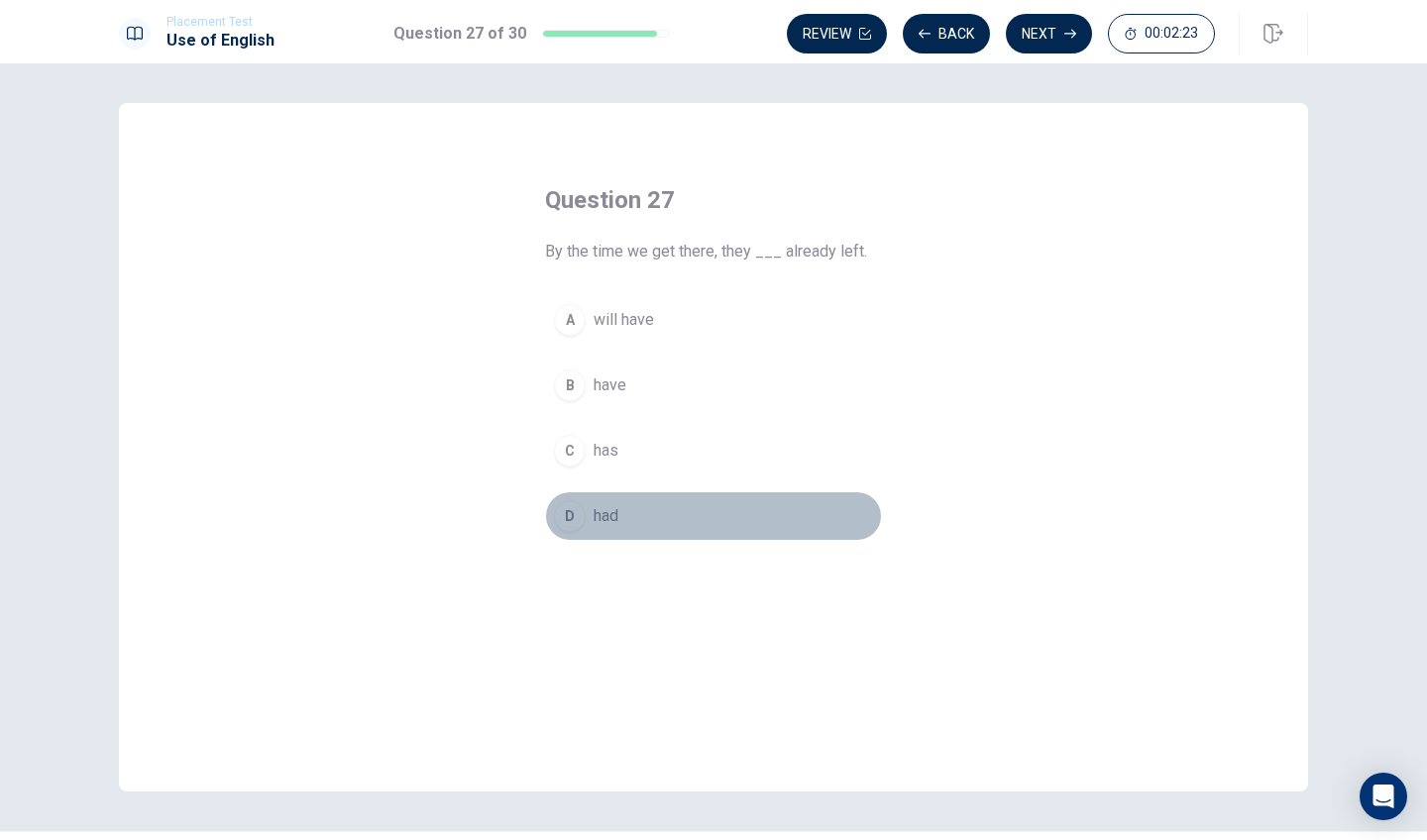 click on "had" at bounding box center [605, 516] 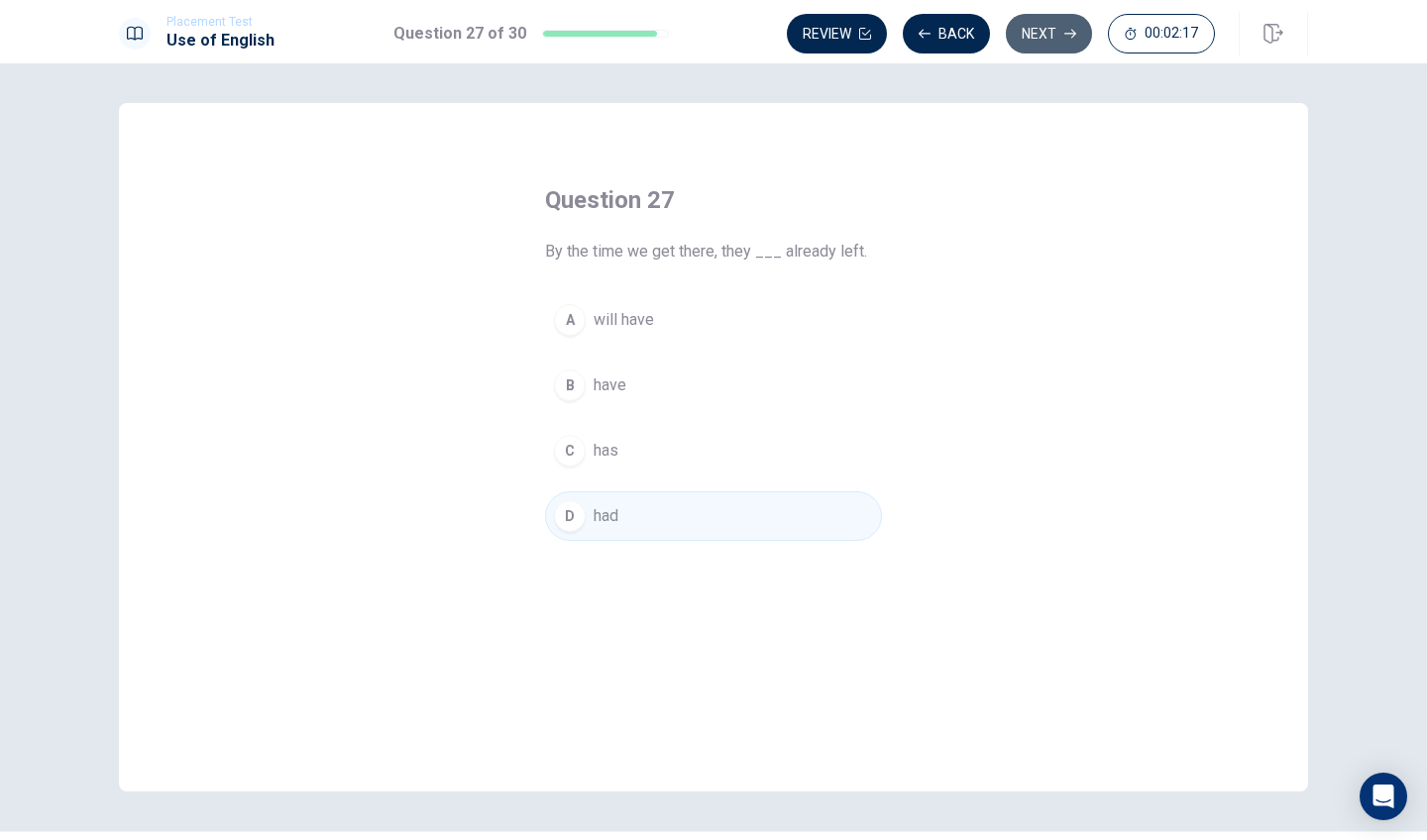 click on "Next" at bounding box center [1048, 34] 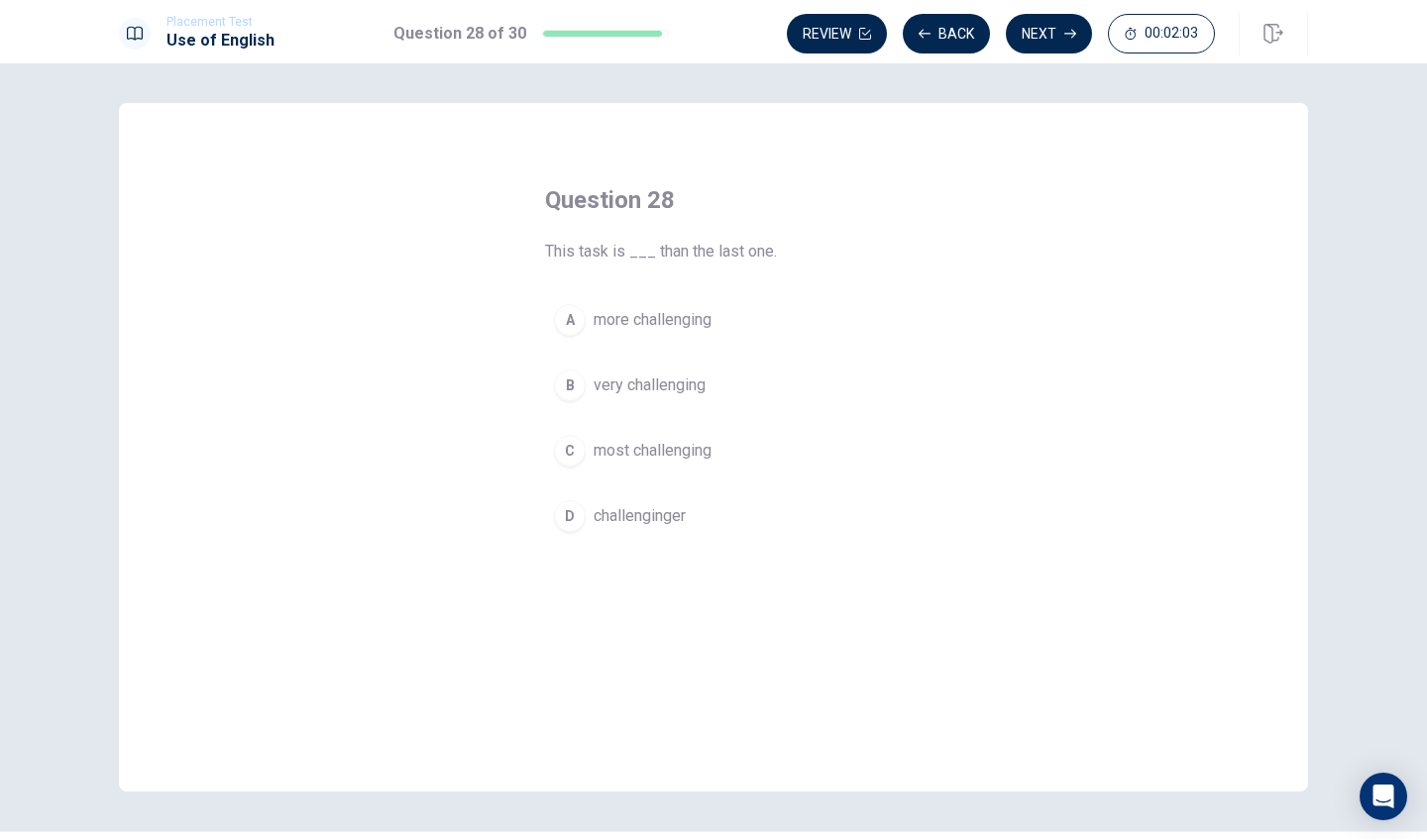 click on "more challenging" at bounding box center (652, 320) 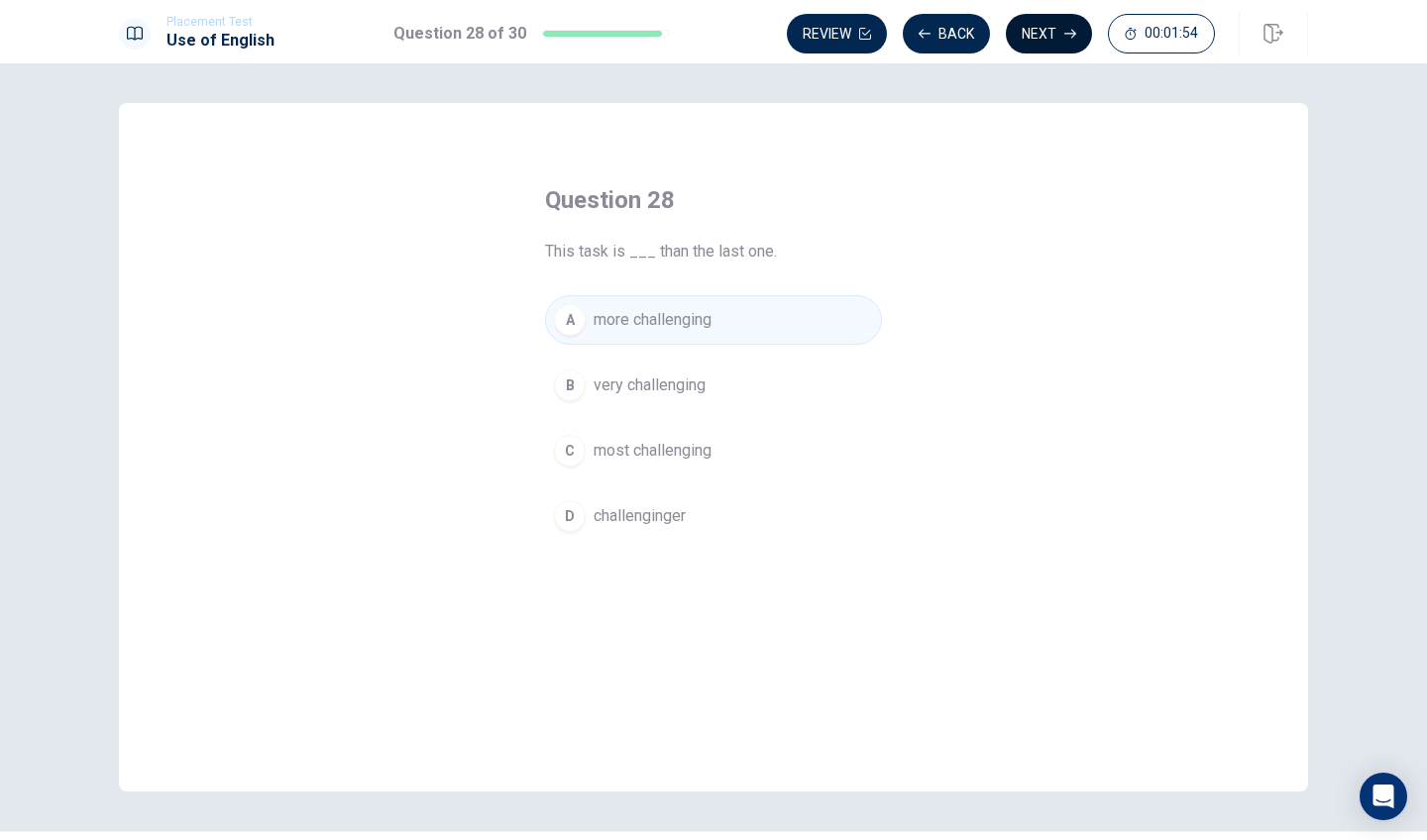 click on "Next" at bounding box center (1048, 34) 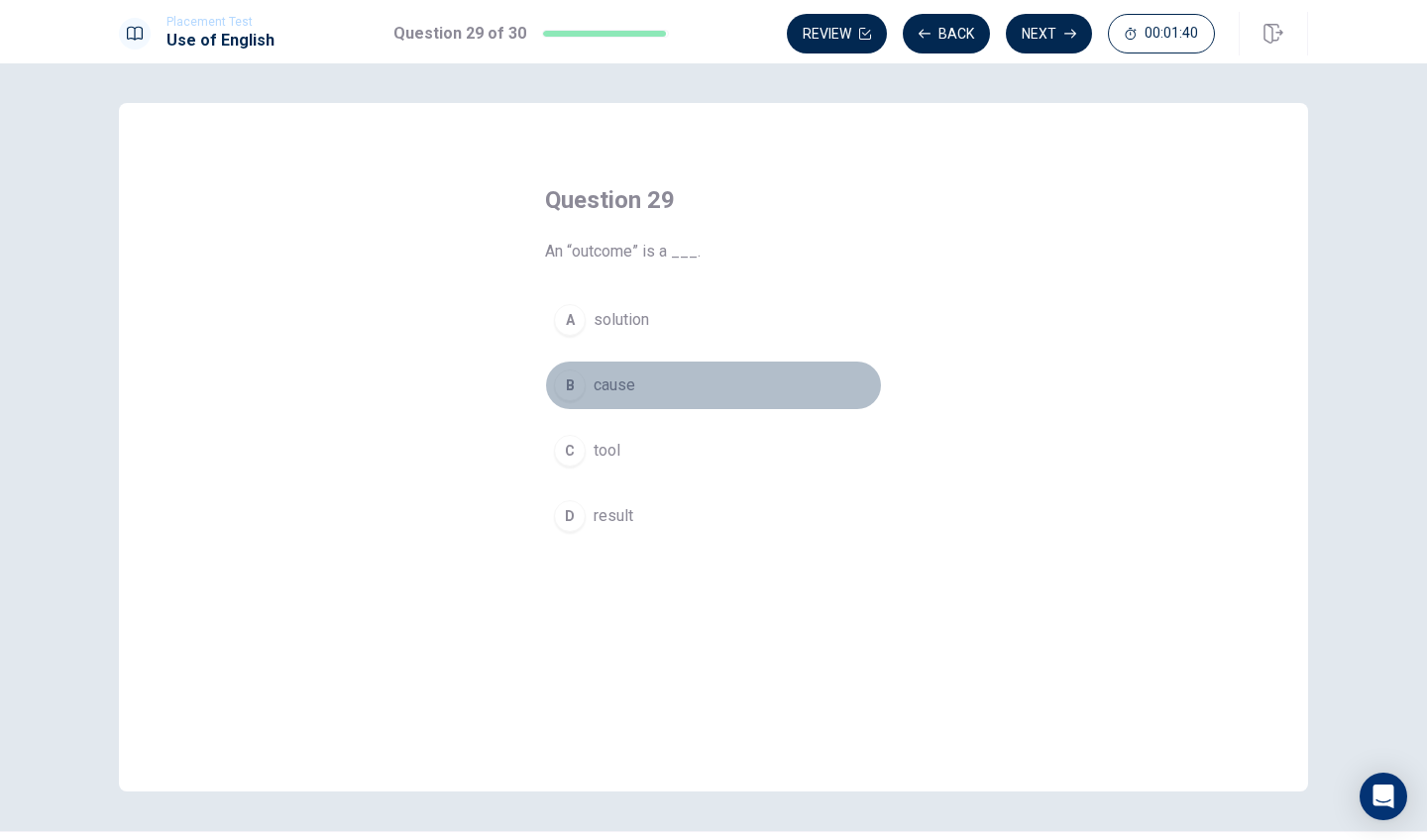 click on "B cause" at bounding box center (714, 385) 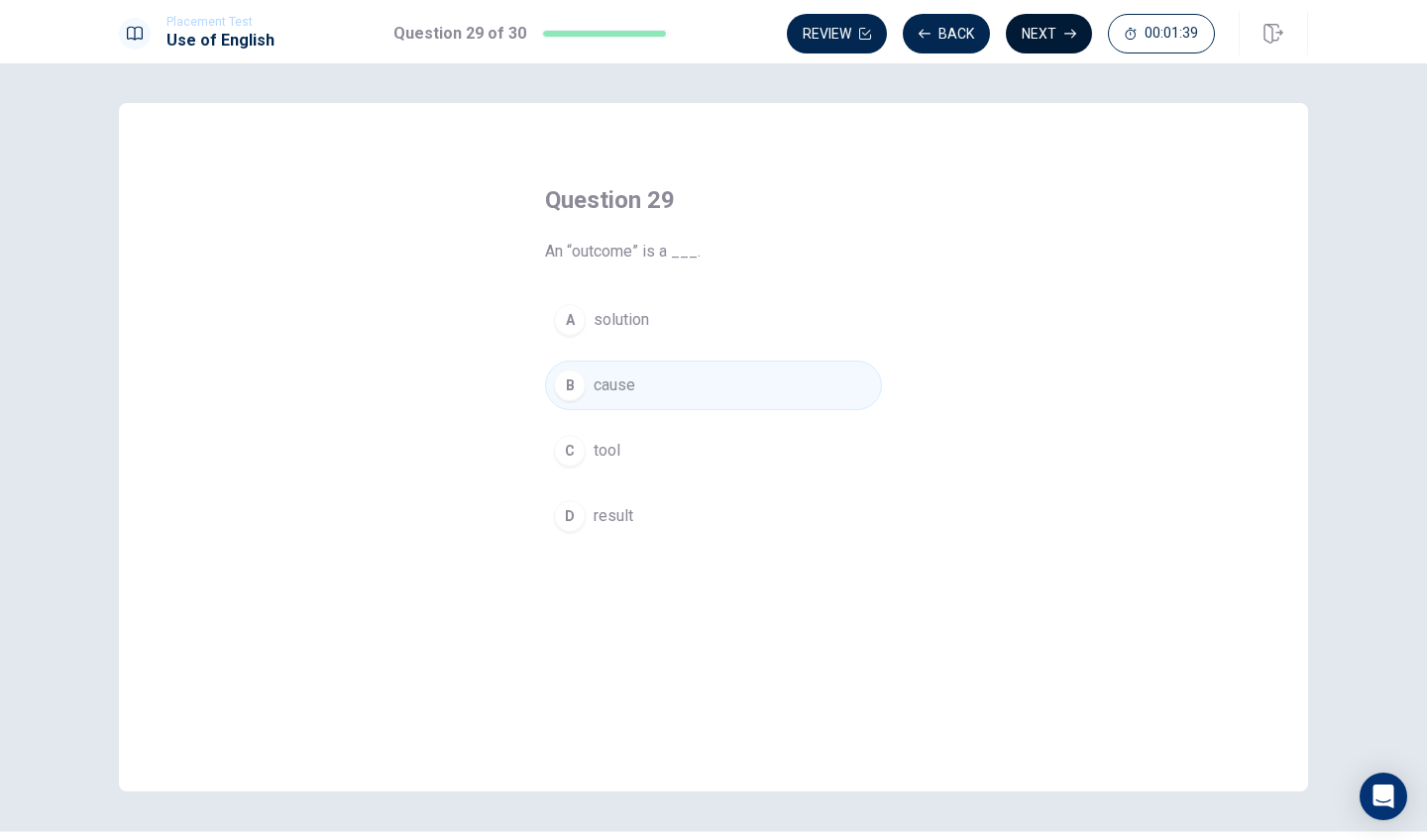 click on "Next" at bounding box center [1048, 34] 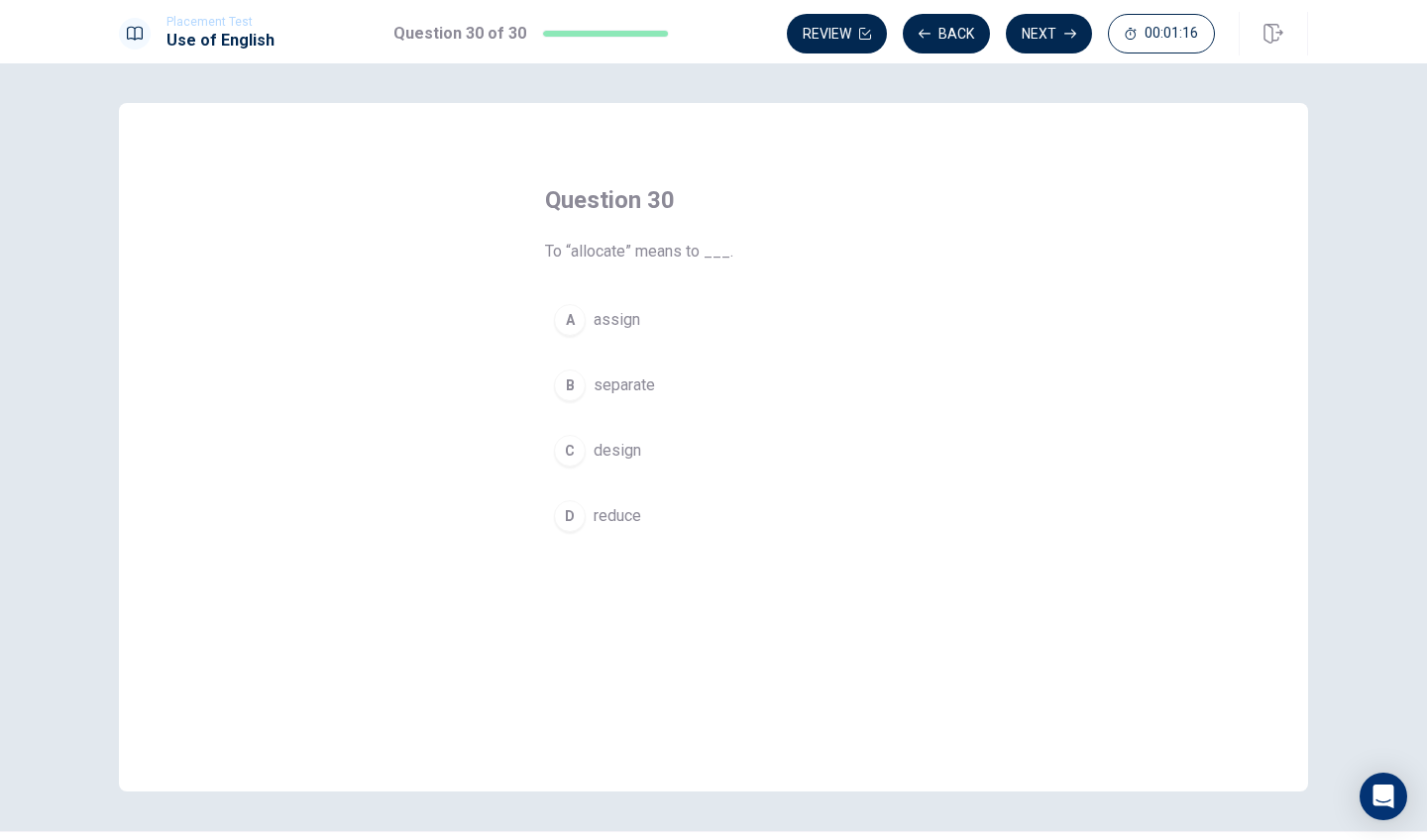 click on "A assign" at bounding box center (714, 320) 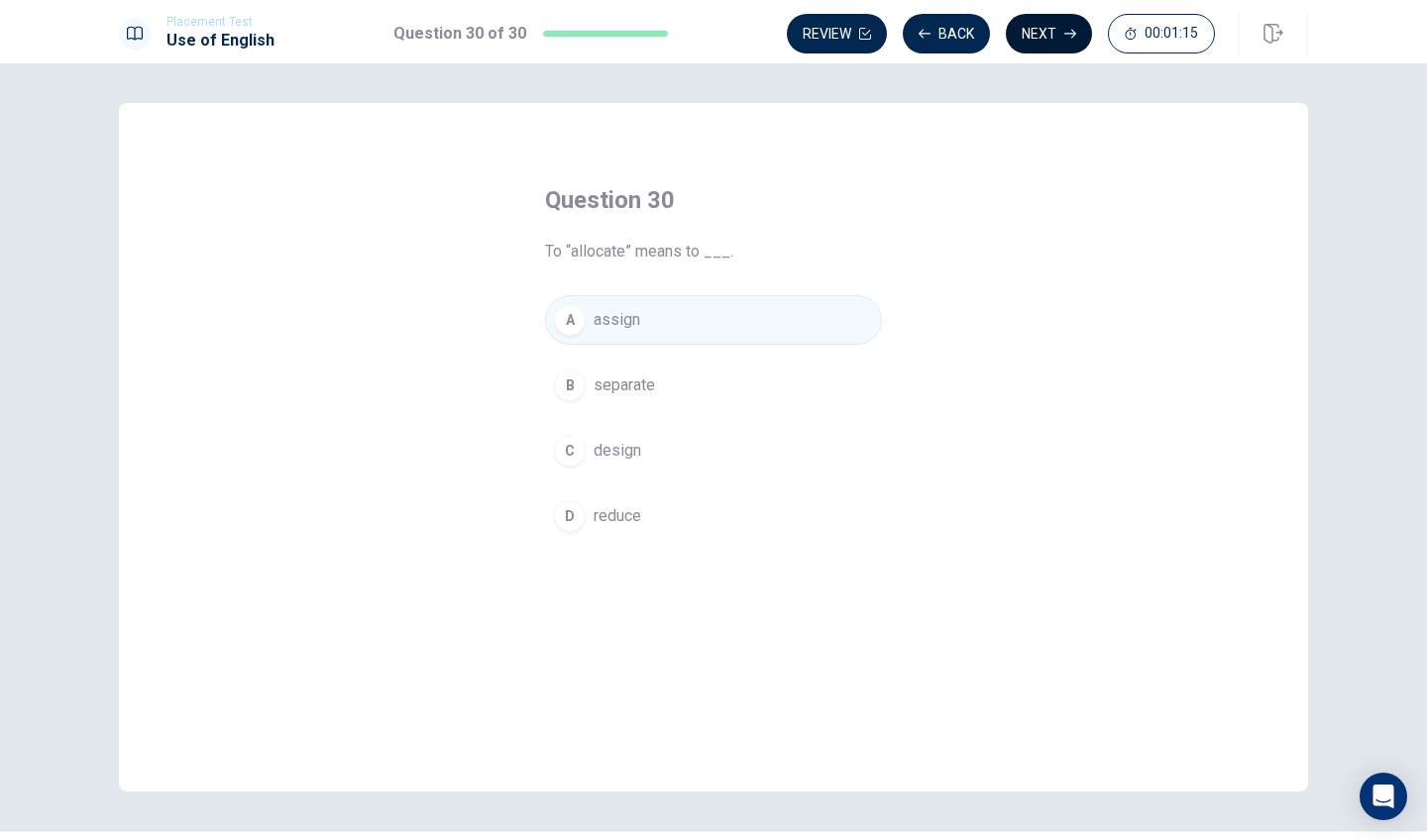 click on "Next" at bounding box center (1048, 34) 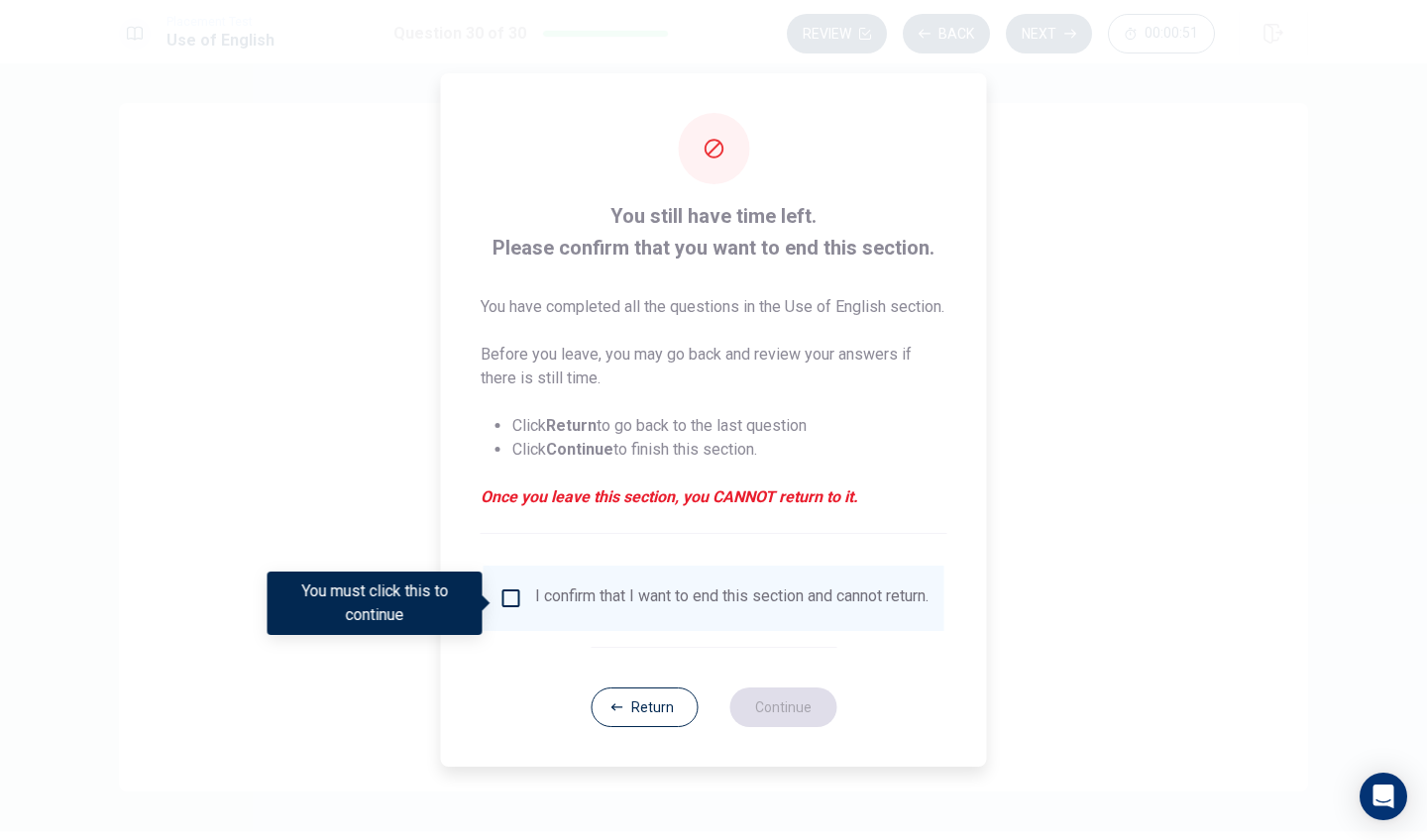 click on "I confirm that I want to end this section and cannot return." at bounding box center (714, 598) 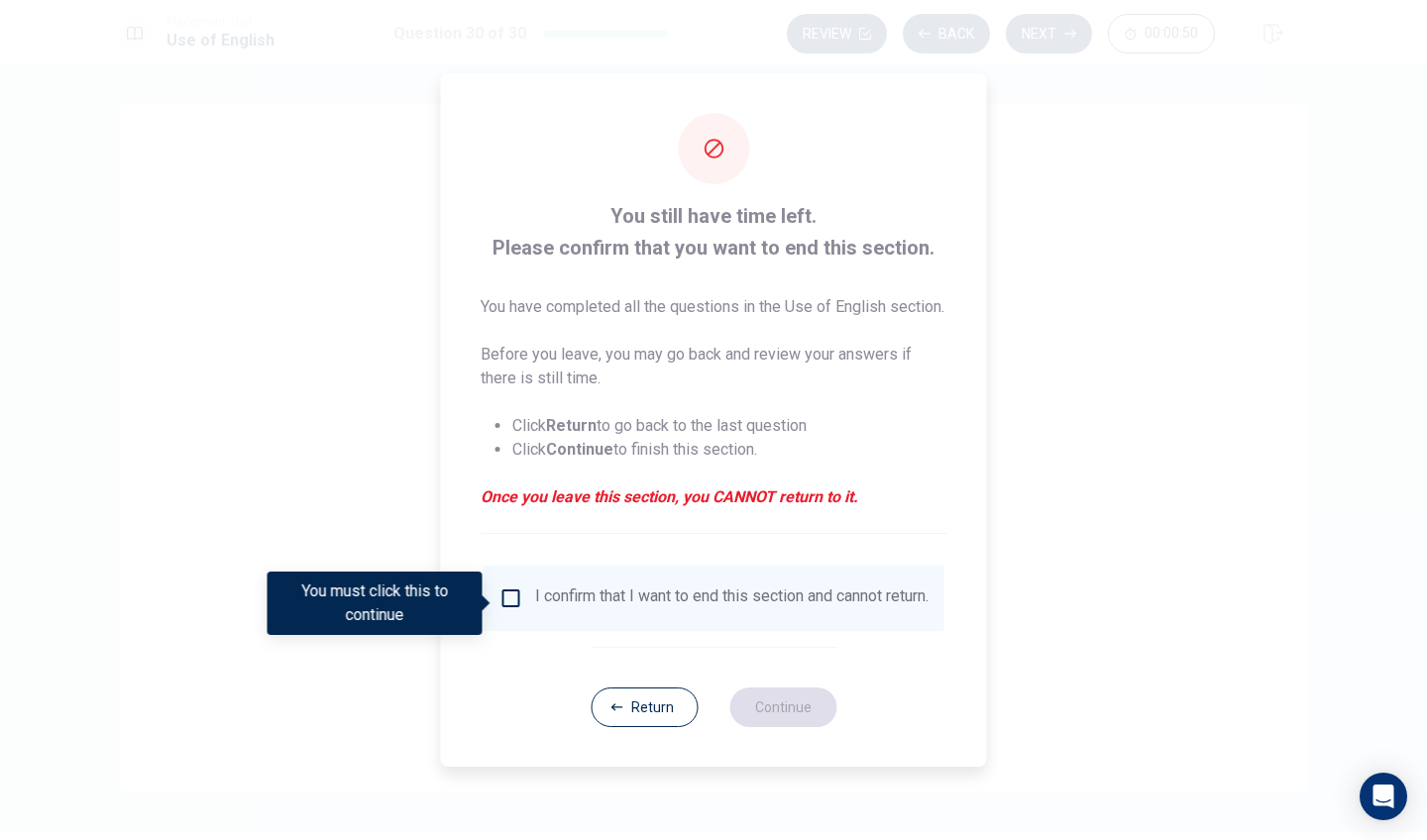 click at bounding box center (511, 598) 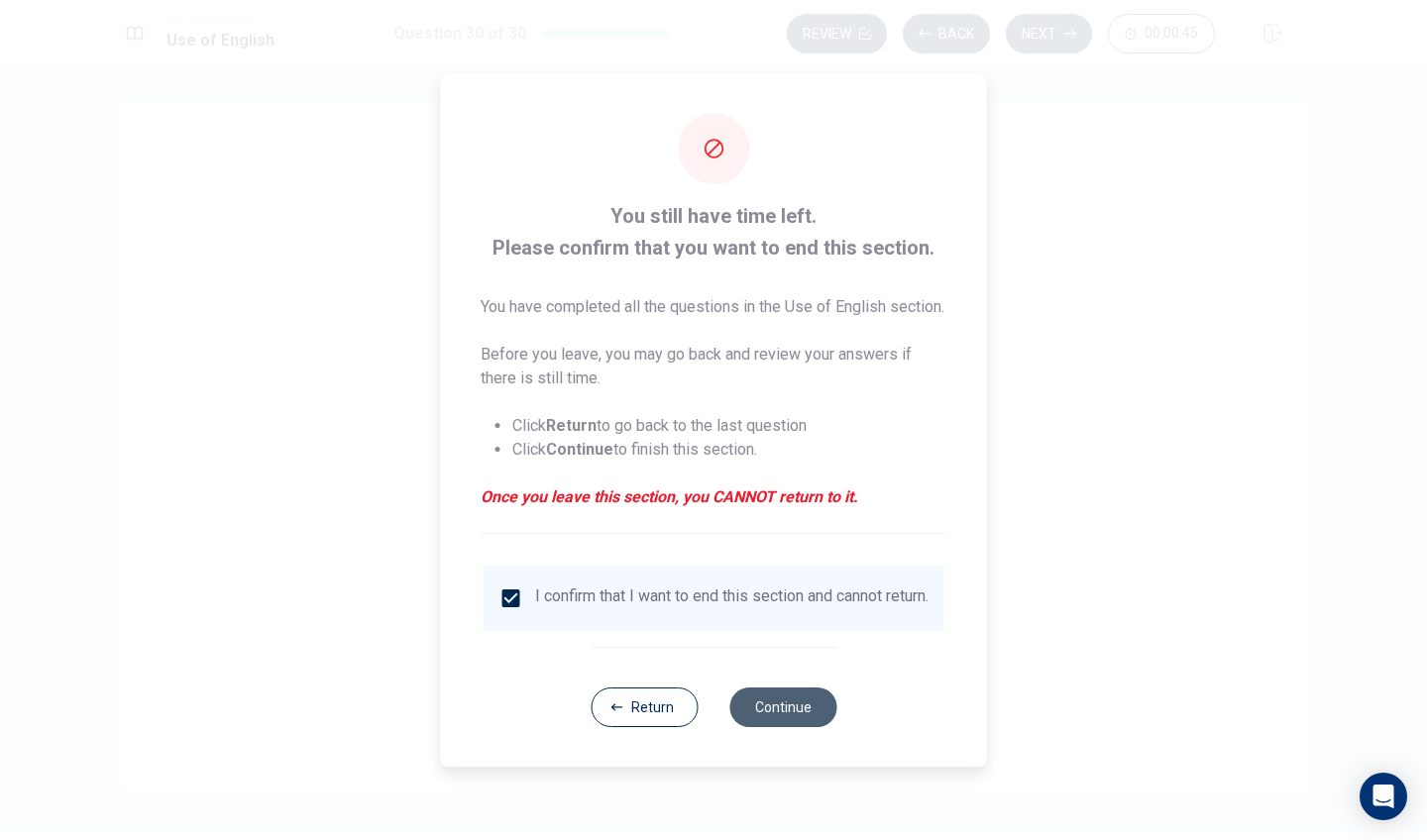 click on "Continue" at bounding box center [783, 707] 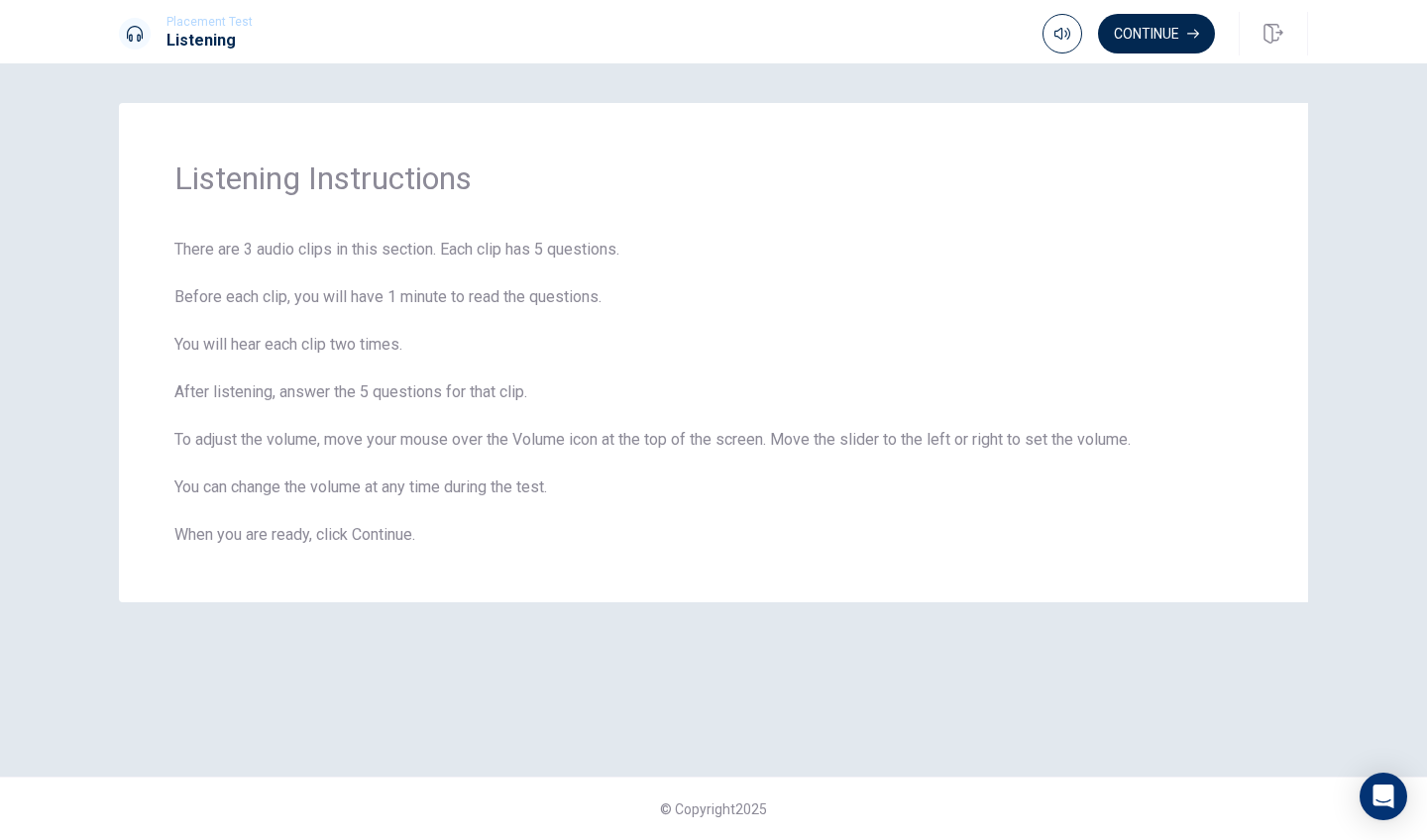 scroll, scrollTop: 0, scrollLeft: 0, axis: both 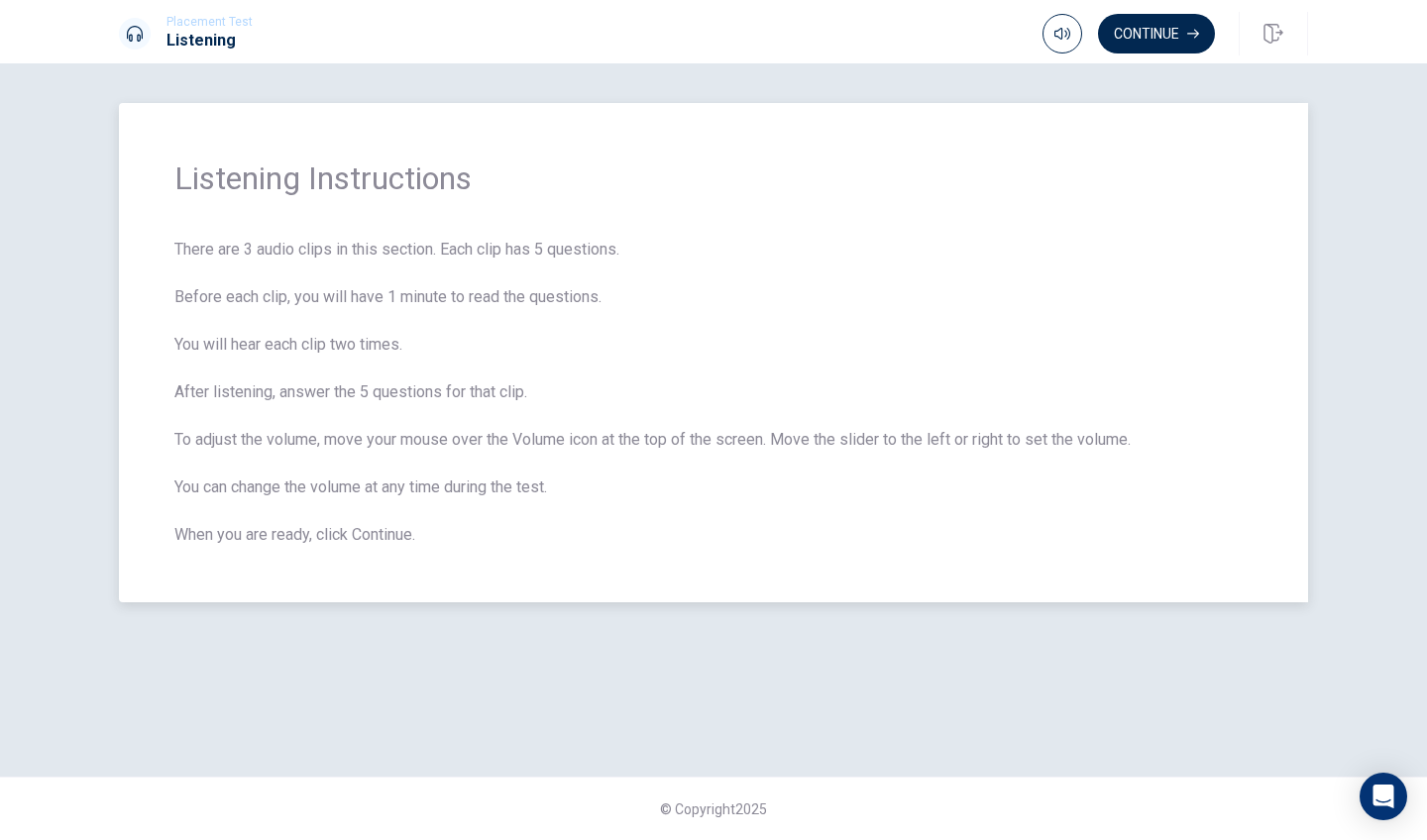 click on "There are 3 audio clips in this section. Each clip has 5 questions.
Before each clip, you will have 1 minute to read the questions.
You will hear each clip two times.
After listening, answer the 5 questions for that clip.
To adjust the volume, move your mouse over the Volume icon at the top of the screen. Move the slider to the left or right to set the volume.
You can change the volume at any time during the test.
When you are ready, click Continue." at bounding box center (714, 392) 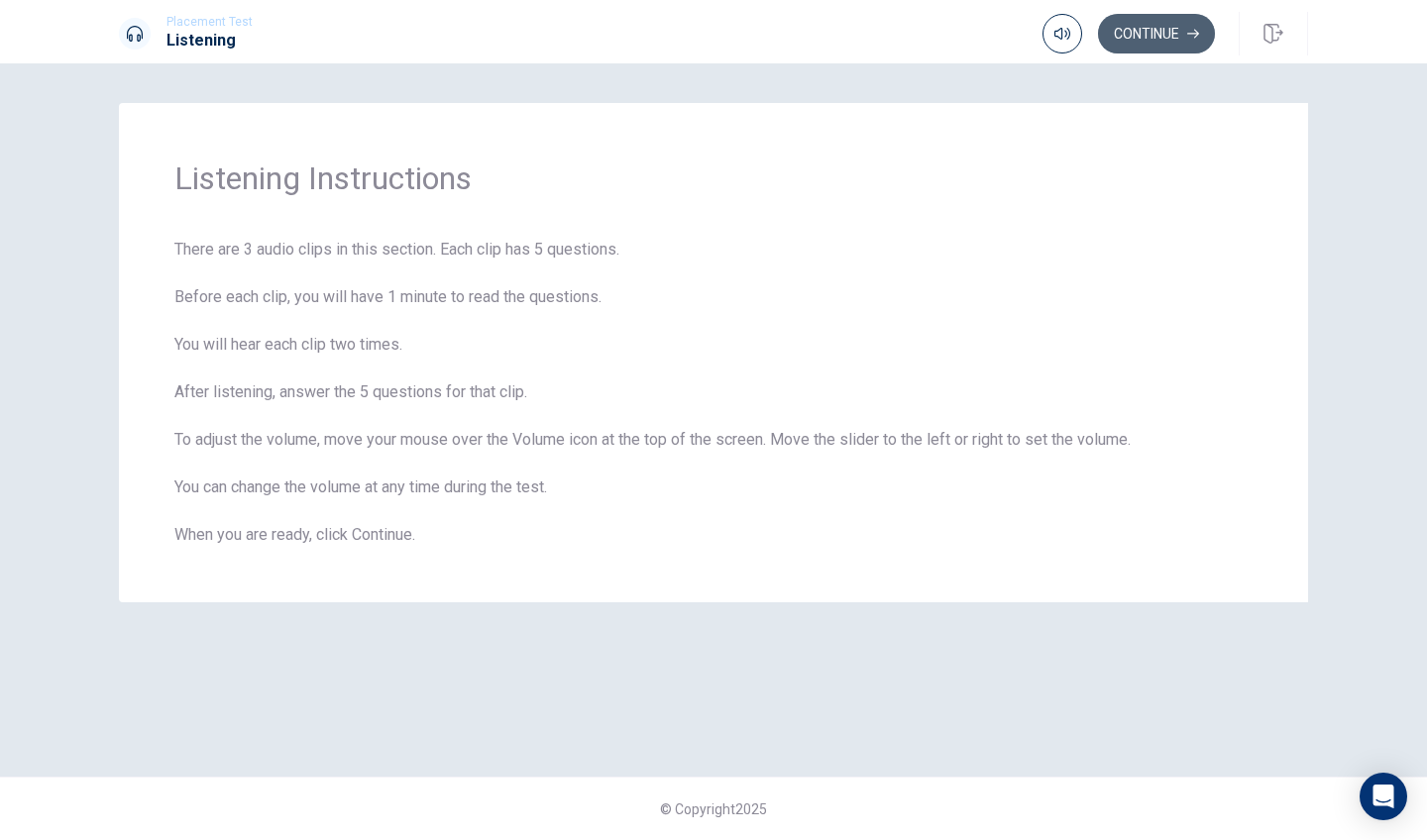click on "Continue" at bounding box center (1156, 34) 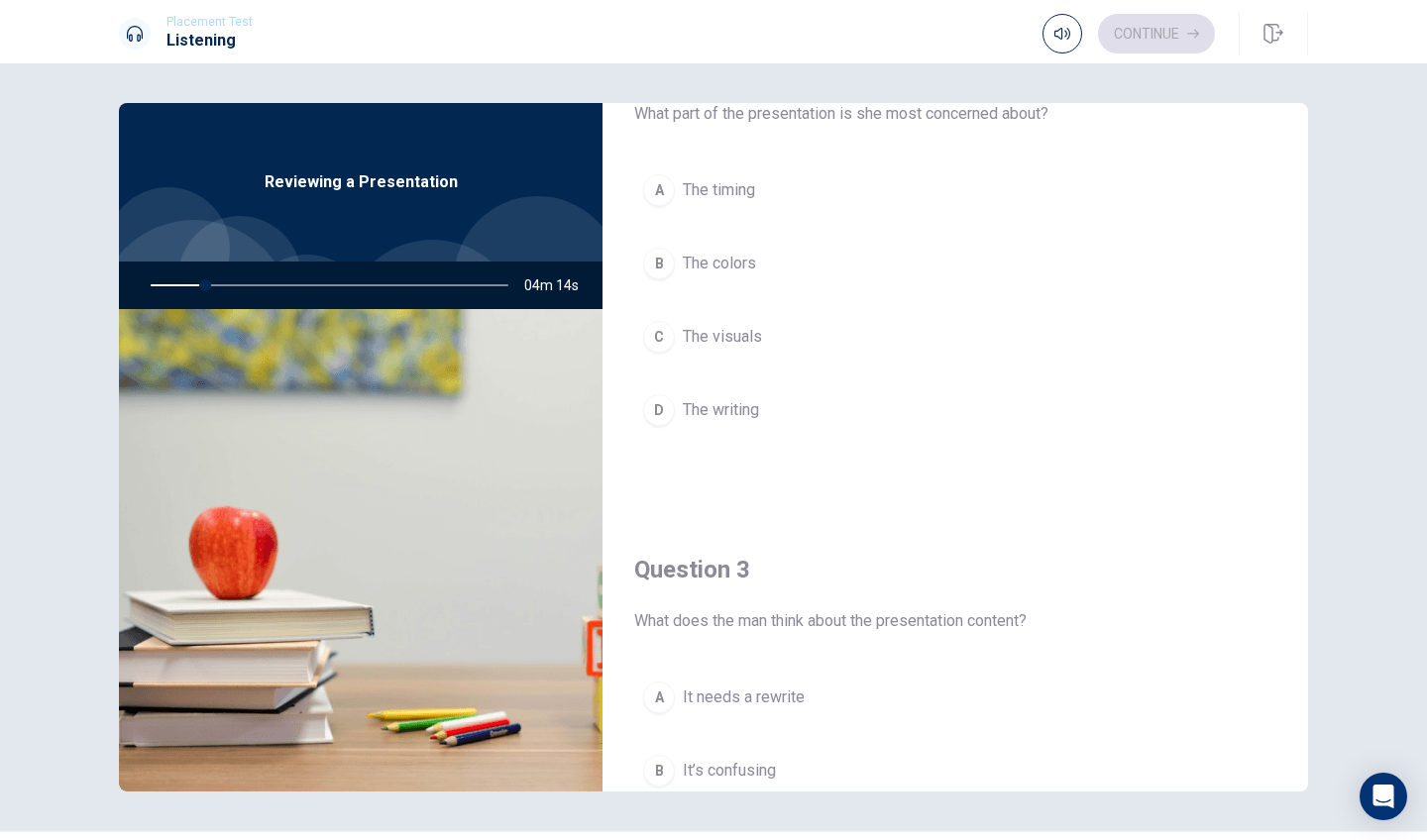 scroll, scrollTop: 640, scrollLeft: 0, axis: vertical 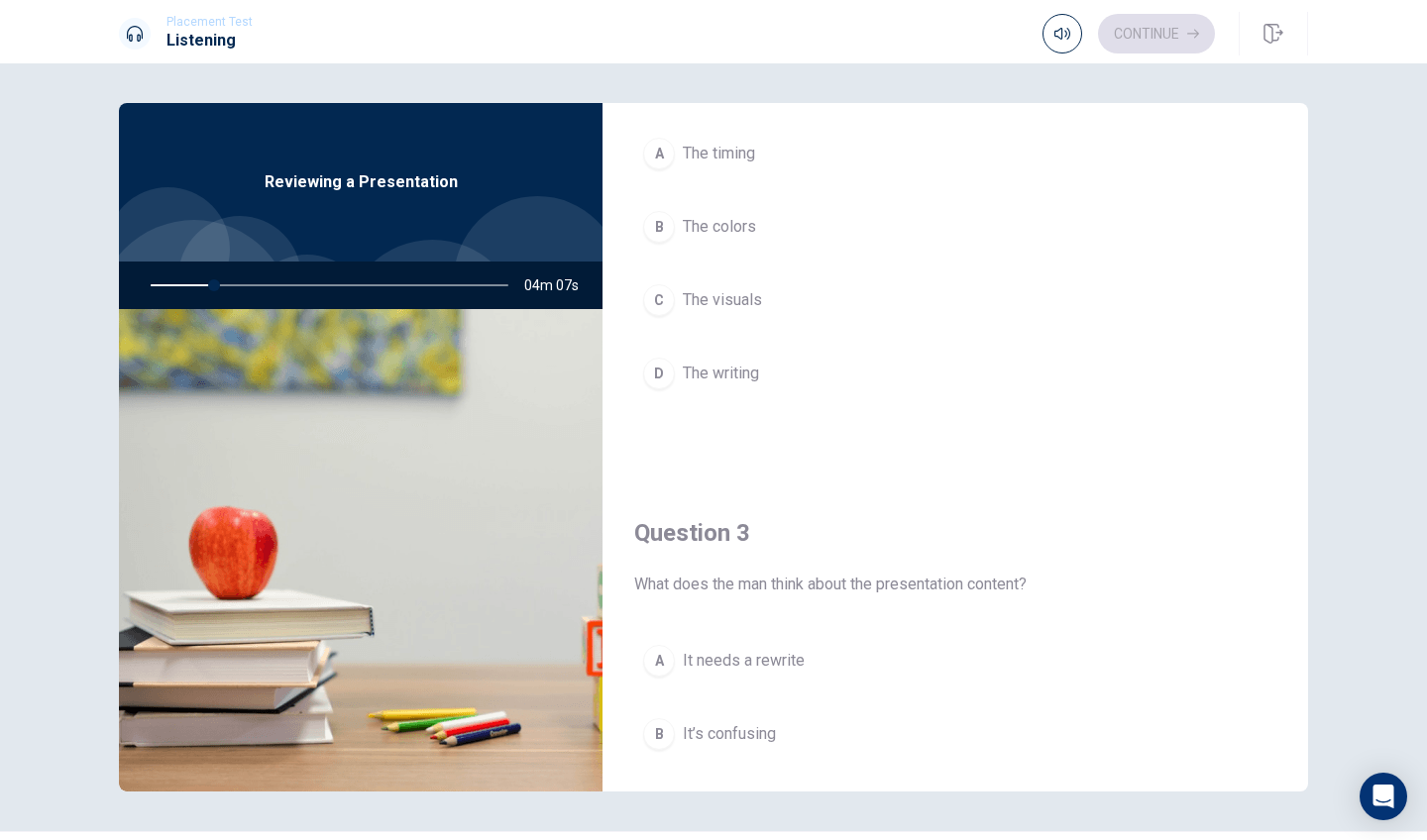 click on "Question 3" at bounding box center [955, 533] 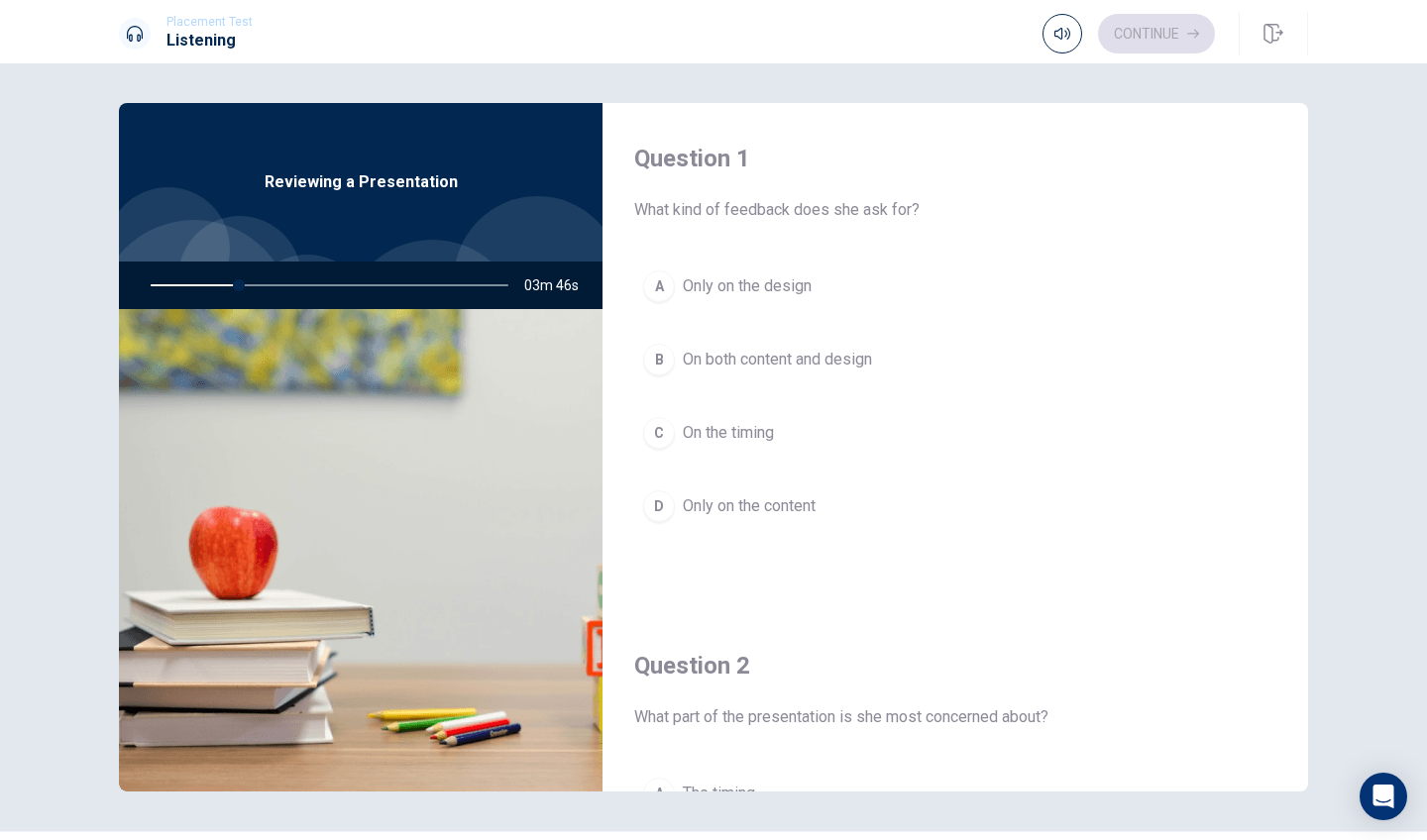 scroll, scrollTop: 0, scrollLeft: 0, axis: both 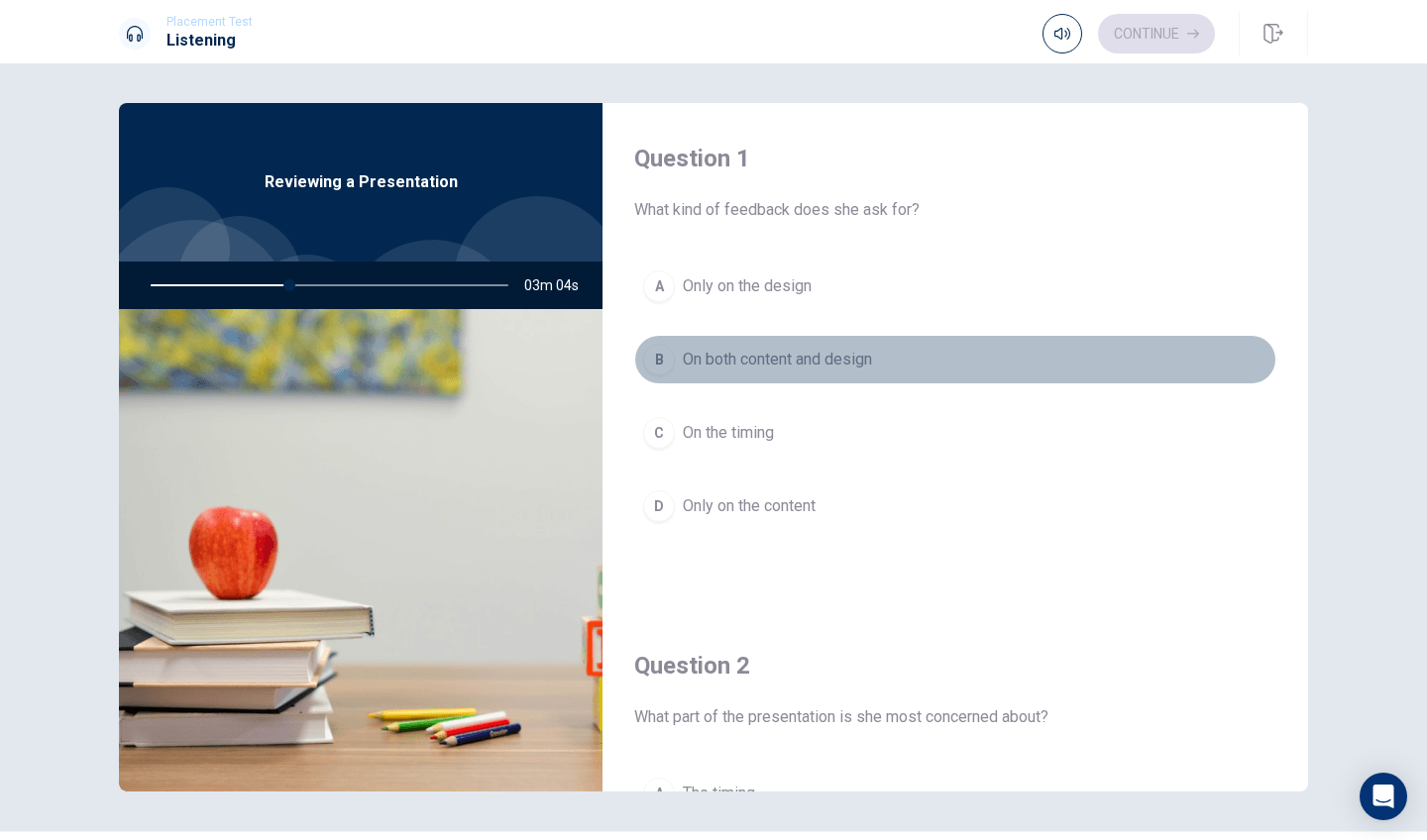 click on "On both content and design" at bounding box center [777, 360] 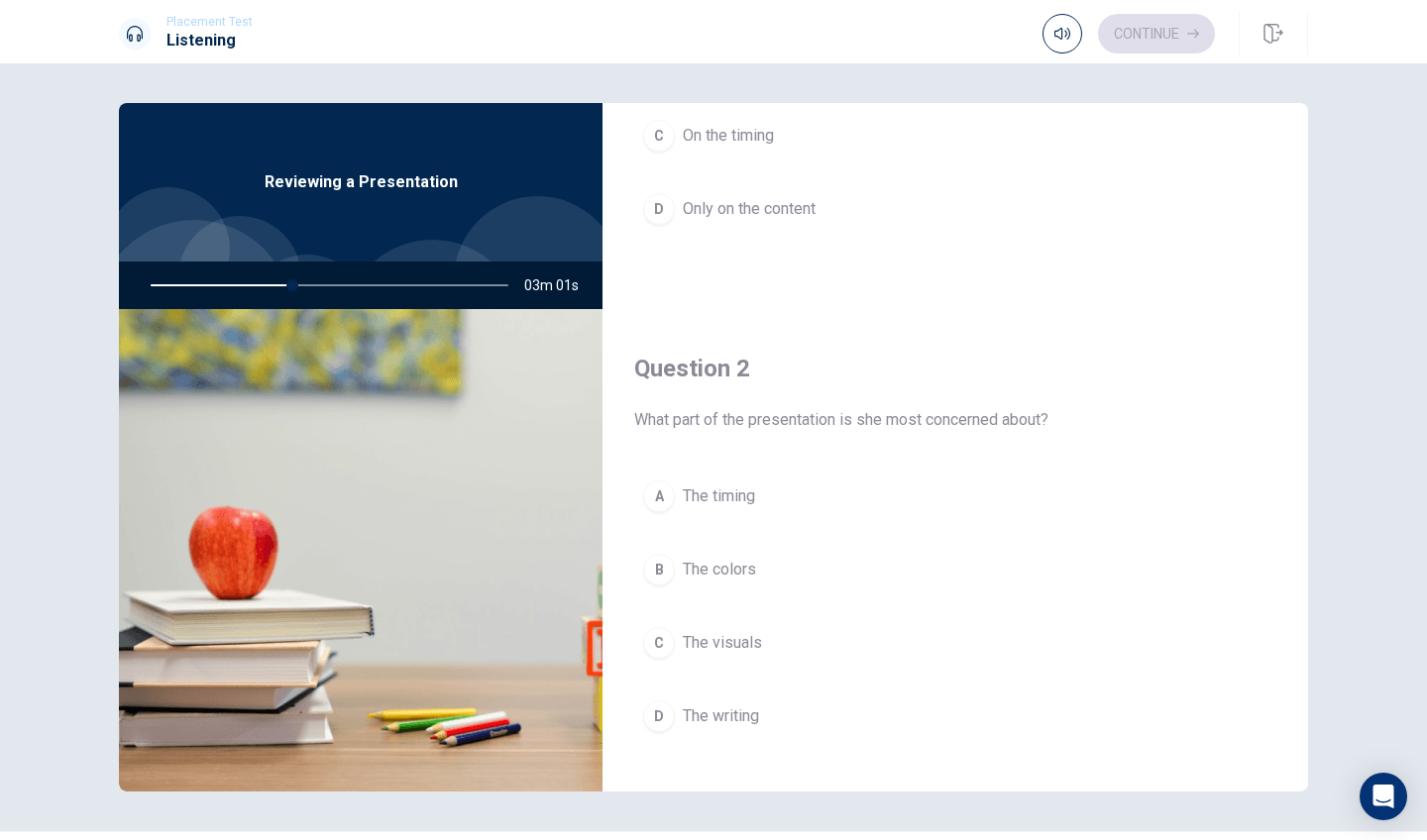 scroll, scrollTop: 353, scrollLeft: 0, axis: vertical 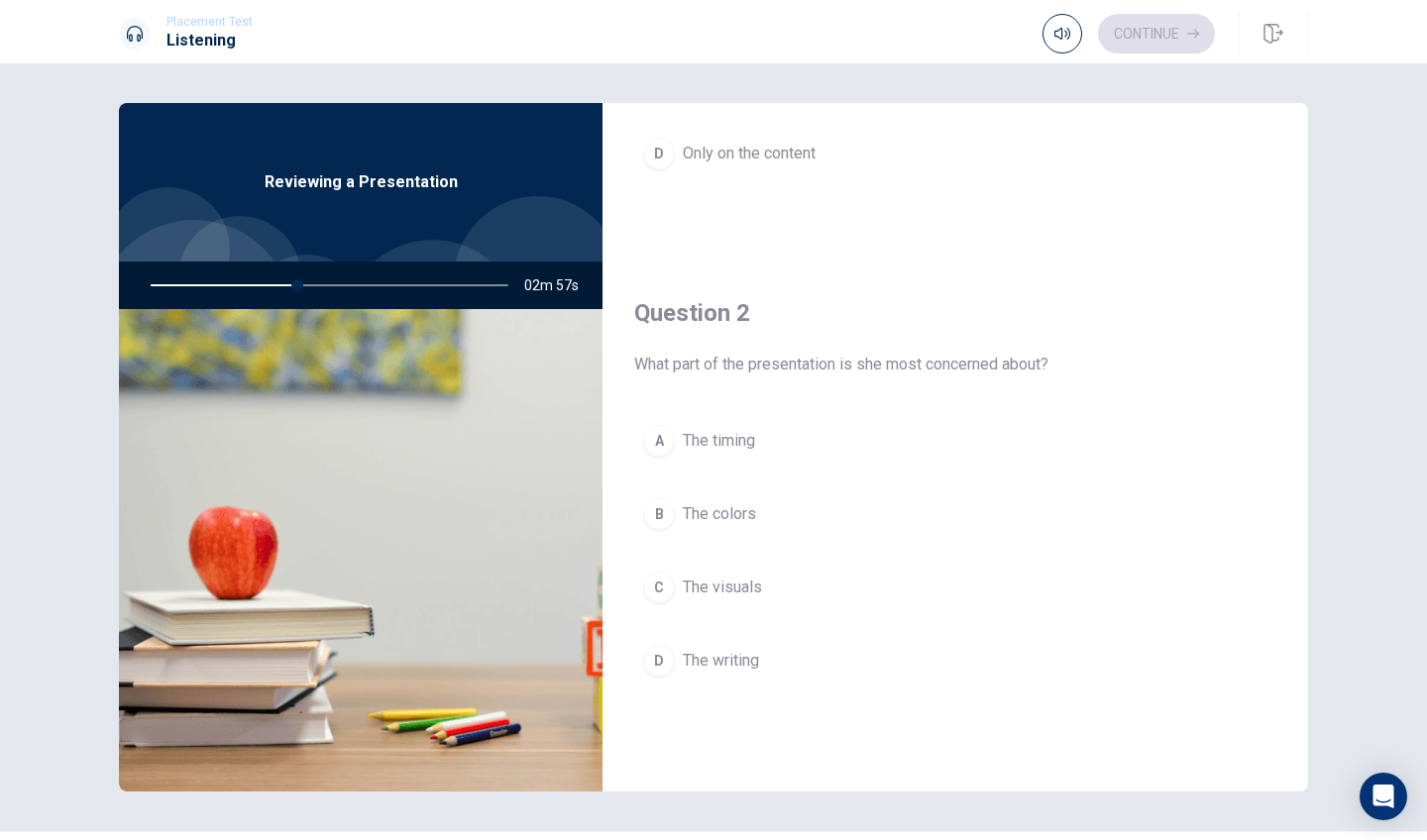 click on "C The visuals" at bounding box center [955, 587] 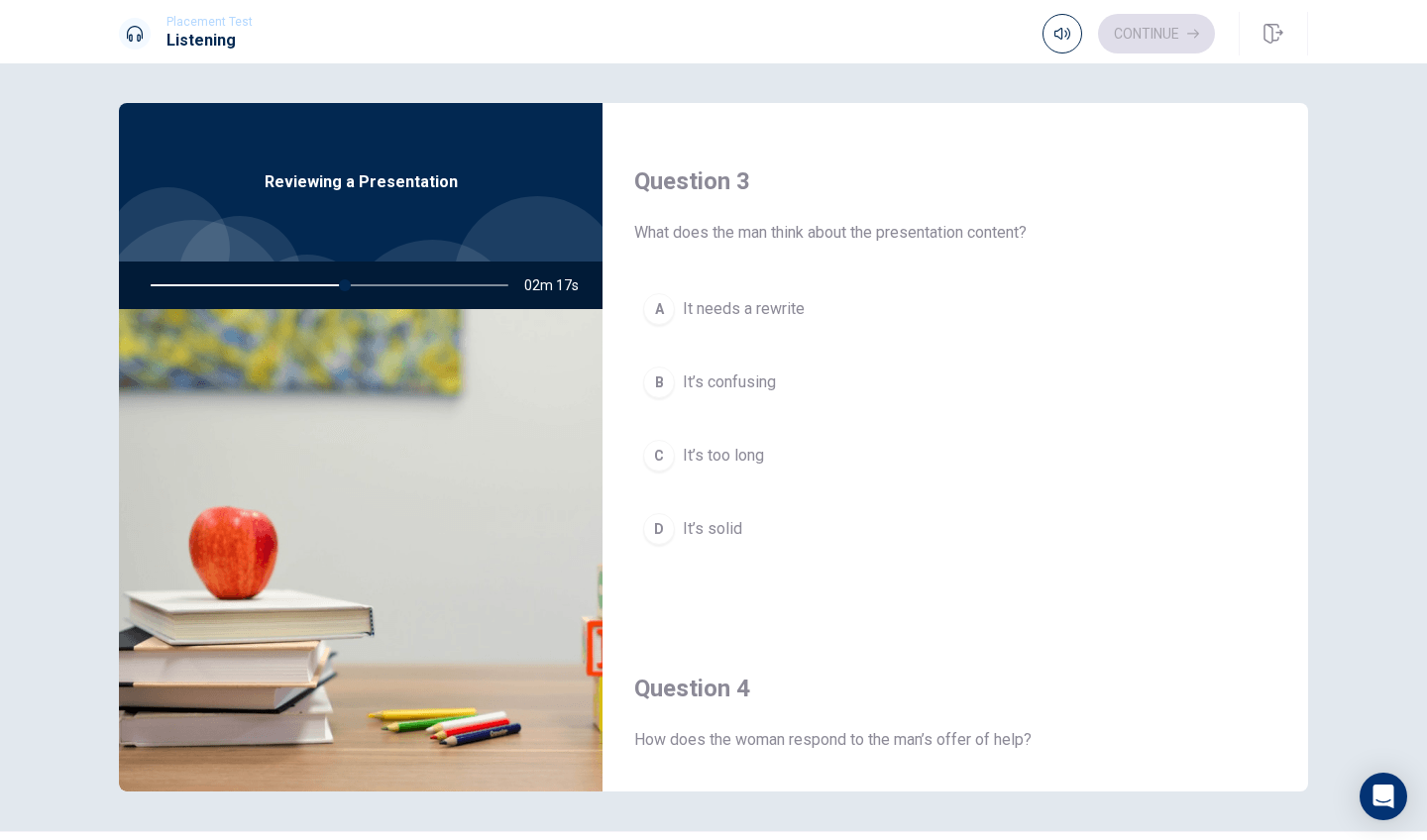 scroll, scrollTop: 994, scrollLeft: 0, axis: vertical 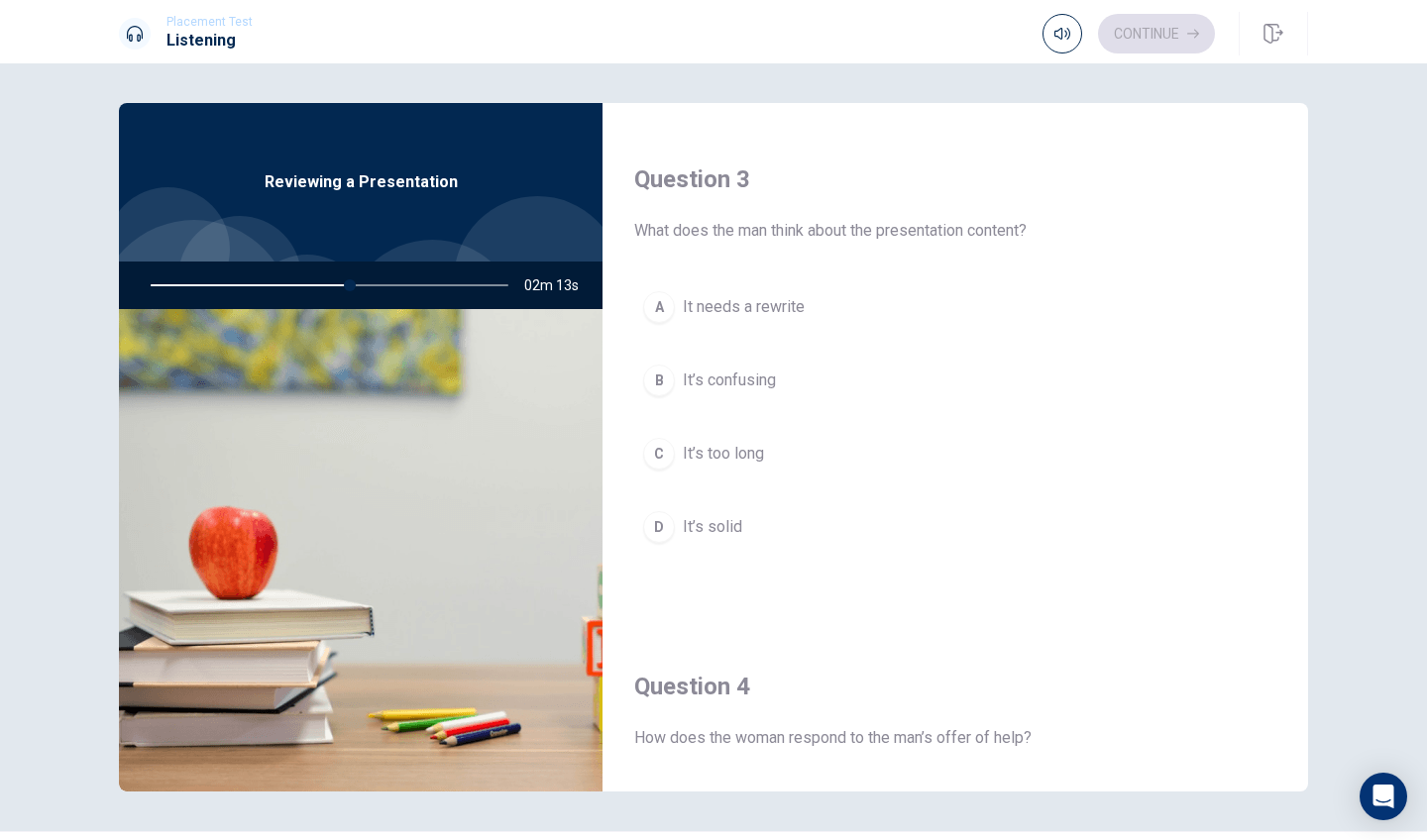 click on "A It needs a rewrite" at bounding box center [955, 307] 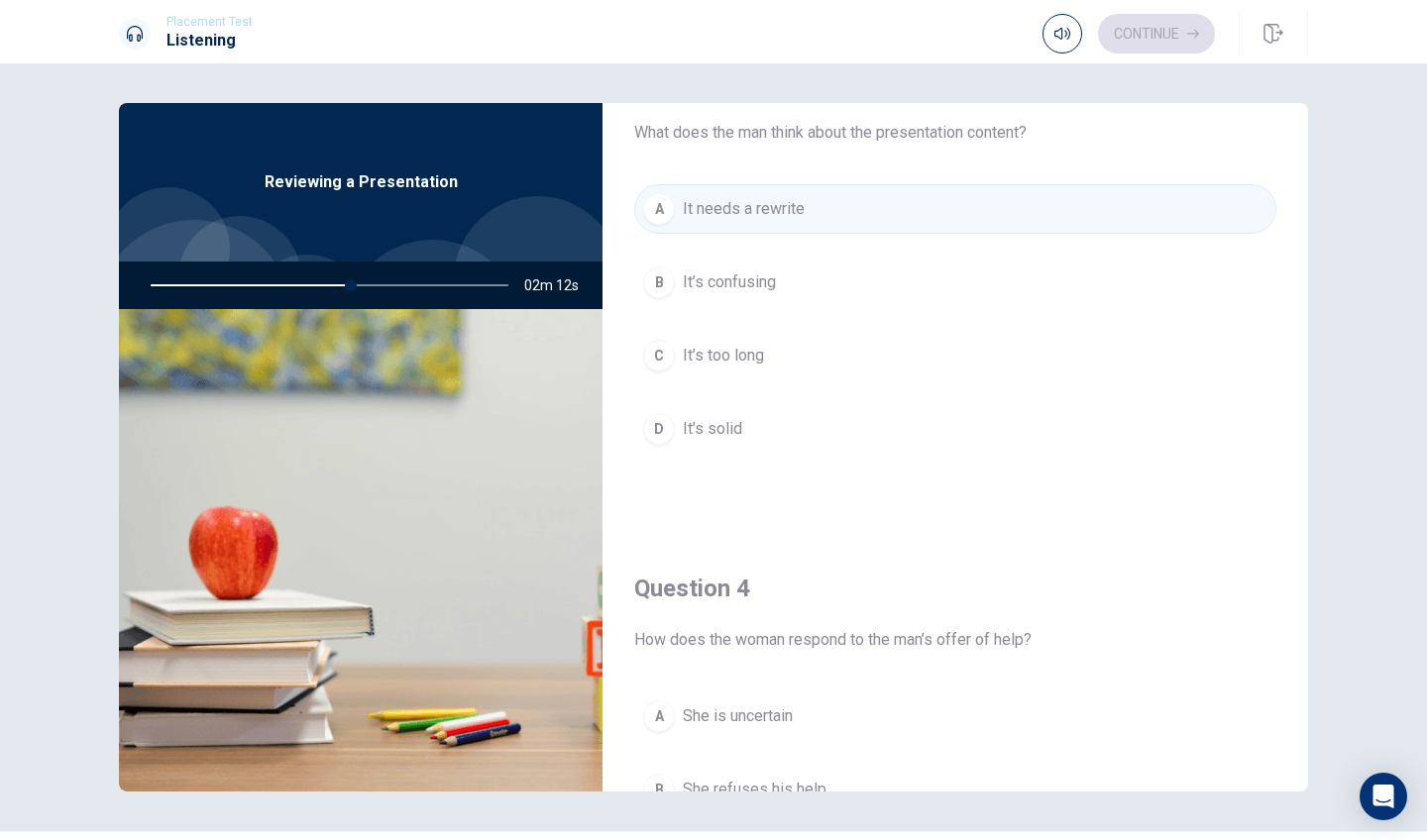 scroll, scrollTop: 1364, scrollLeft: 0, axis: vertical 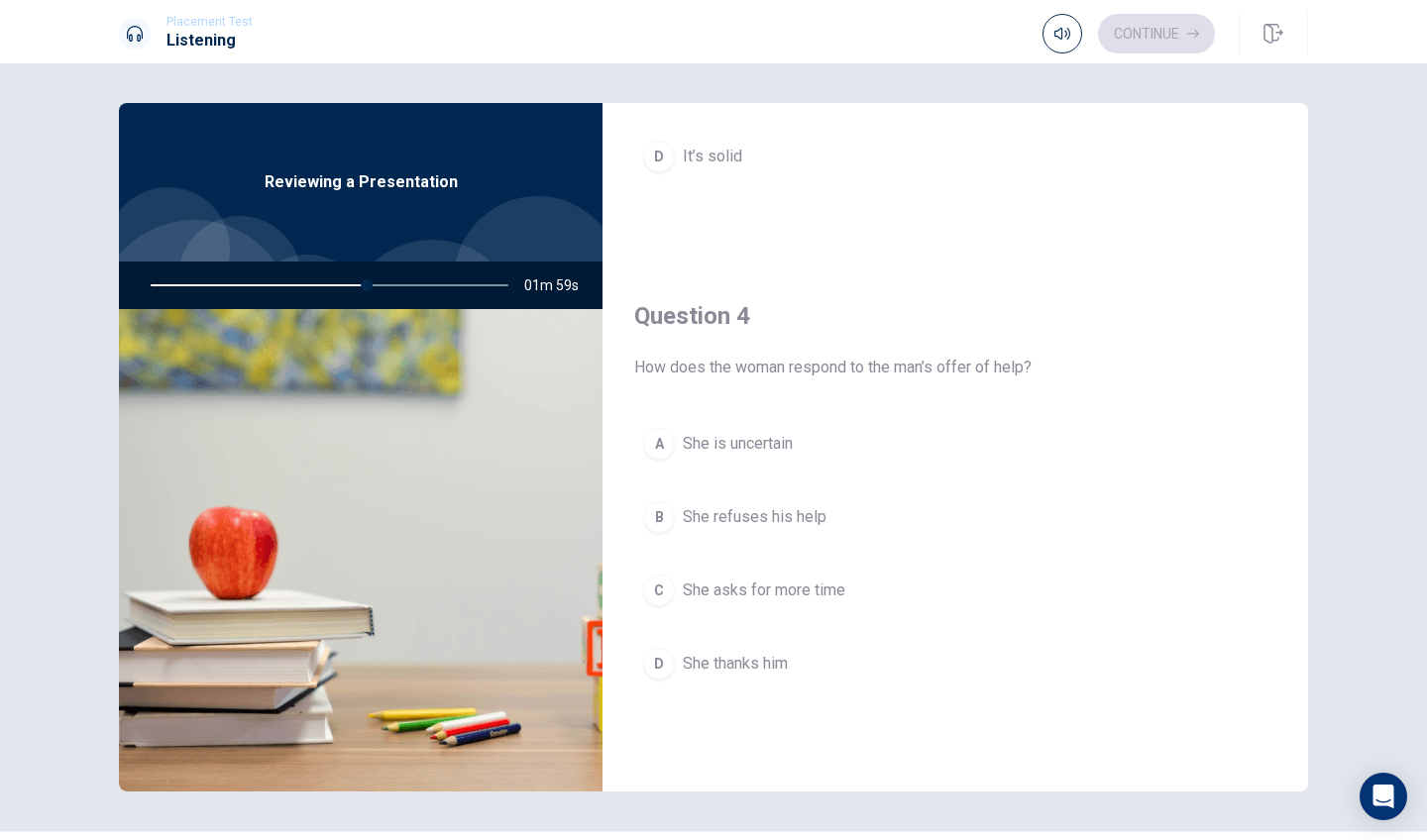 click on "She thanks him" at bounding box center [735, 664] 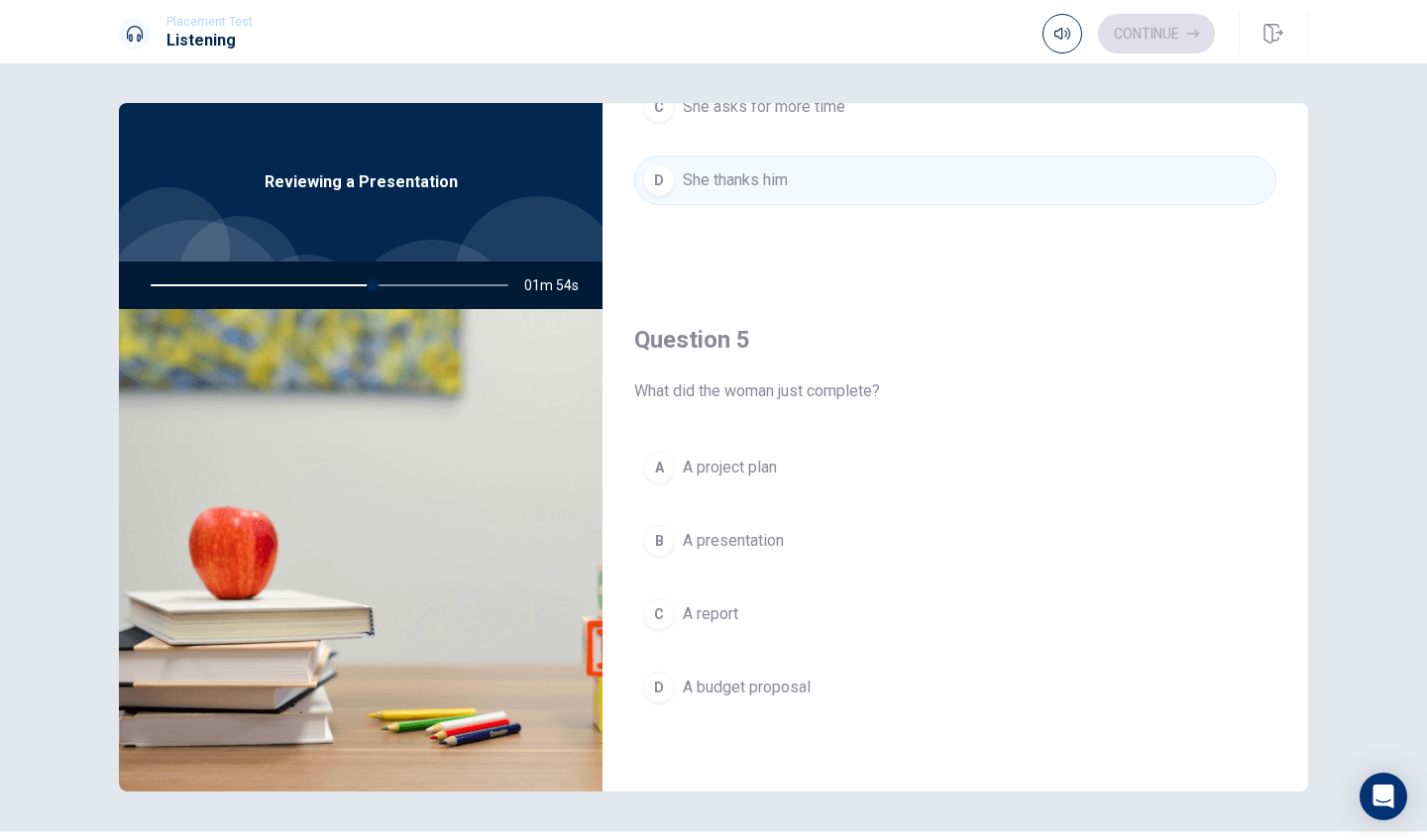 scroll, scrollTop: 1847, scrollLeft: 0, axis: vertical 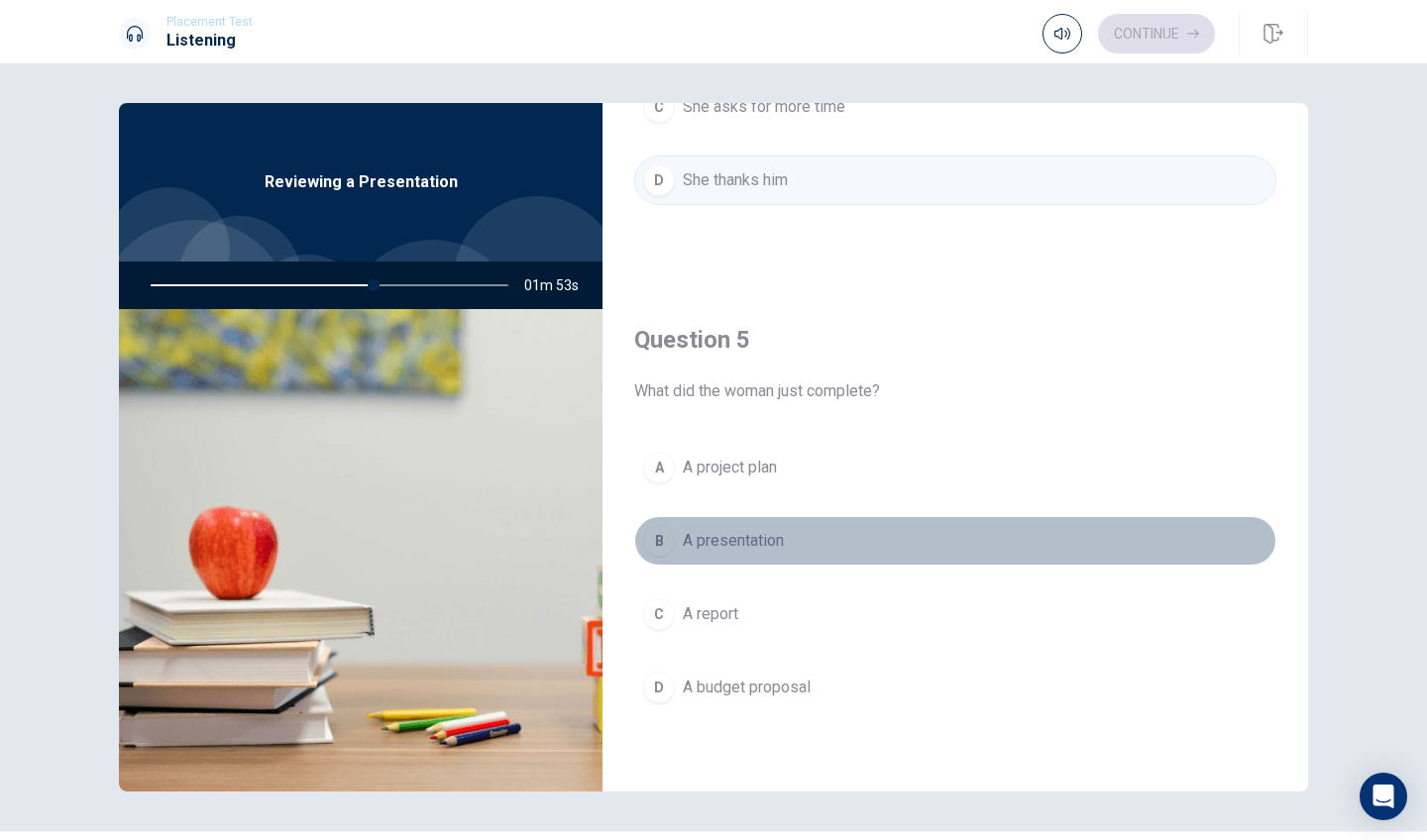click on "B A presentation" at bounding box center (955, 541) 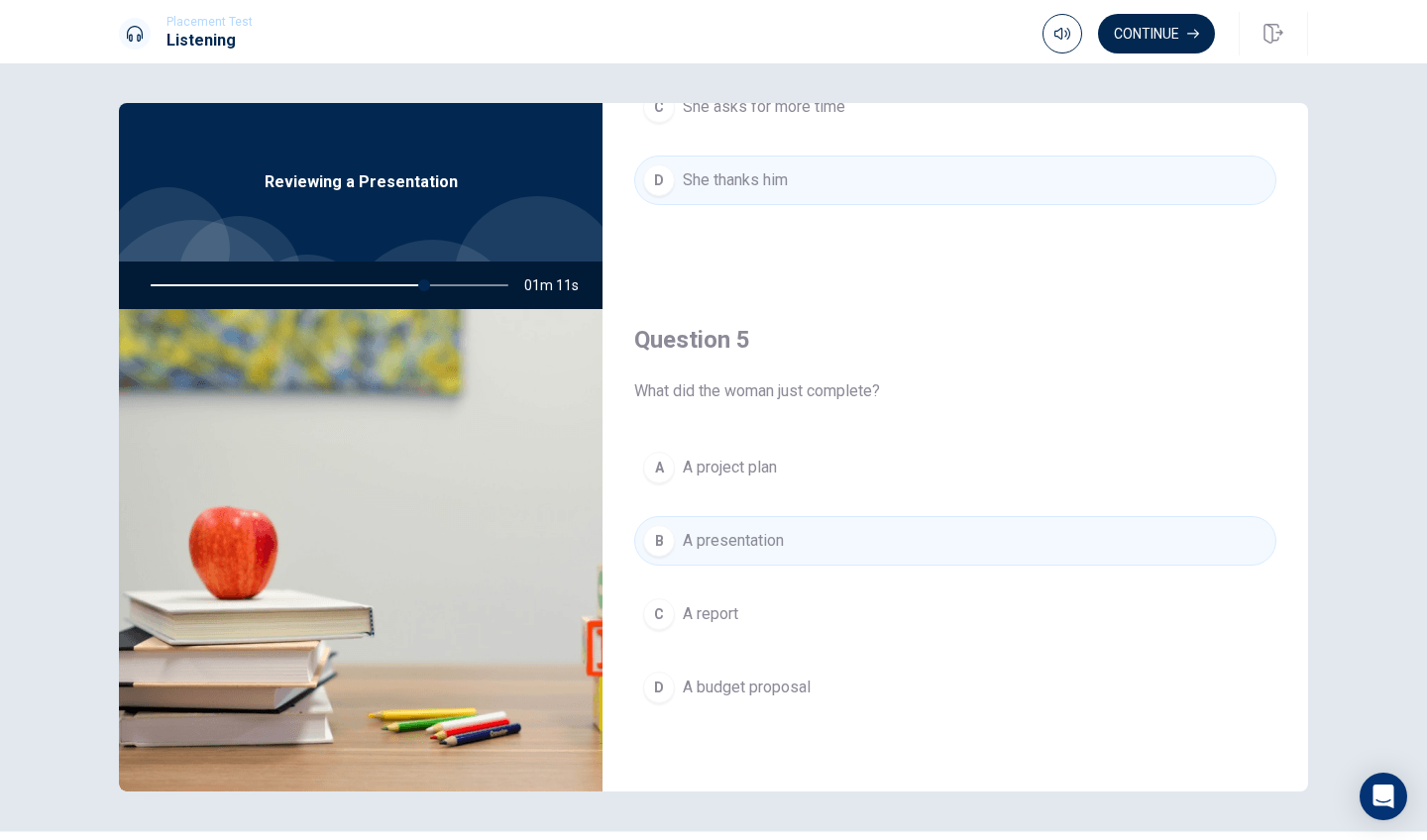 scroll, scrollTop: 1847, scrollLeft: 0, axis: vertical 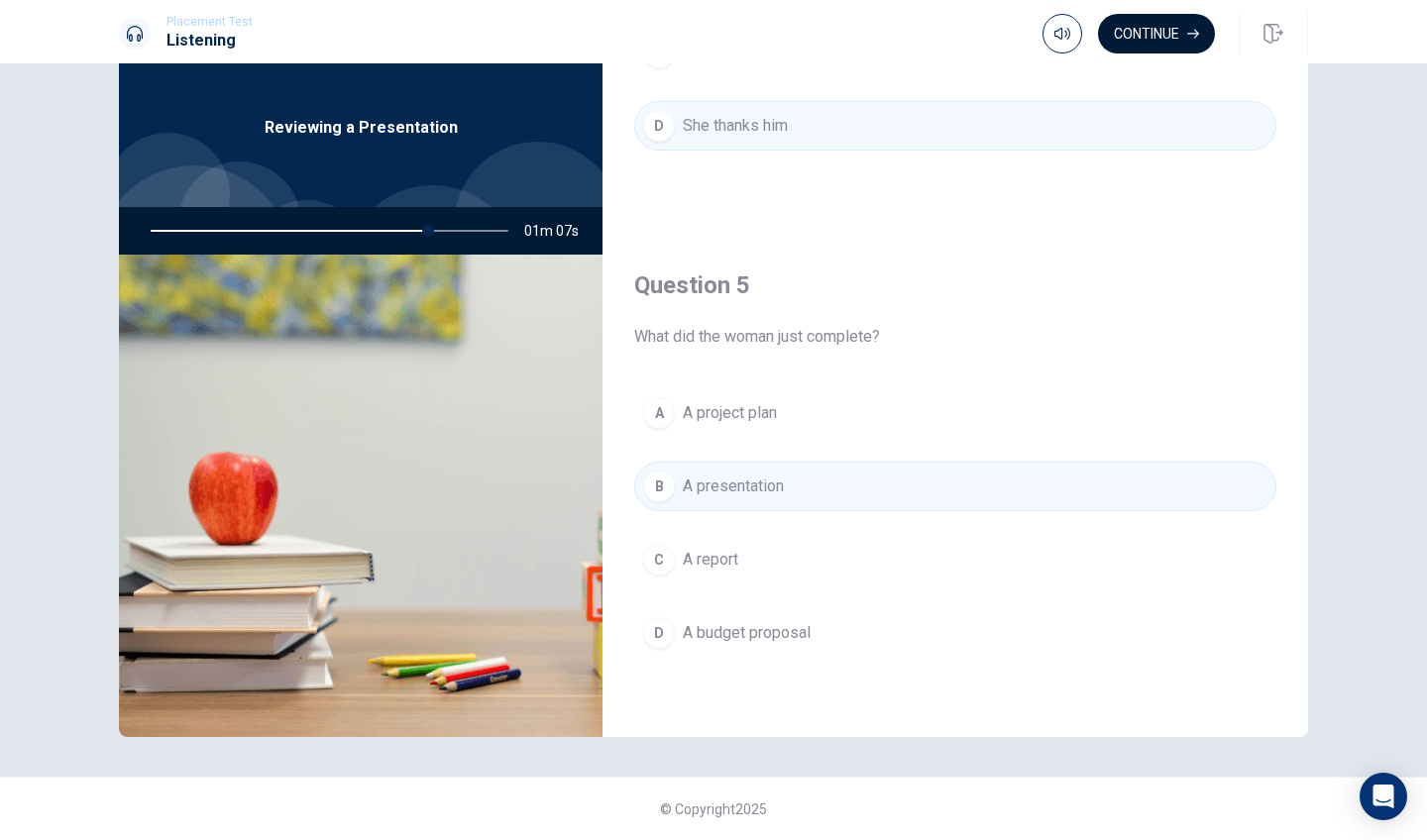 click on "Continue" at bounding box center (1156, 34) 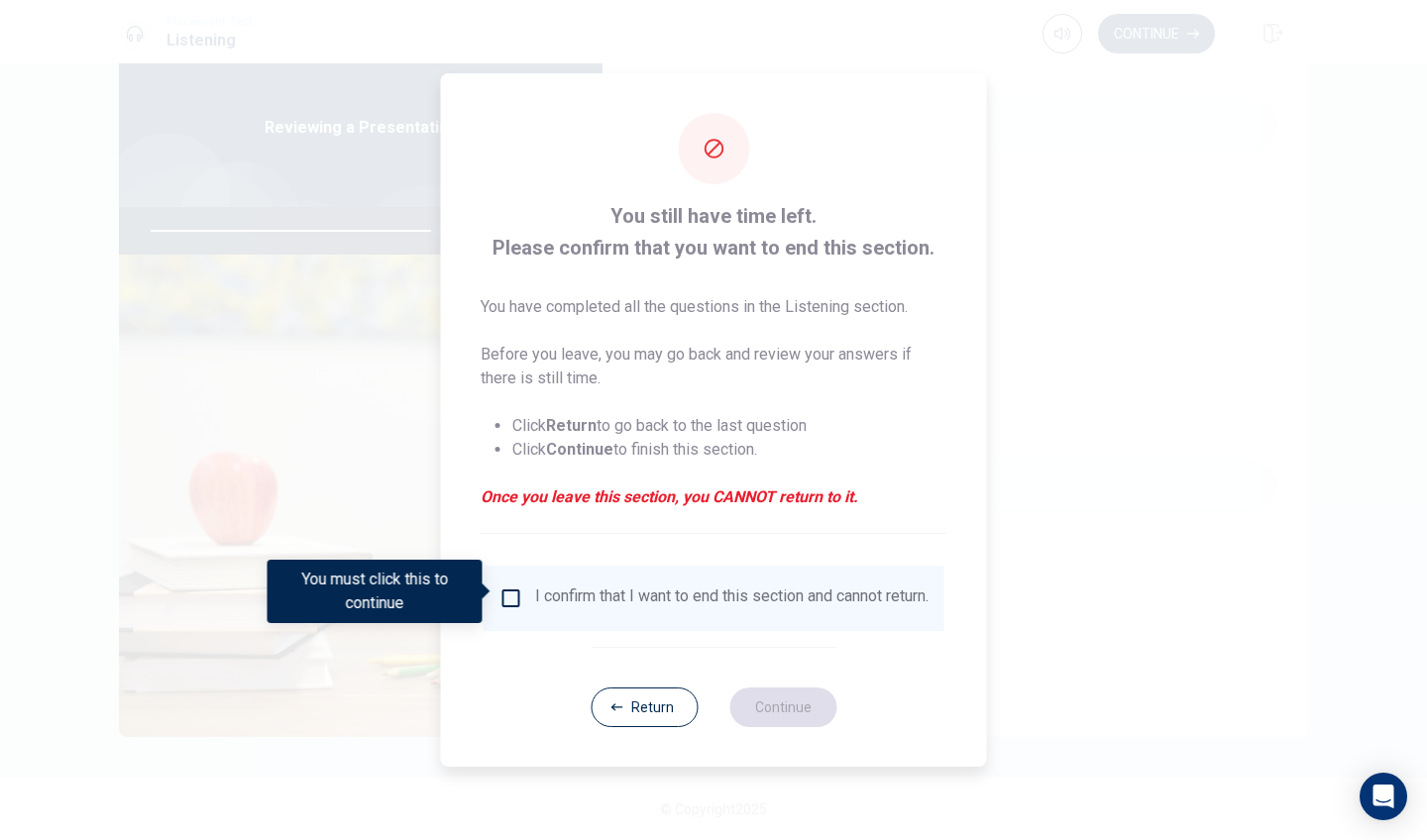 click on "I confirm that I want to end this section and cannot return." at bounding box center [714, 598] 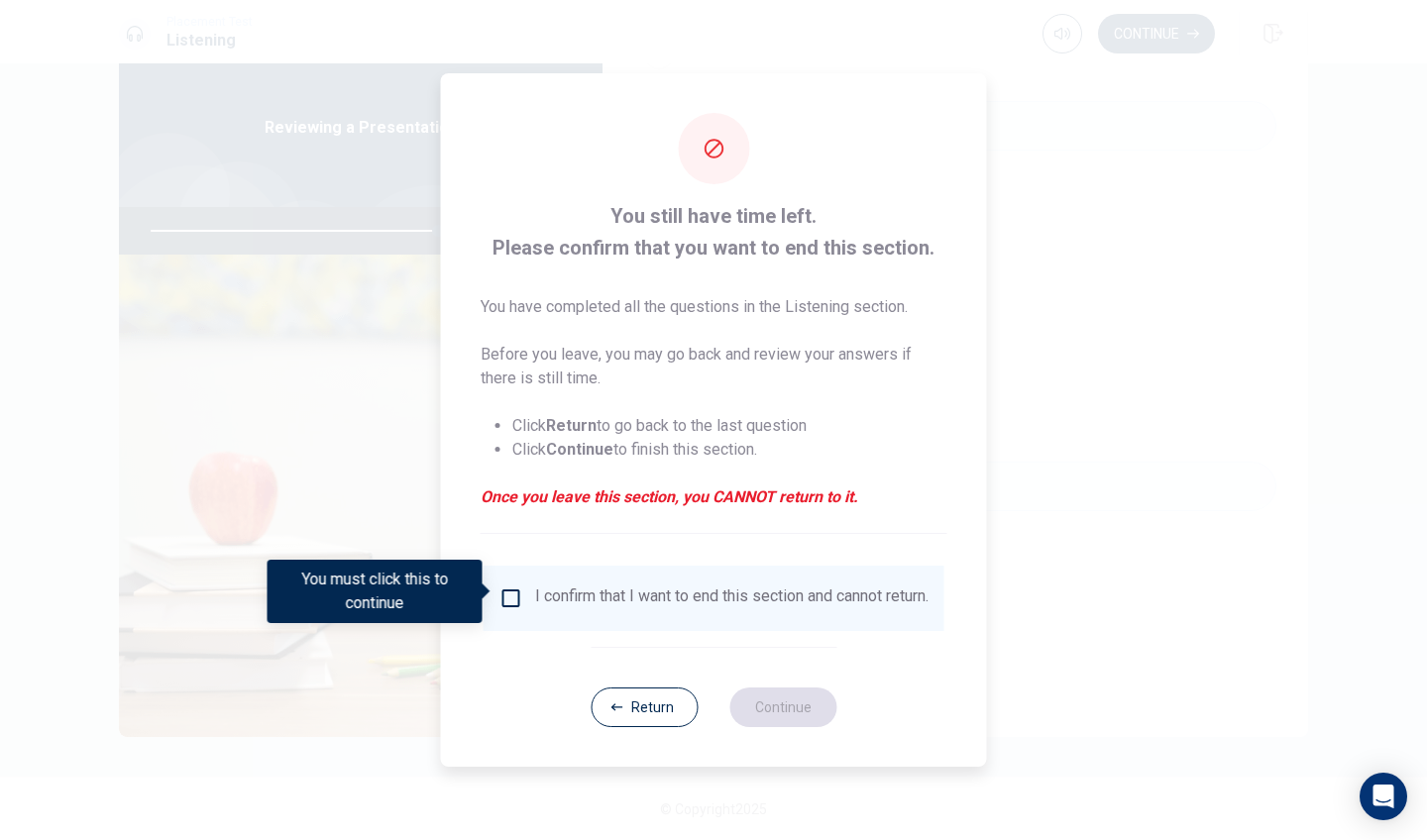 click at bounding box center [511, 598] 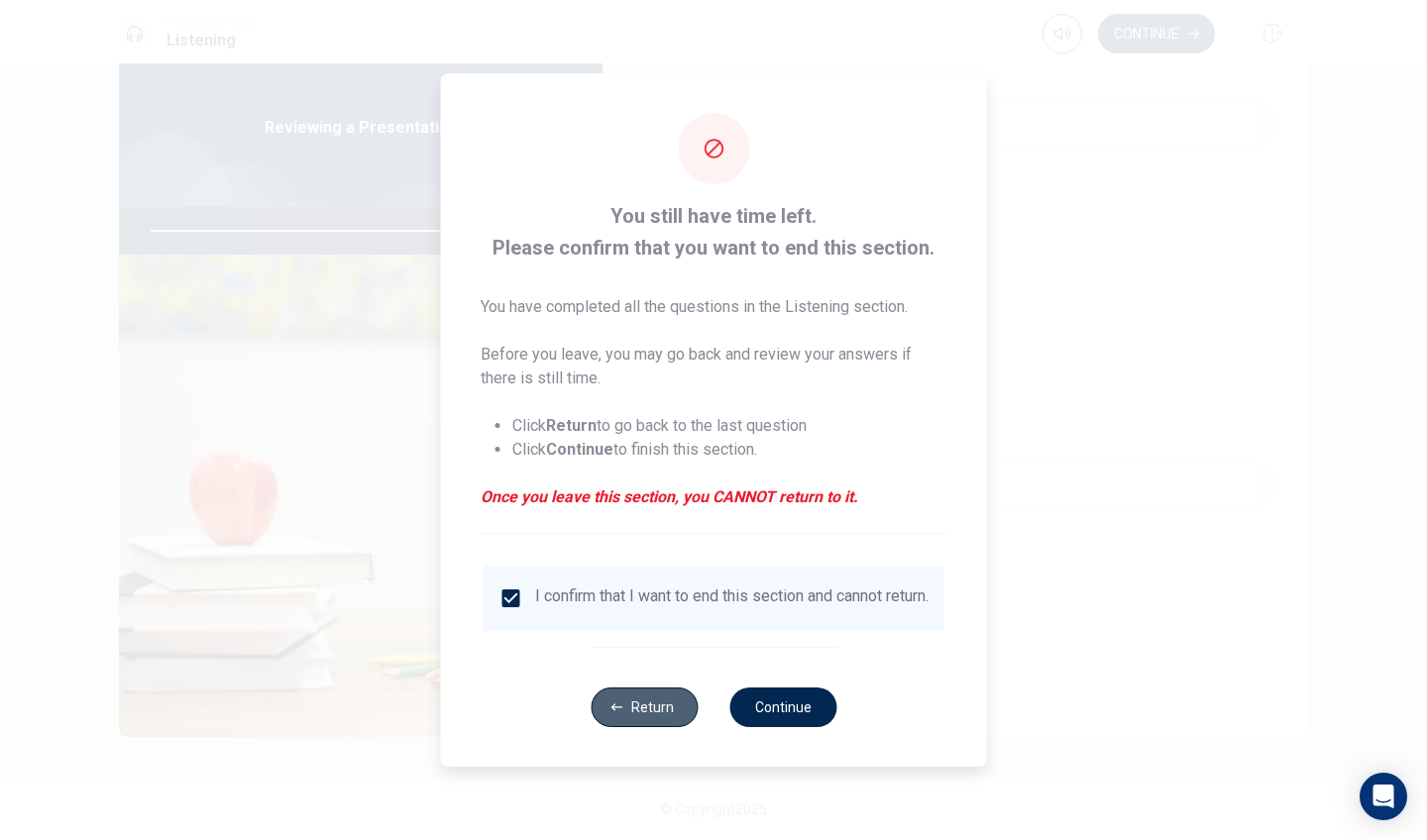 click on "Return" at bounding box center (644, 707) 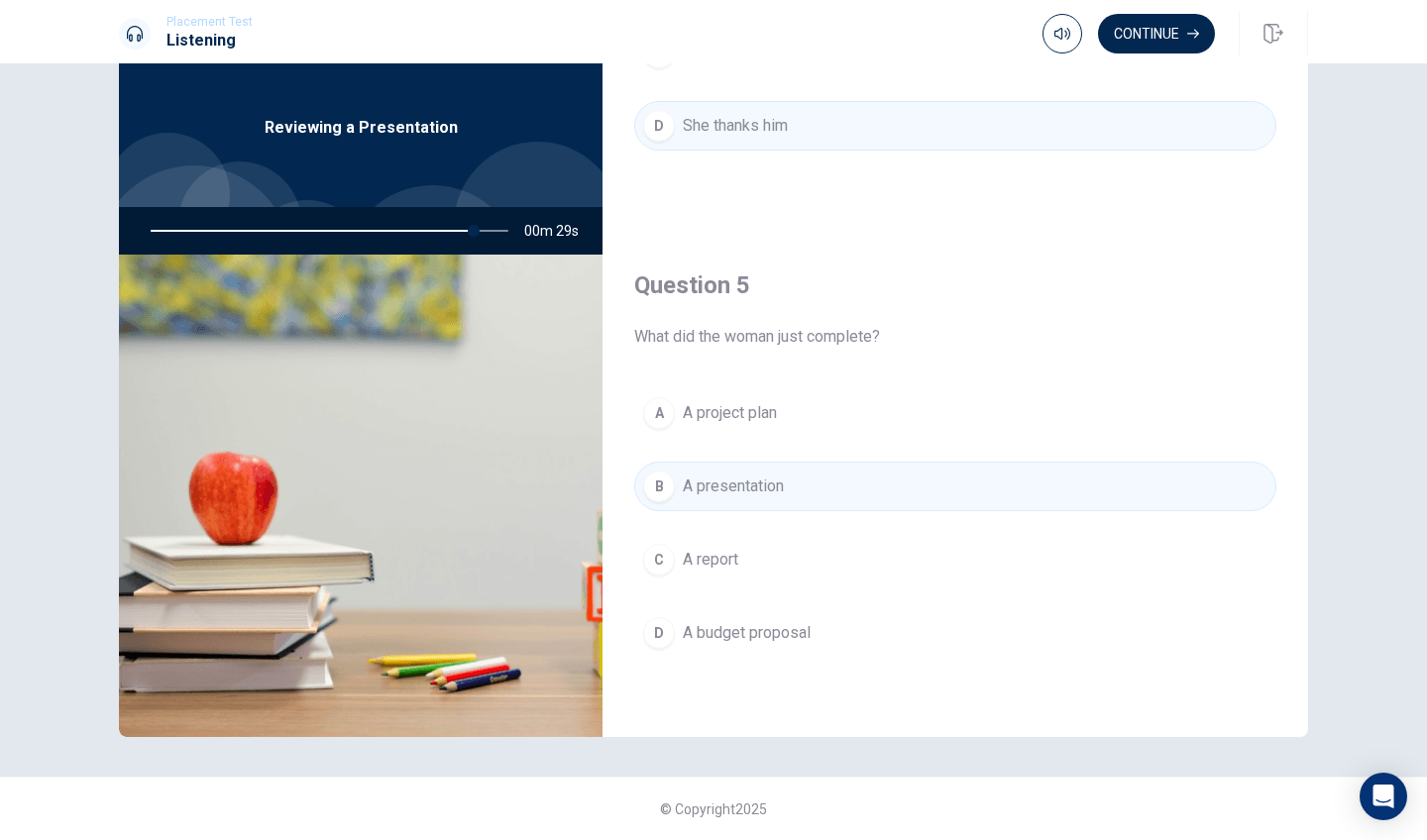 scroll, scrollTop: 0, scrollLeft: 0, axis: both 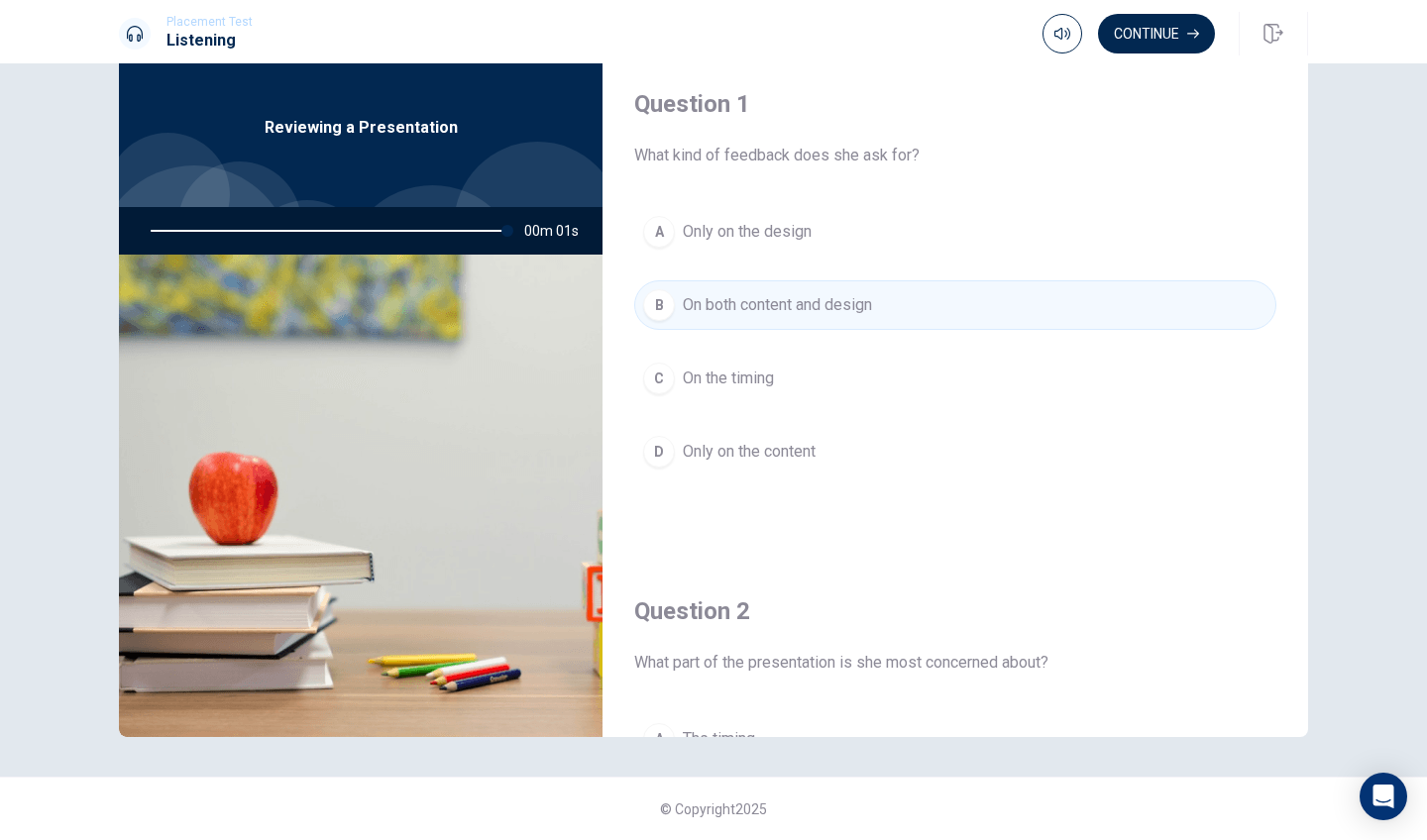 type on "0" 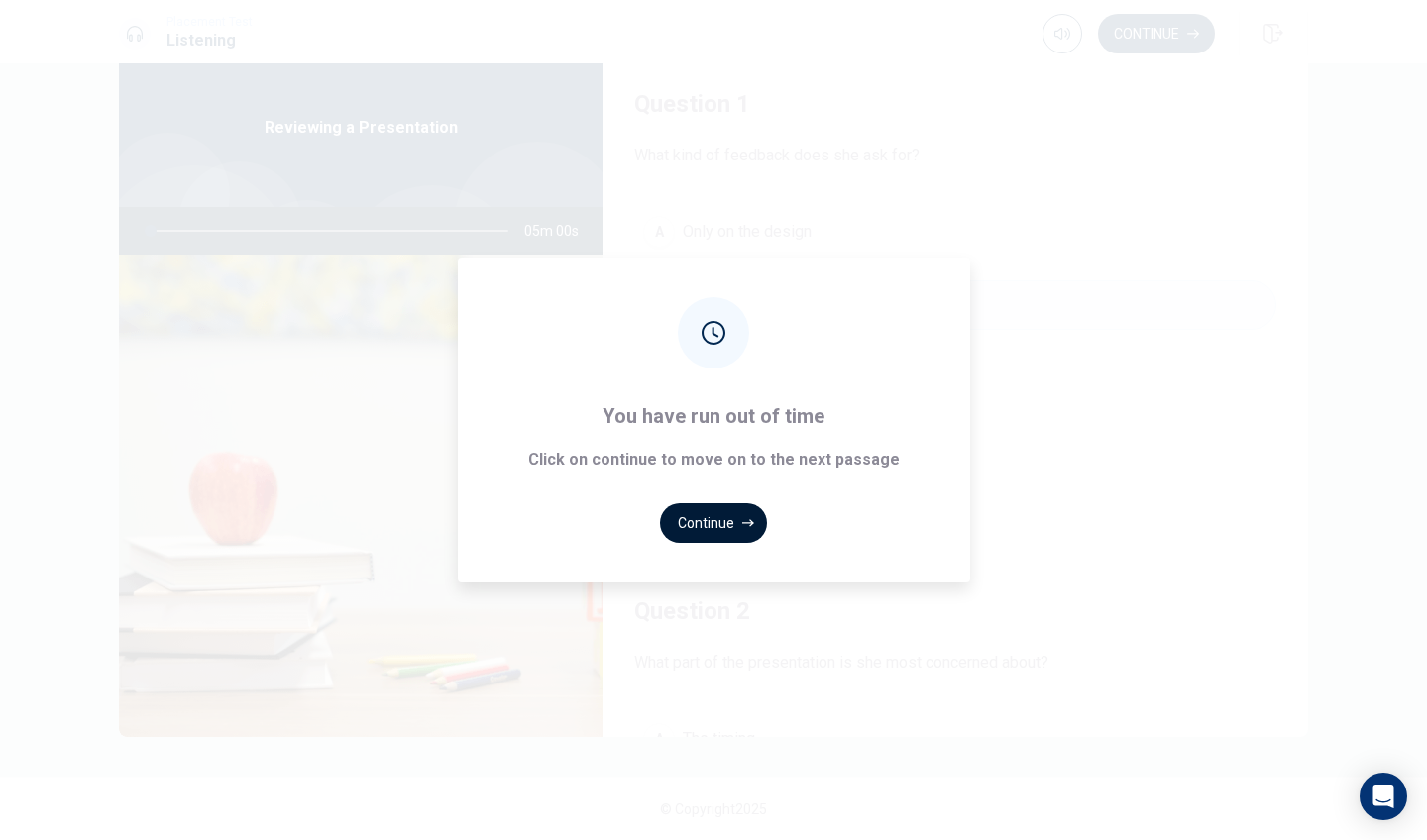 click on "Continue" at bounding box center (714, 523) 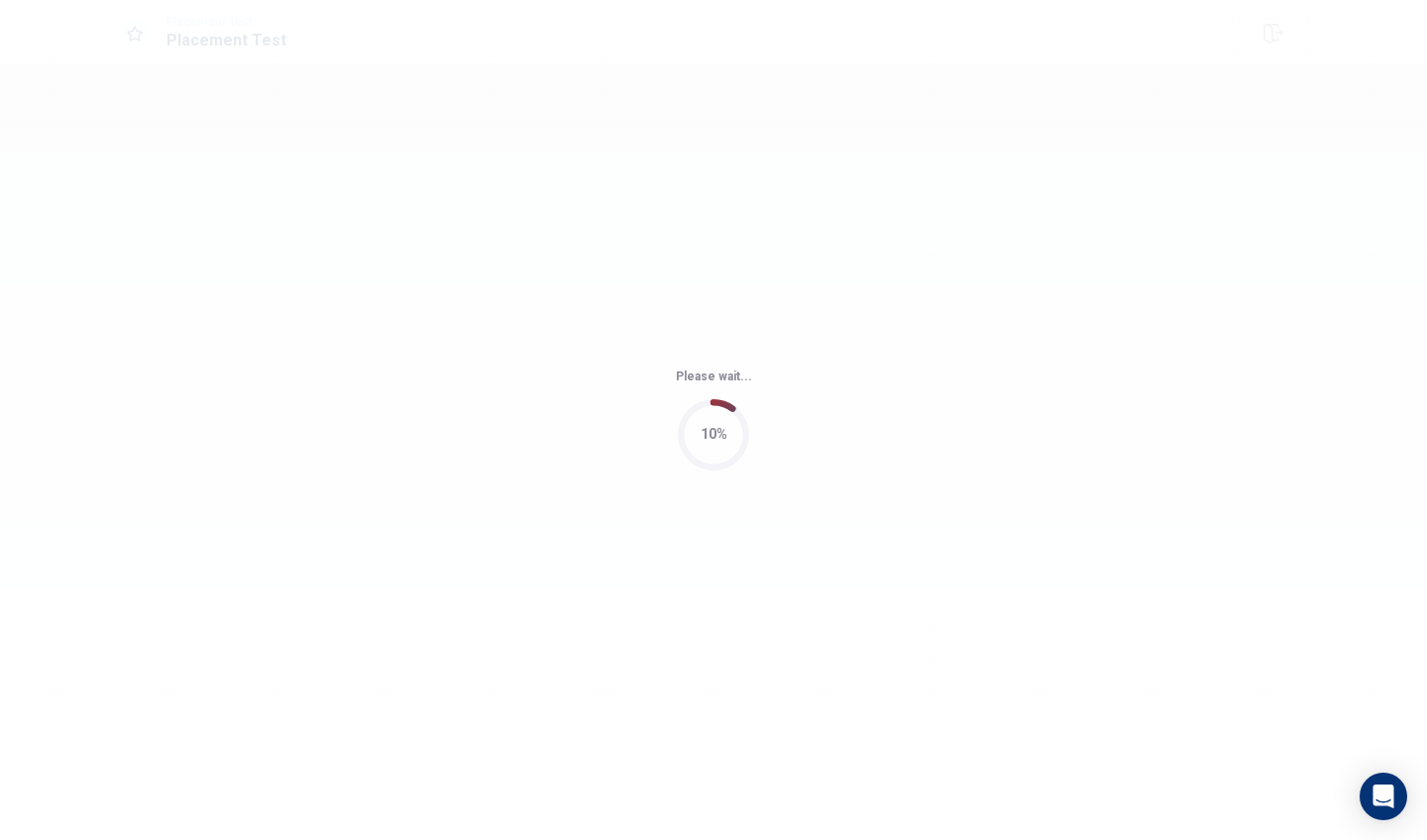 scroll, scrollTop: 0, scrollLeft: 0, axis: both 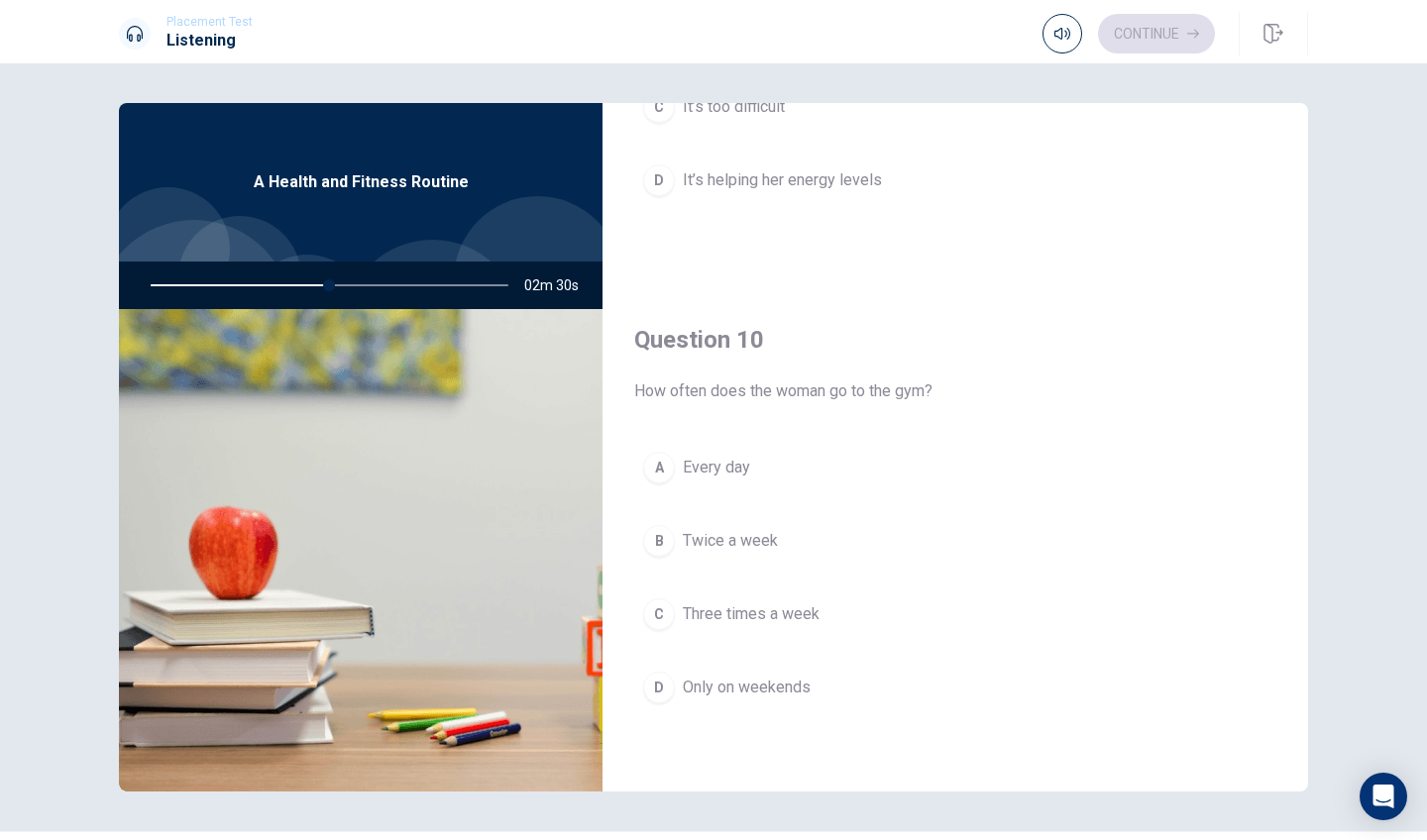click on "Three times a week" at bounding box center [751, 614] 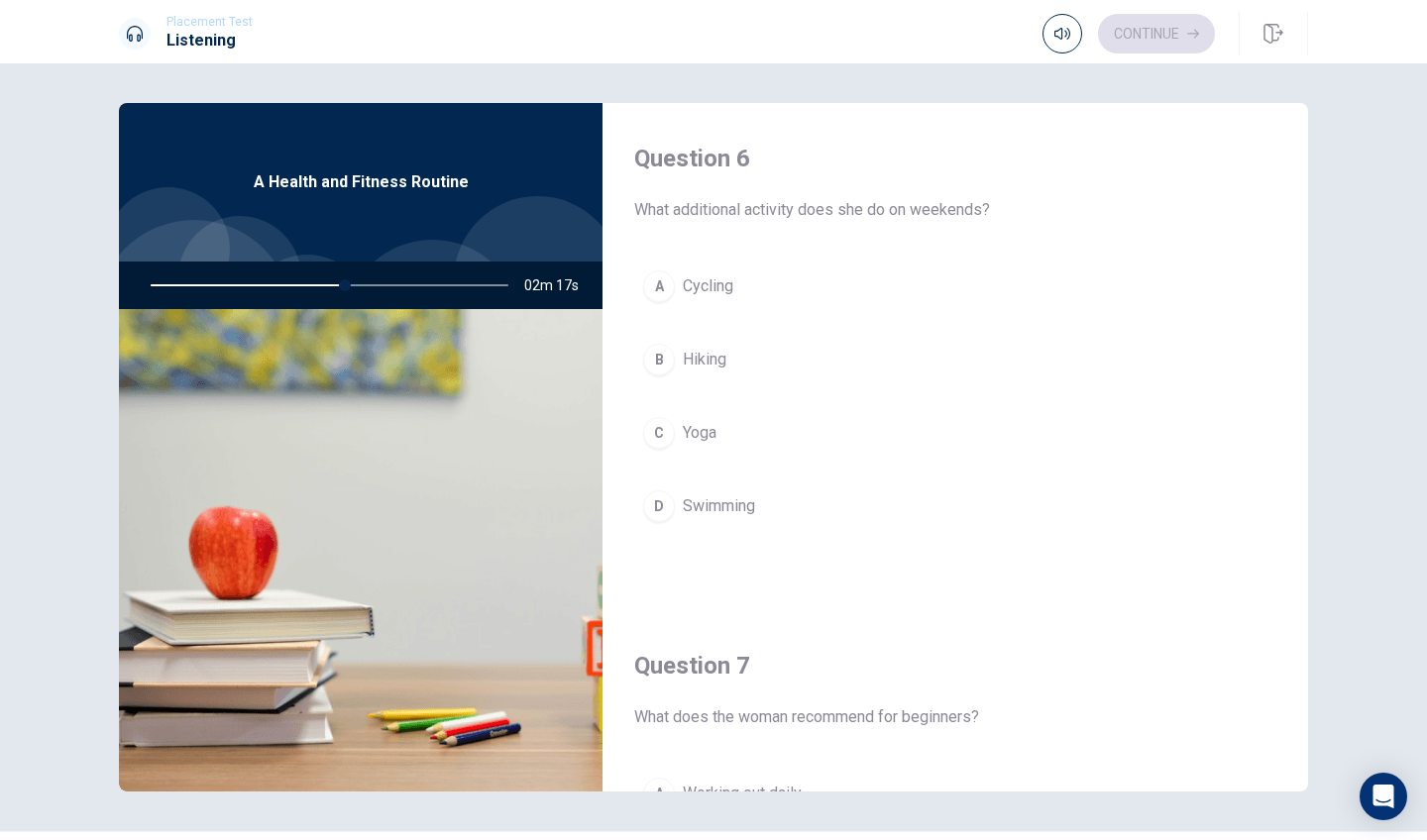 scroll, scrollTop: 21, scrollLeft: 0, axis: vertical 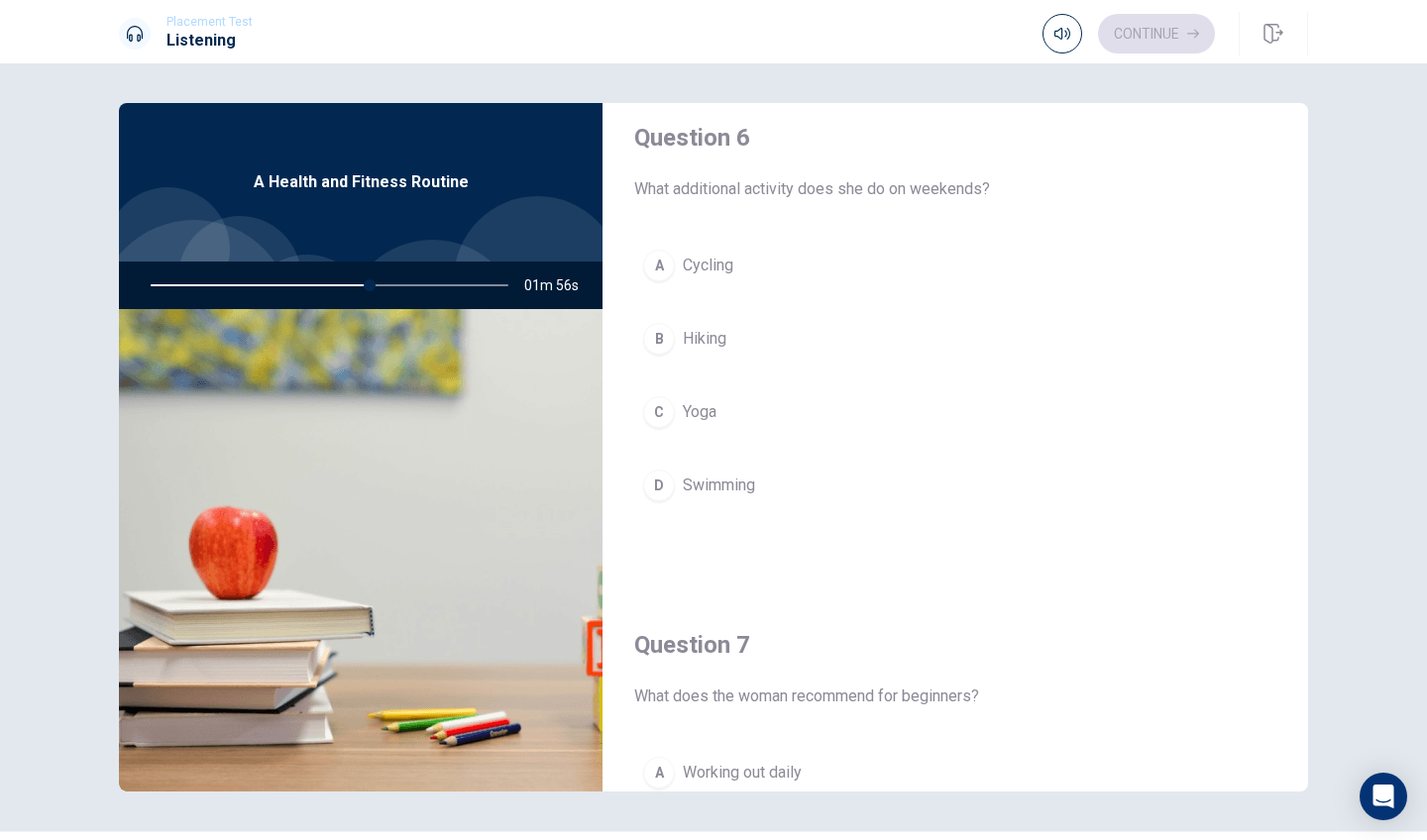 click on "Yoga" at bounding box center (700, 412) 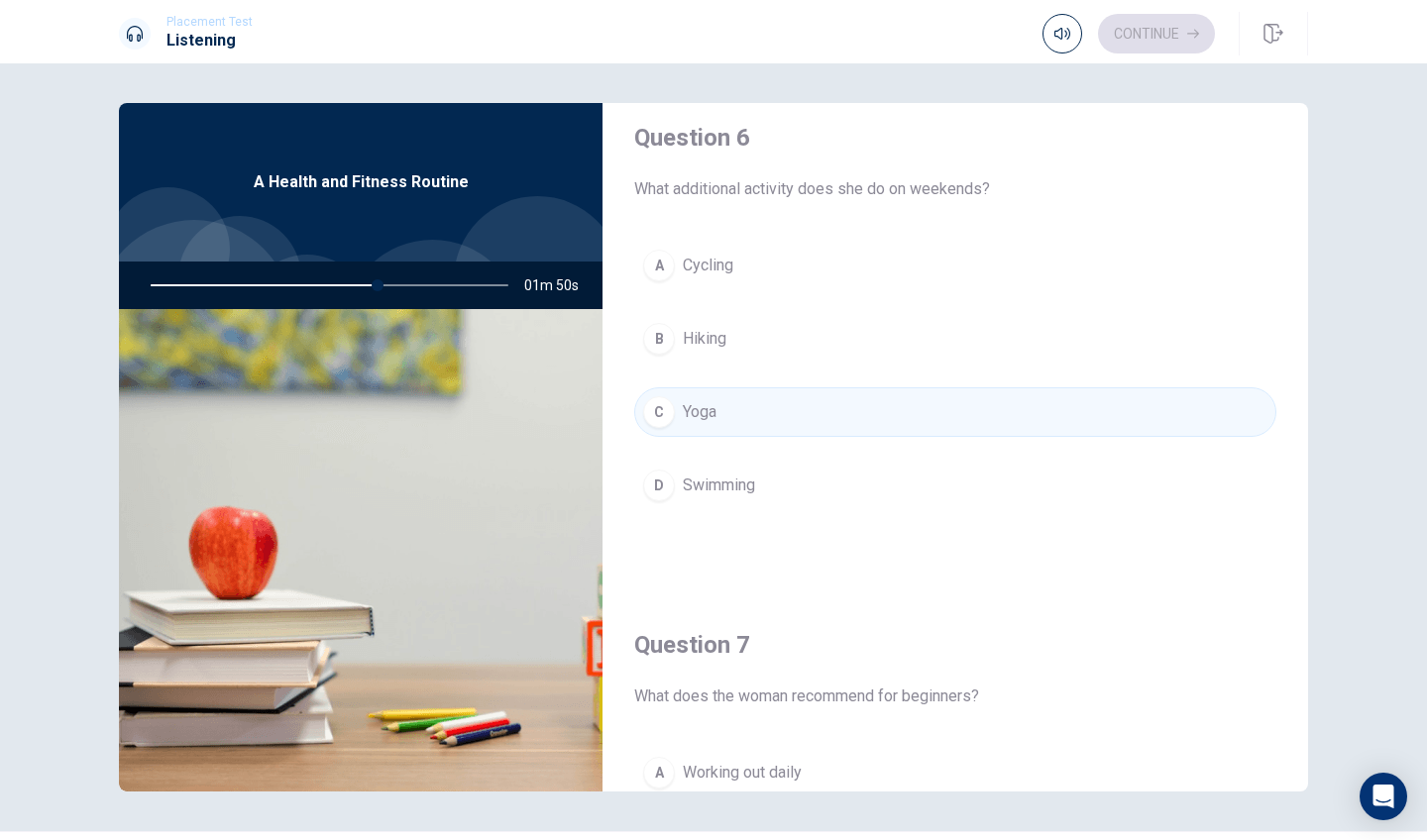 click on "B Hiking" at bounding box center [955, 339] 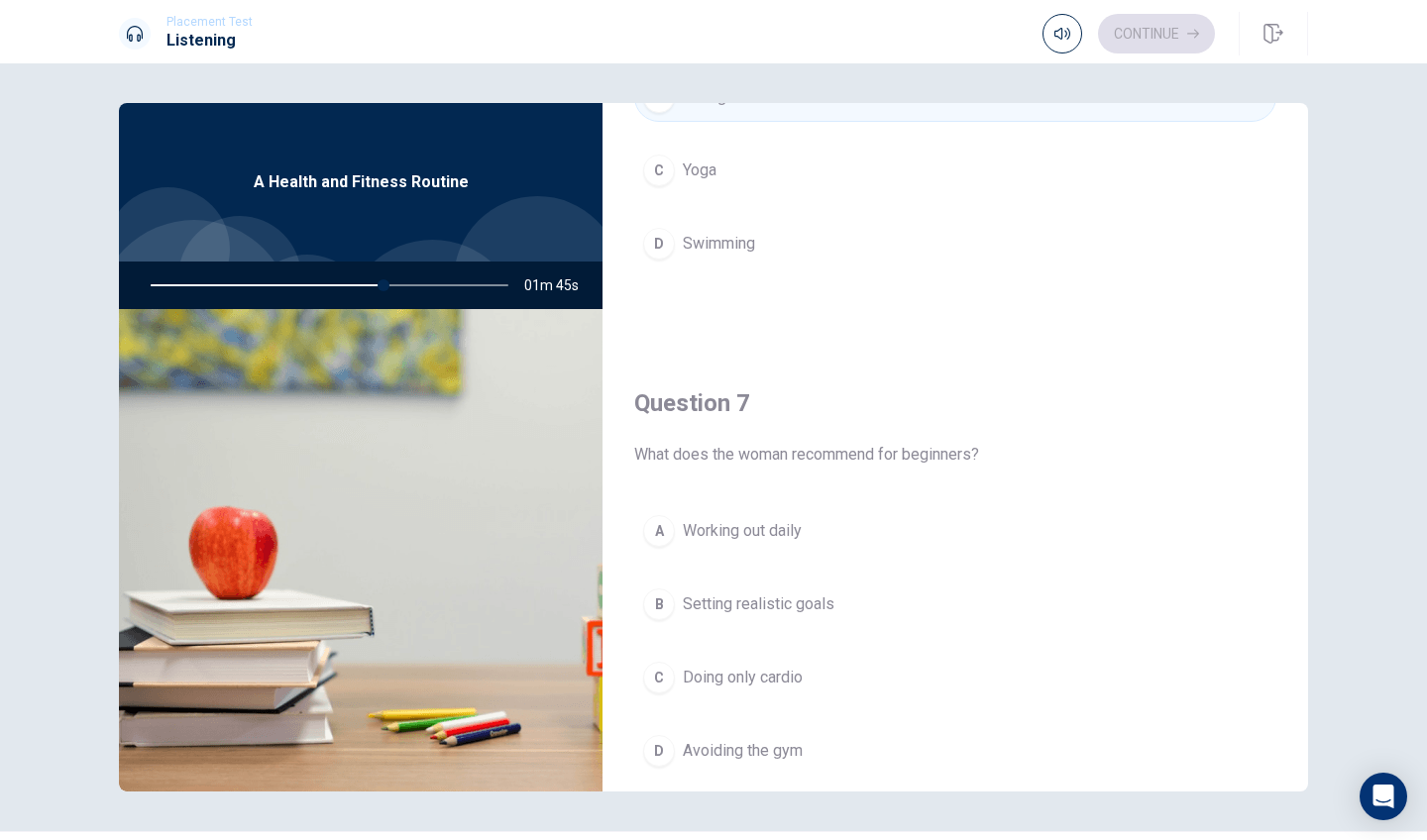 scroll, scrollTop: 348, scrollLeft: 0, axis: vertical 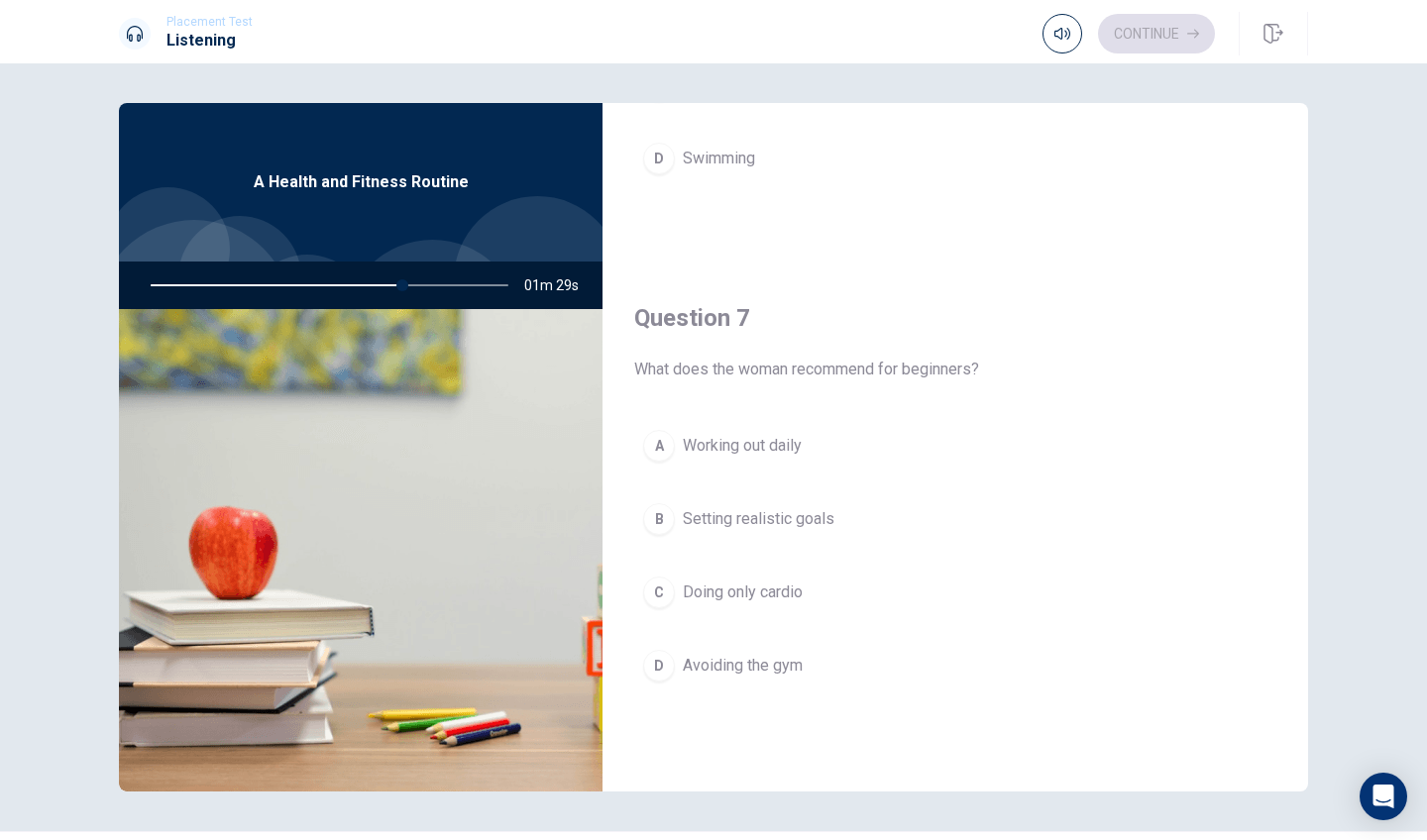 click on "A Working out daily" at bounding box center (955, 446) 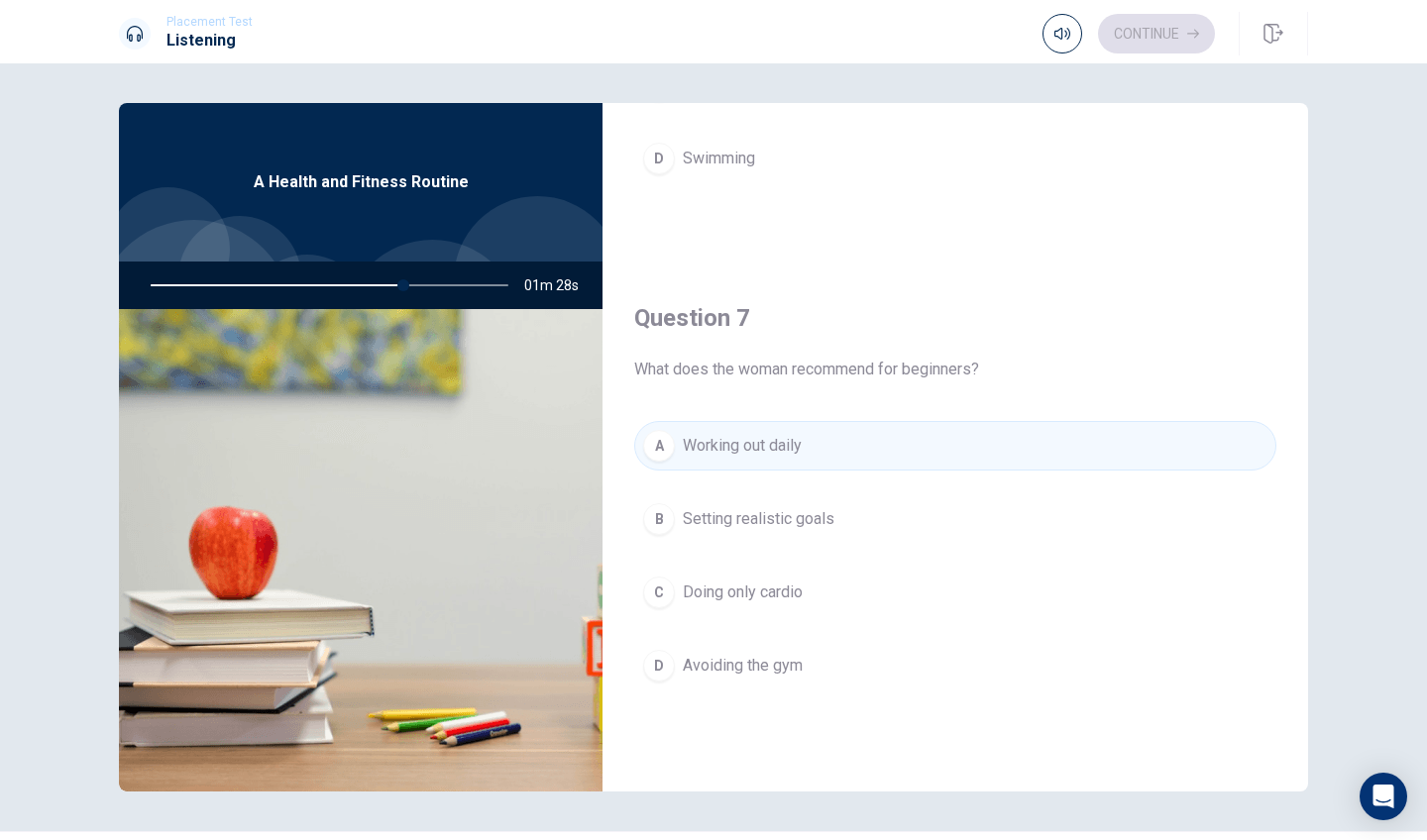 click on "Setting realistic goals" at bounding box center (758, 519) 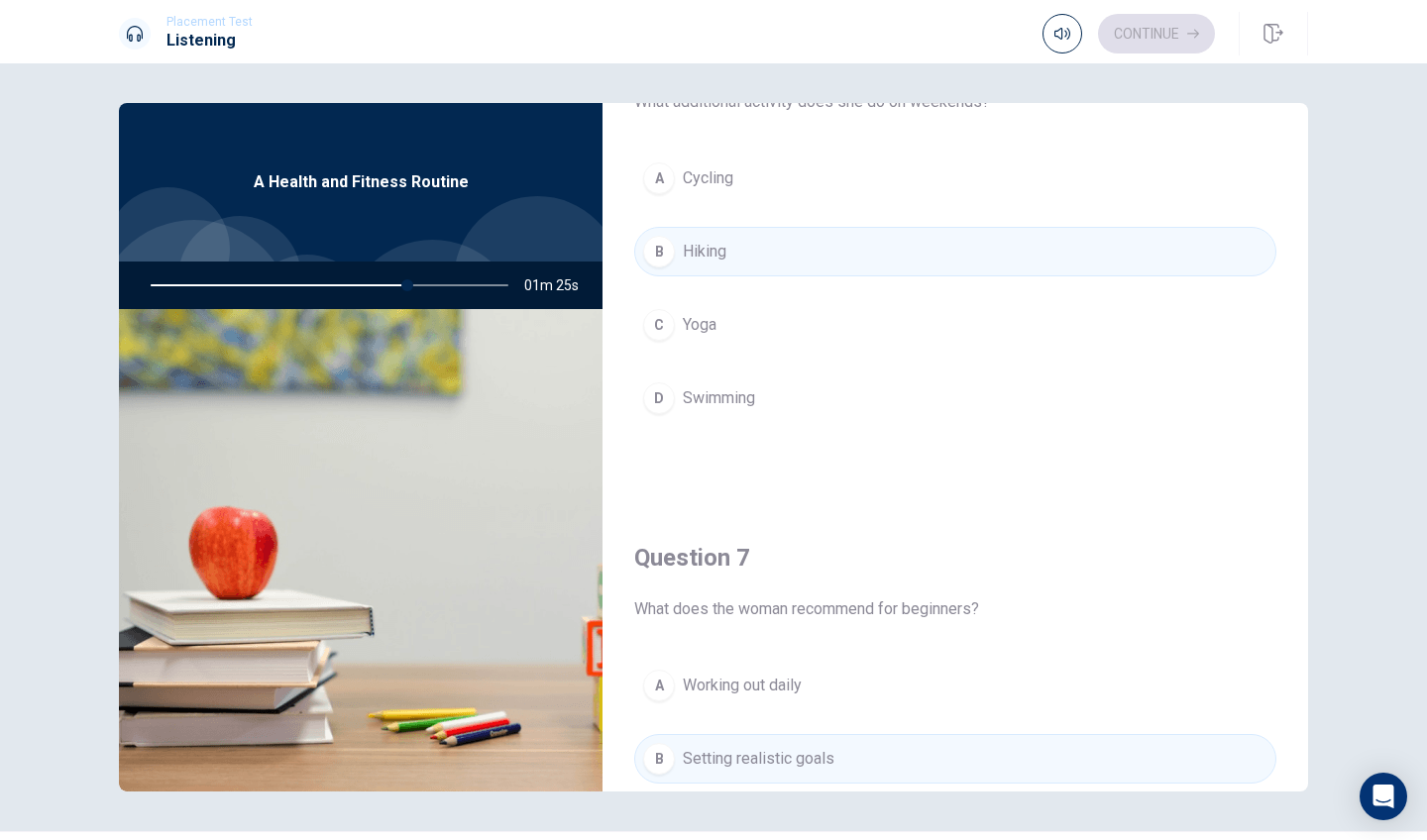 scroll, scrollTop: 87, scrollLeft: 0, axis: vertical 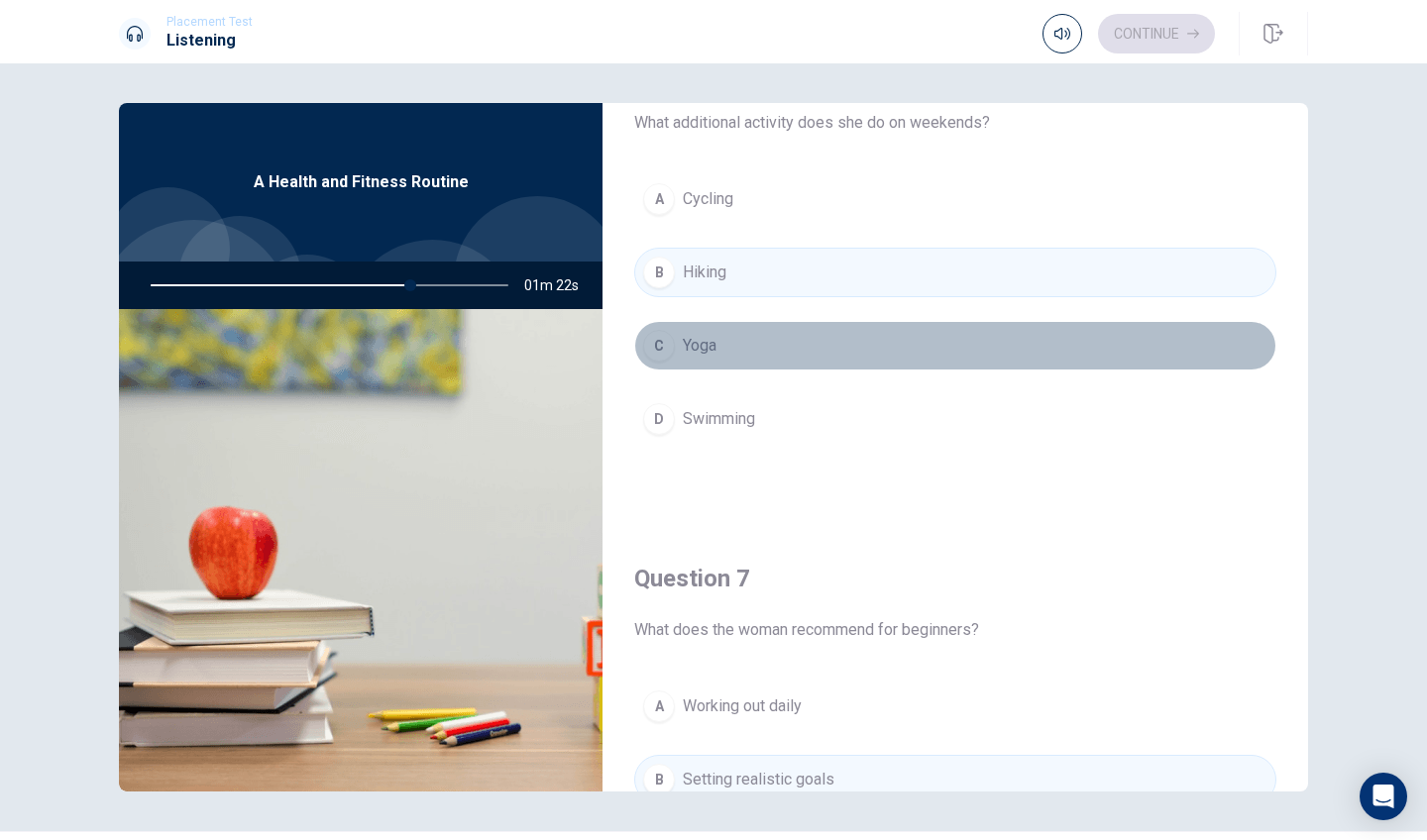 click on "C Yoga" at bounding box center [955, 346] 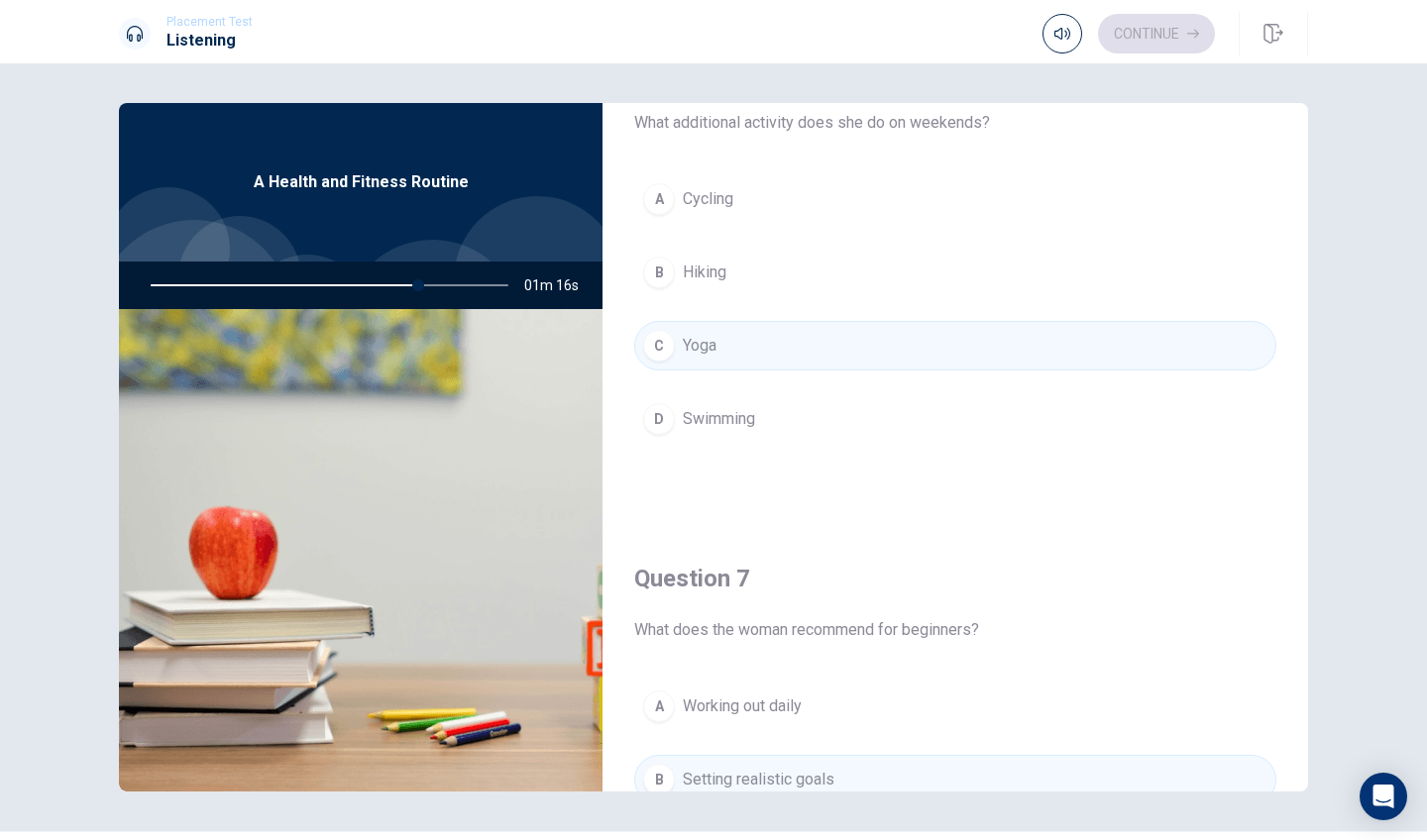click on "B Hiking" at bounding box center (955, 272) 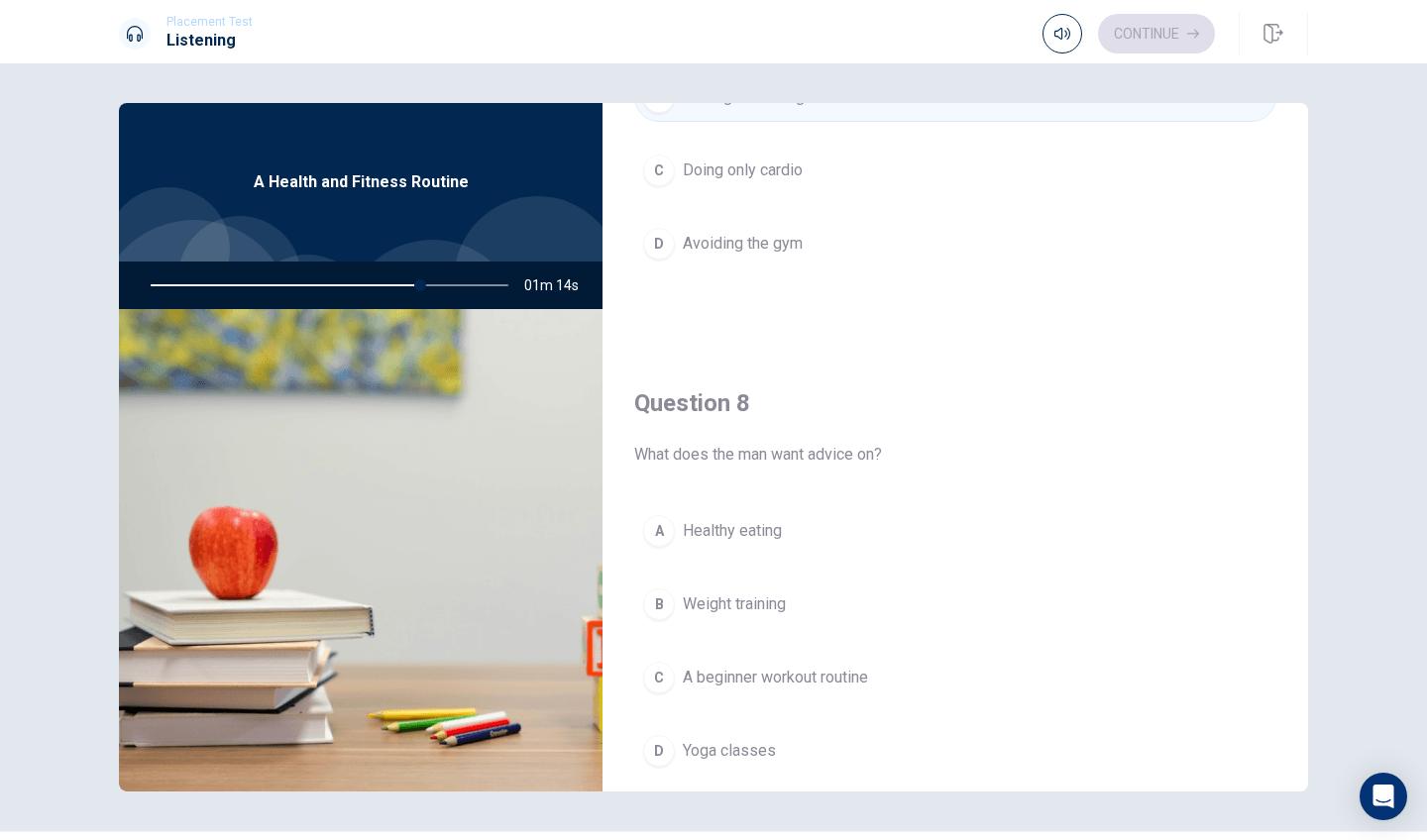 scroll, scrollTop: 892, scrollLeft: 0, axis: vertical 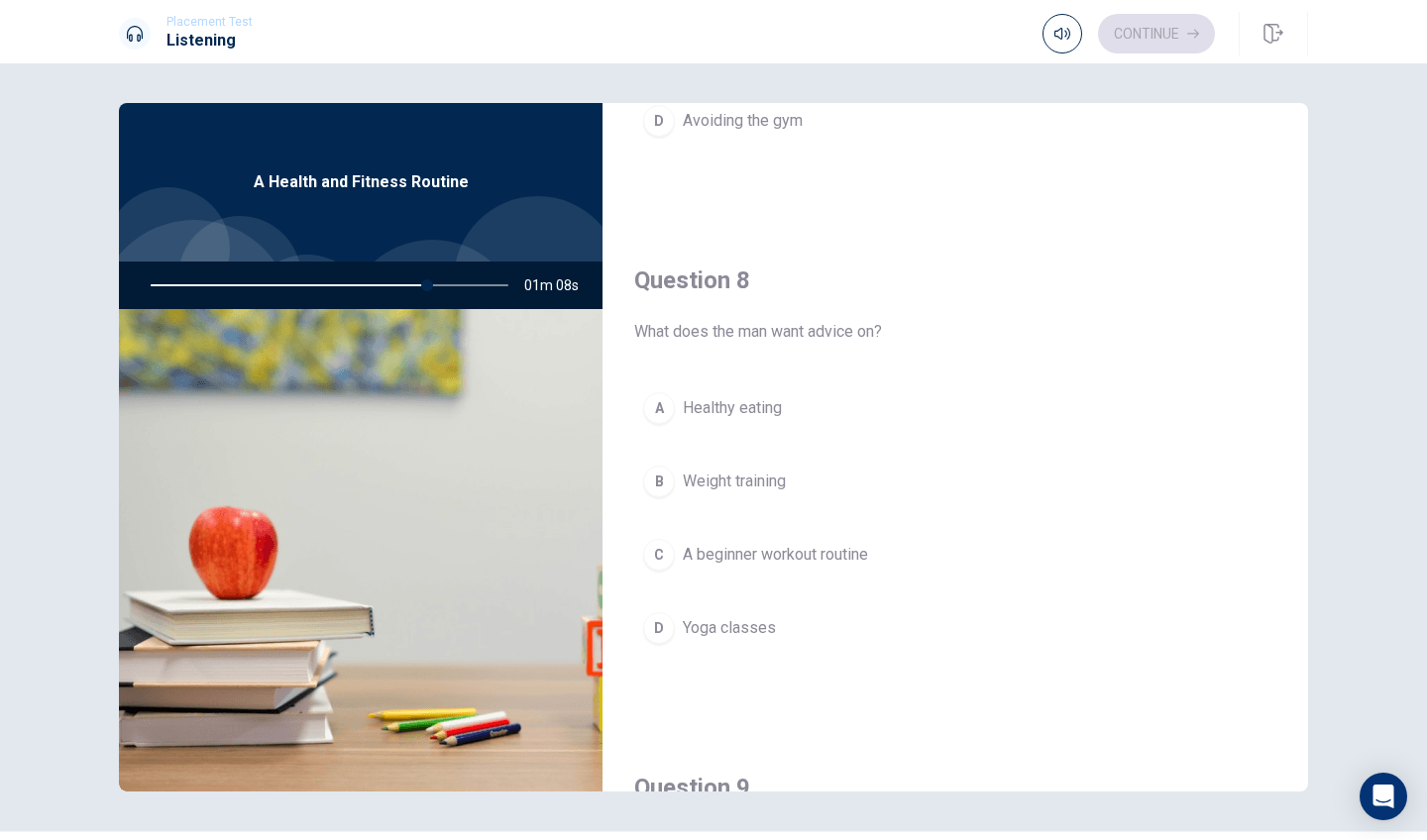 click on "A beginner workout routine" at bounding box center (775, 555) 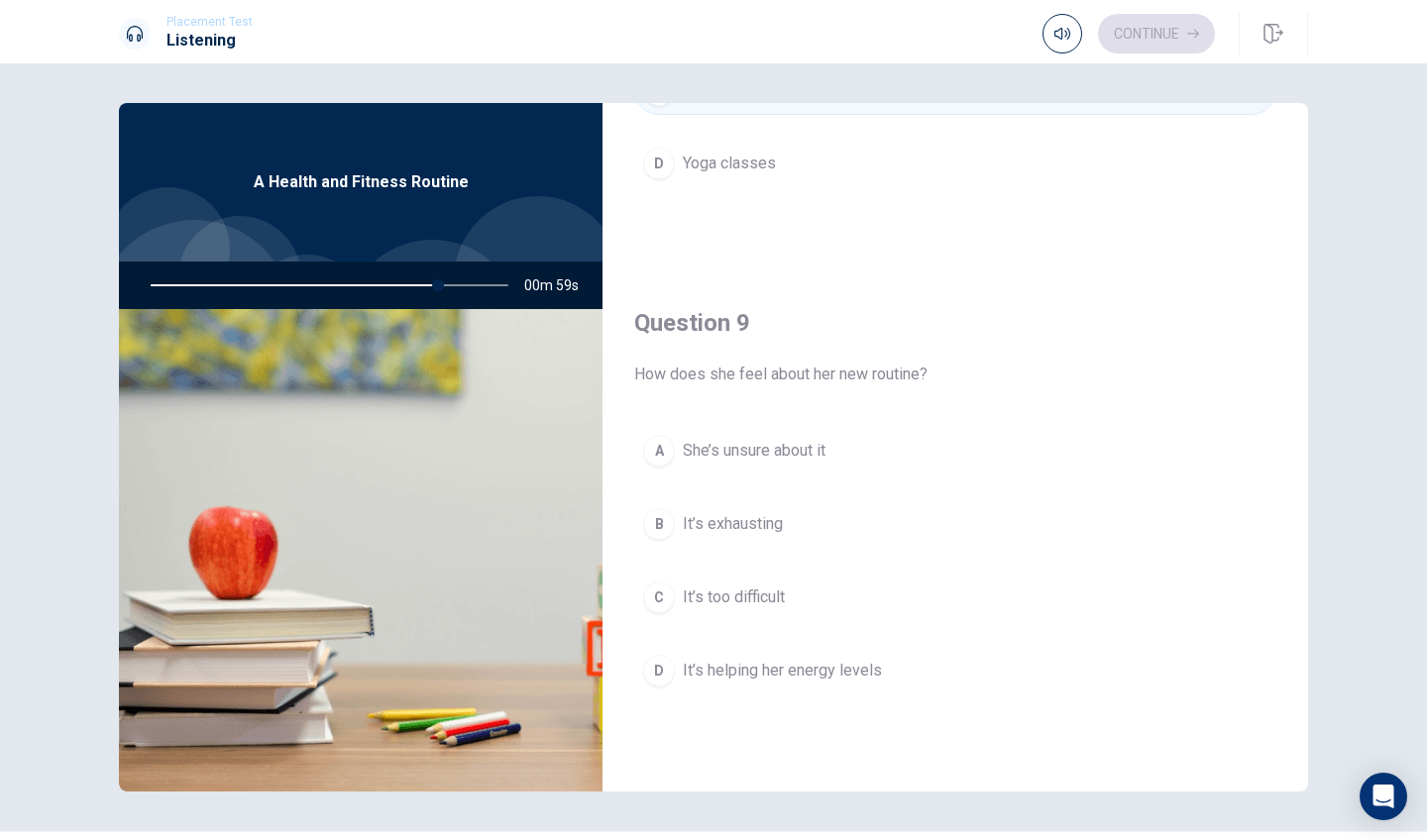 scroll, scrollTop: 1359, scrollLeft: 0, axis: vertical 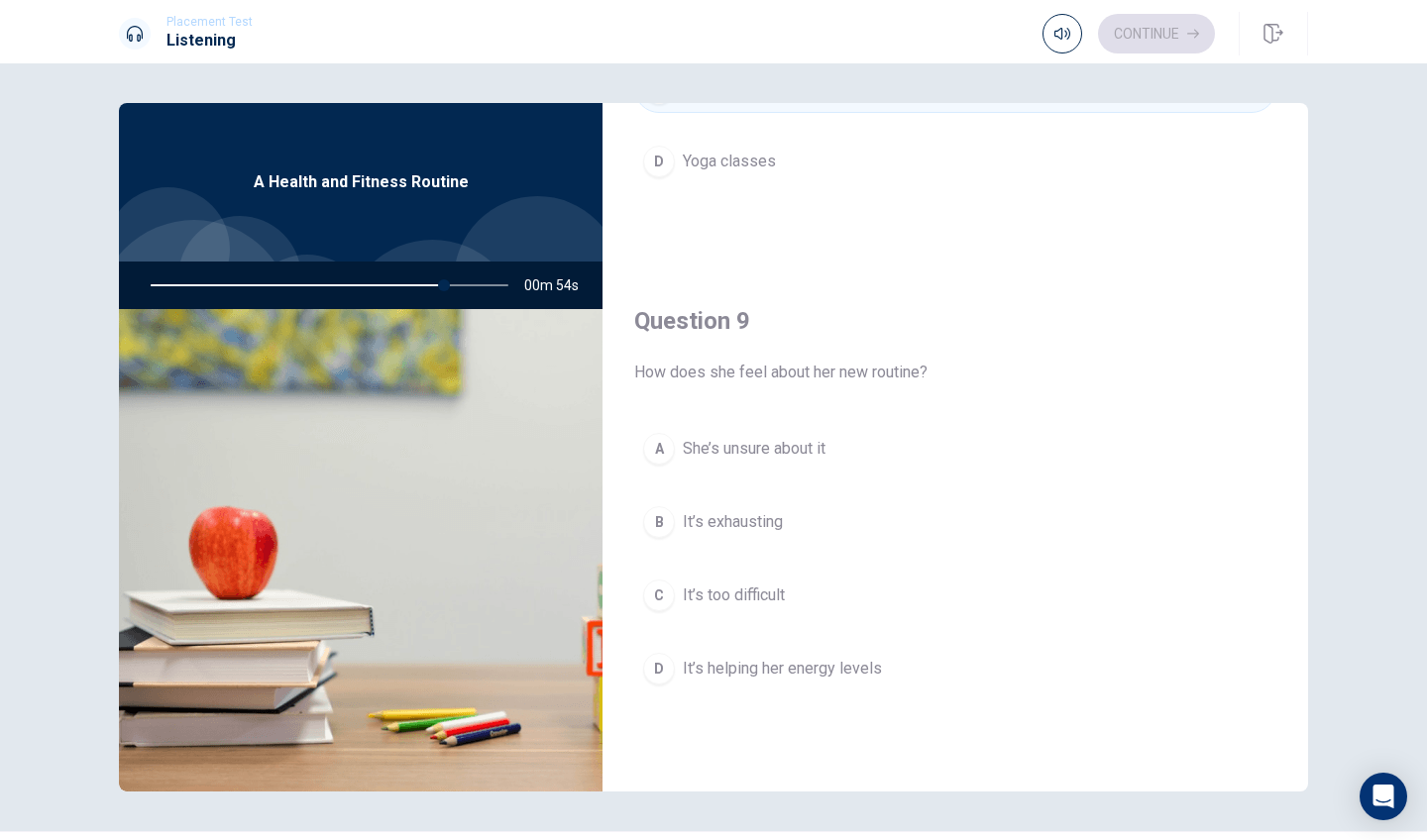 click on "It’s helping her energy levels" at bounding box center [782, 669] 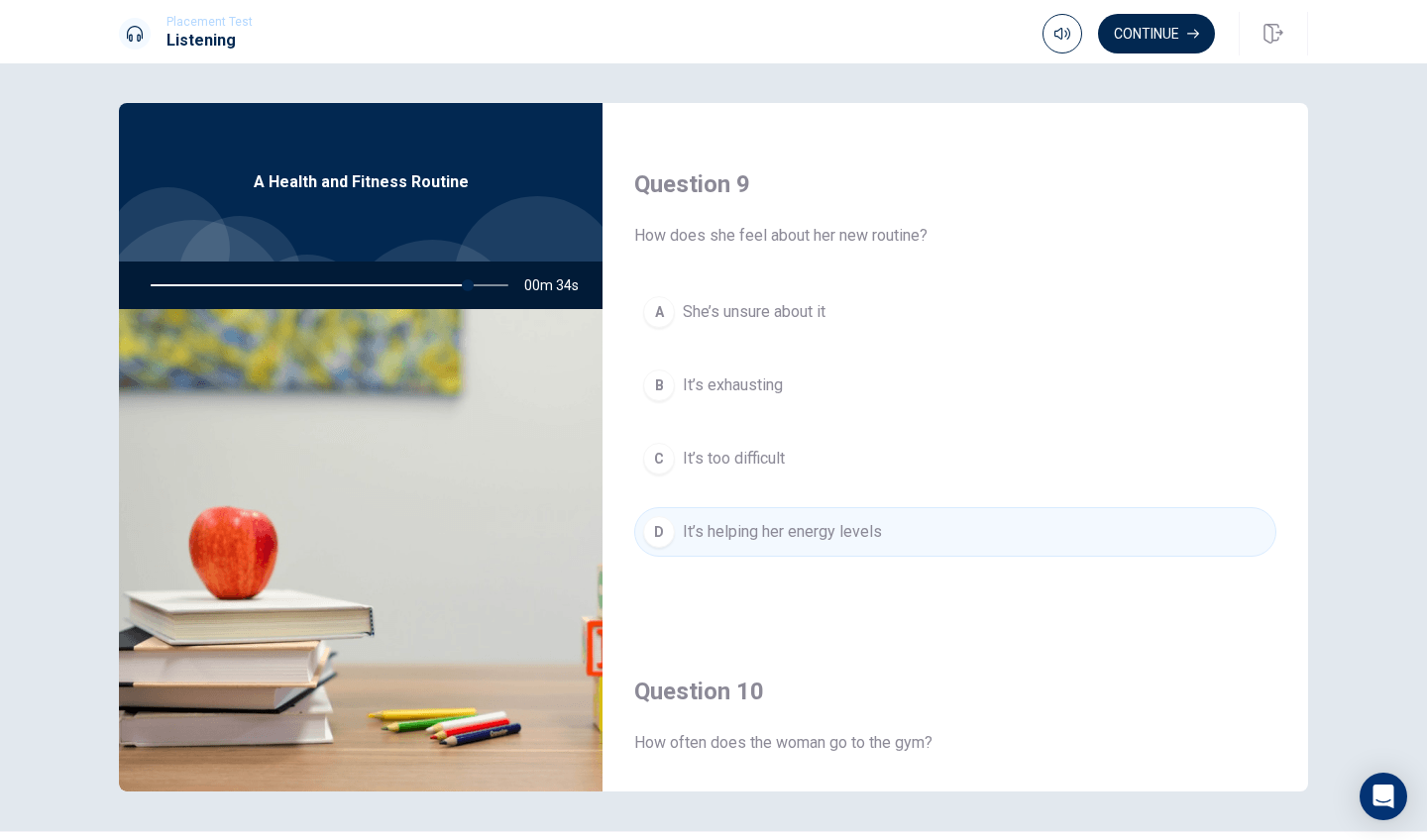 scroll, scrollTop: 1533, scrollLeft: 0, axis: vertical 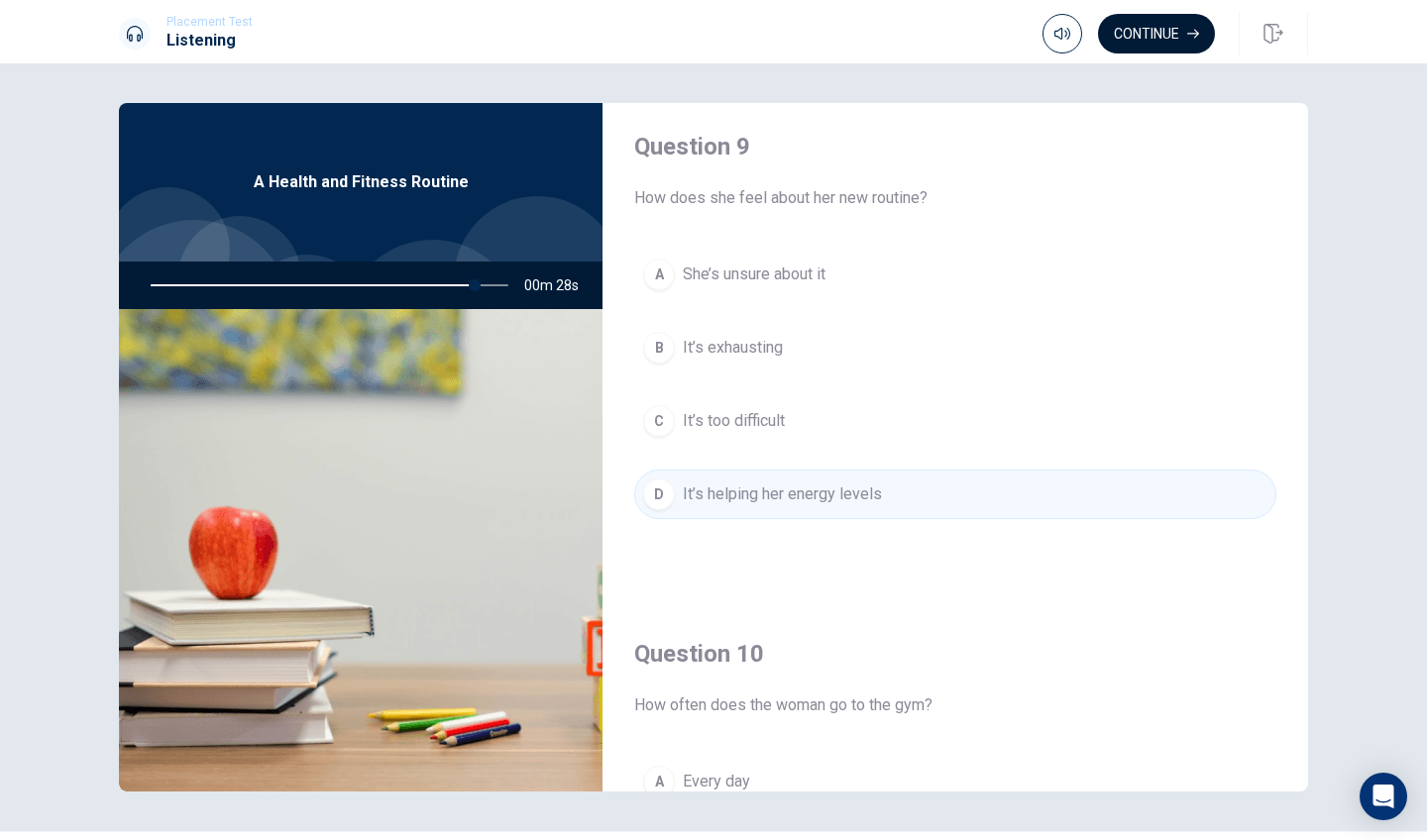 click on "Continue" at bounding box center [1156, 34] 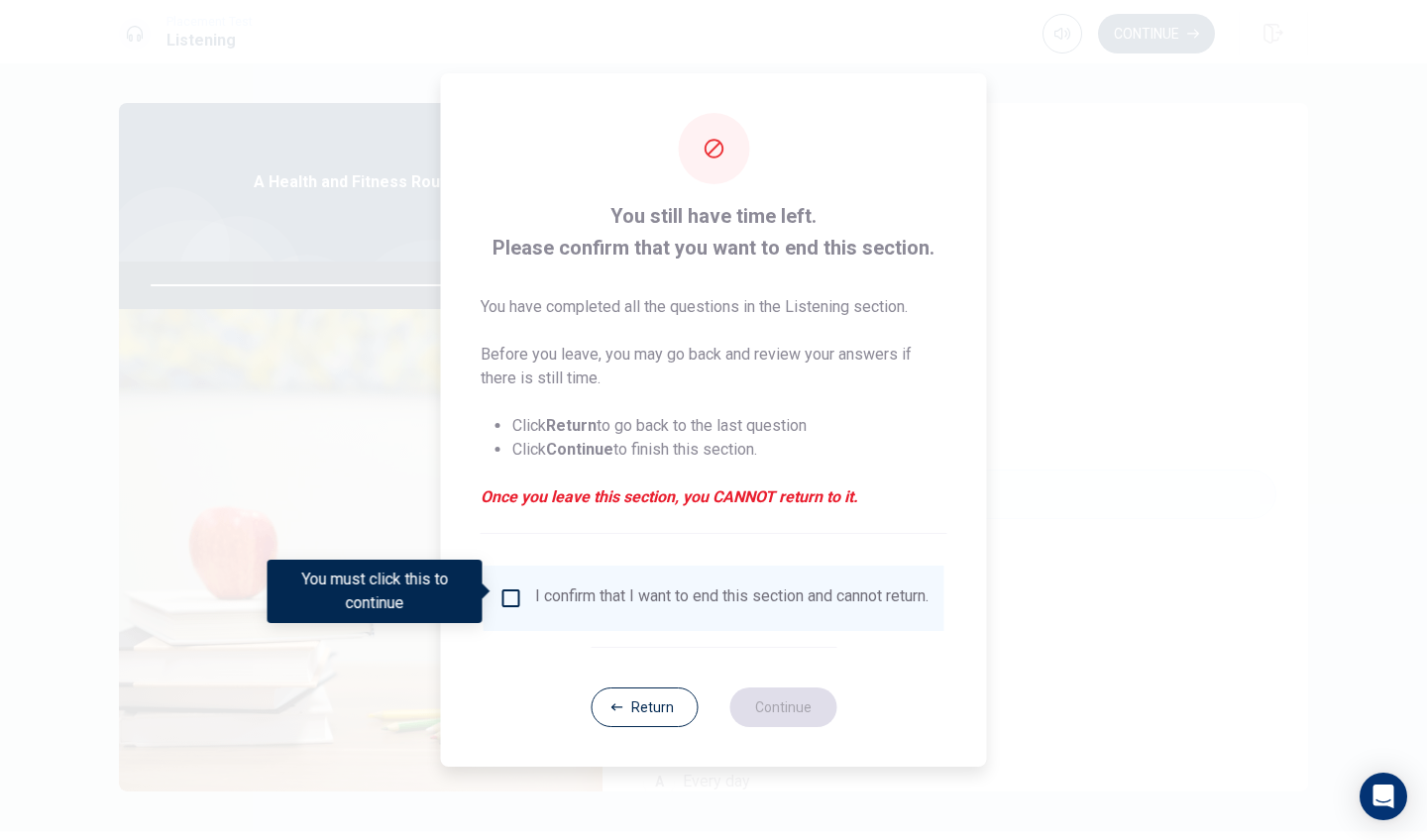 click on "I confirm that I want to end this section and cannot return." at bounding box center (714, 598) 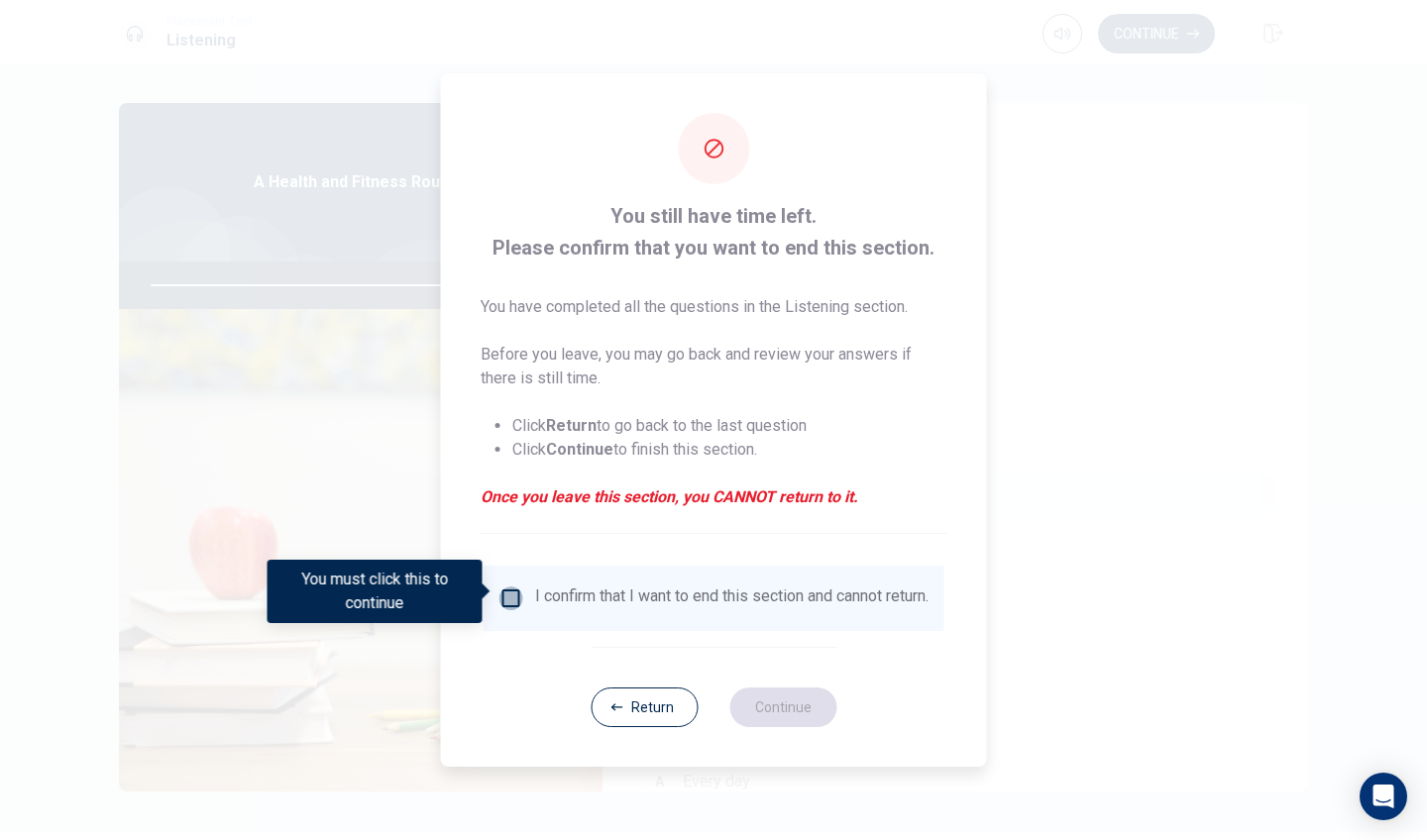 click at bounding box center (511, 598) 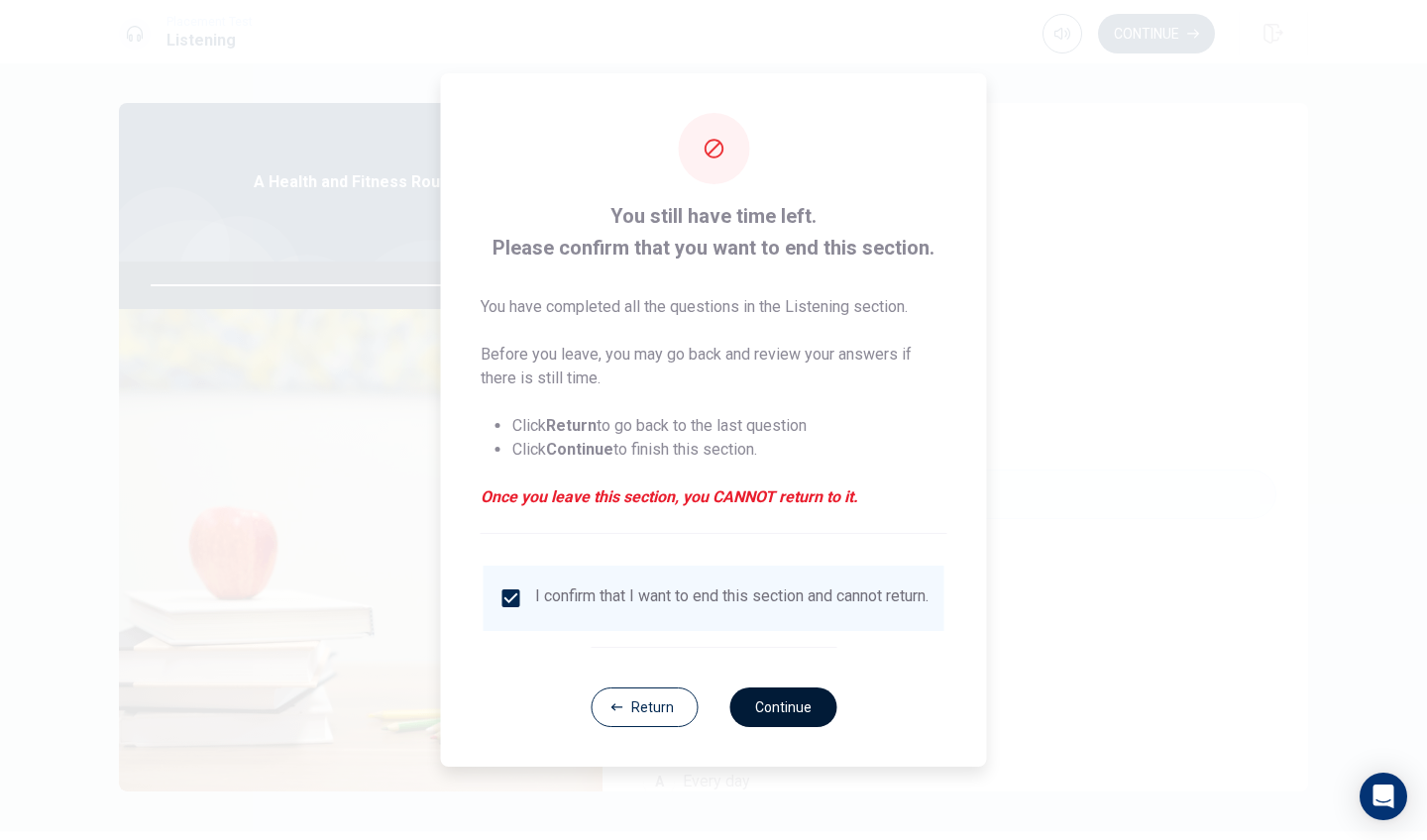 click on "Continue" at bounding box center [783, 707] 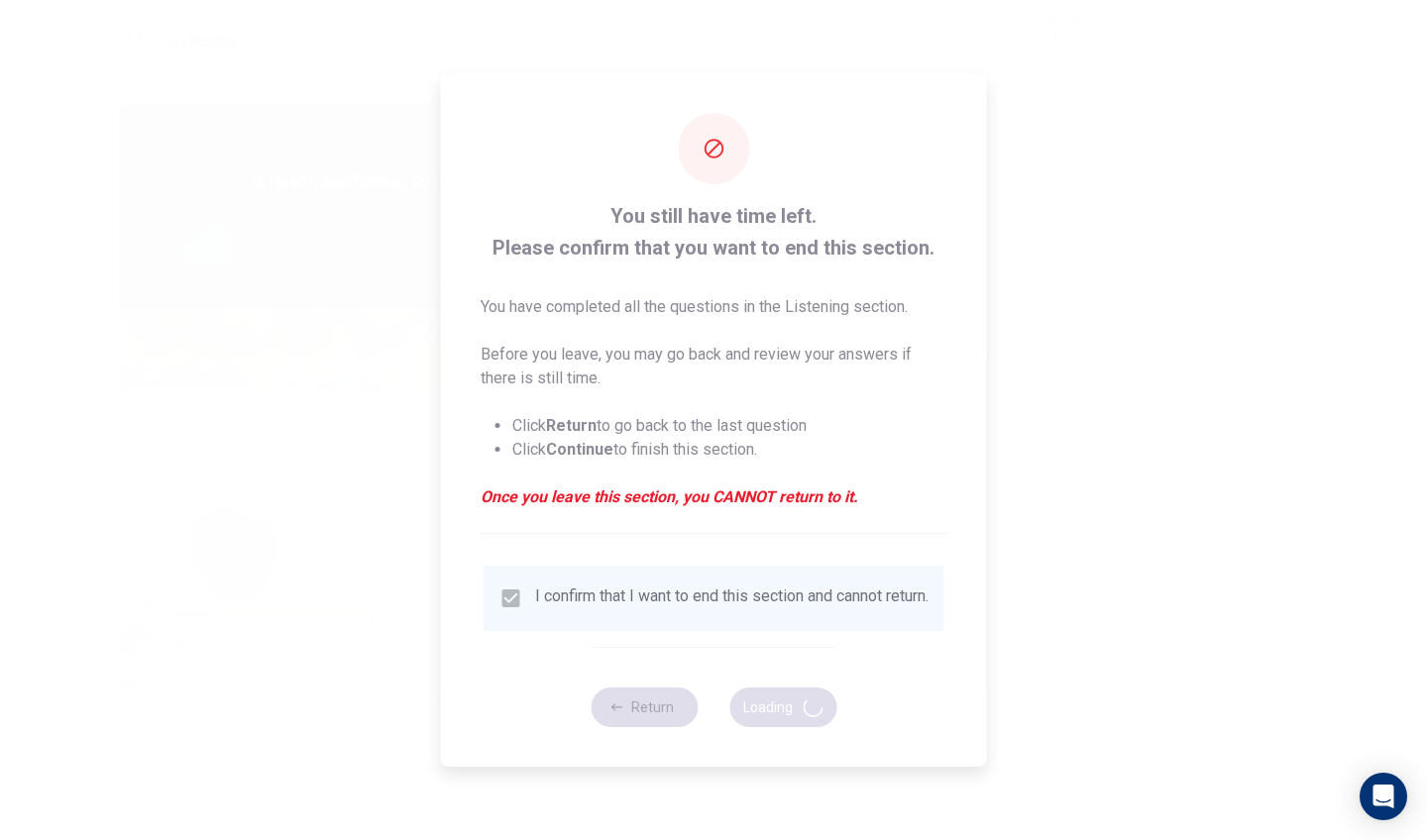 type on "93" 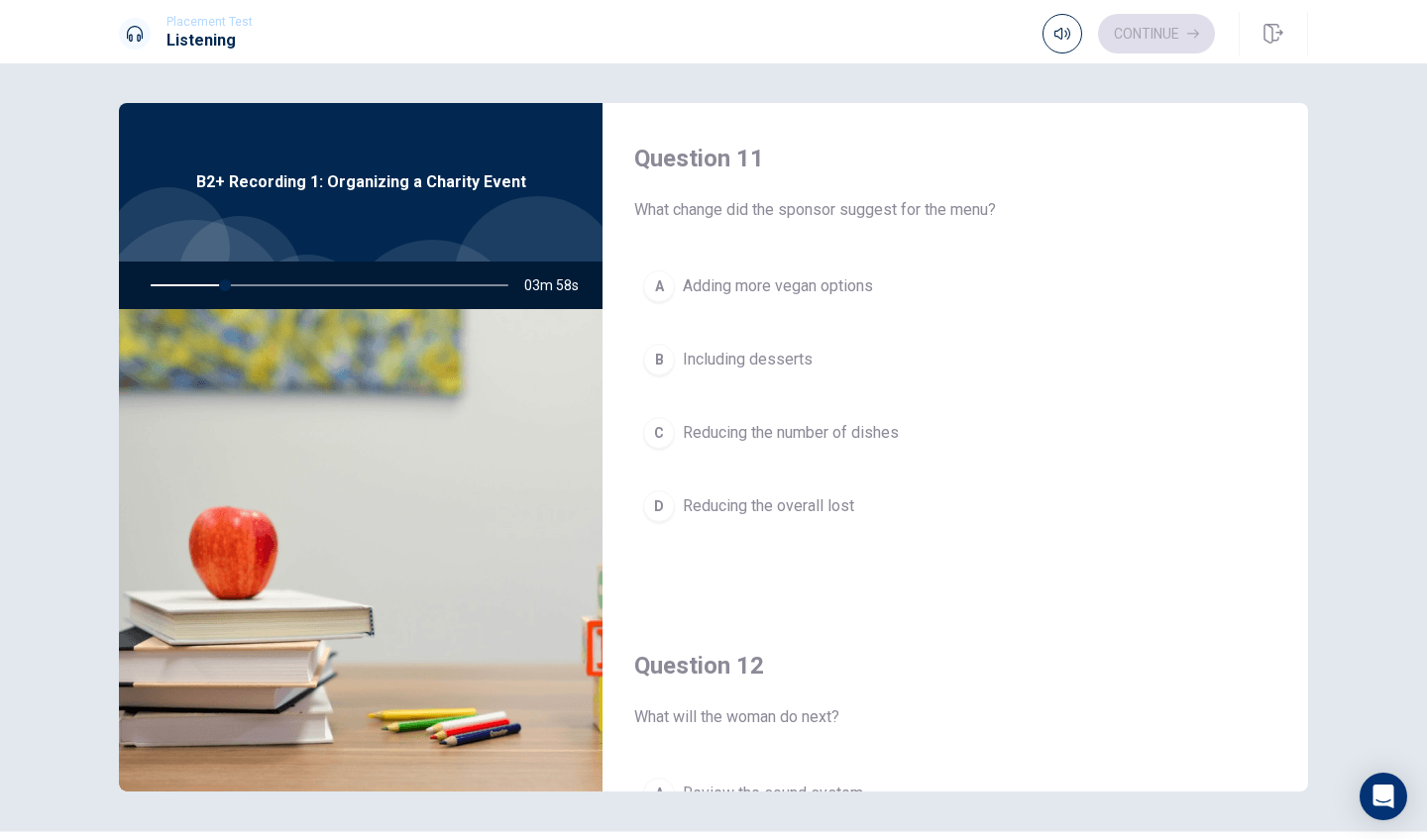 scroll, scrollTop: 0, scrollLeft: 0, axis: both 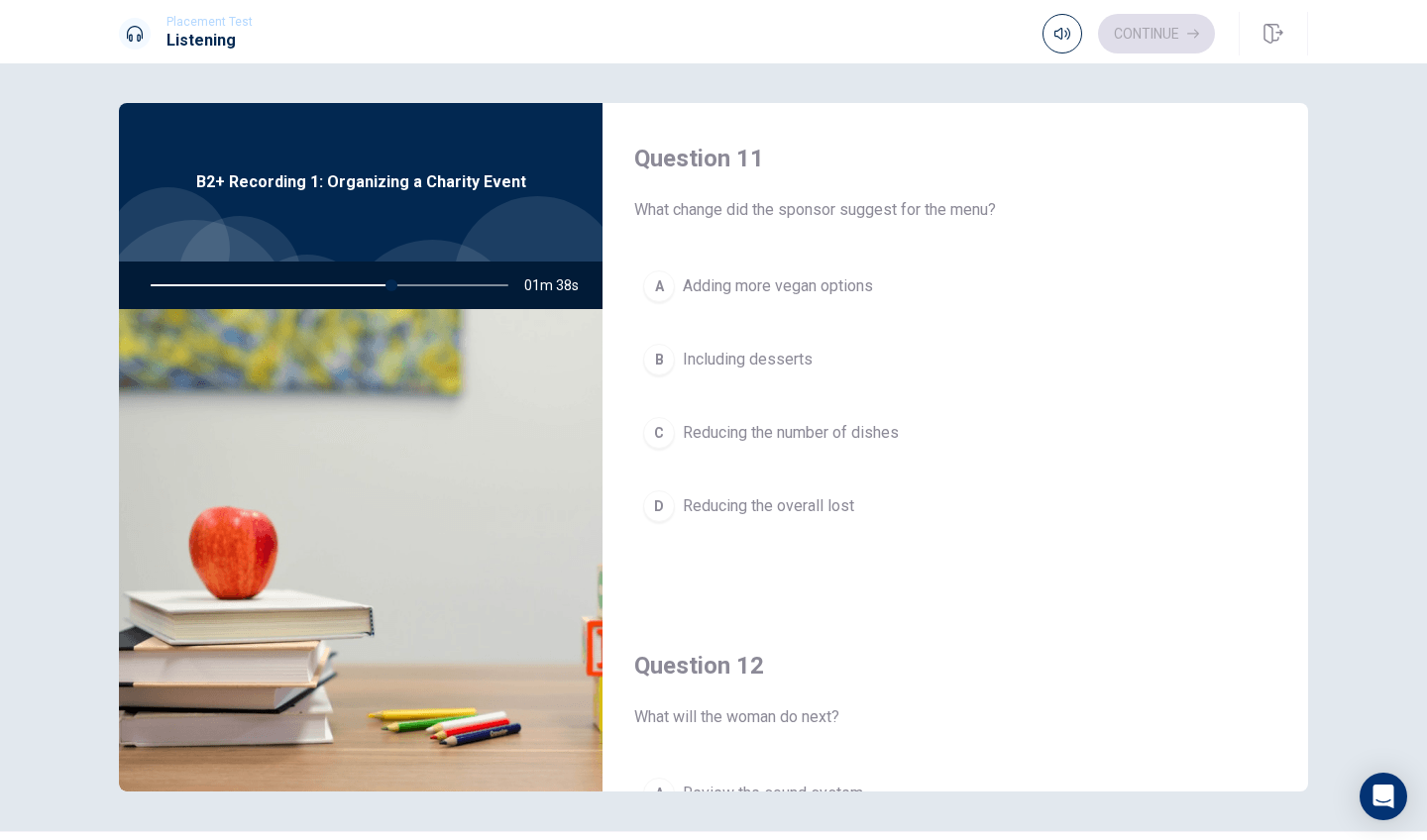 click on "Adding more vegan options" at bounding box center (778, 286) 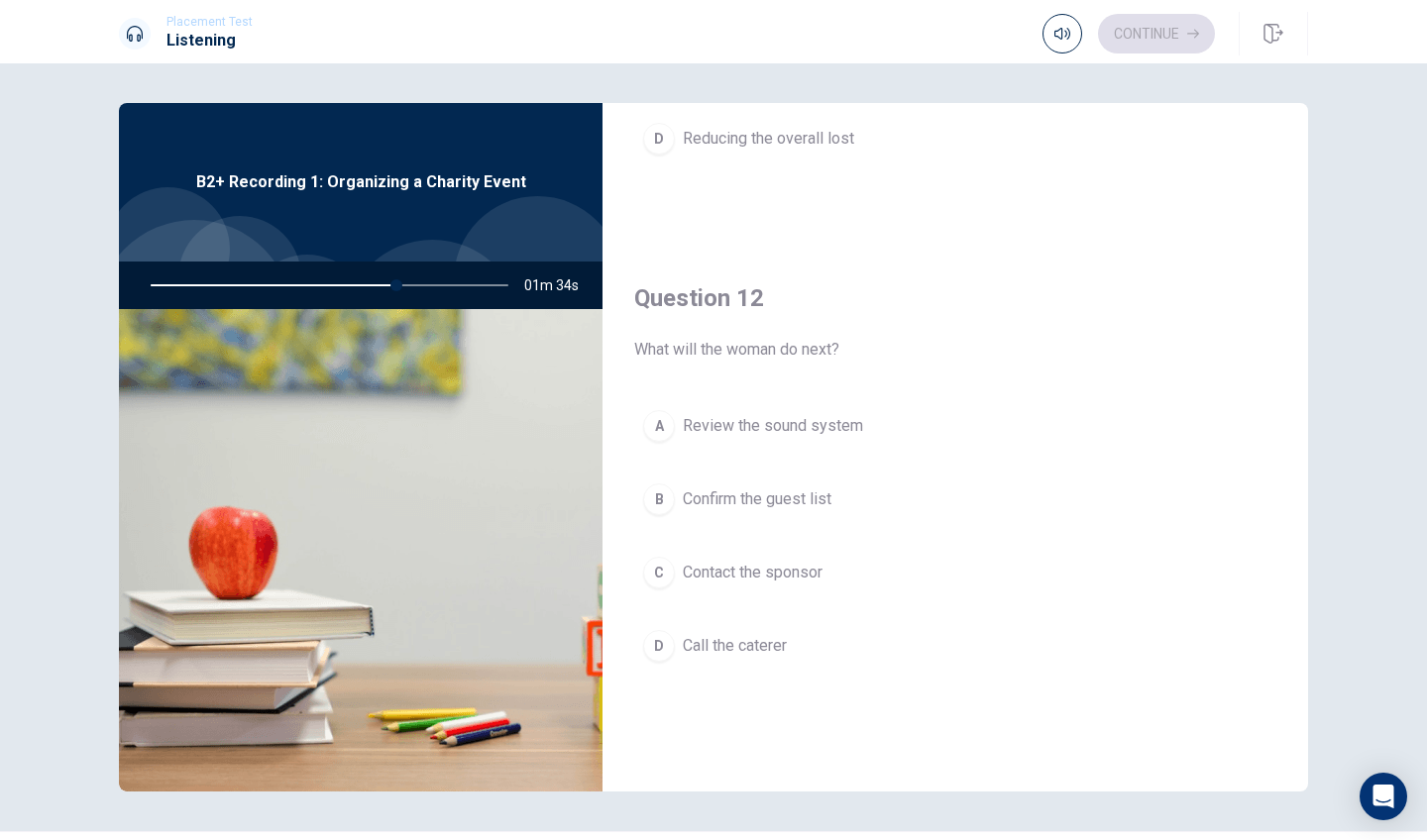 scroll, scrollTop: 479, scrollLeft: 0, axis: vertical 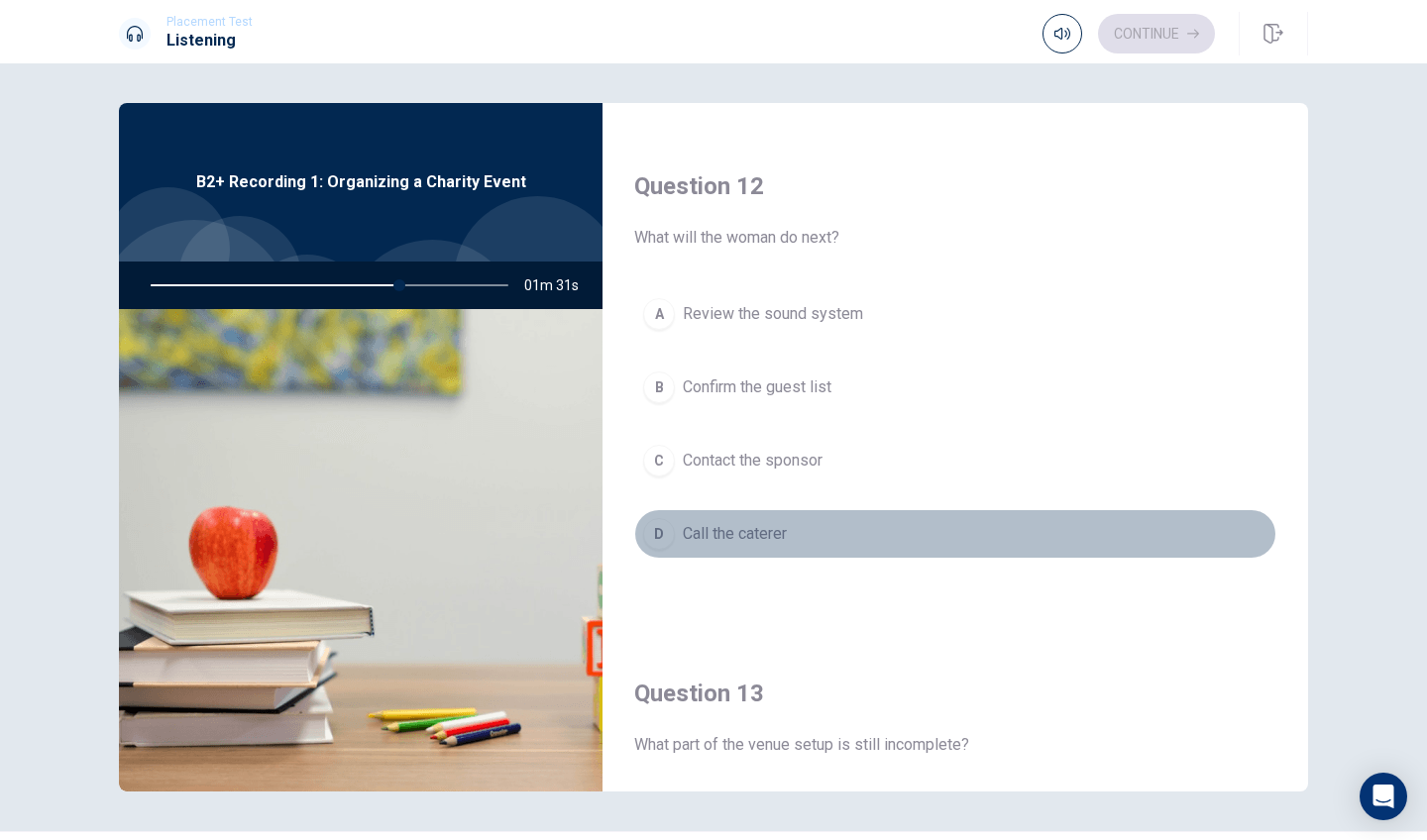 click on "Call the caterer" at bounding box center (734, 534) 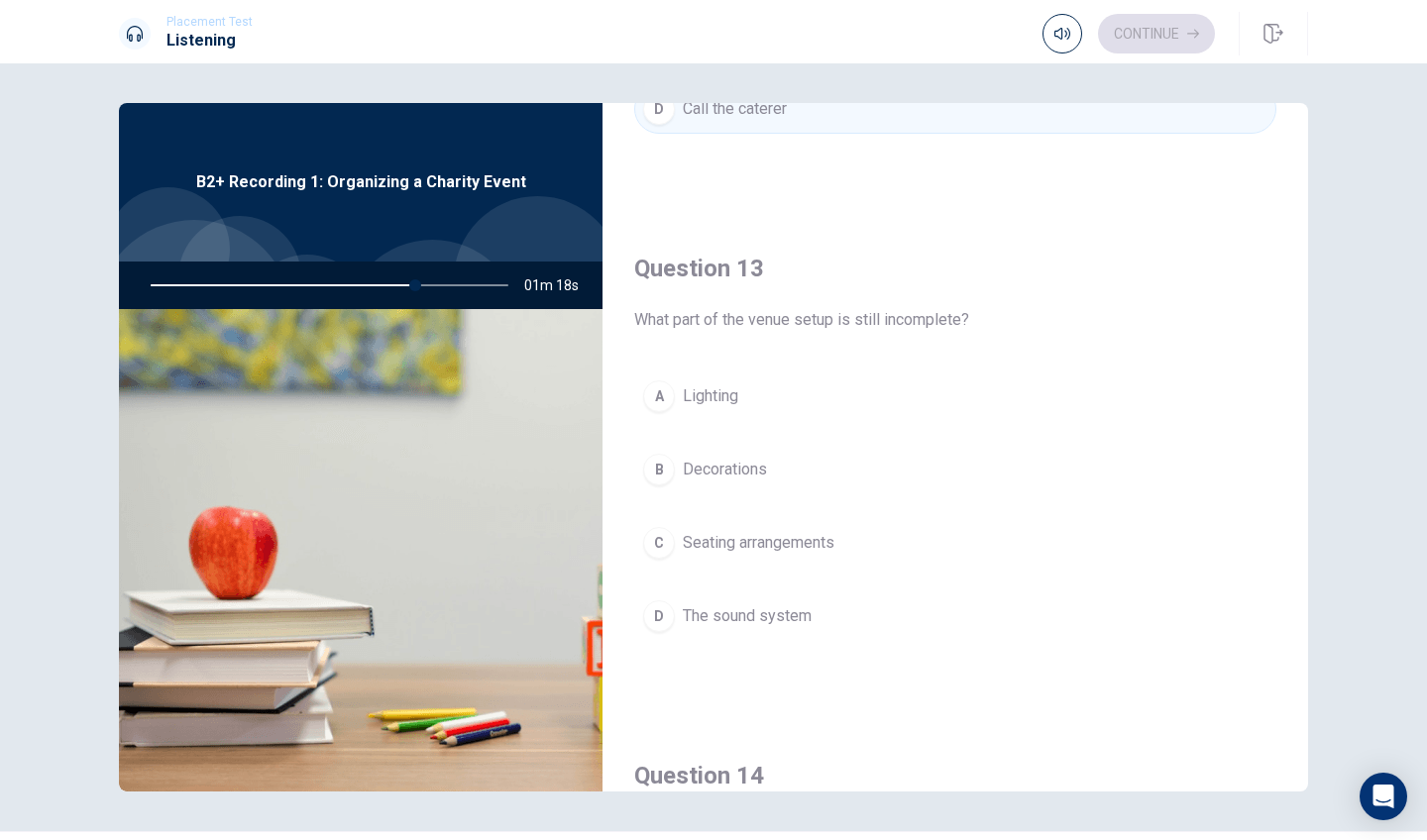 scroll, scrollTop: 939, scrollLeft: 0, axis: vertical 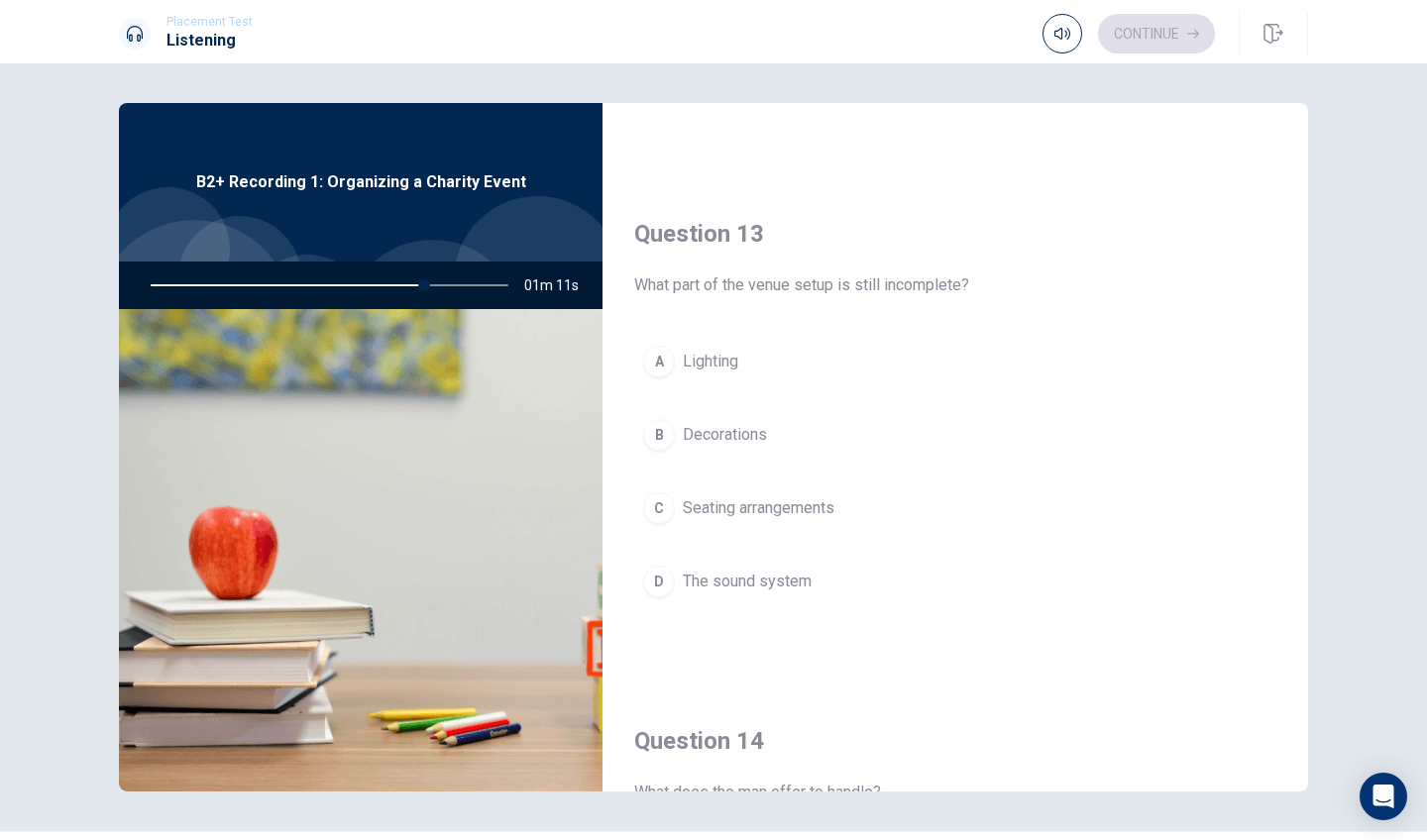 click on "Seating arrangements" at bounding box center (758, 508) 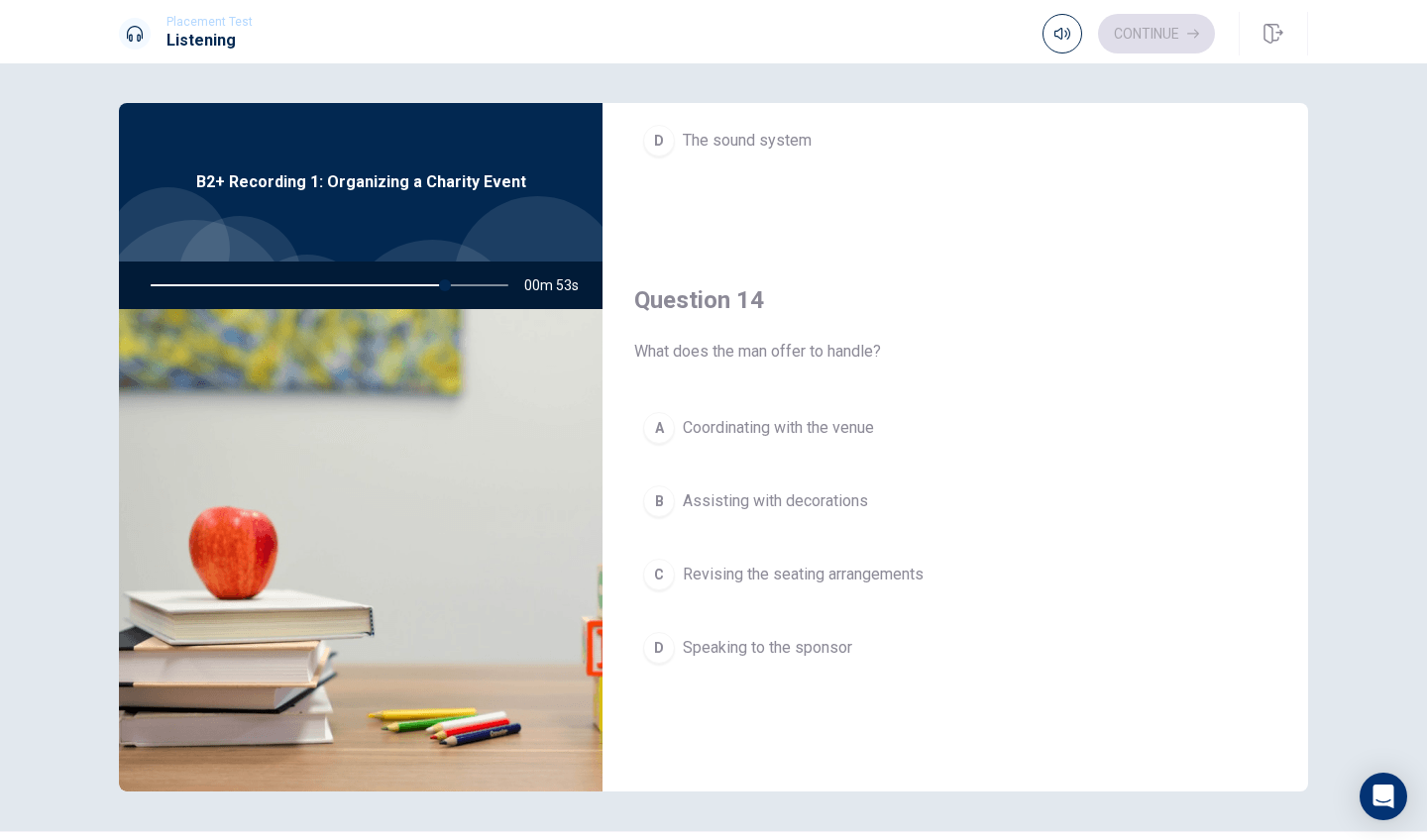 scroll, scrollTop: 1391, scrollLeft: 0, axis: vertical 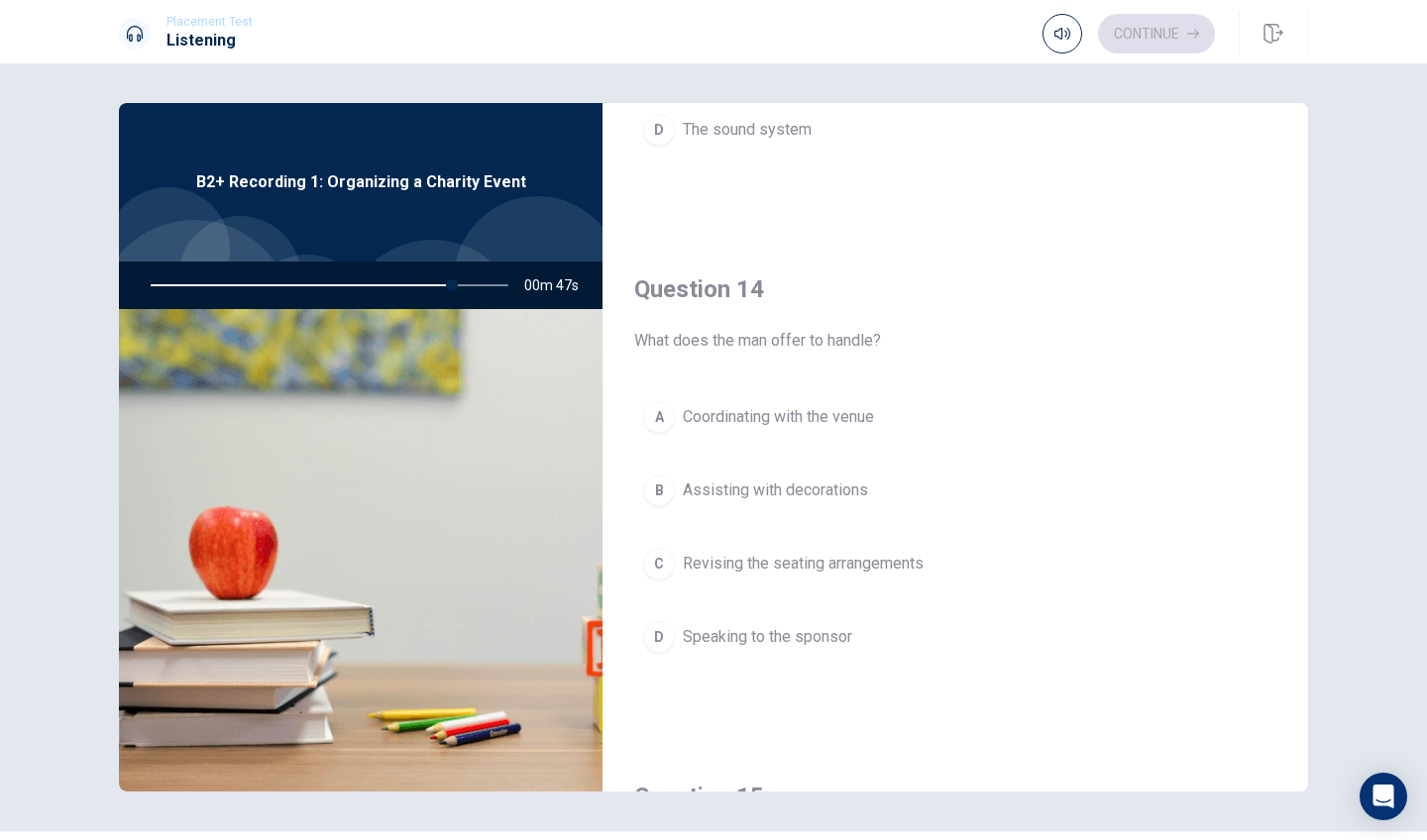 click on "Revising the seating arrangements" at bounding box center [803, 564] 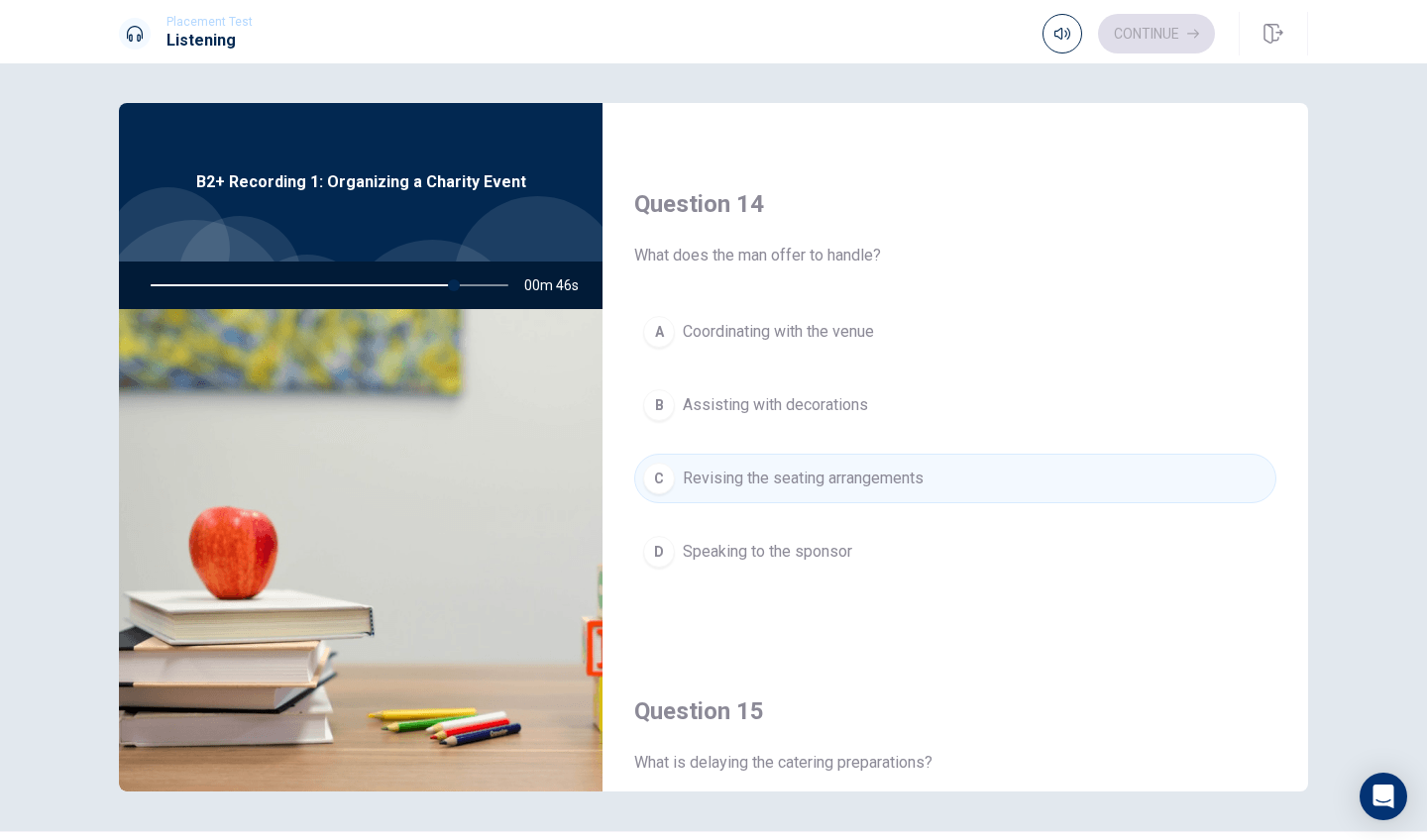 scroll, scrollTop: 1477, scrollLeft: 0, axis: vertical 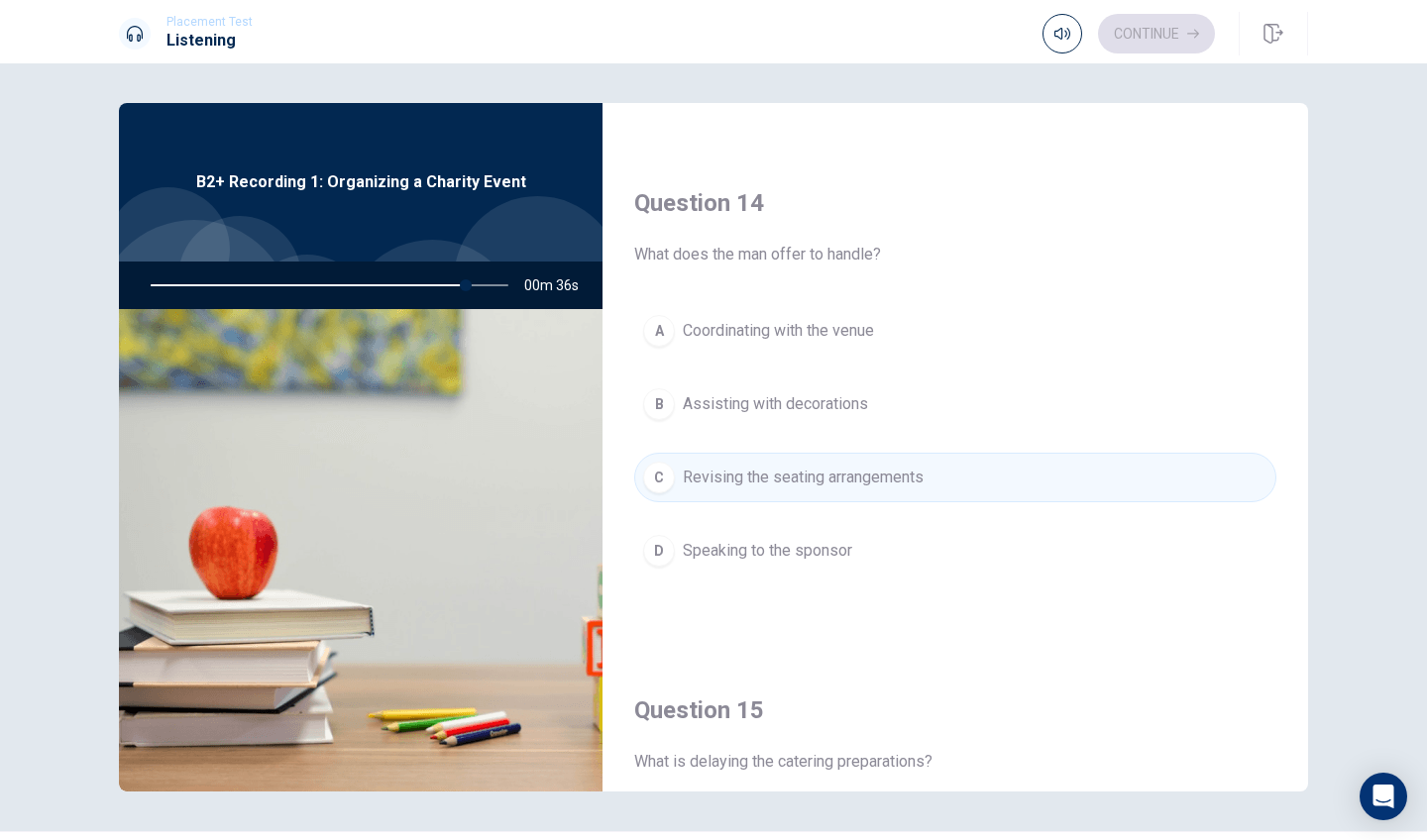 click on "A Coordinating with the venue" at bounding box center [955, 331] 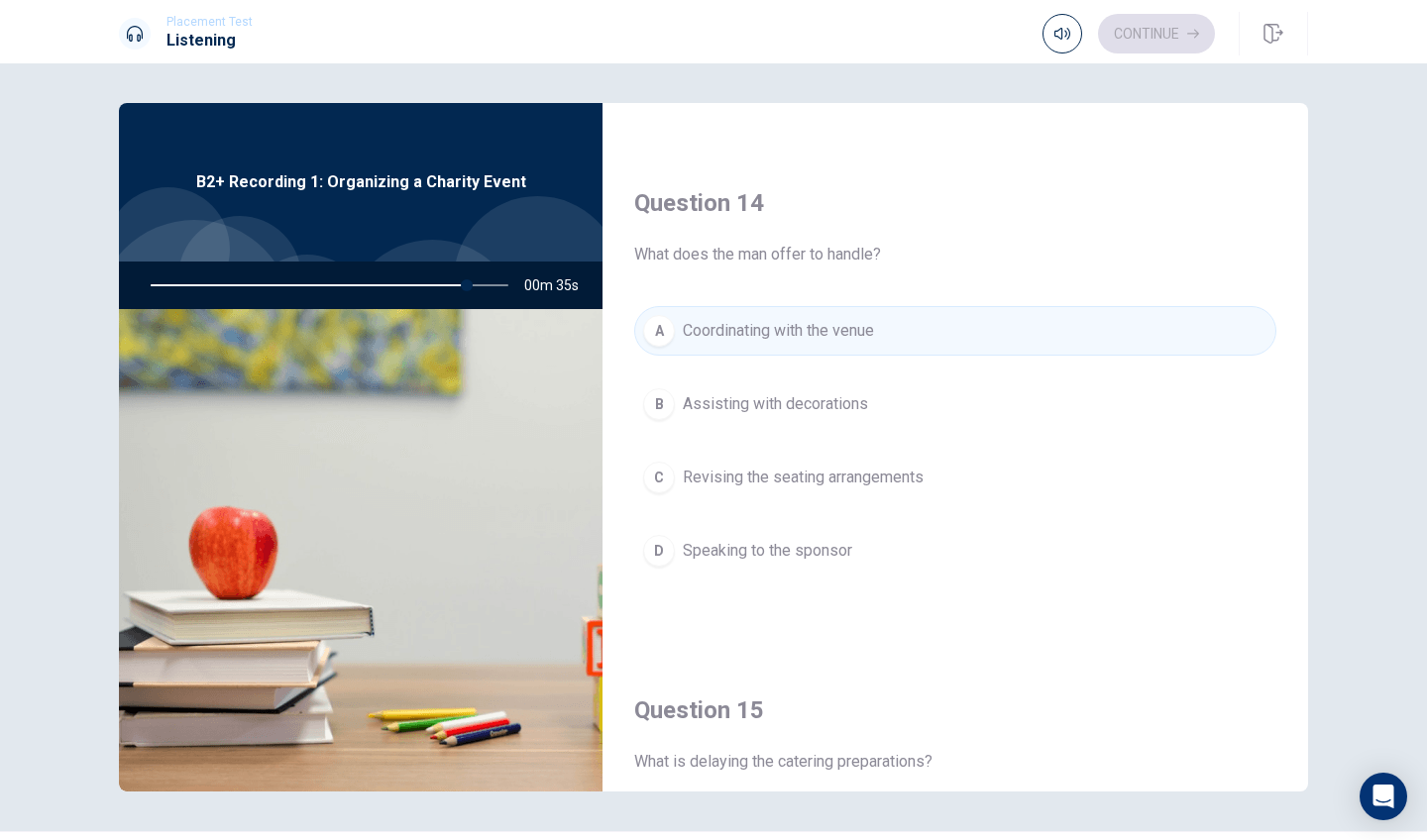 click on "A Coordinating with the venue B Assisting with decorations C Revising the seating arrangements D Speaking to the sponsor" at bounding box center (955, 461) 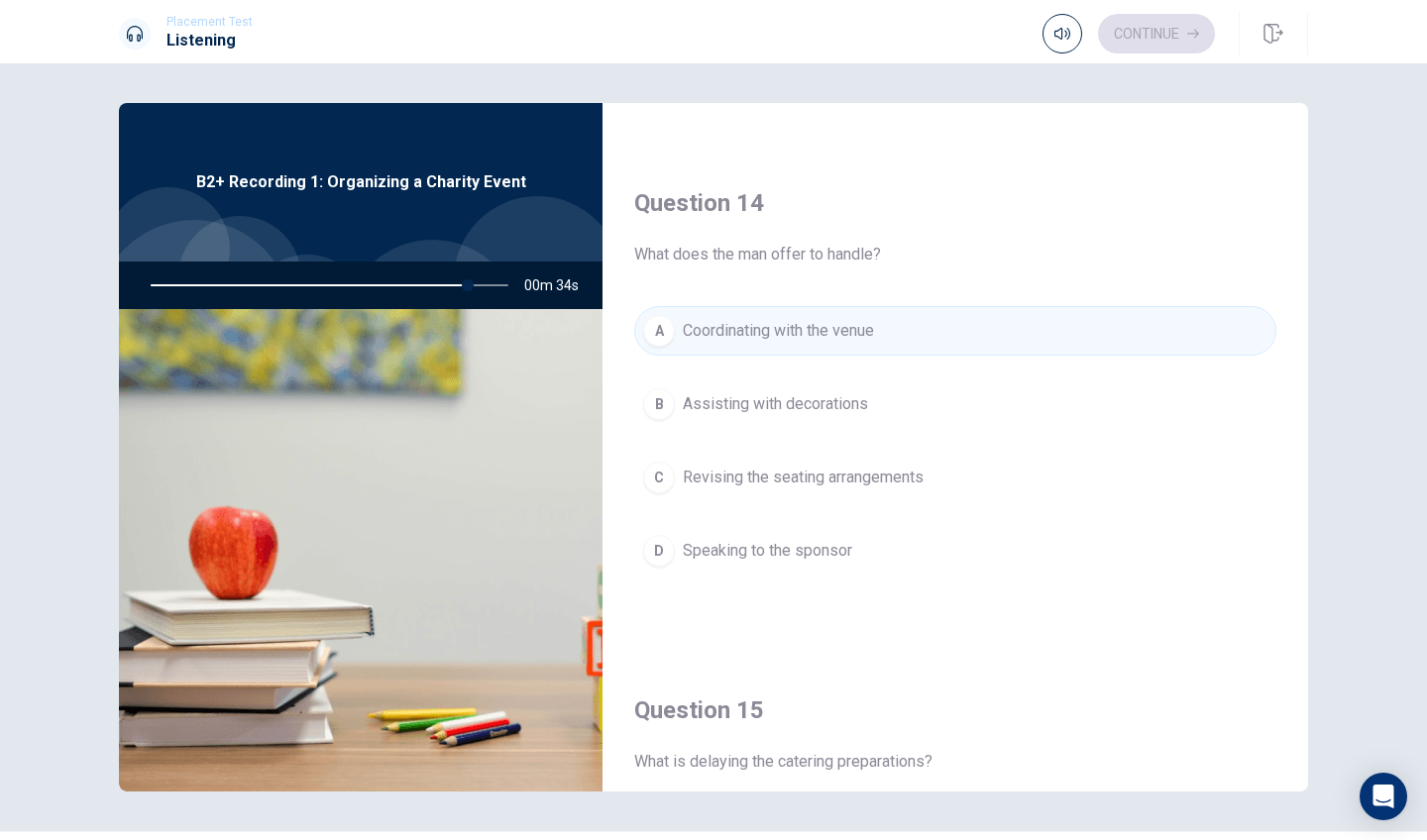 click on "C Revising the seating arrangements" at bounding box center (955, 477) 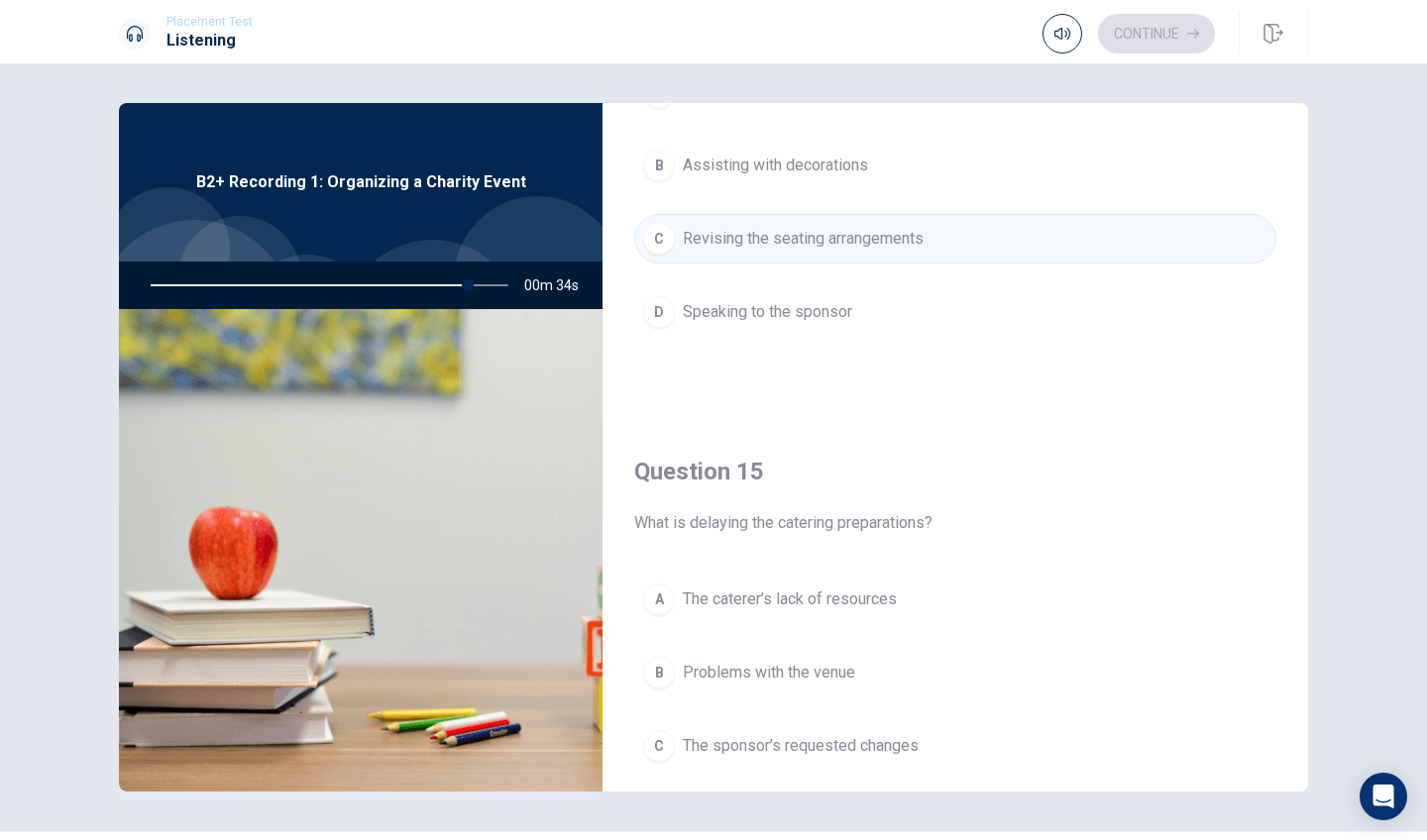 scroll, scrollTop: 1821, scrollLeft: 0, axis: vertical 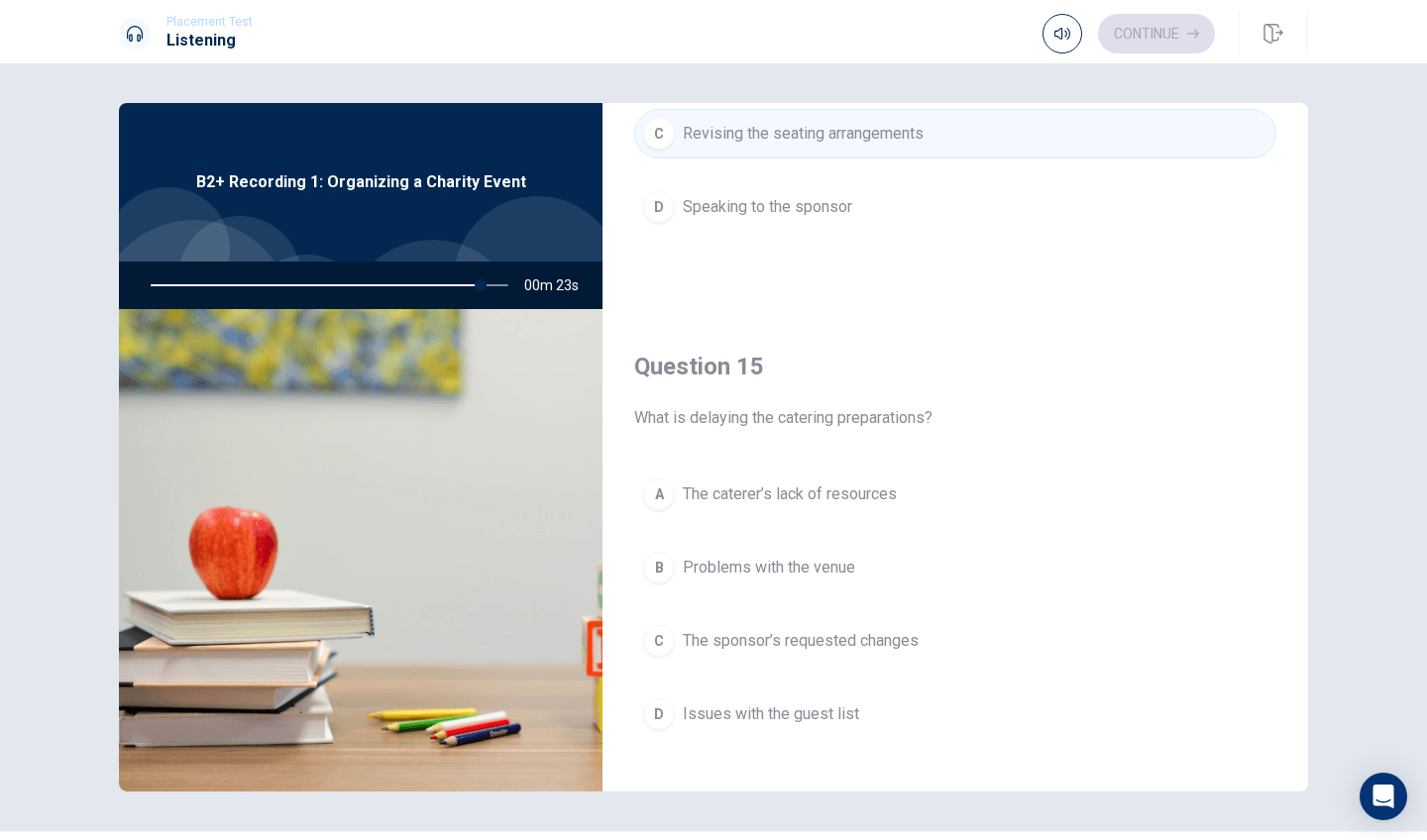 click on "The sponsor’s requested changes" at bounding box center (801, 641) 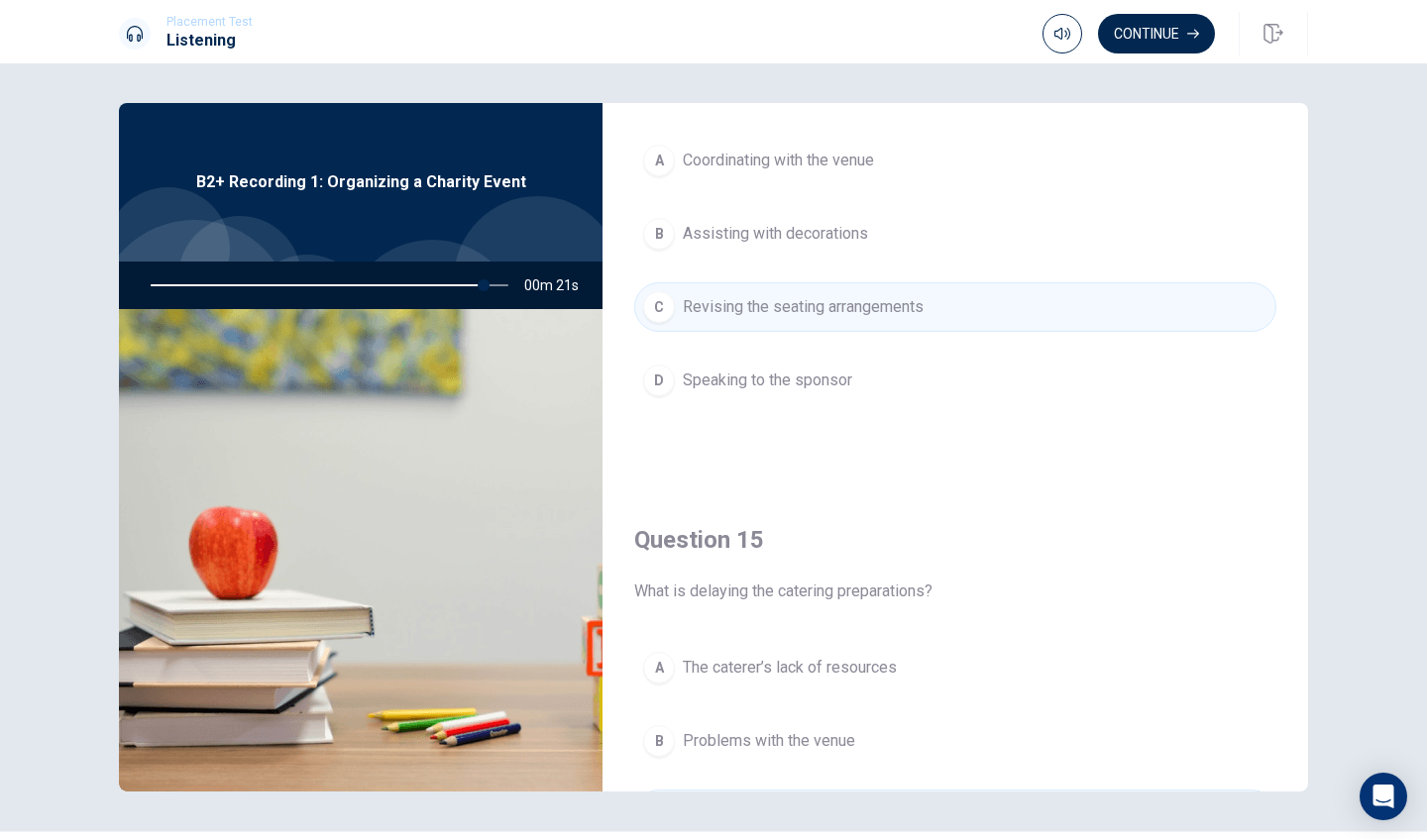 scroll, scrollTop: 1459, scrollLeft: 0, axis: vertical 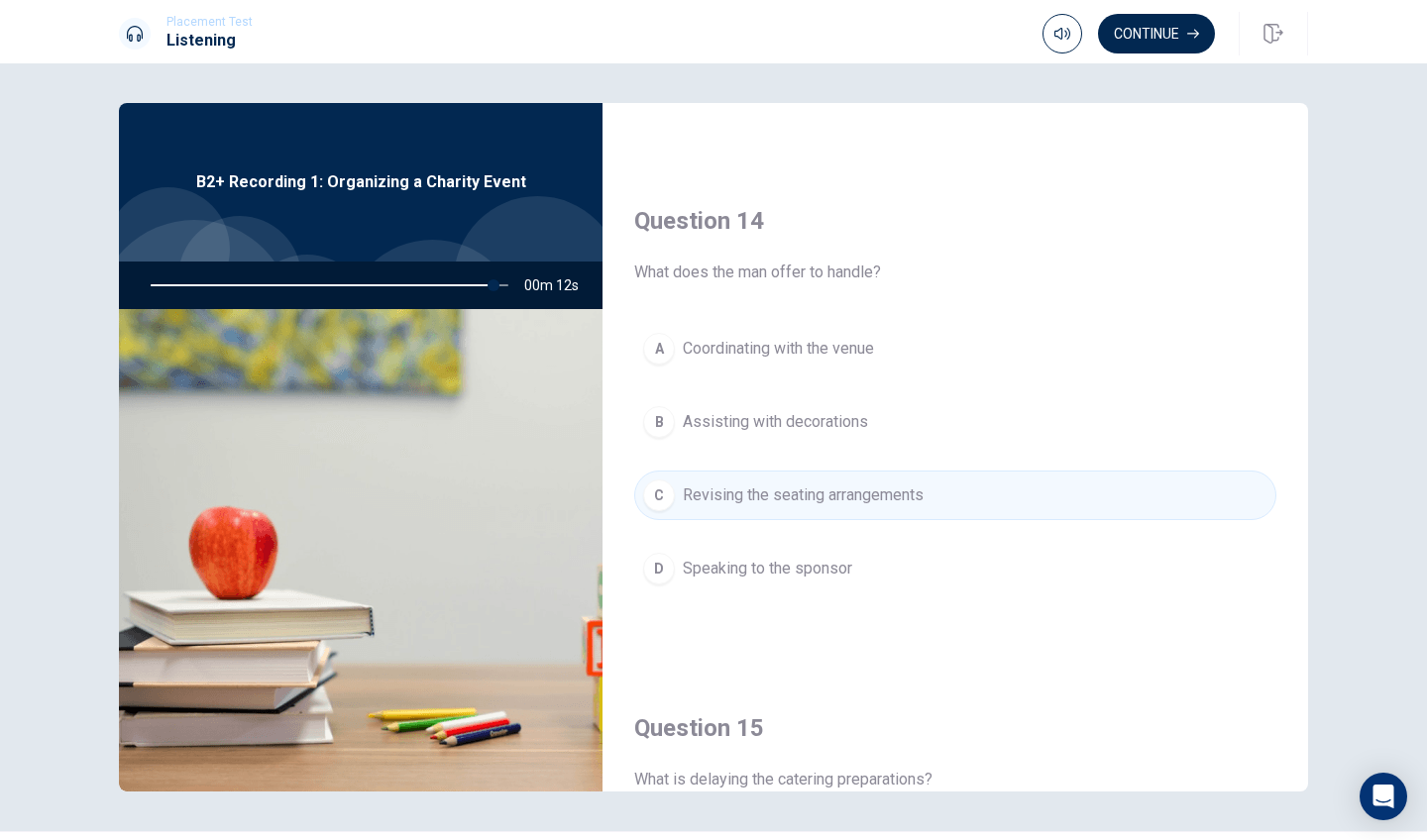 click on "Assisting with decorations" at bounding box center (775, 422) 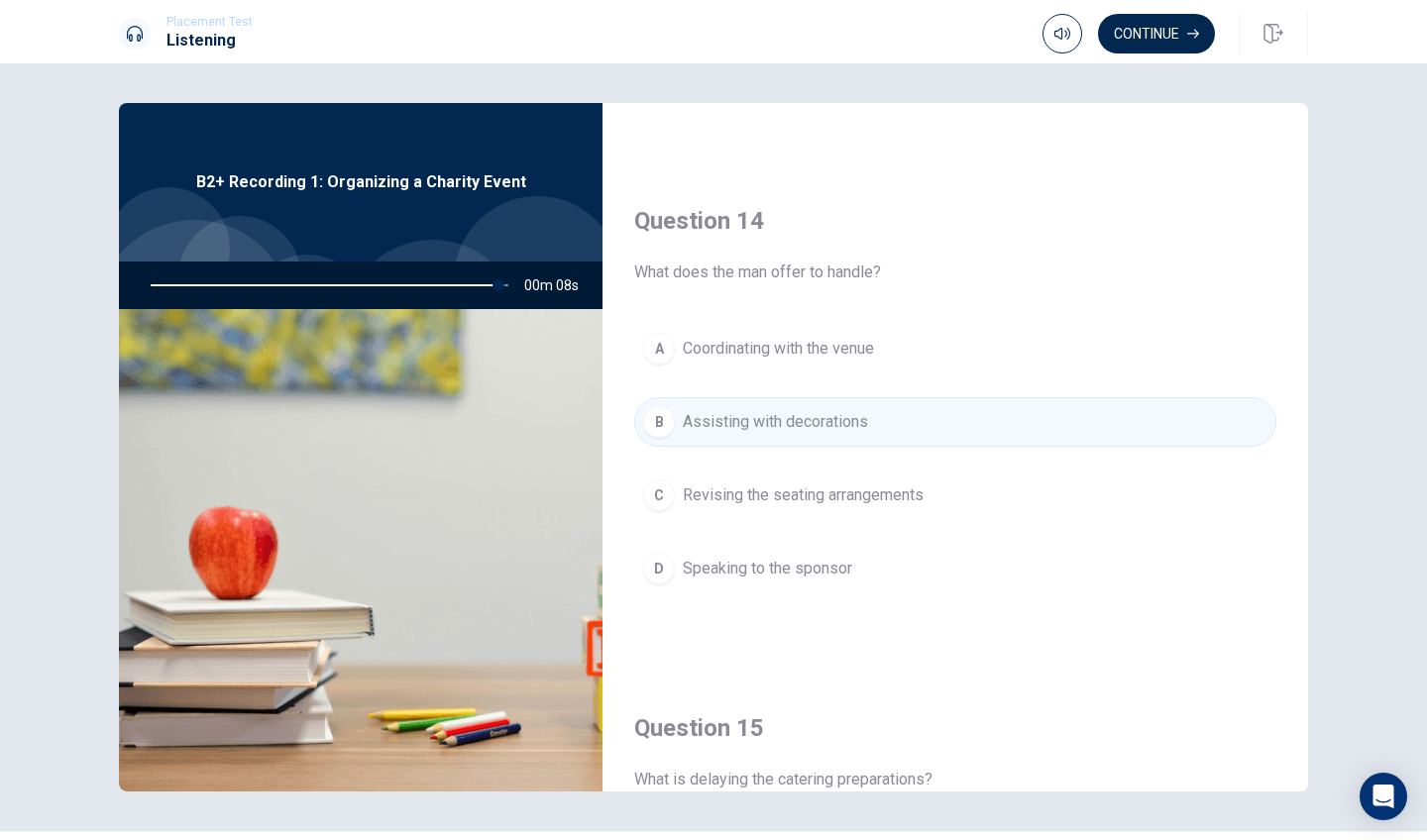 click on "A Coordinating with the venue" at bounding box center (955, 349) 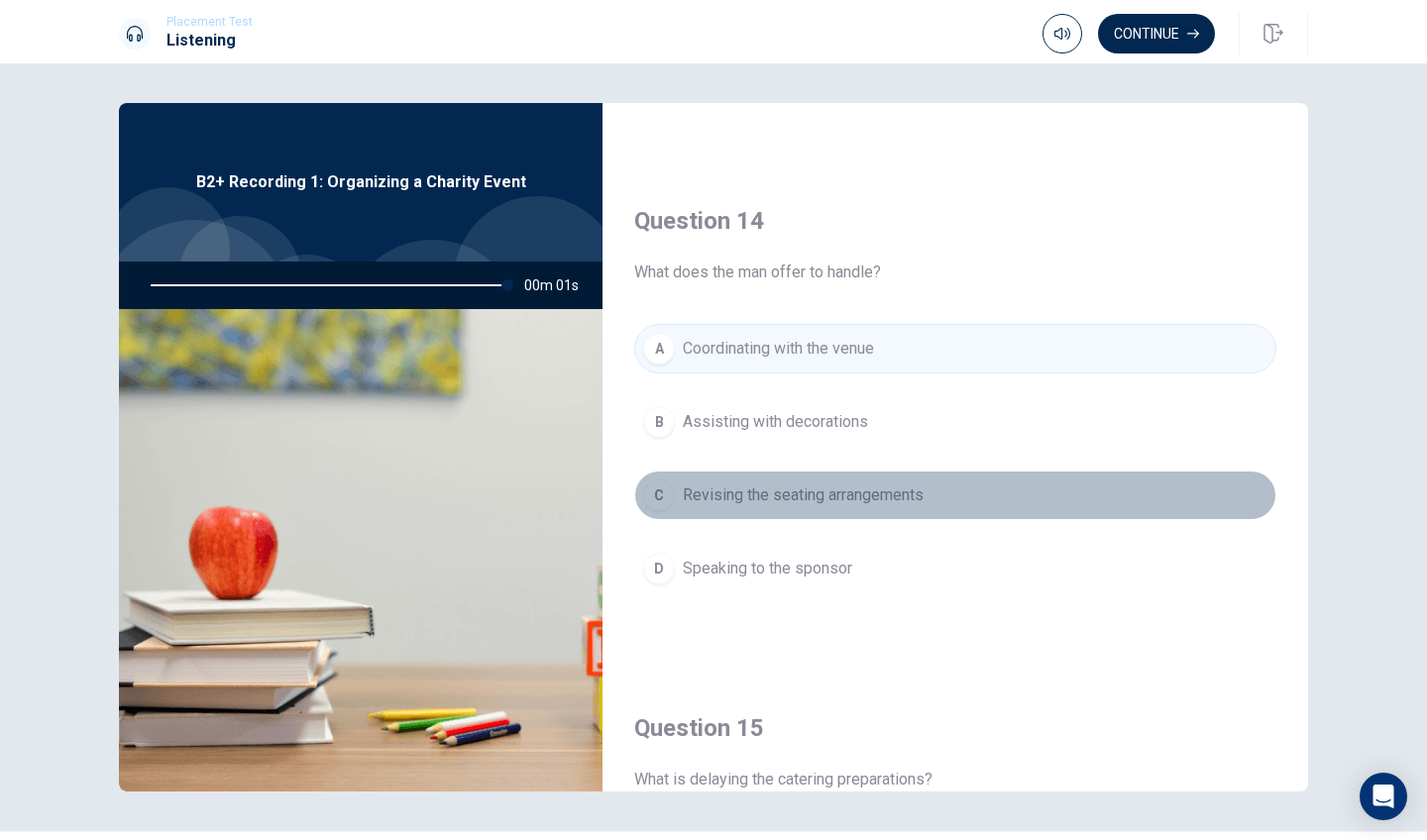 click on "C Revising the seating arrangements" at bounding box center (955, 495) 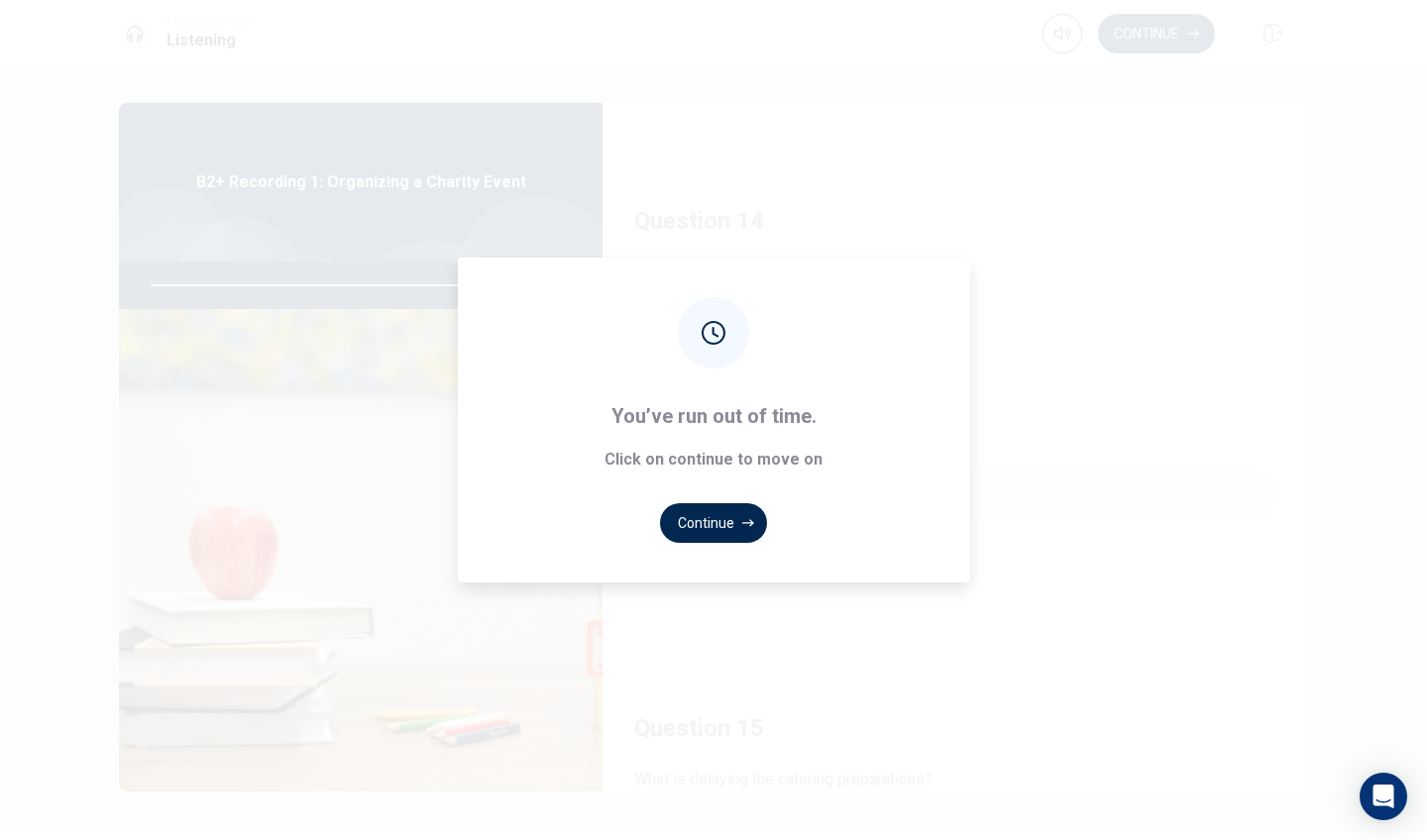 type on "0" 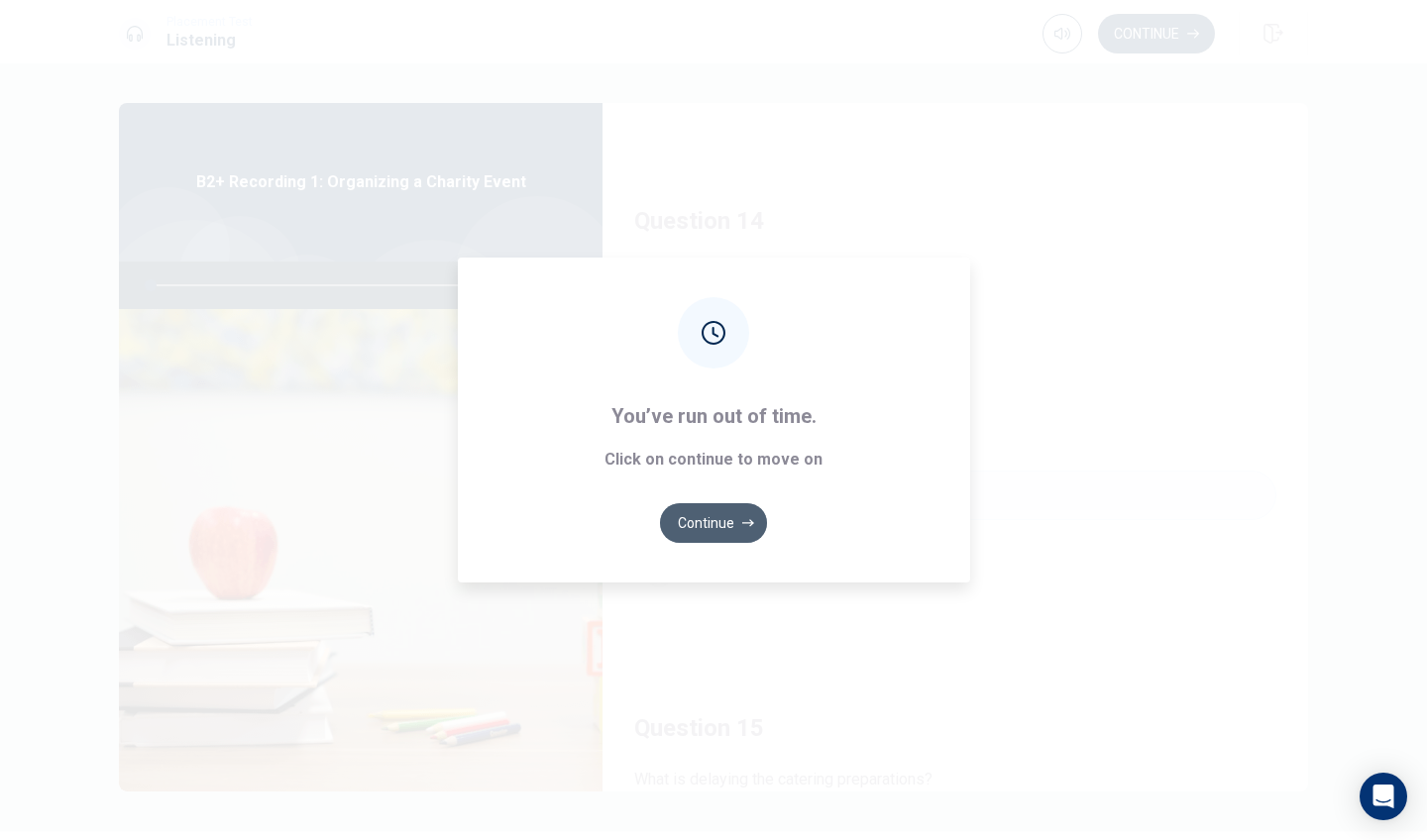 click on "Continue" at bounding box center [714, 523] 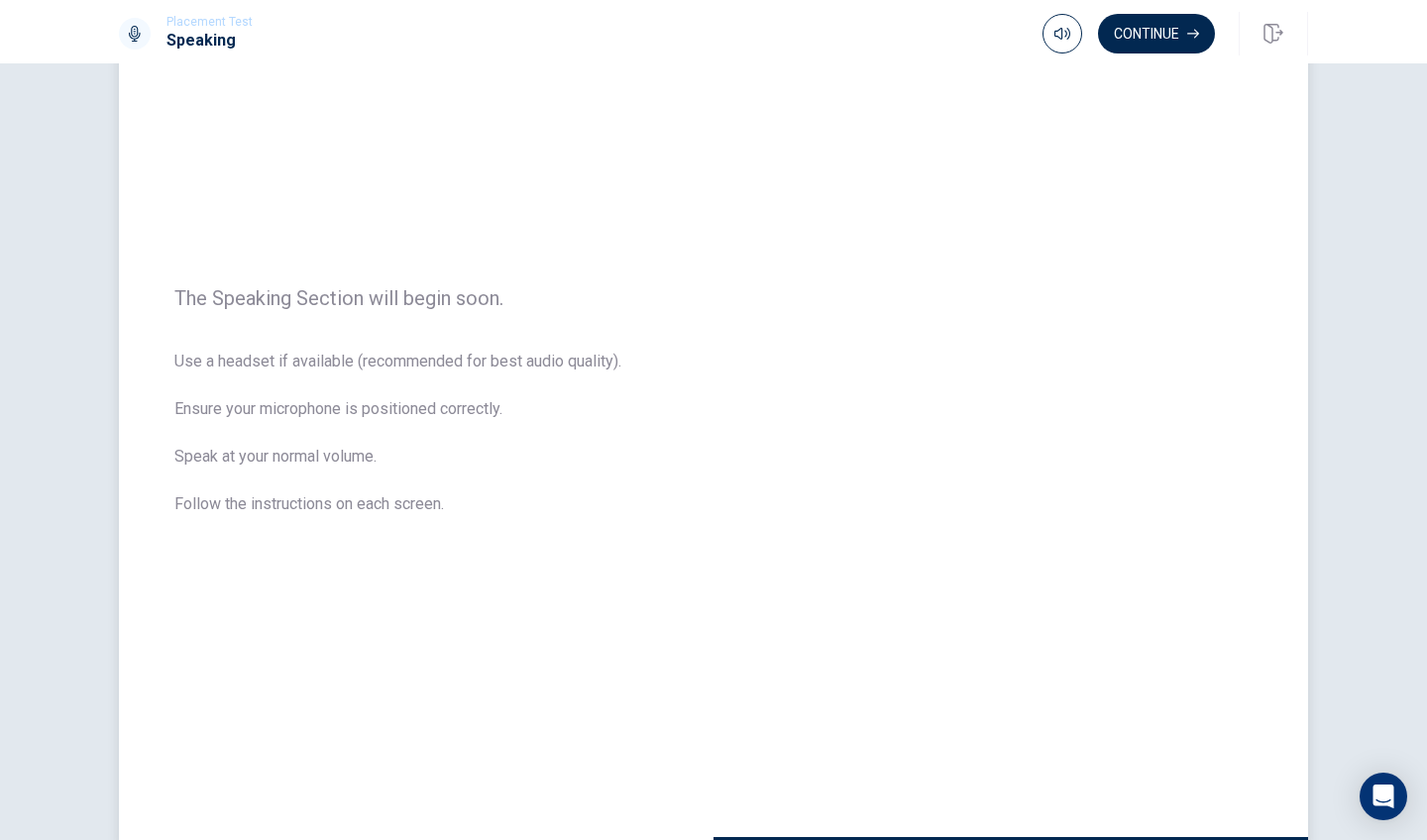 scroll, scrollTop: 124, scrollLeft: 0, axis: vertical 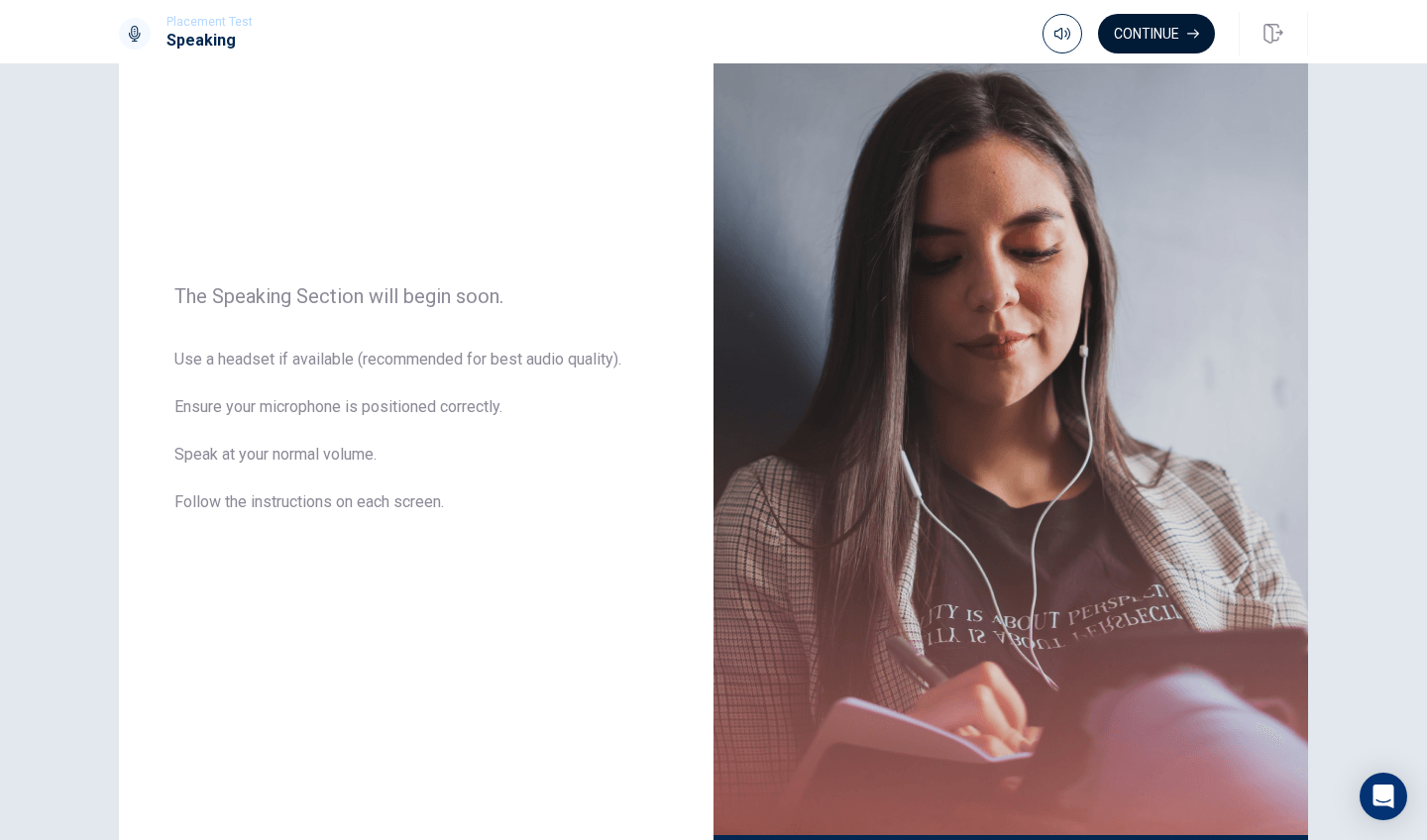 click on "Continue" at bounding box center [1156, 34] 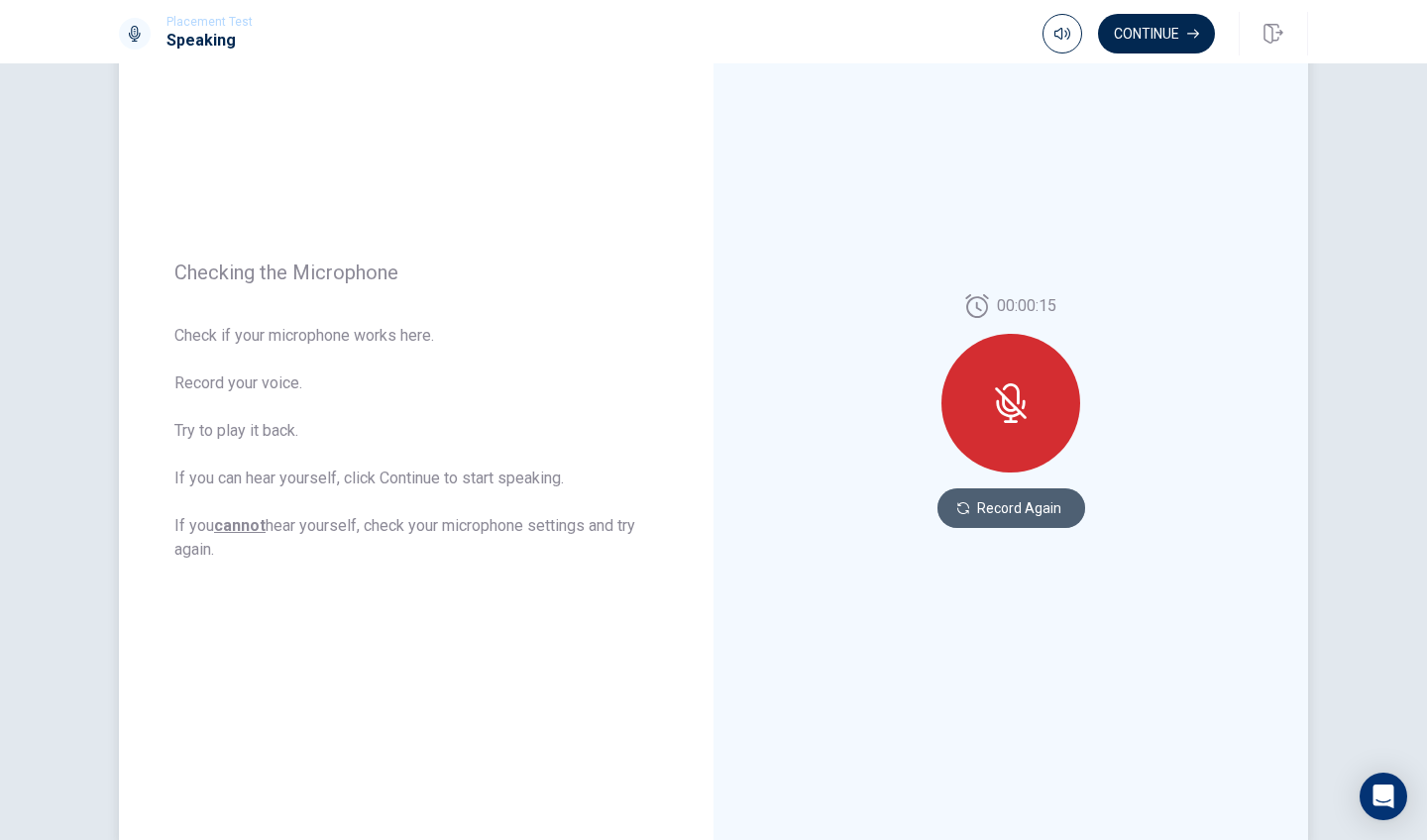 click on "Record Again" at bounding box center (1011, 508) 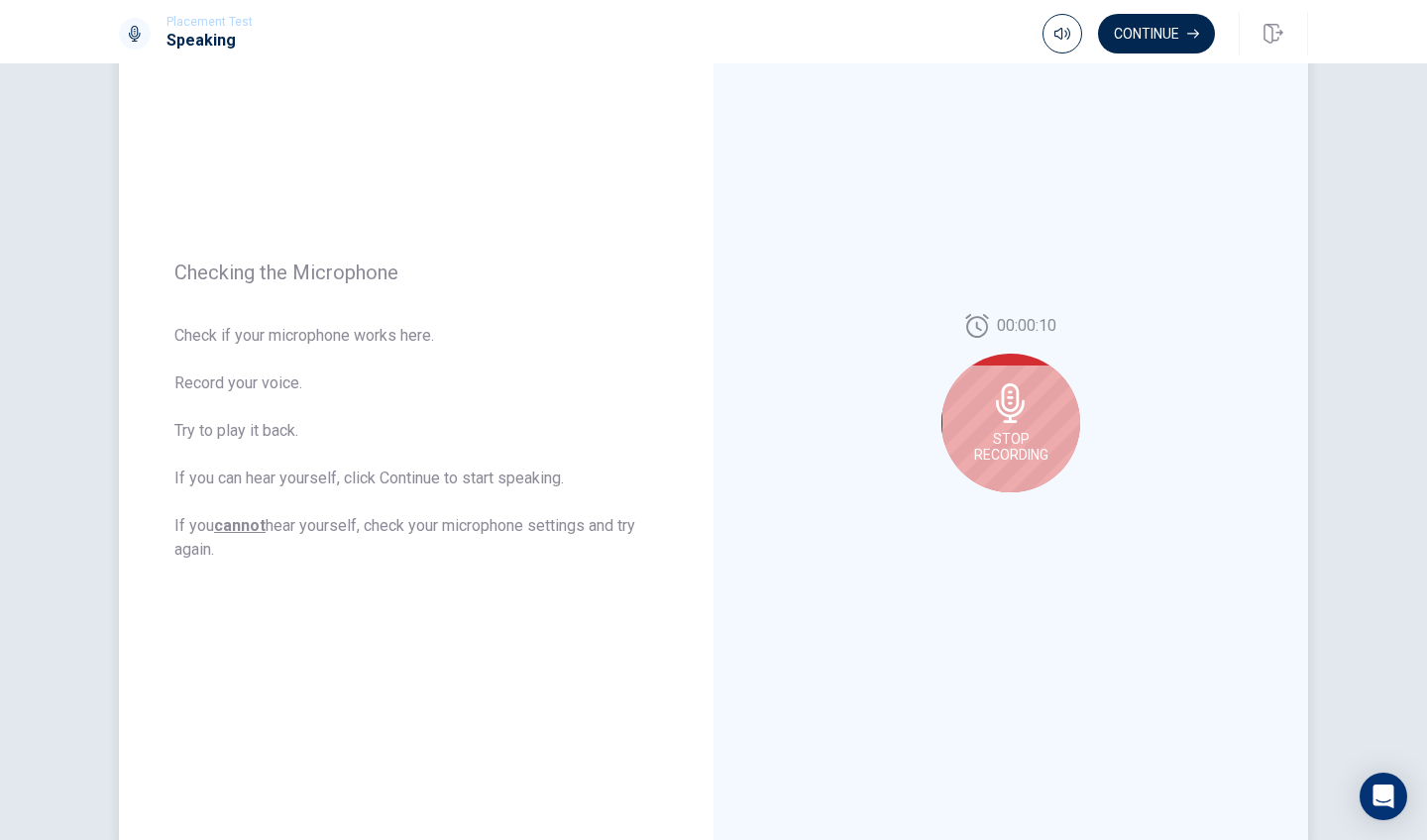 click on "Stop   Recording" at bounding box center [1011, 423] 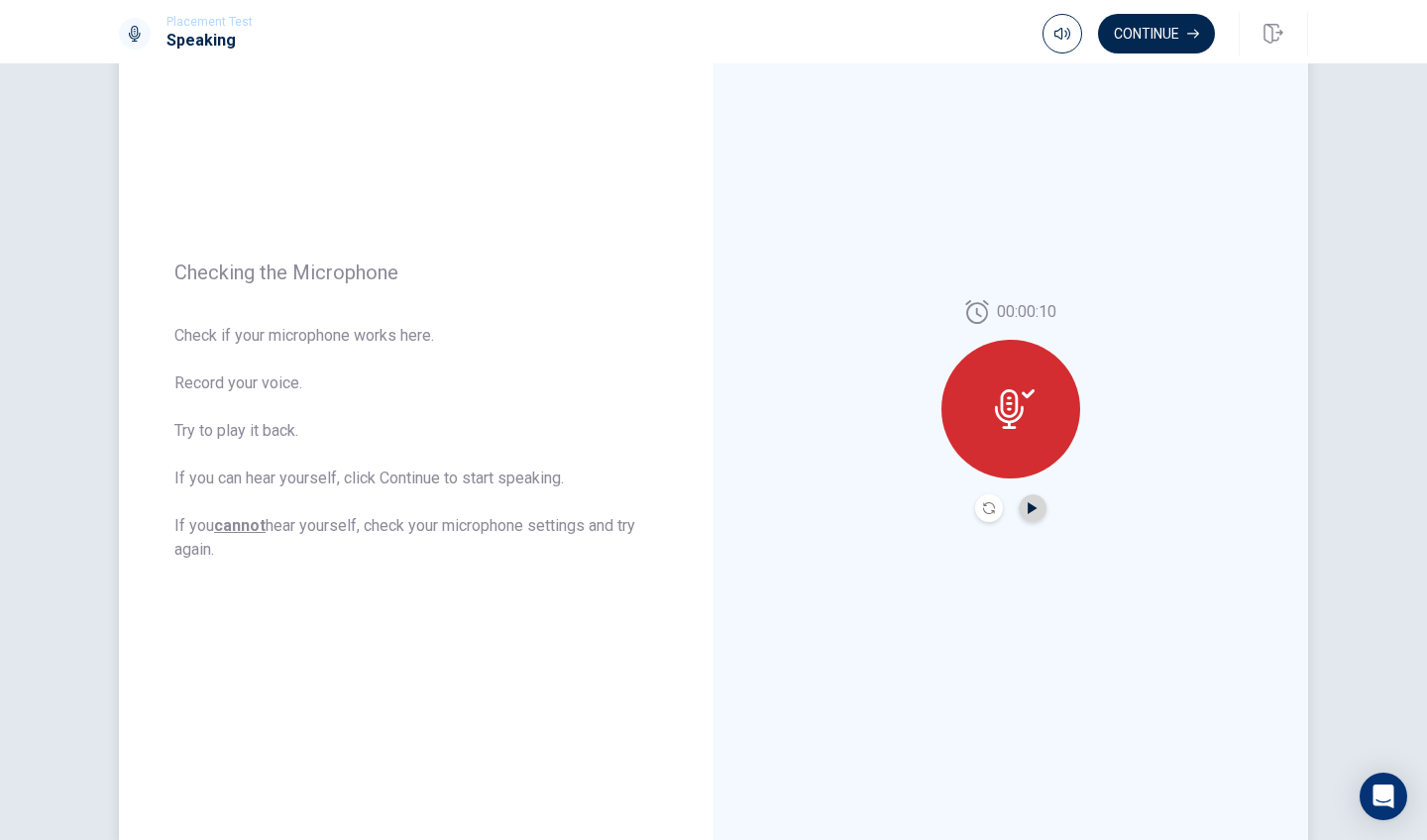 click 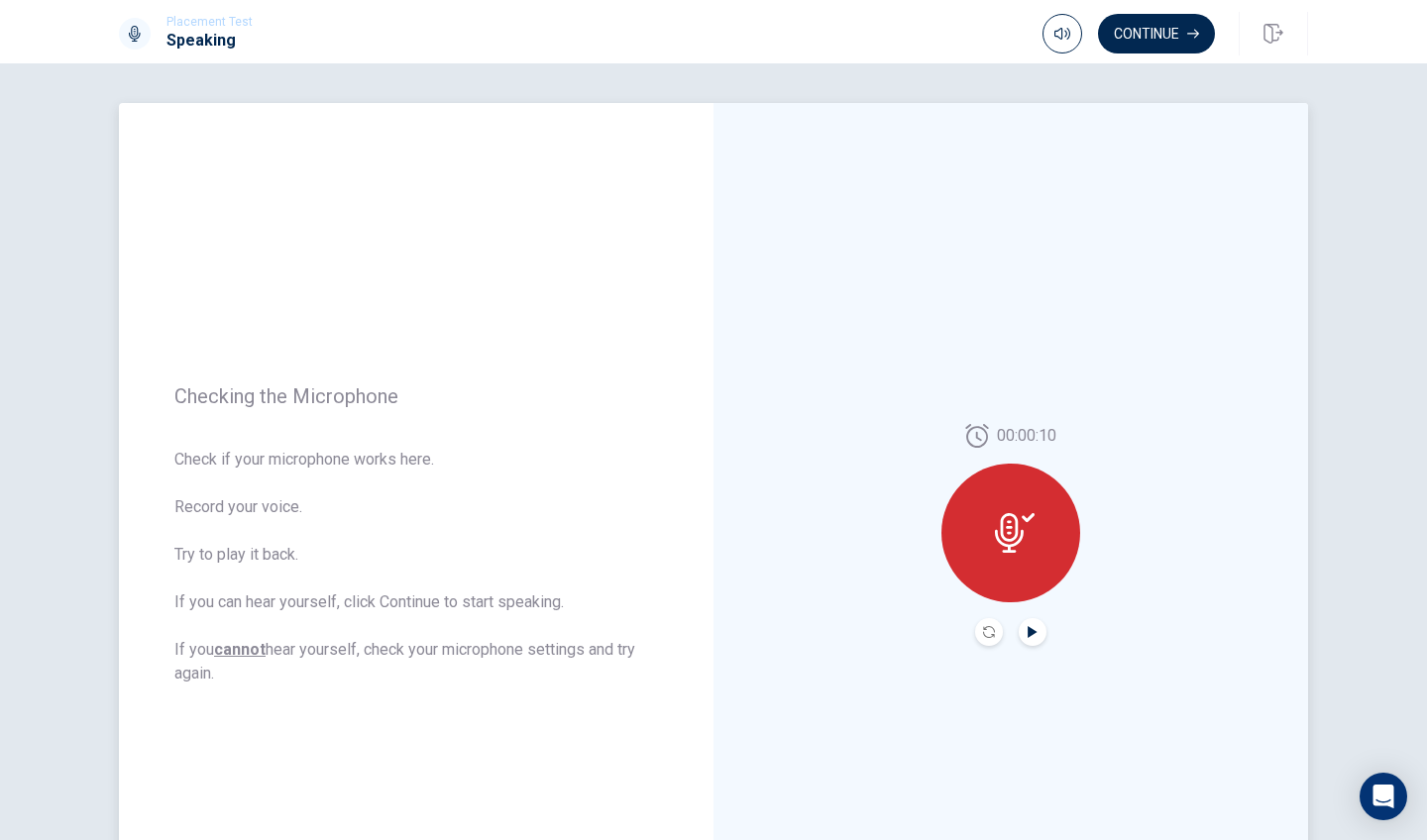 scroll, scrollTop: 0, scrollLeft: 0, axis: both 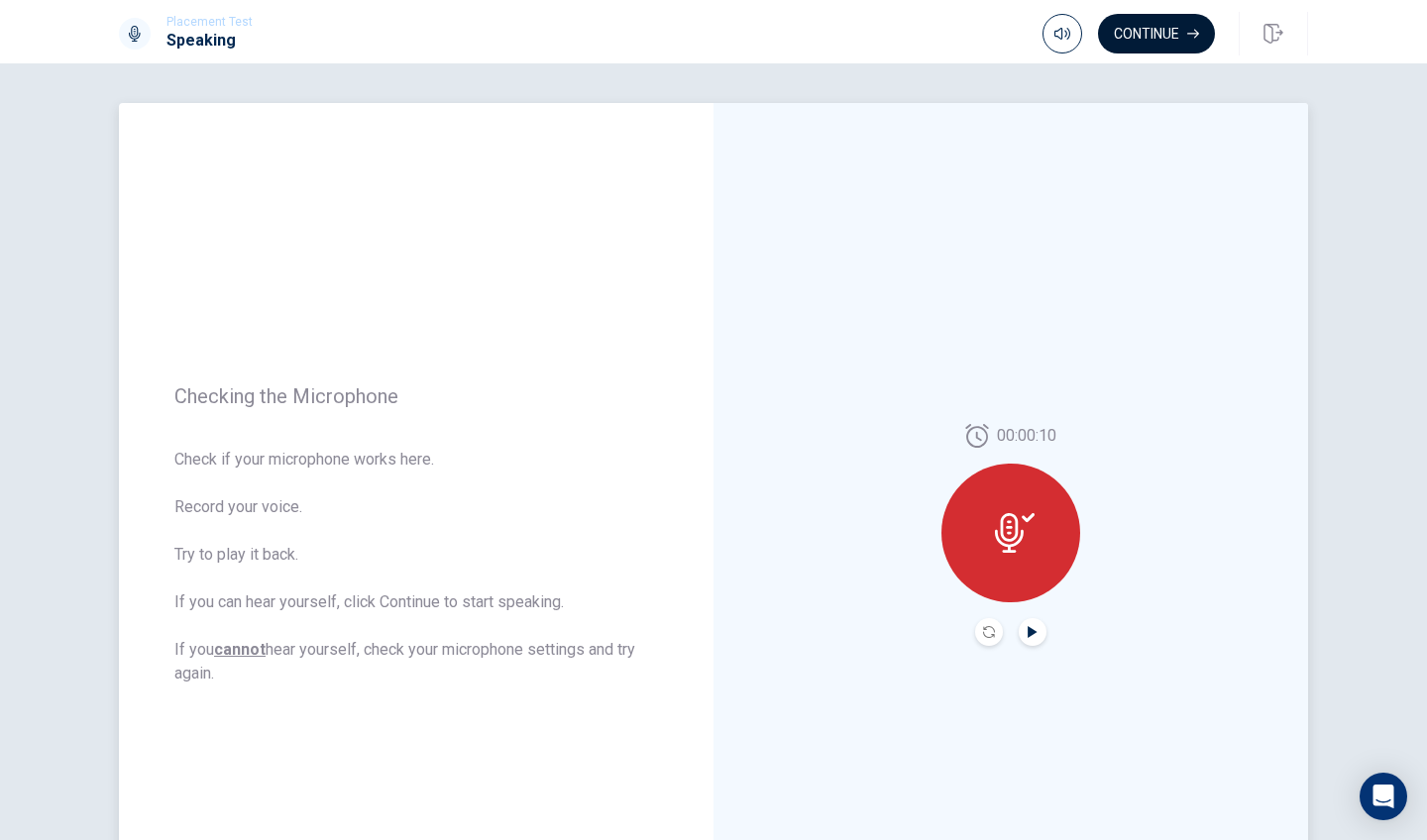 click on "Continue" at bounding box center (1156, 34) 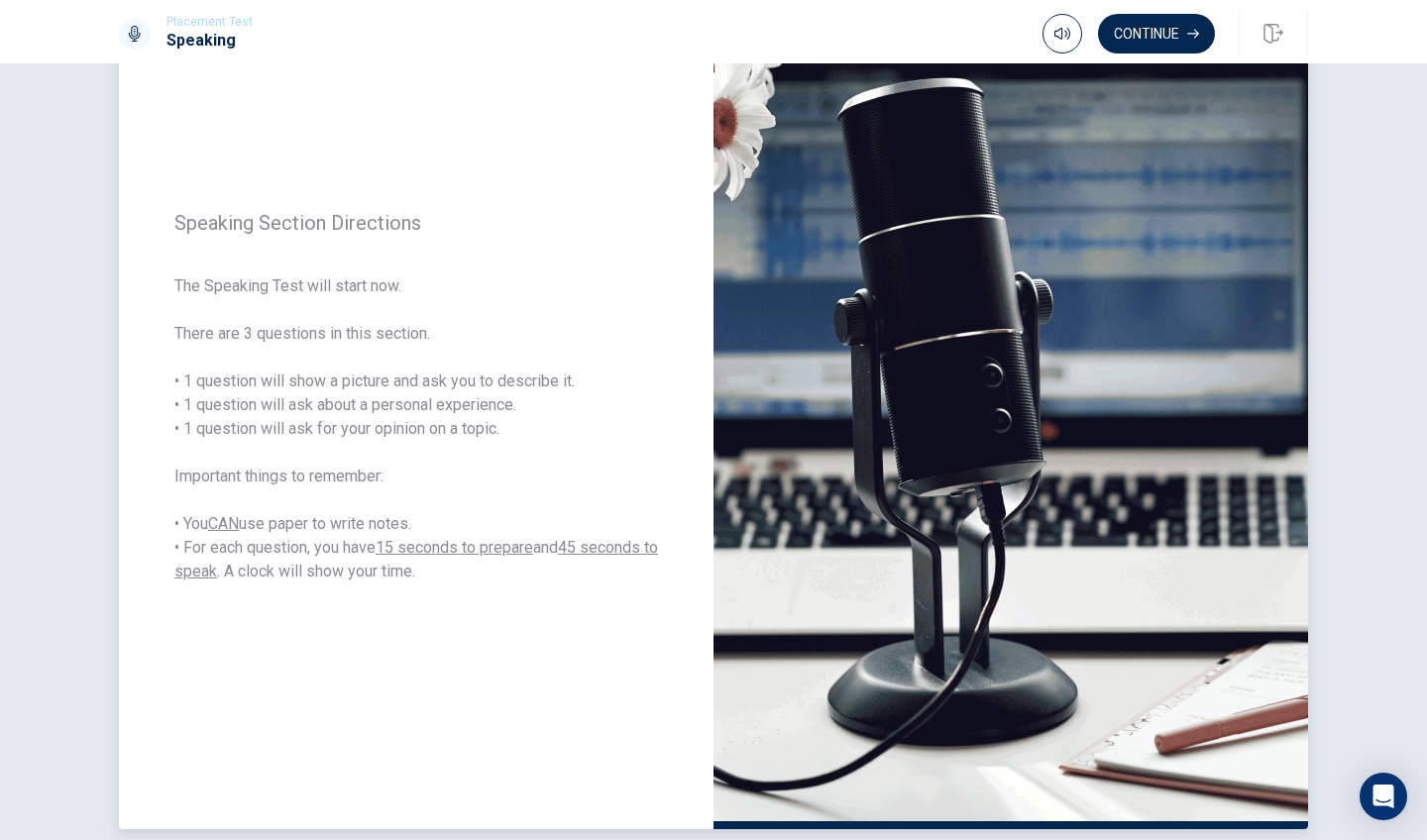 scroll, scrollTop: 137, scrollLeft: 0, axis: vertical 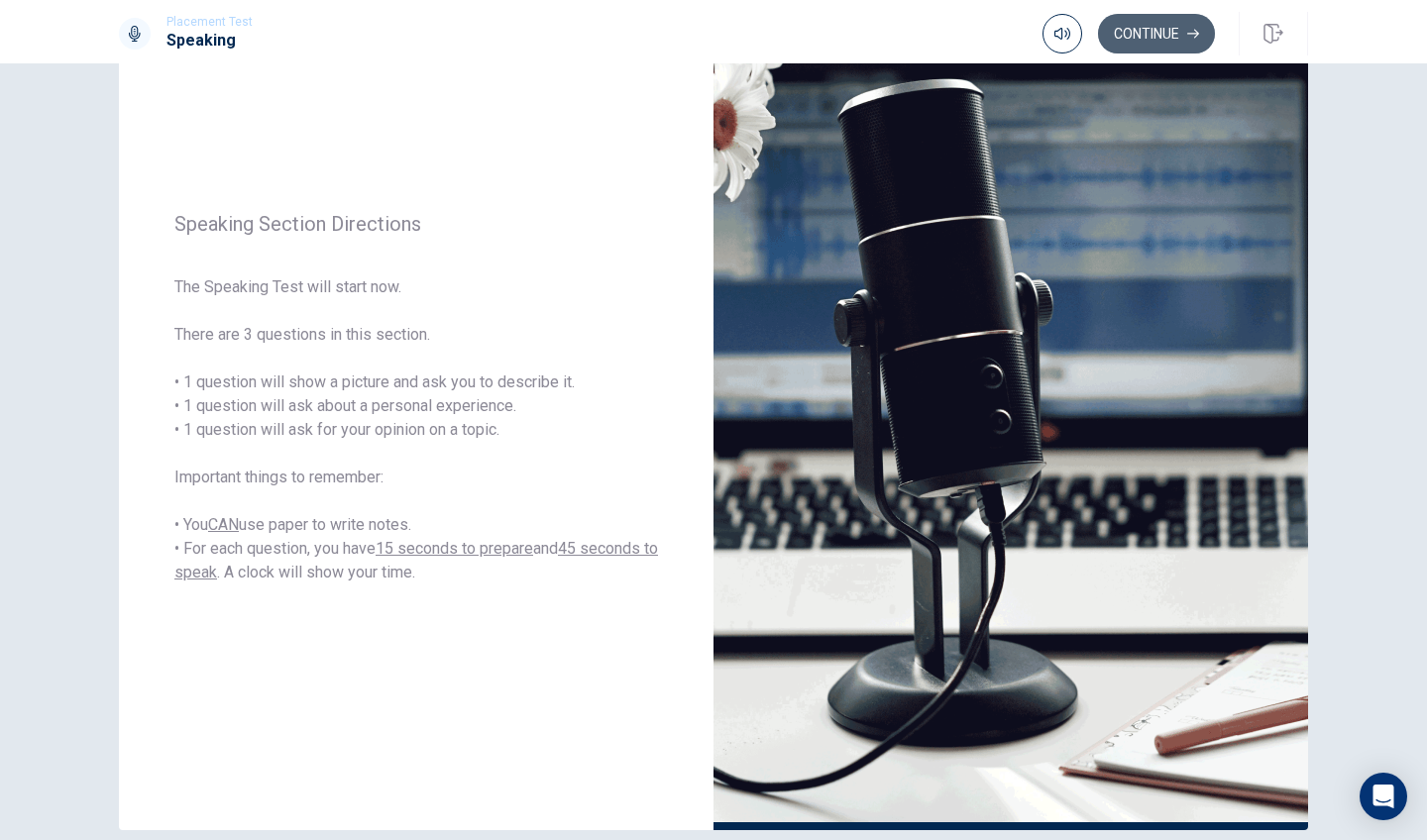click on "Continue" at bounding box center [1156, 34] 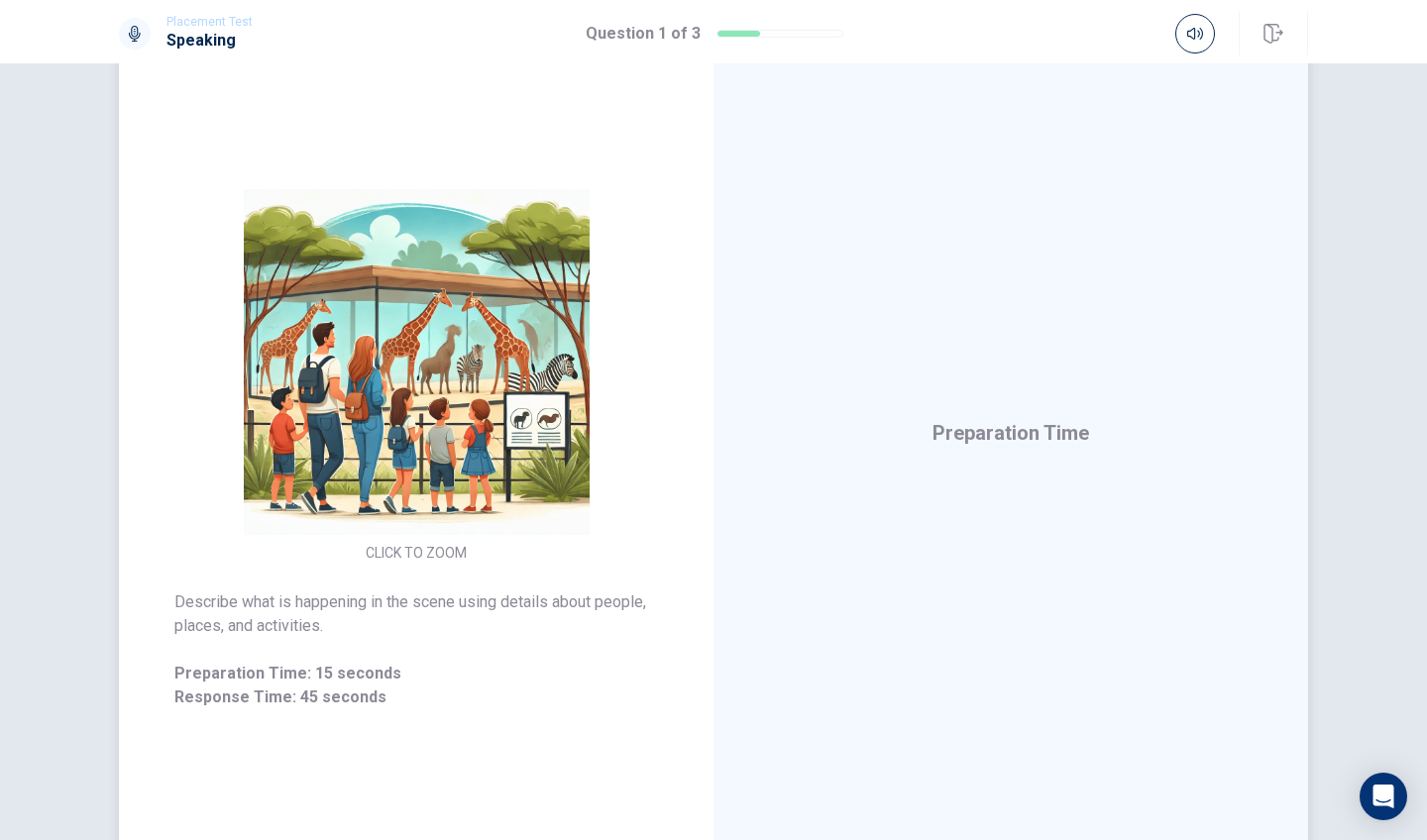 scroll, scrollTop: 80, scrollLeft: 0, axis: vertical 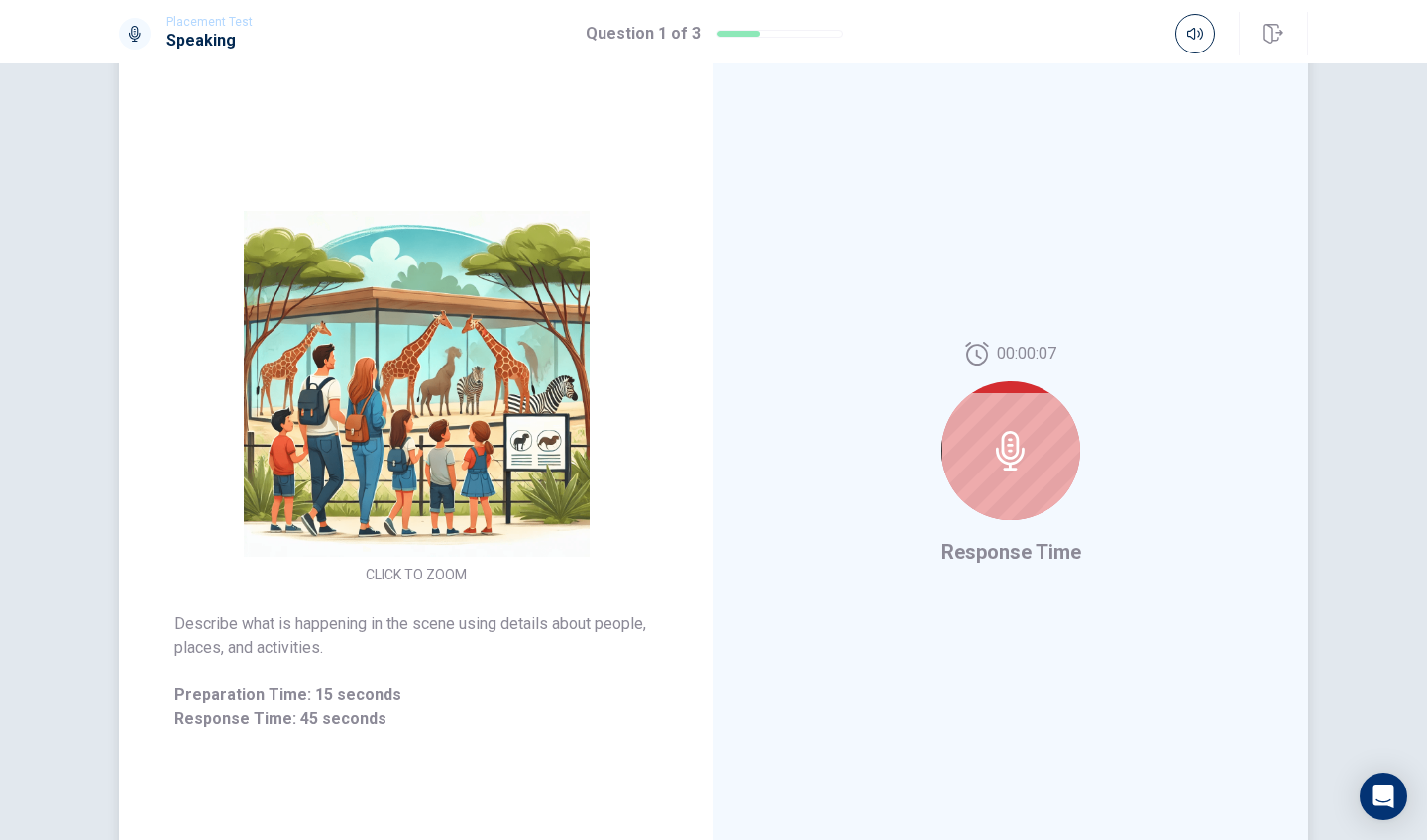 click at bounding box center (1011, 451) 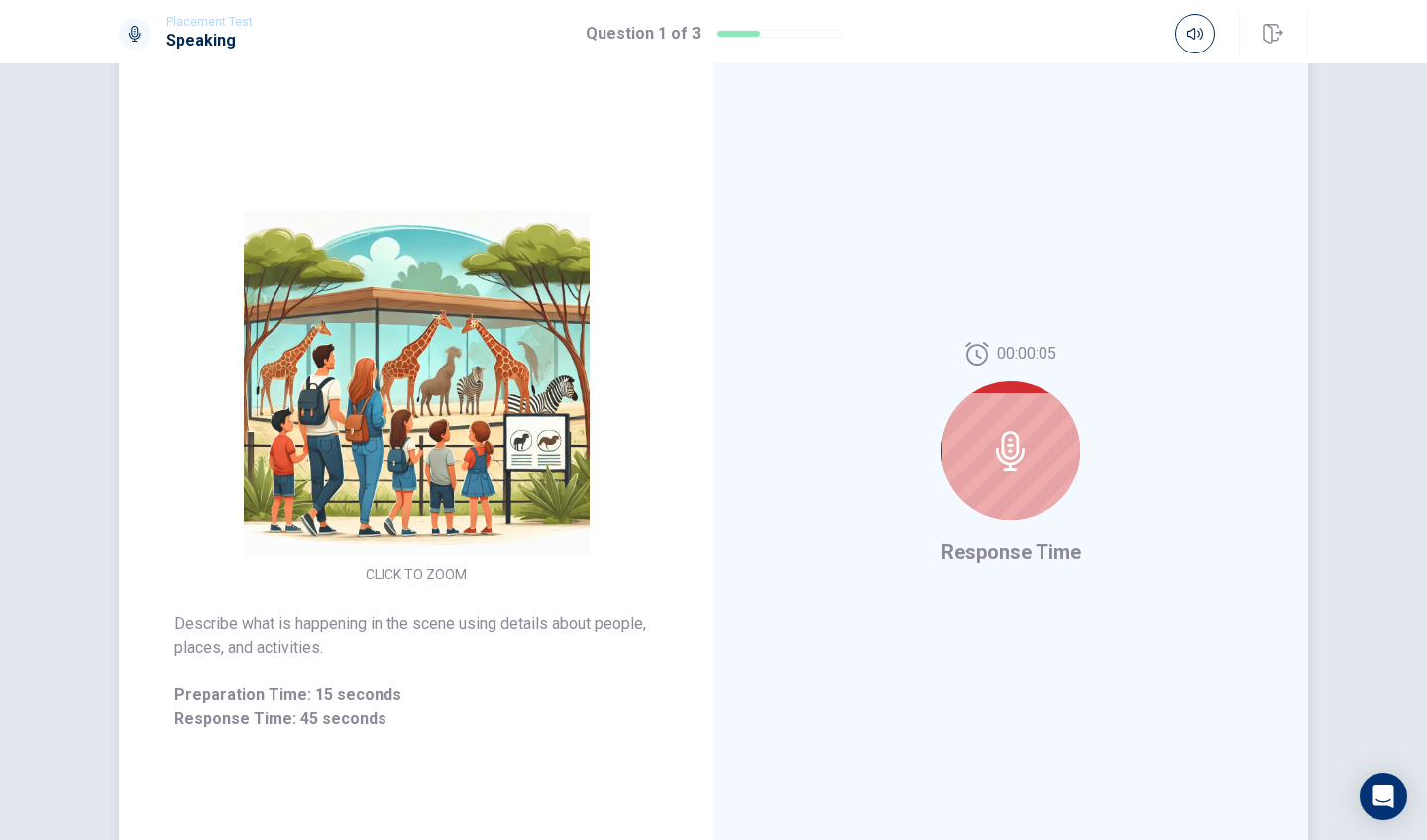 click 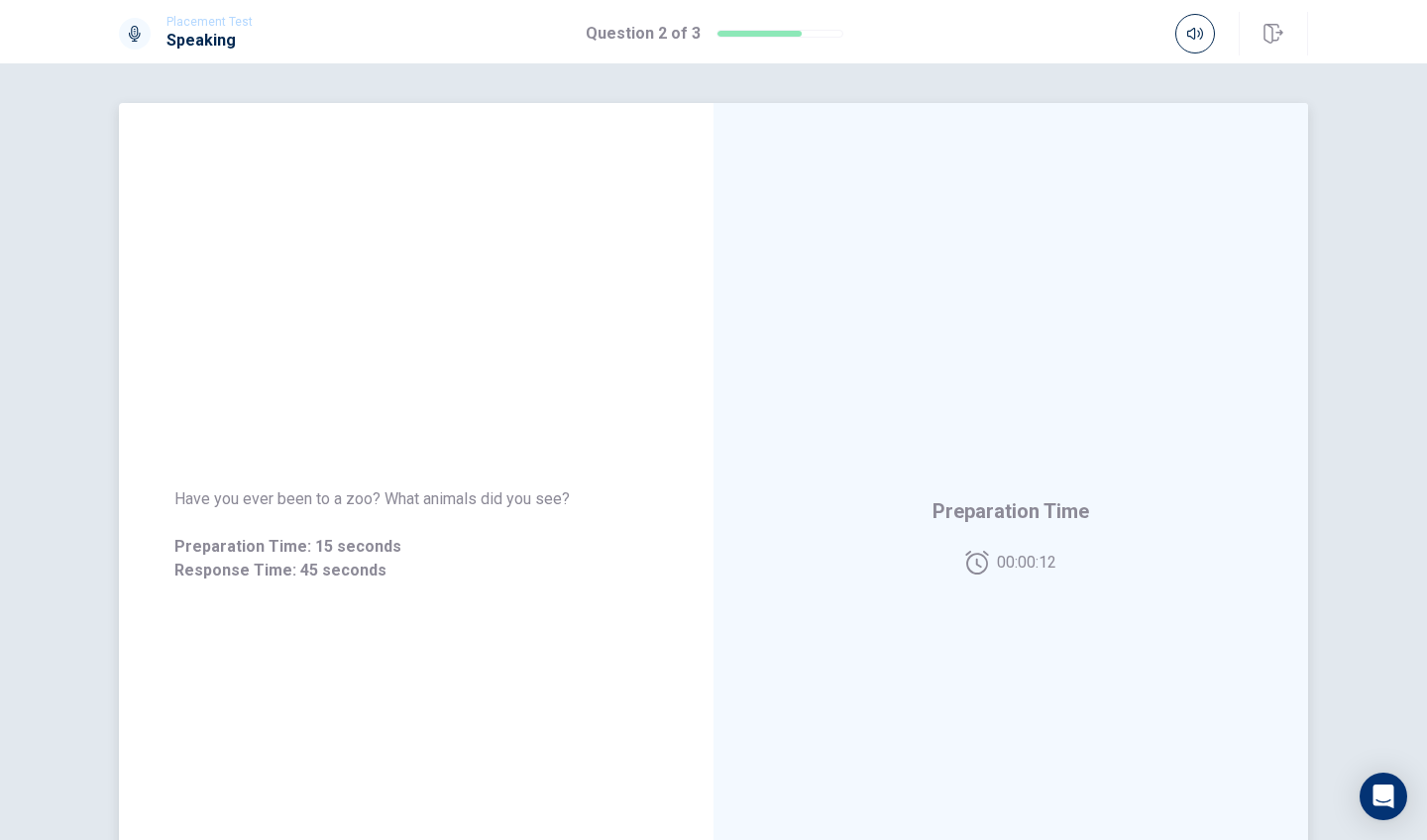 scroll, scrollTop: 0, scrollLeft: 0, axis: both 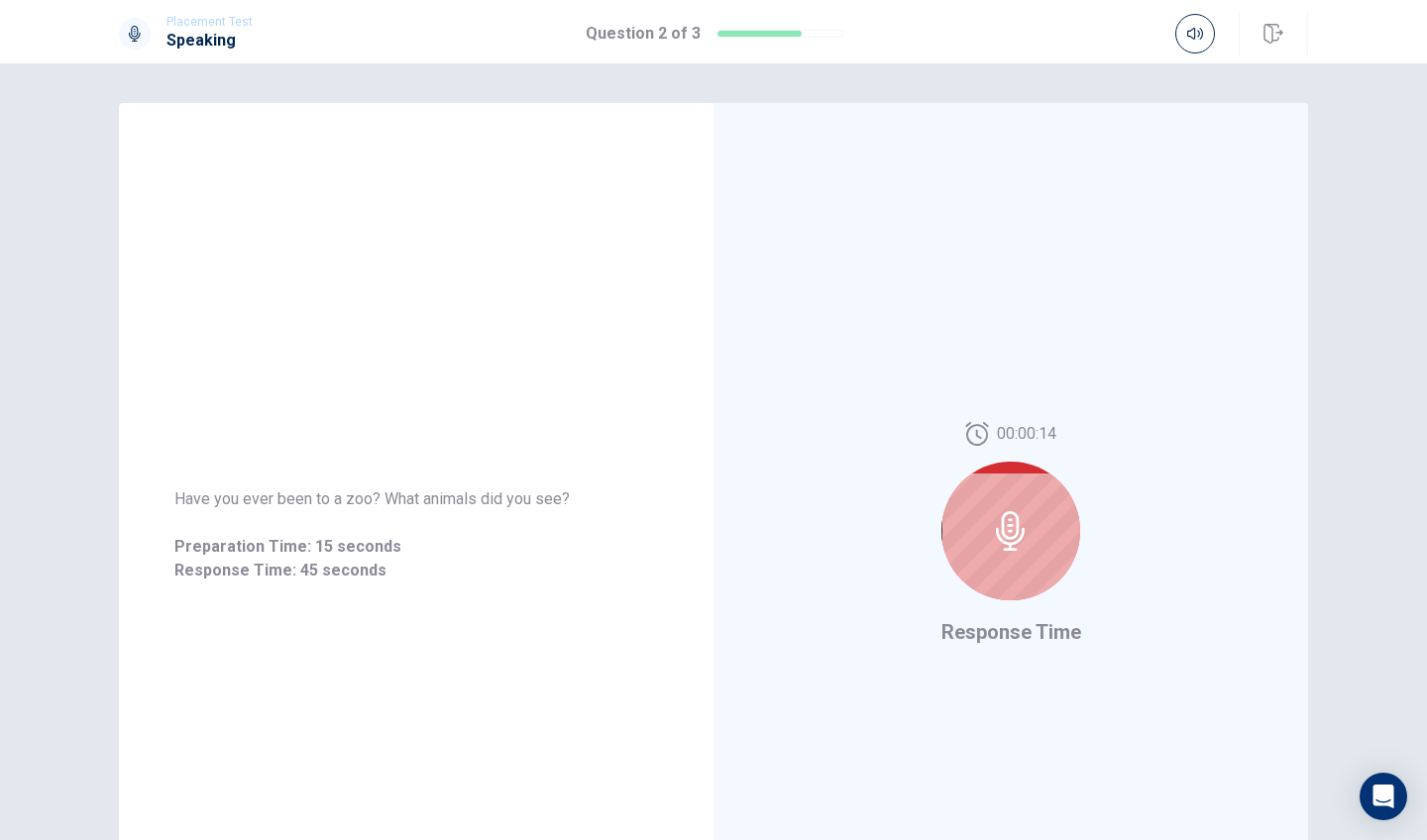 click 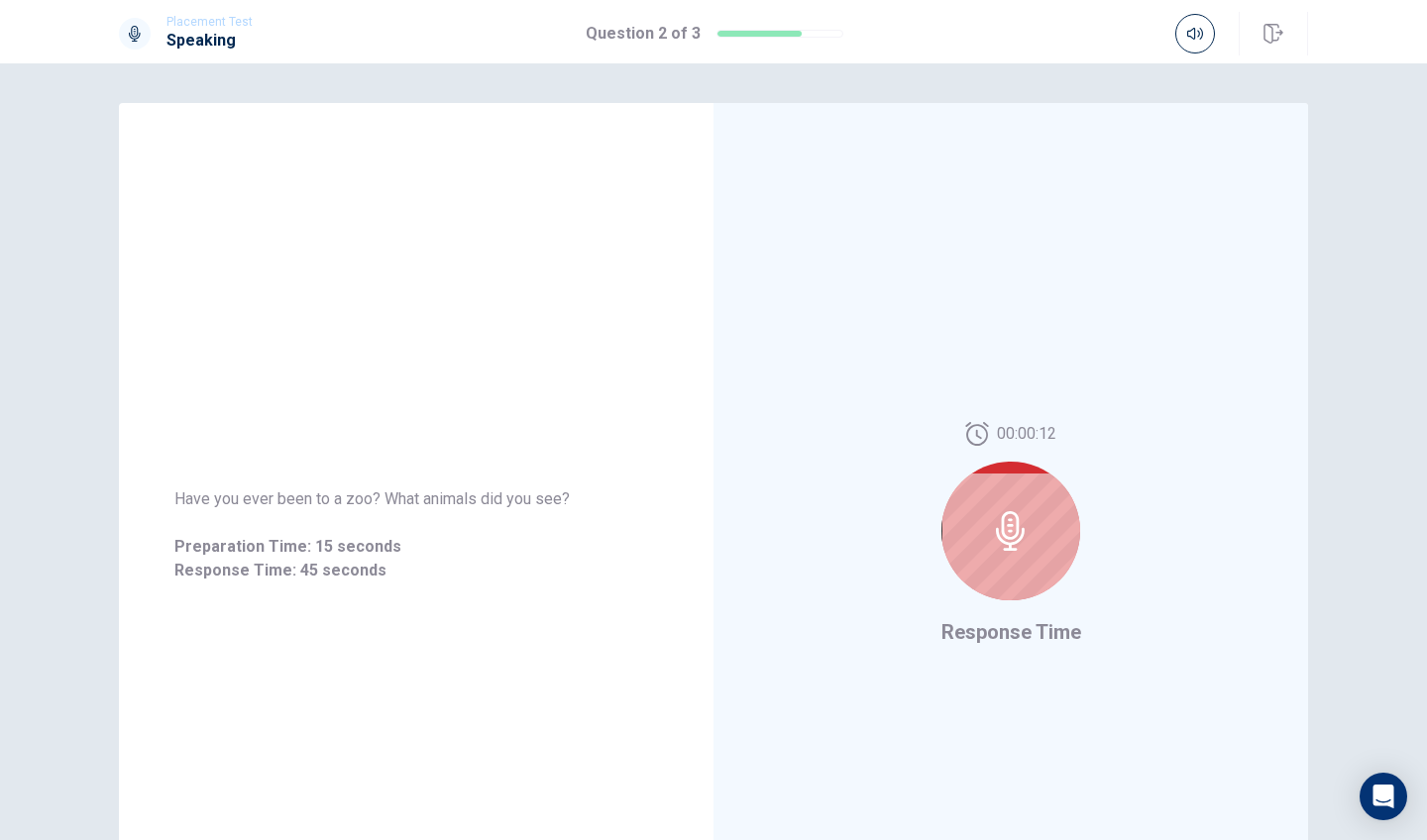 click on "00:00:12 Response Time" at bounding box center [1011, 535] 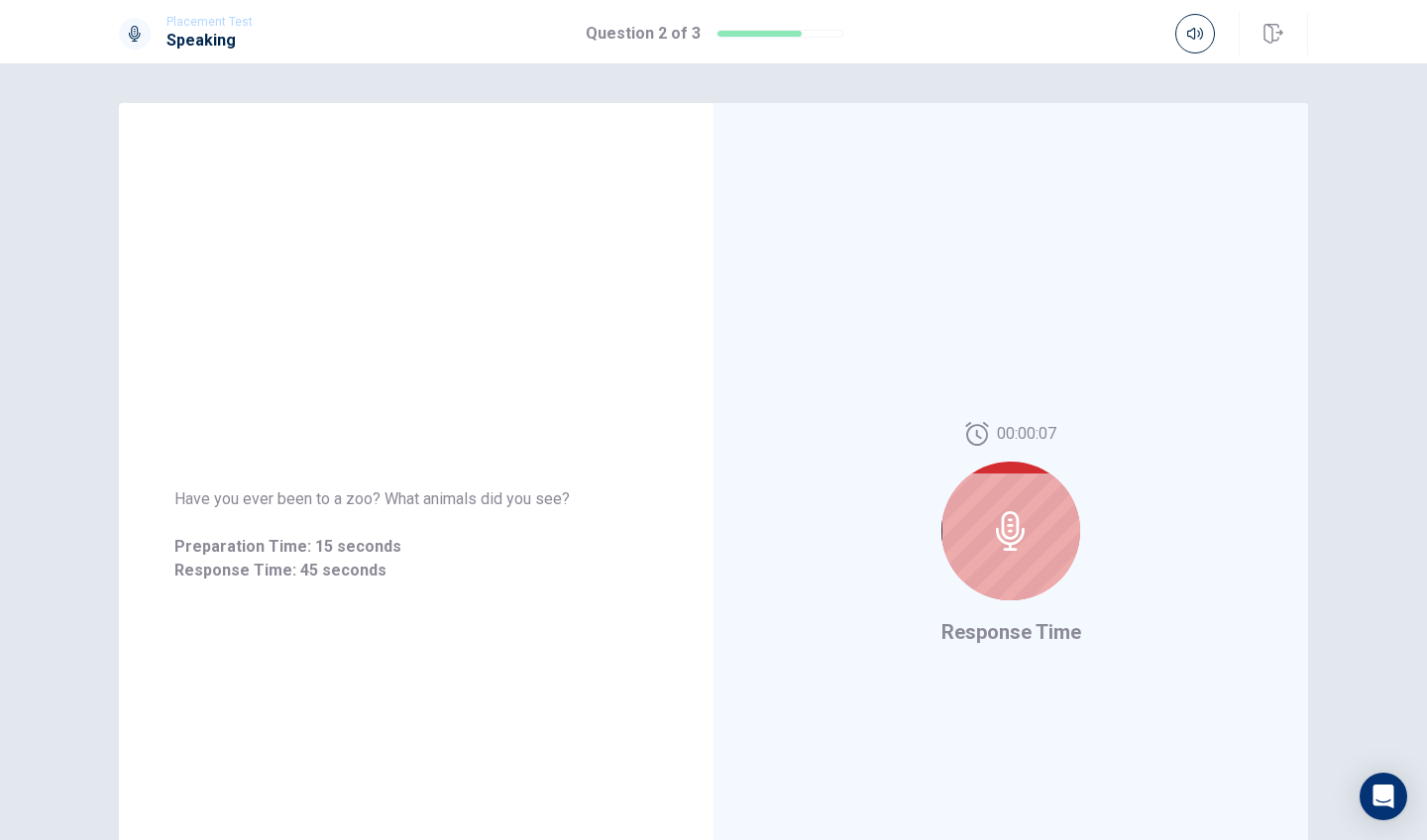 click 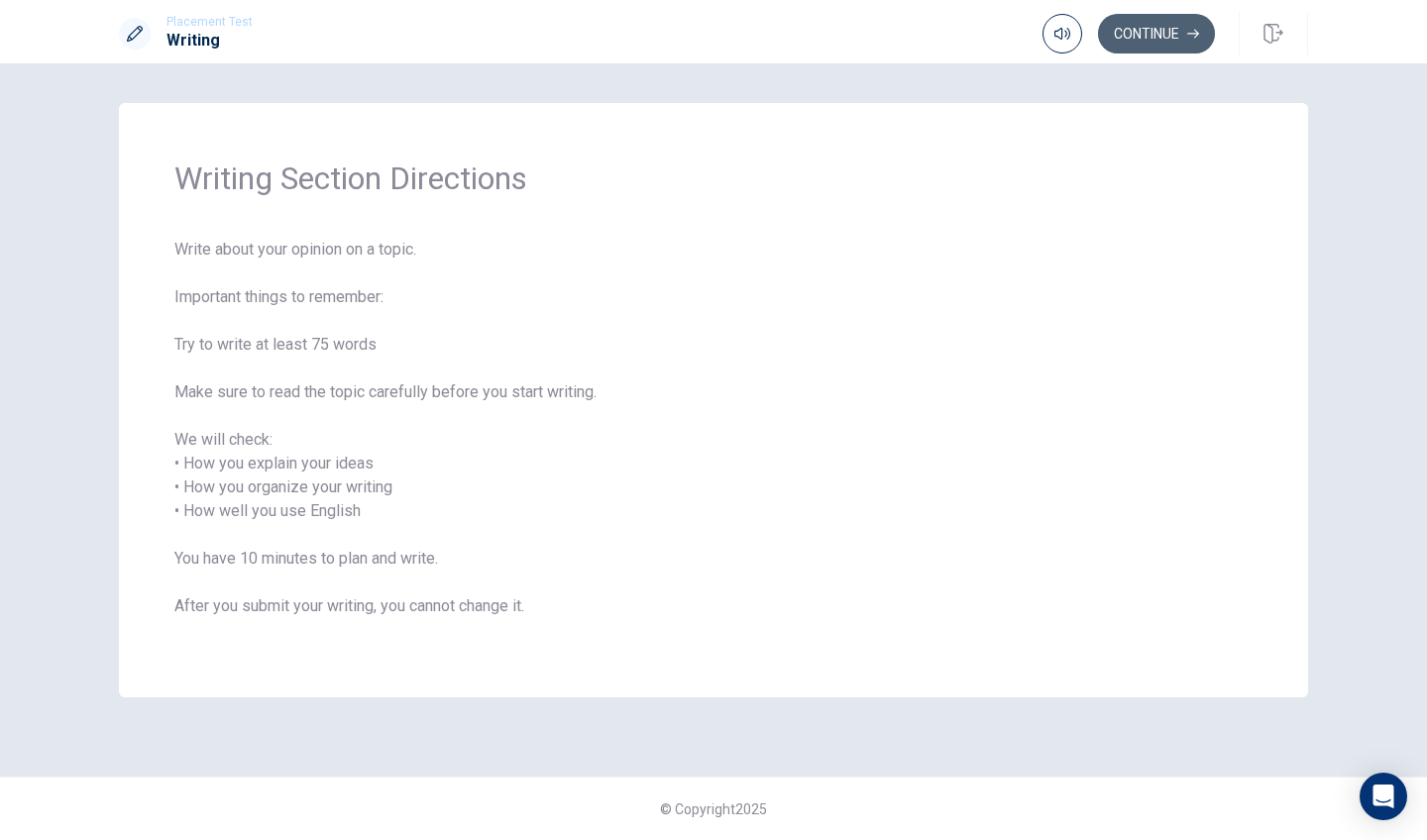 click on "Continue" at bounding box center [1156, 34] 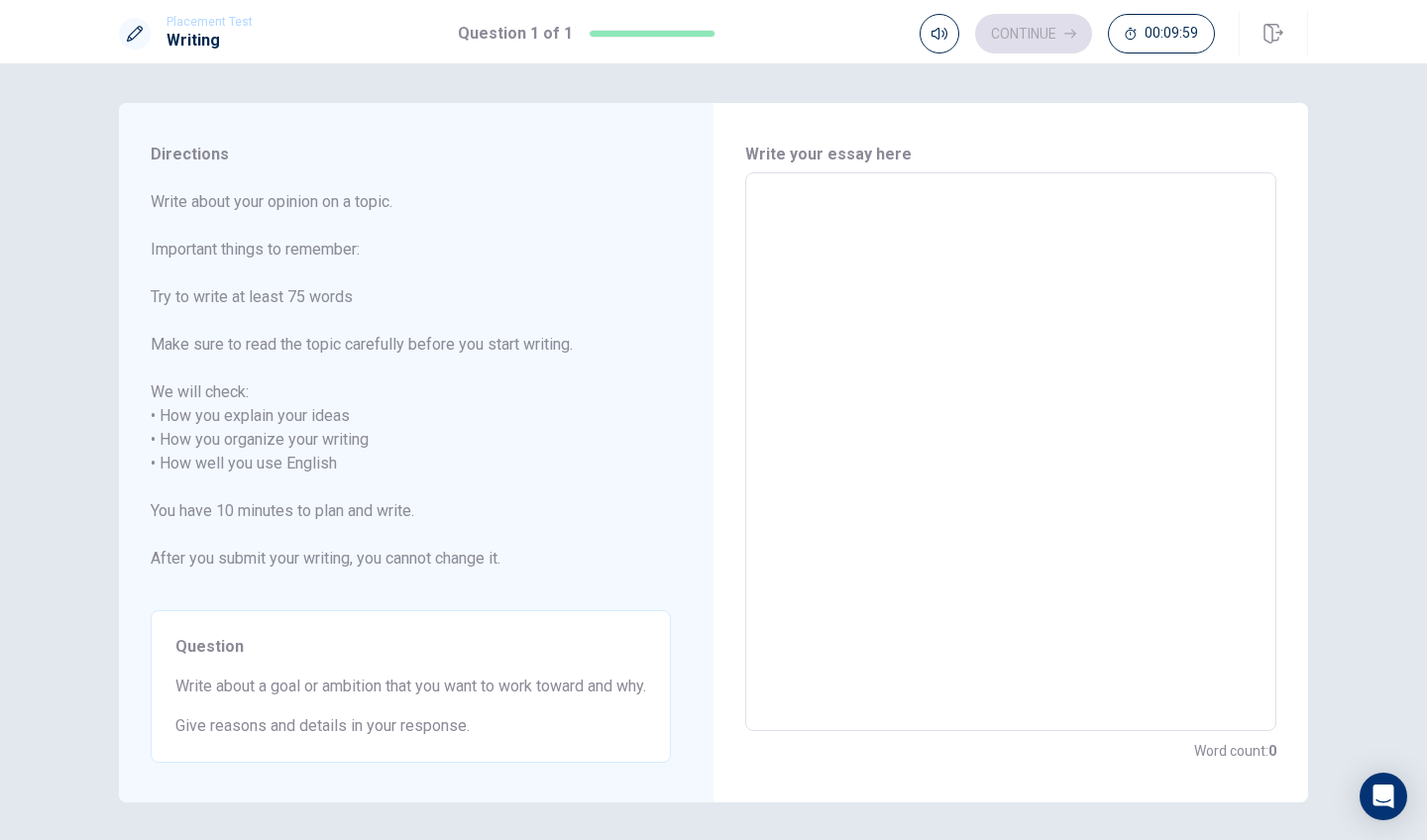 click at bounding box center [1011, 452] 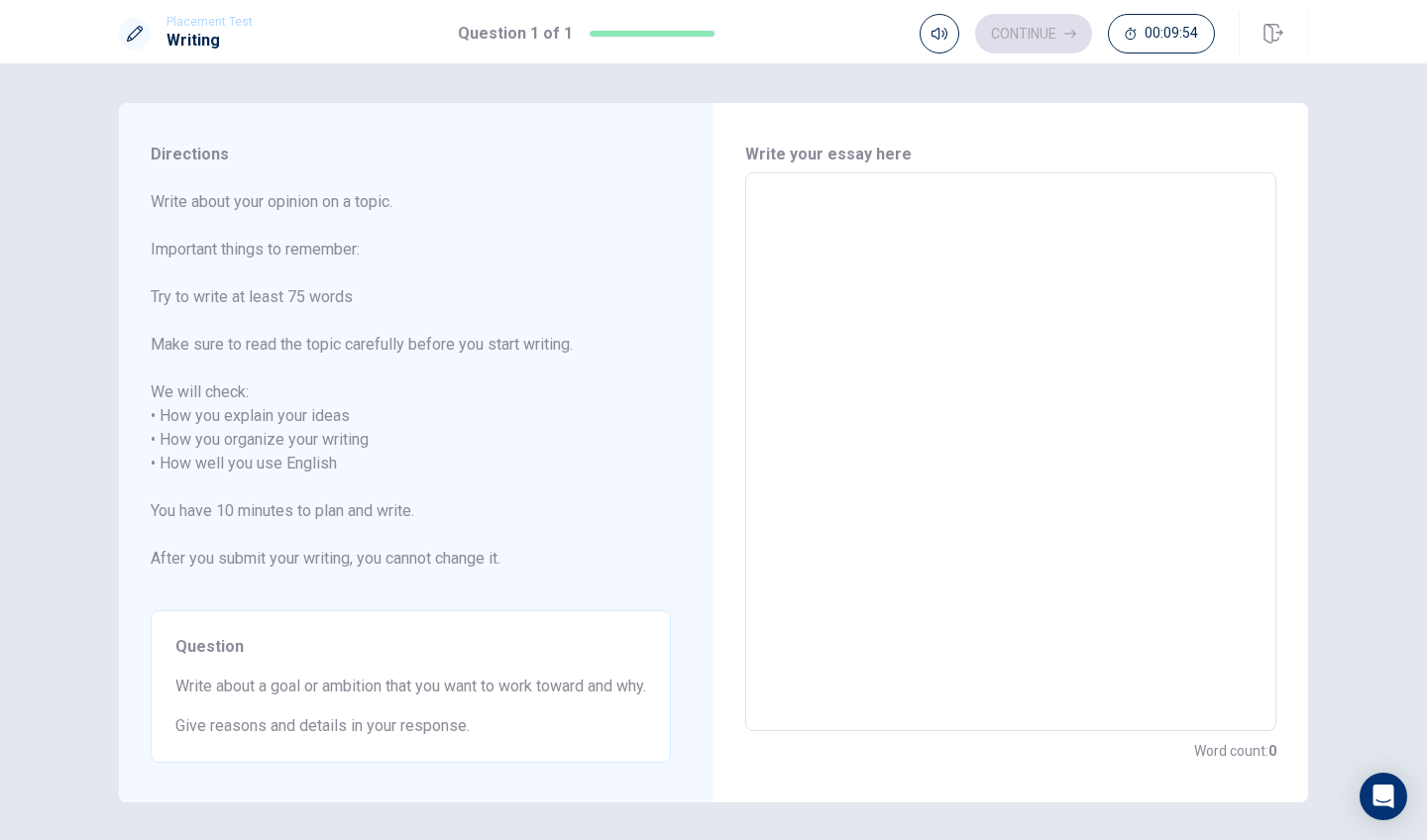 scroll, scrollTop: 39, scrollLeft: 0, axis: vertical 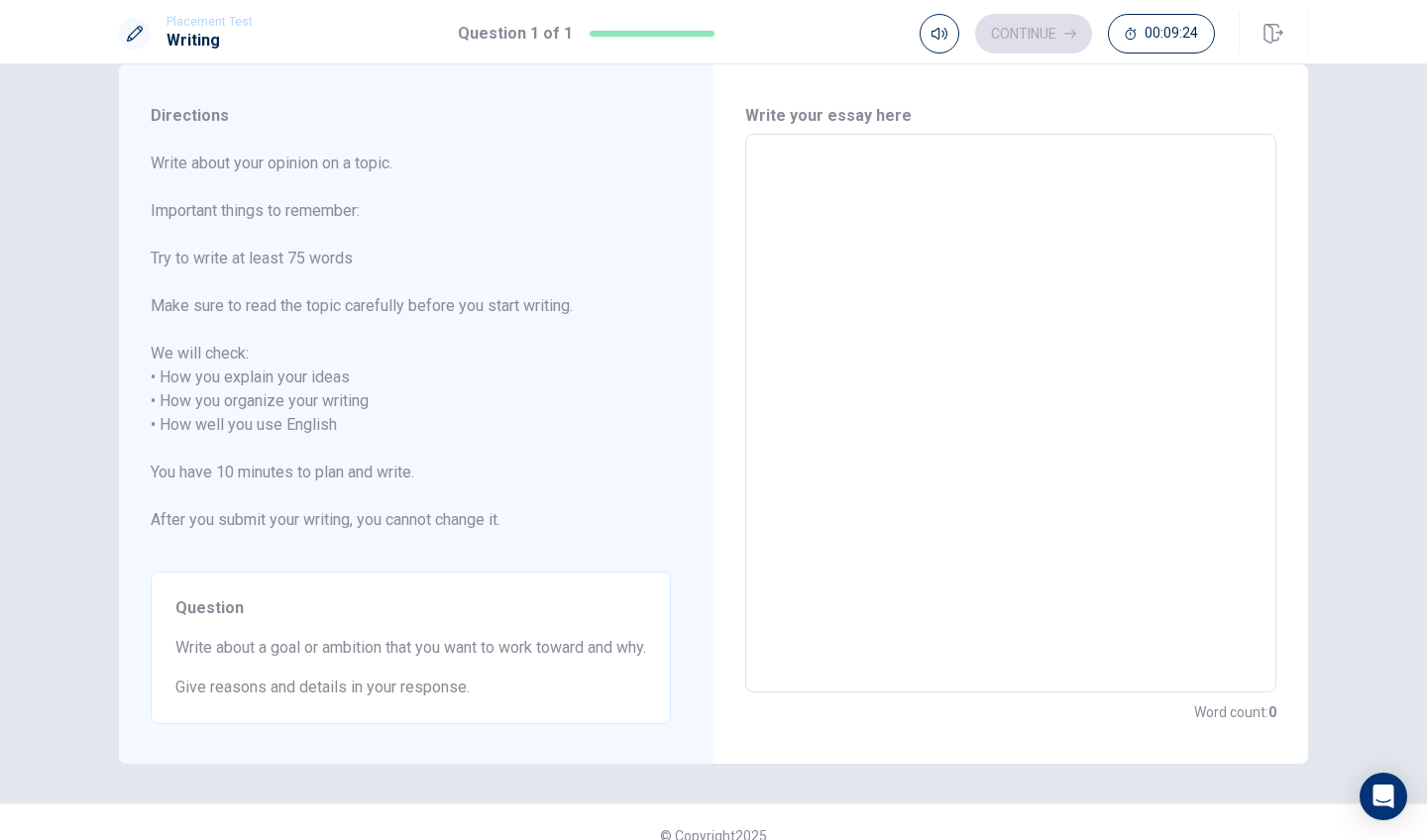 type on "M" 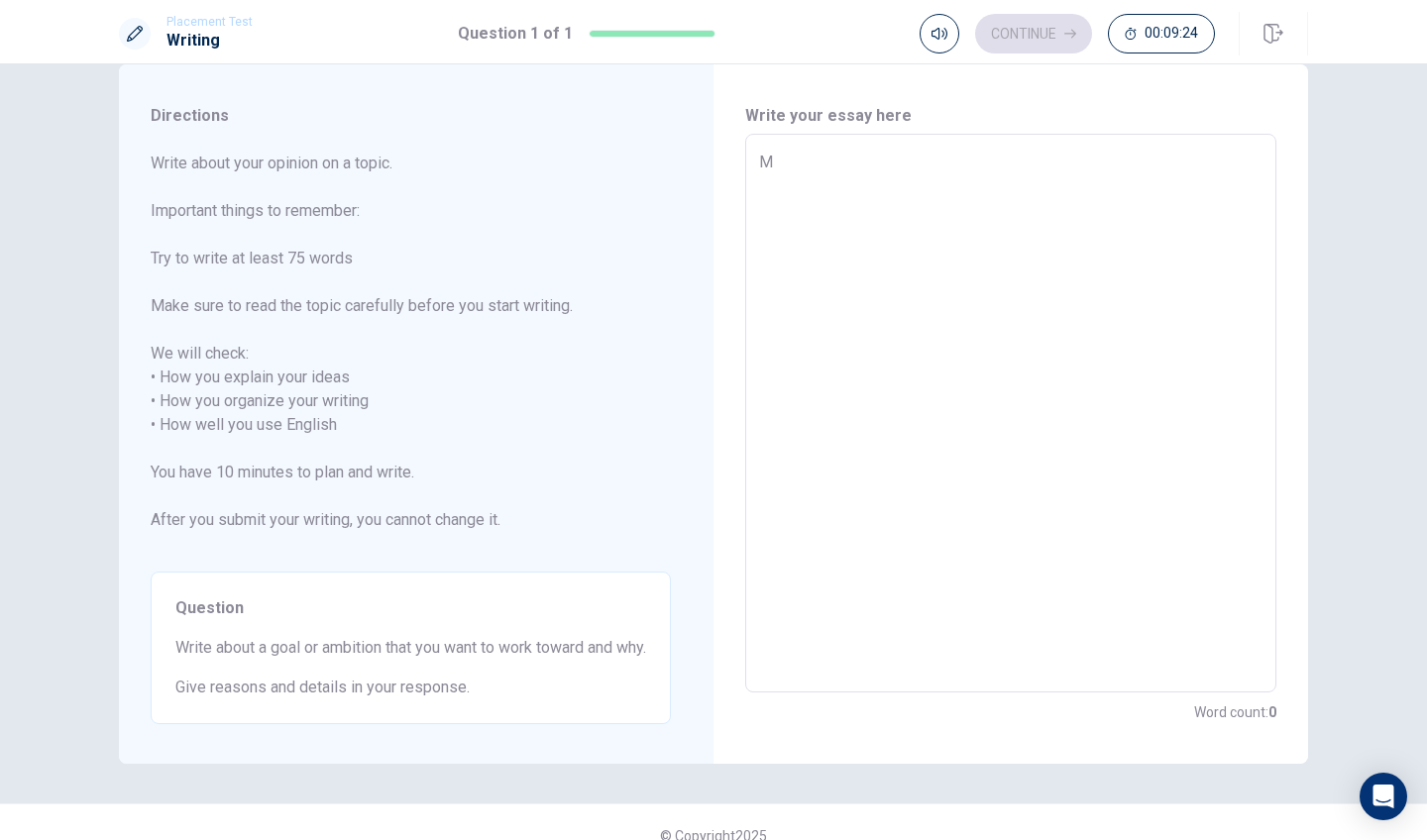 type on "x" 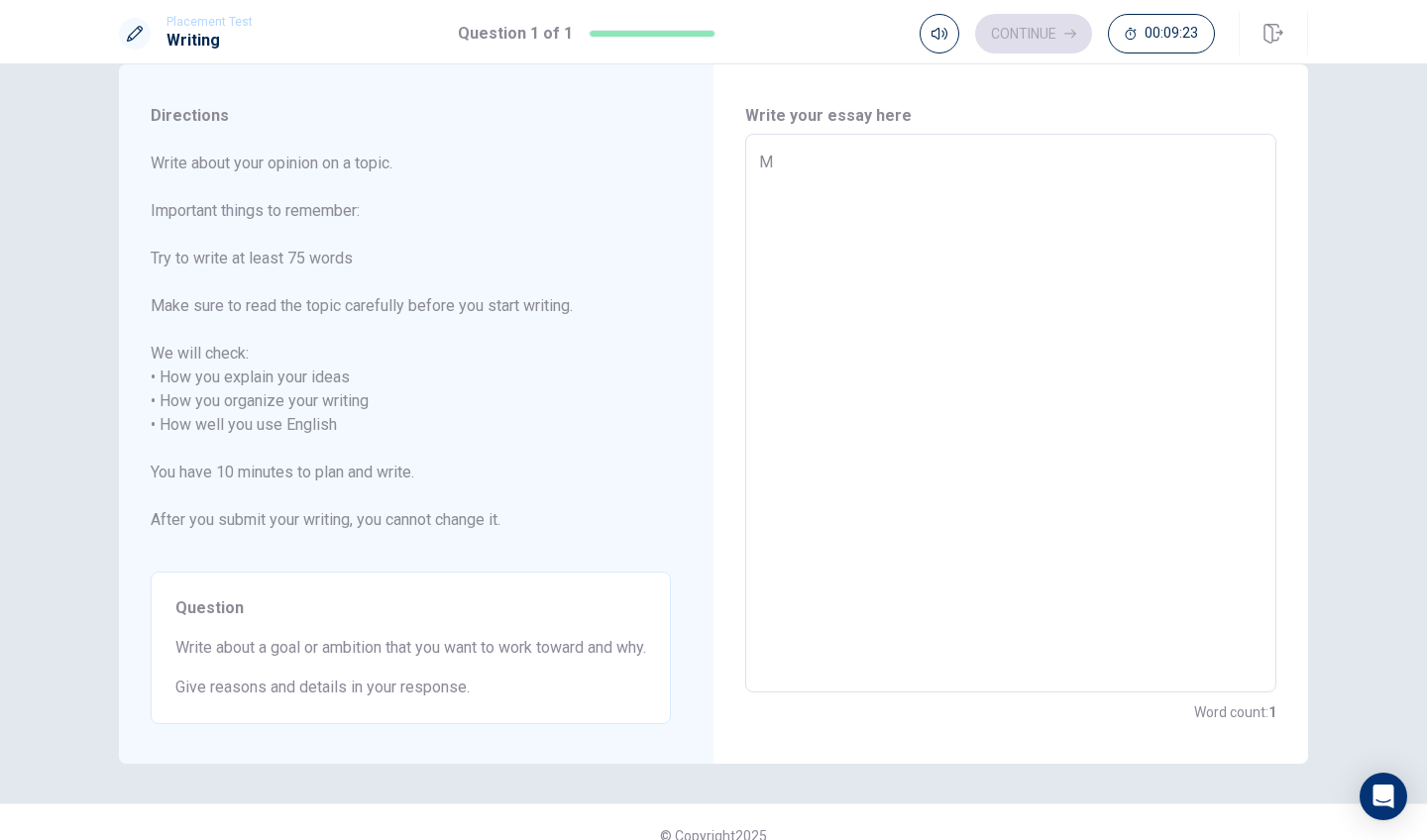 type on "My" 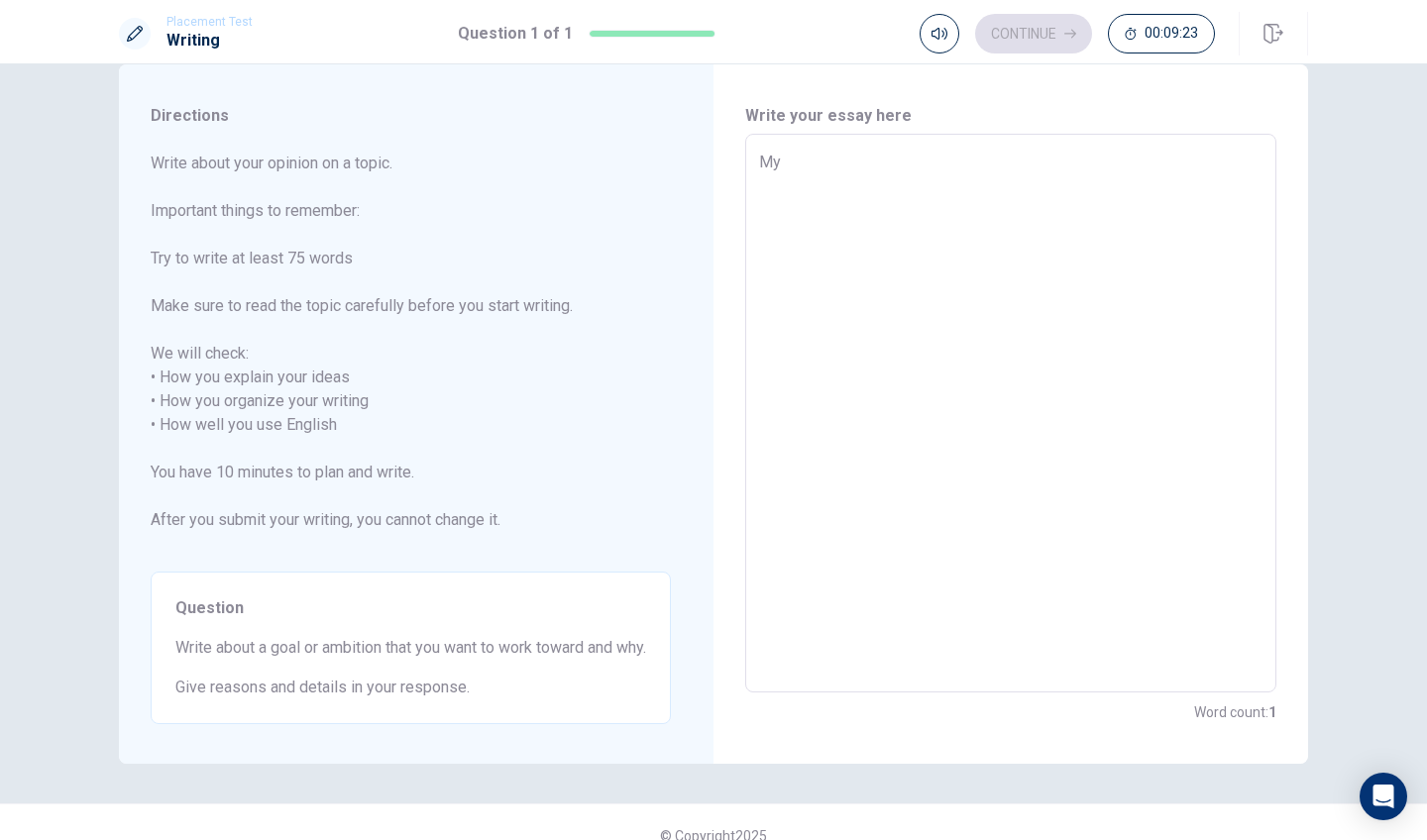 type on "x" 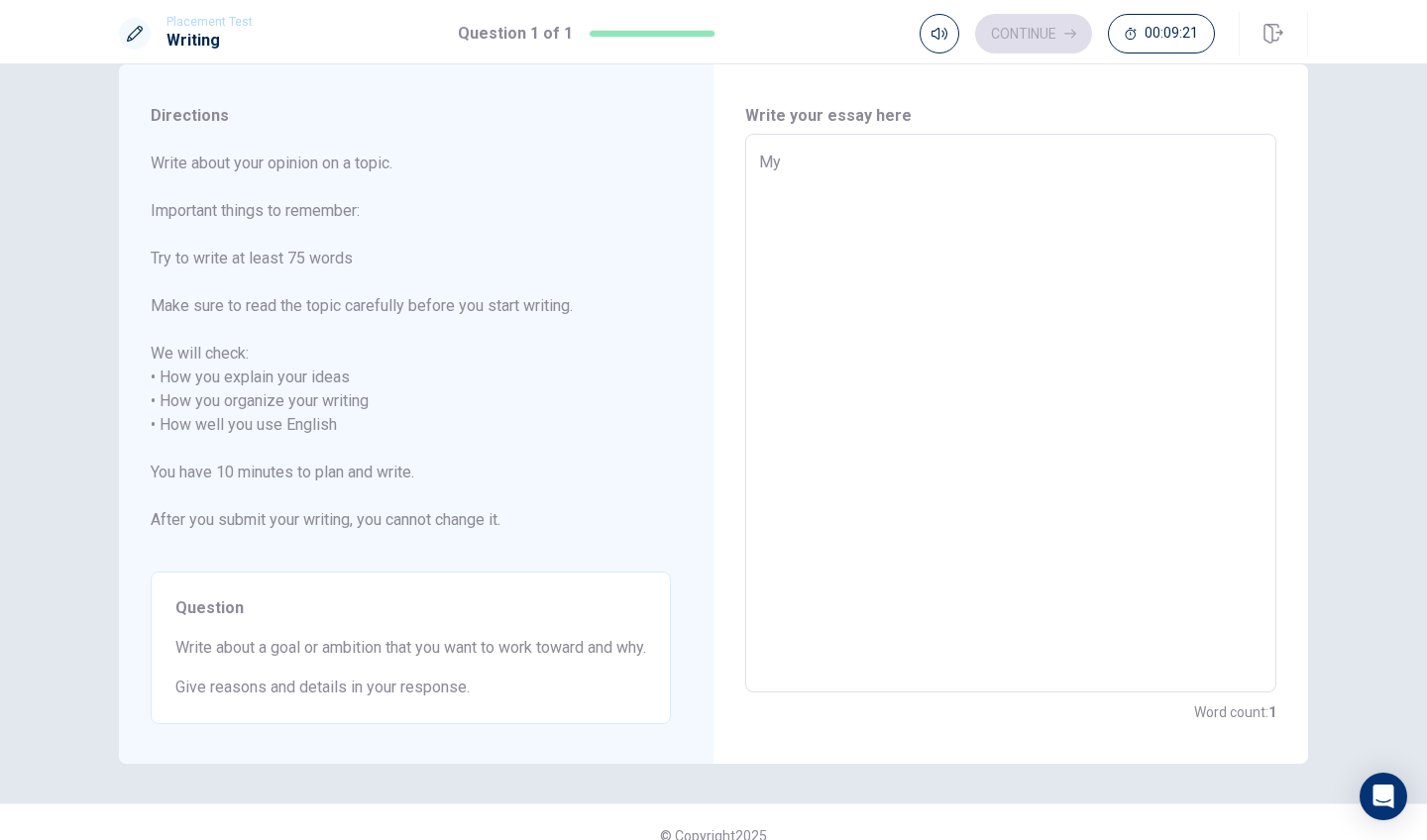 type on "x" 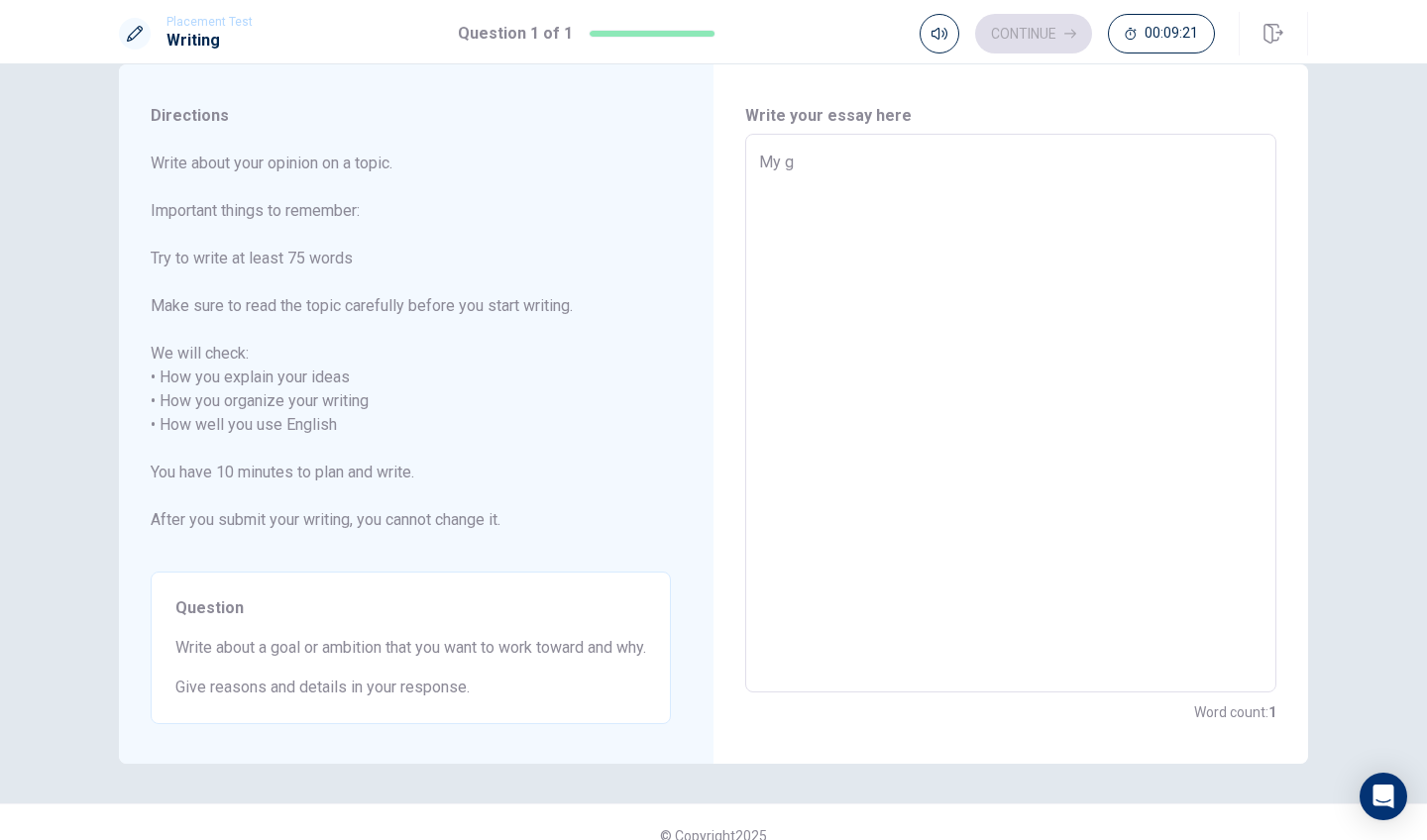 type on "x" 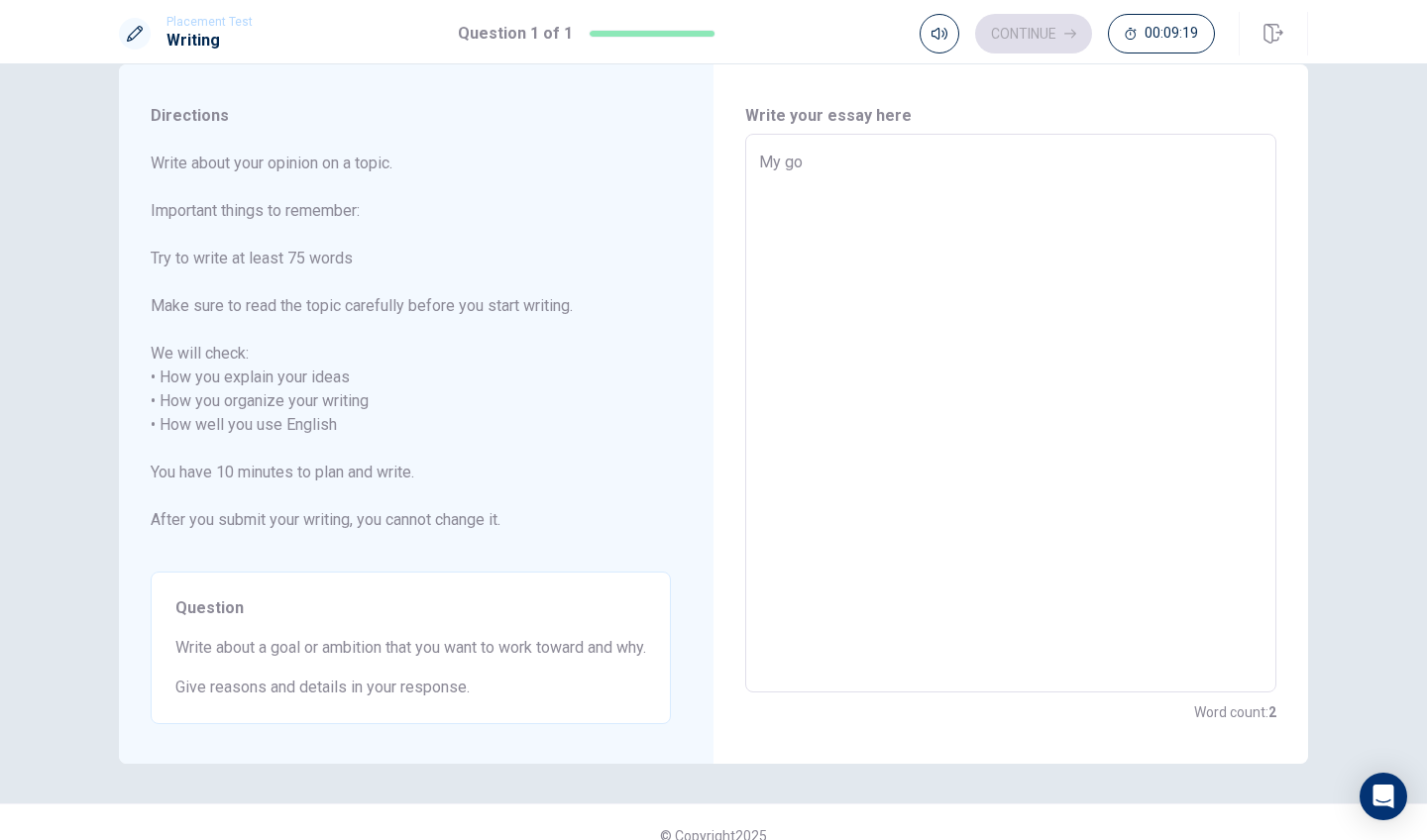 type on "x" 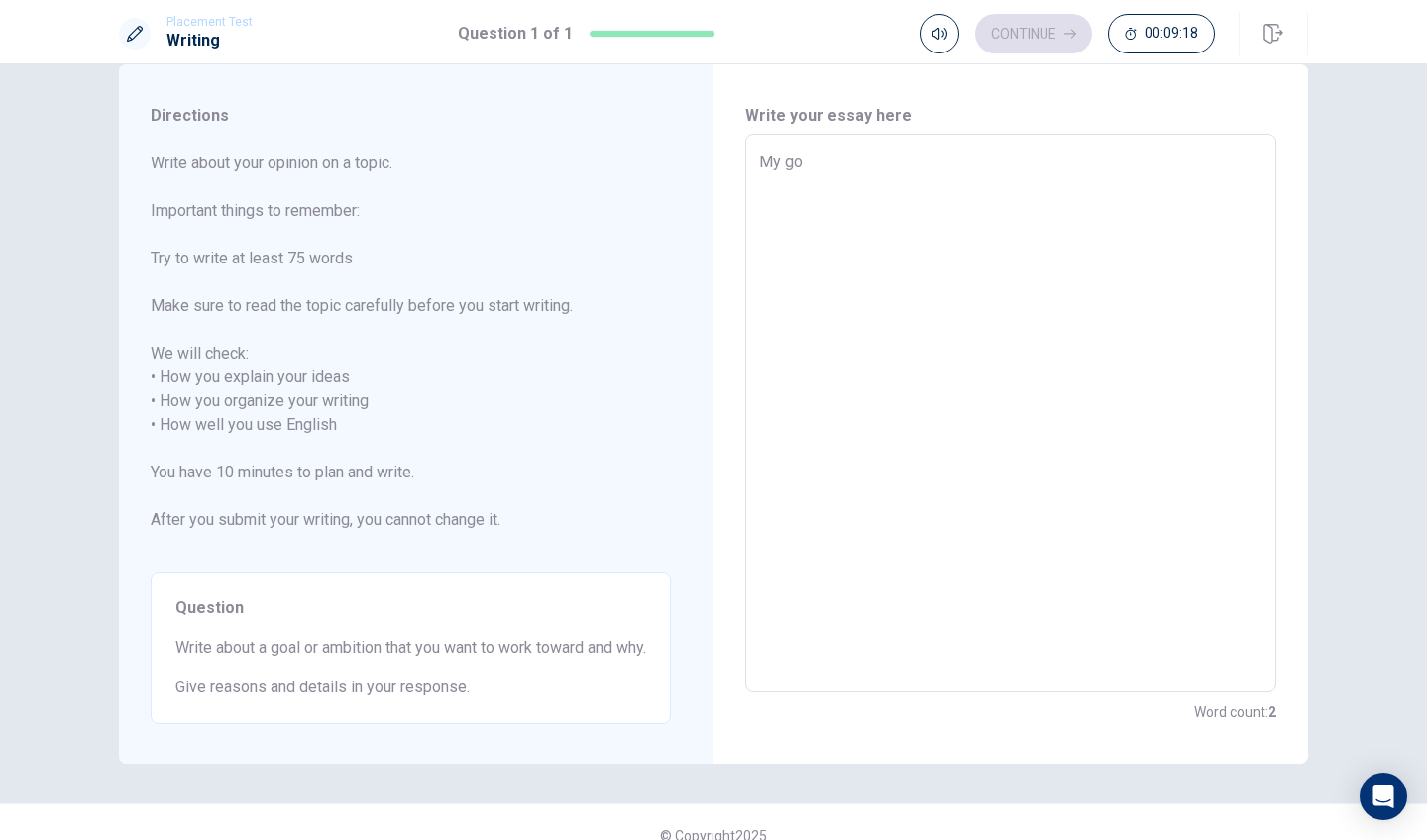type on "My goa" 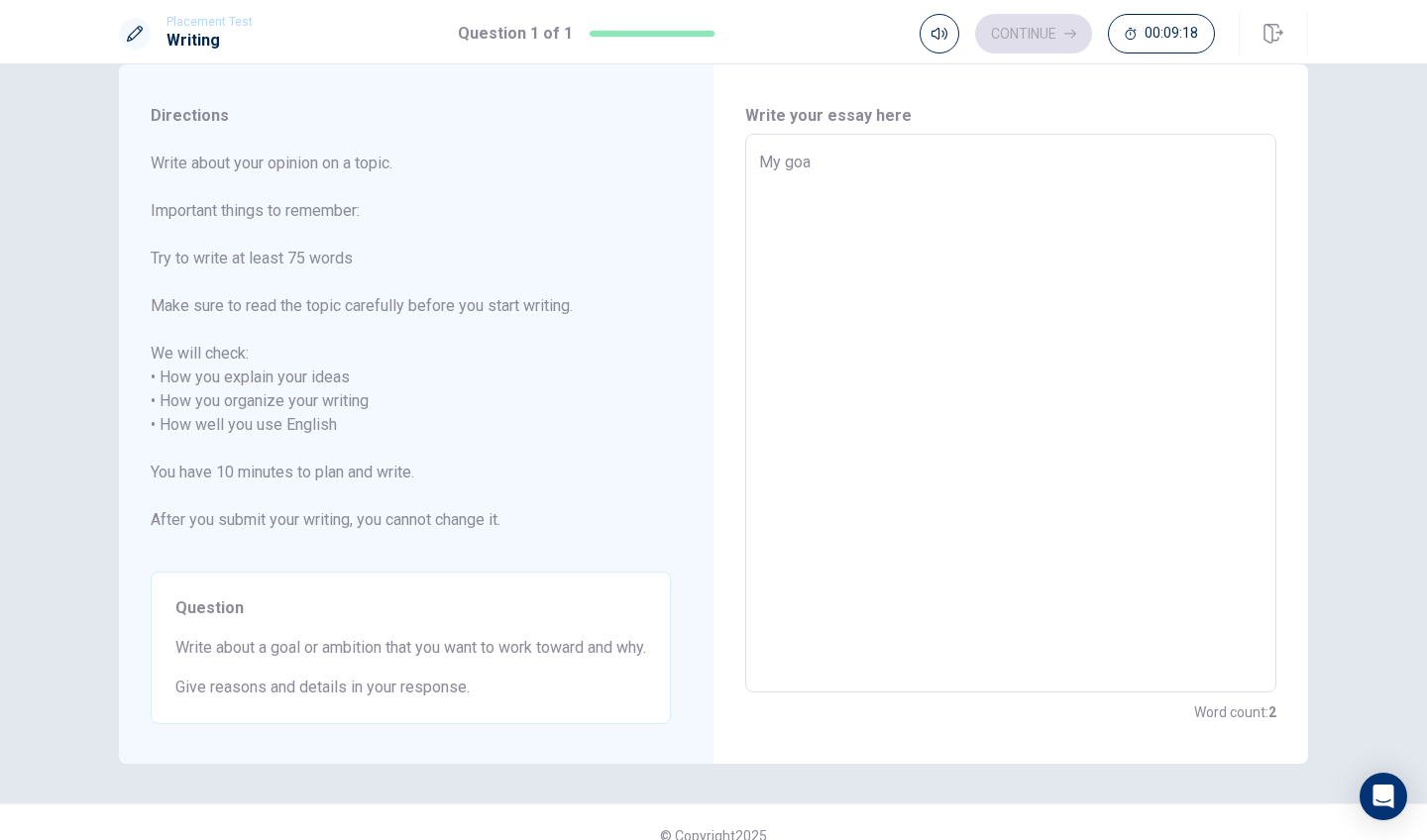 type on "x" 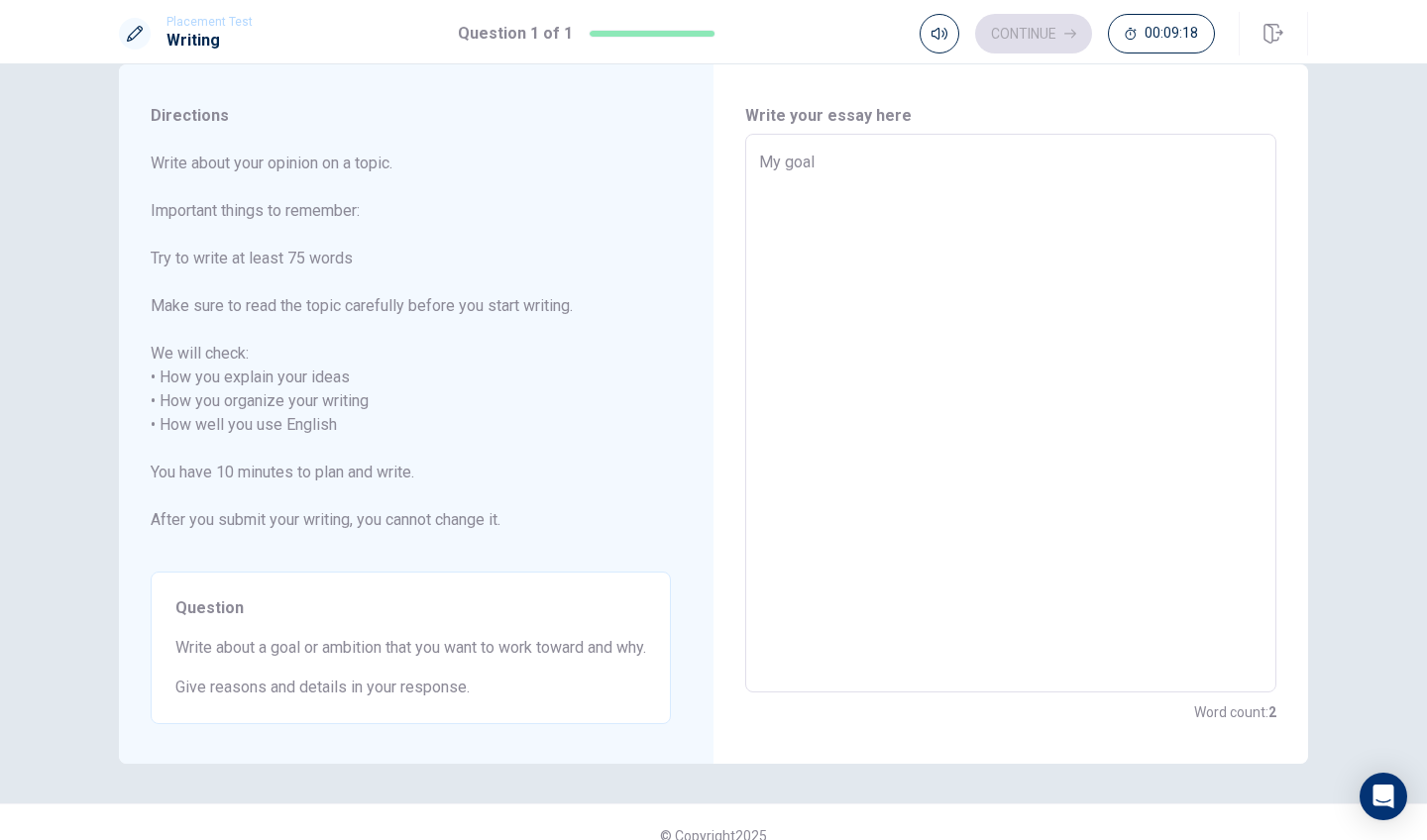 type on "x" 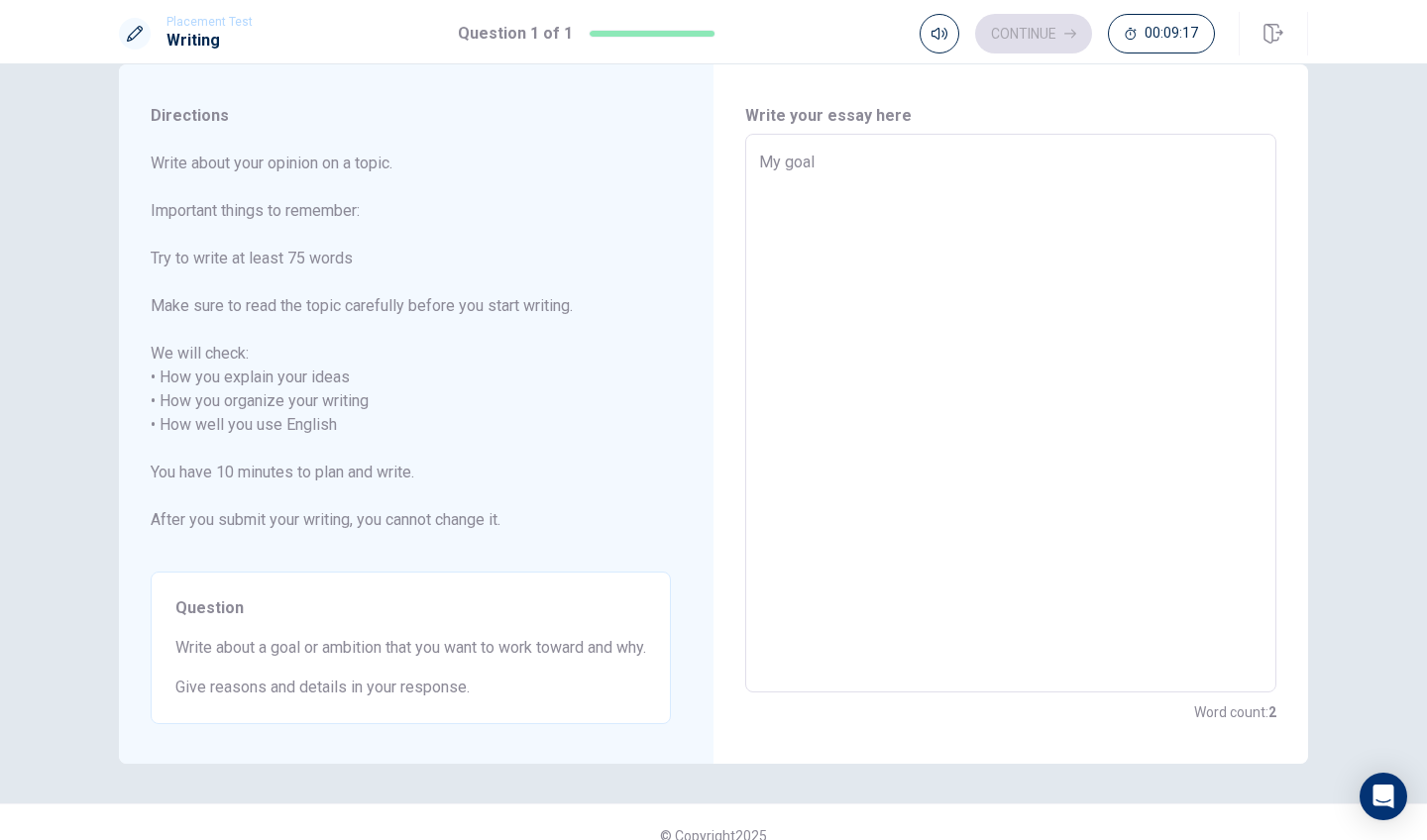 type on "My goal" 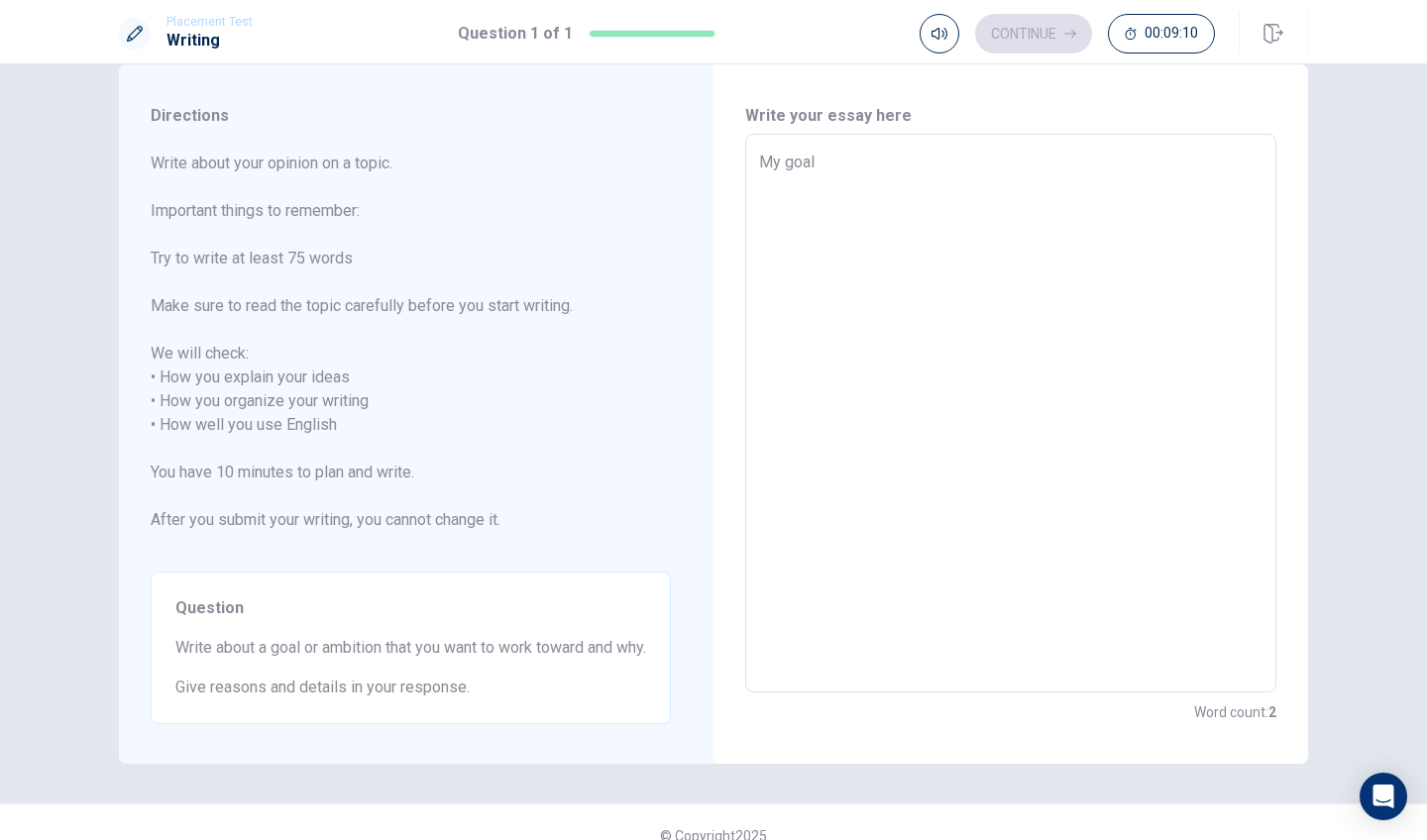 type on "x" 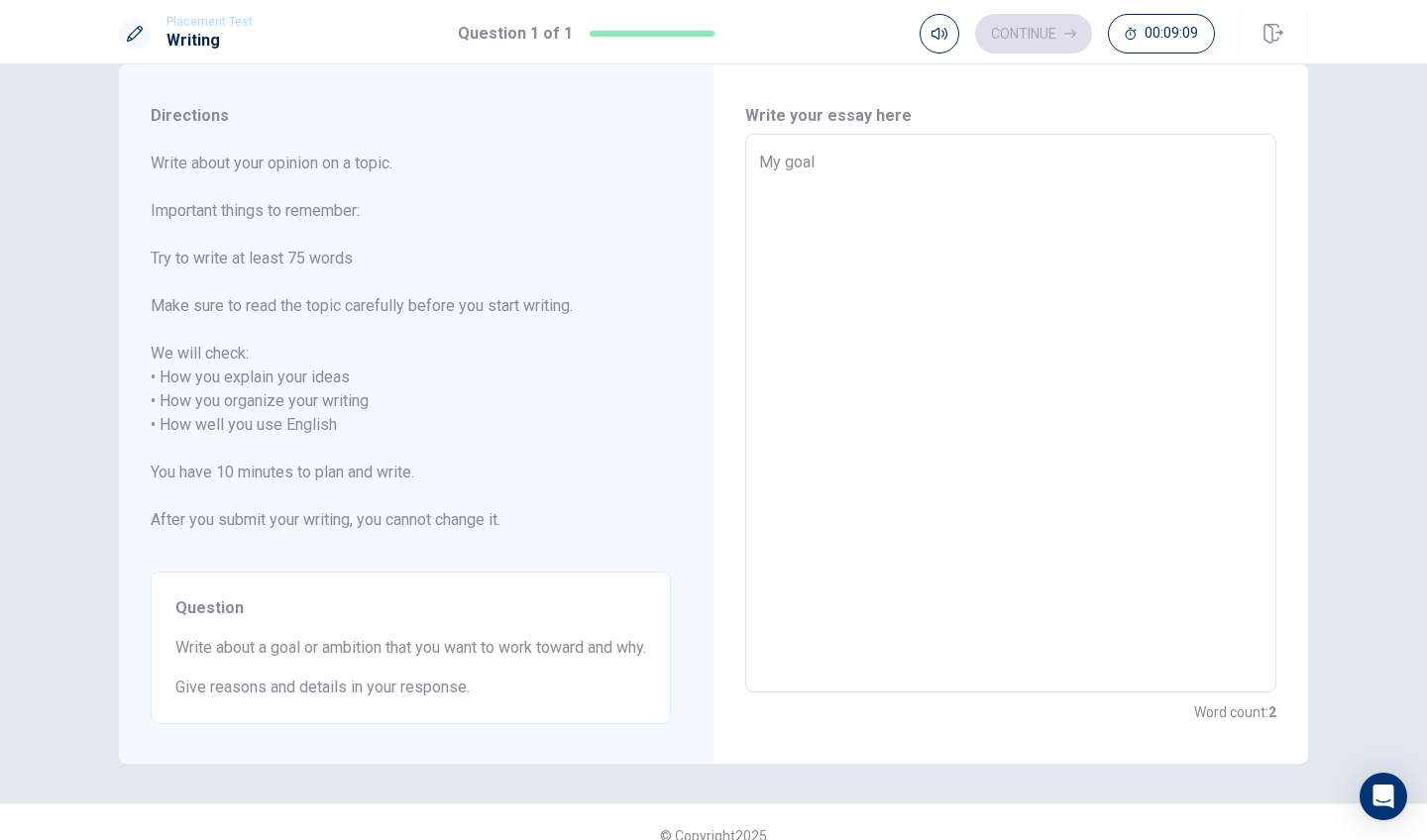 type on "My goal t" 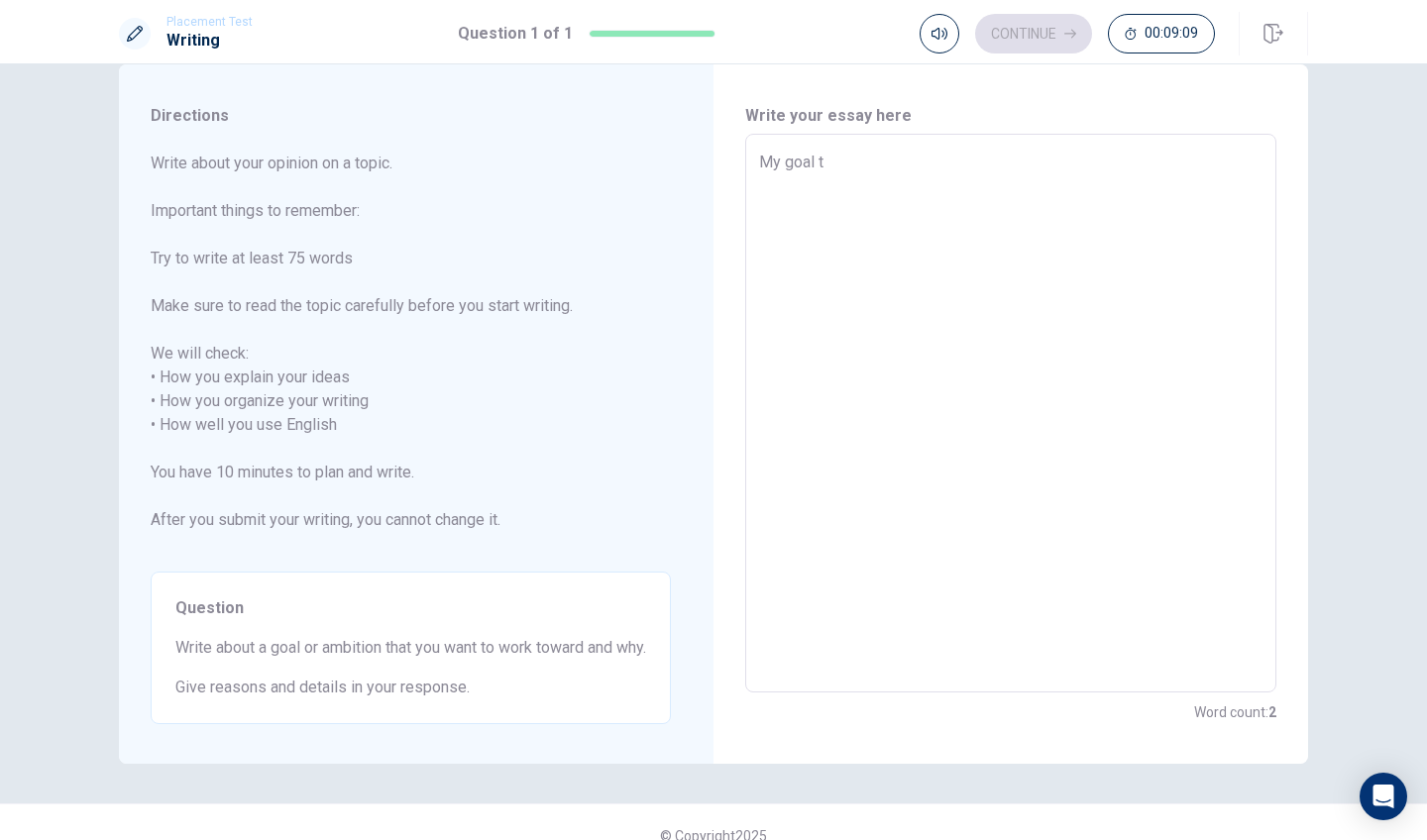 type on "x" 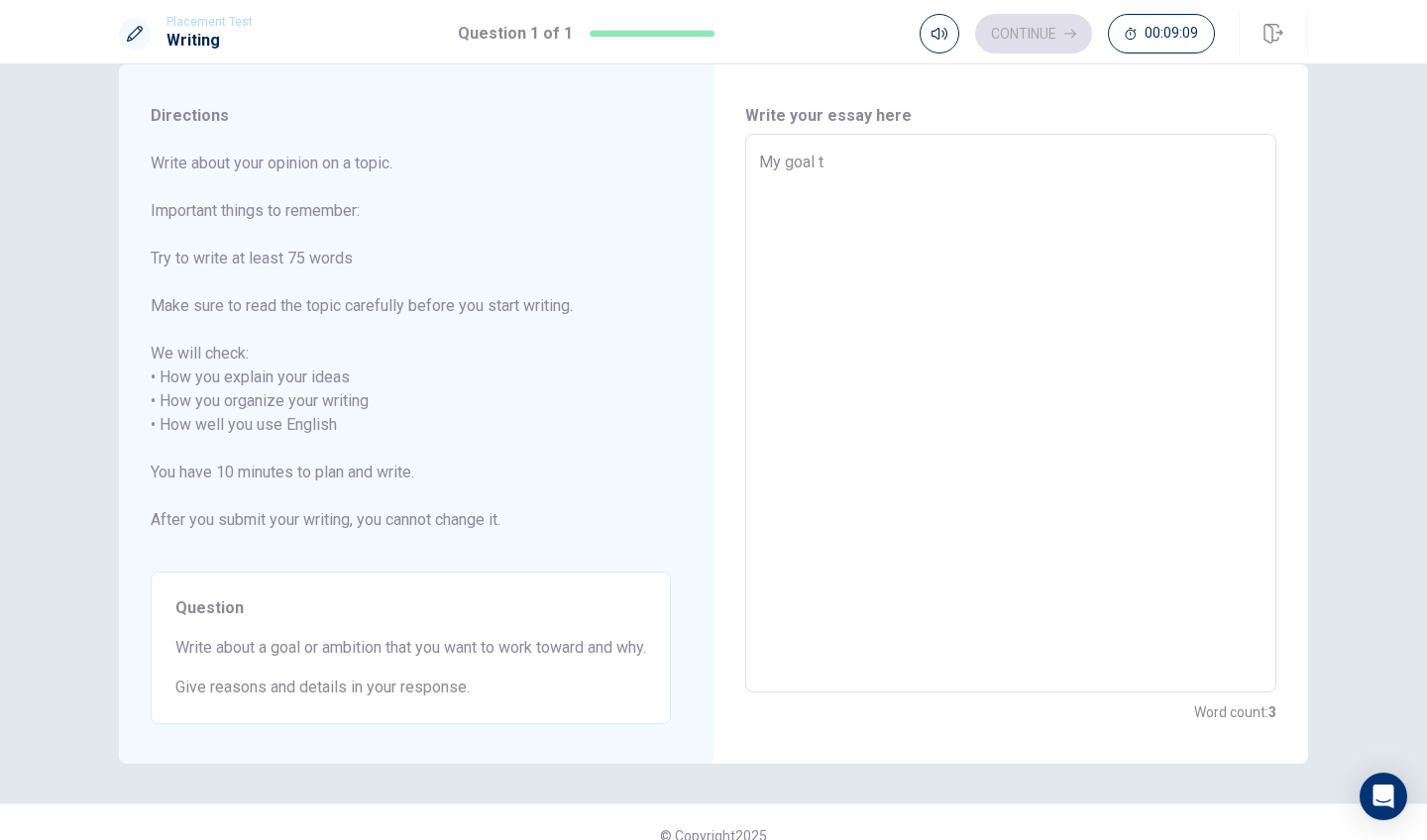 type on "My goal th" 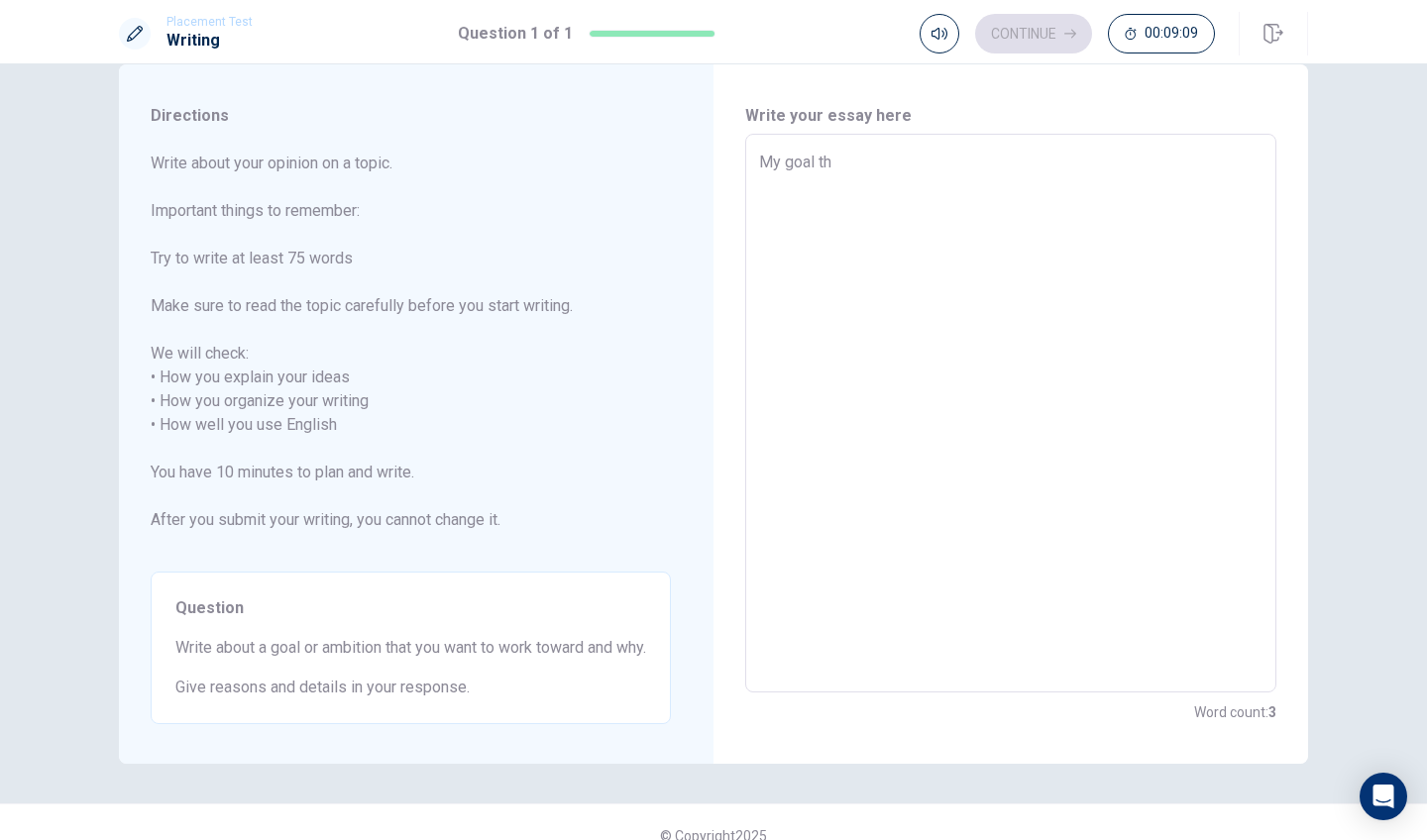 type on "x" 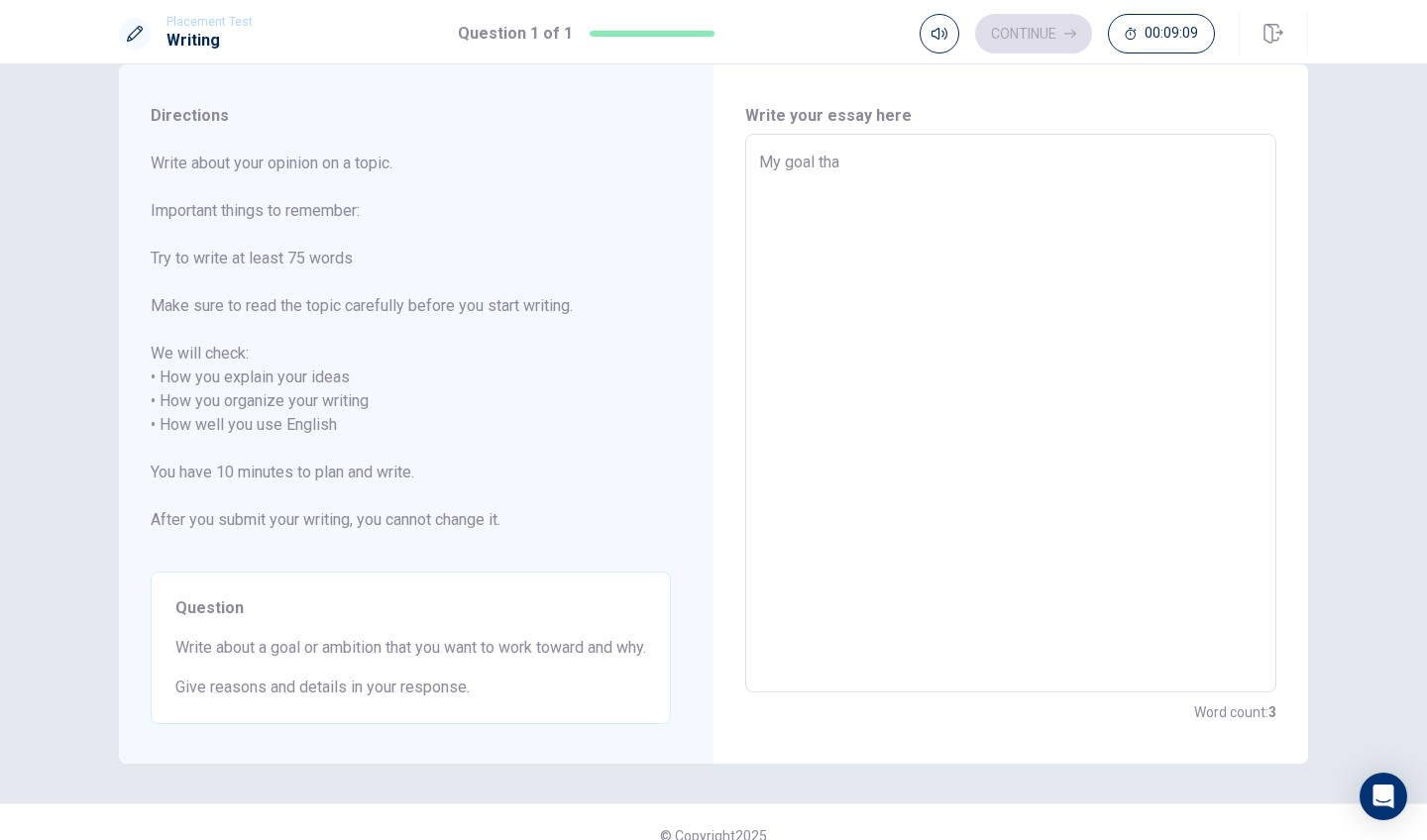 type on "x" 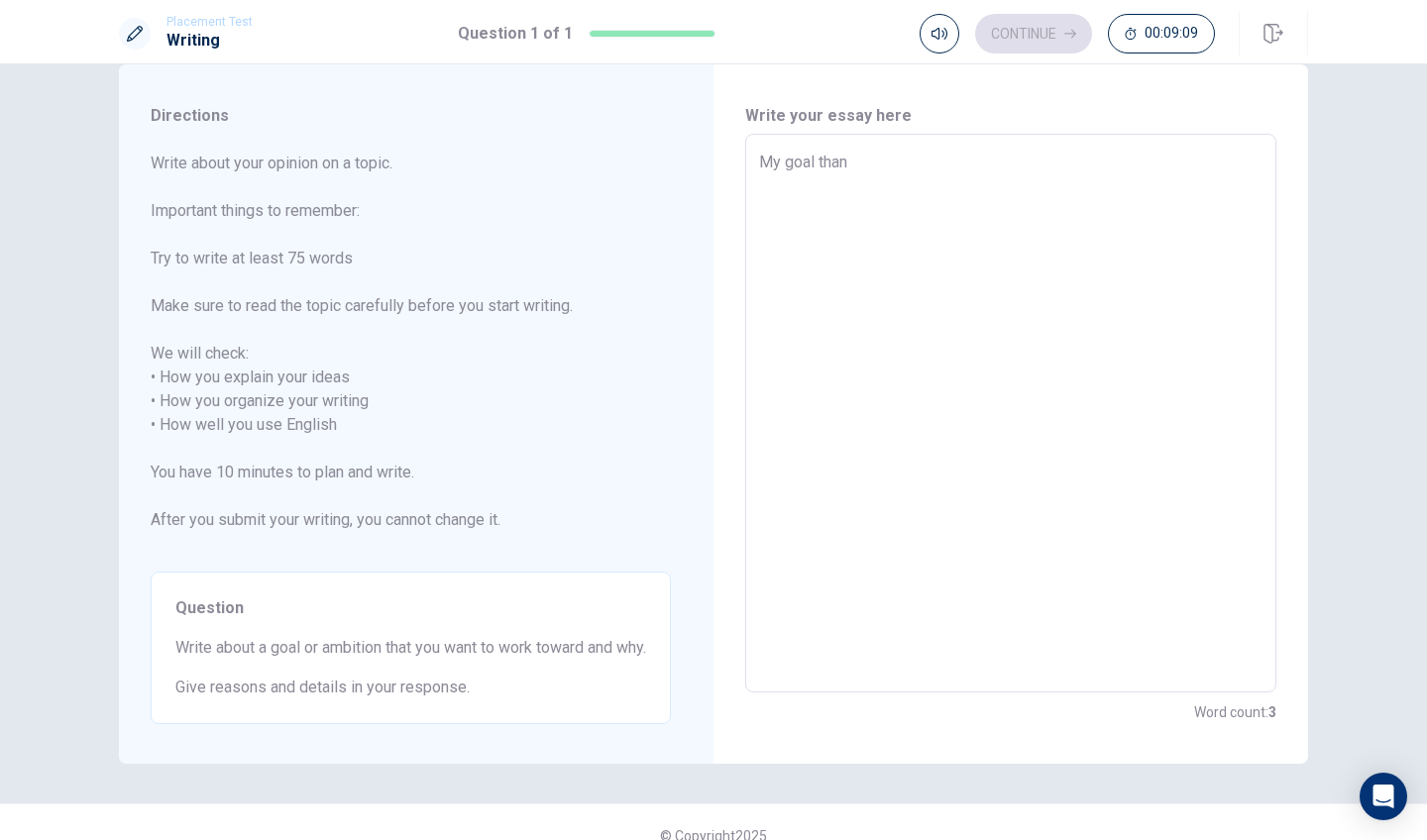 type on "x" 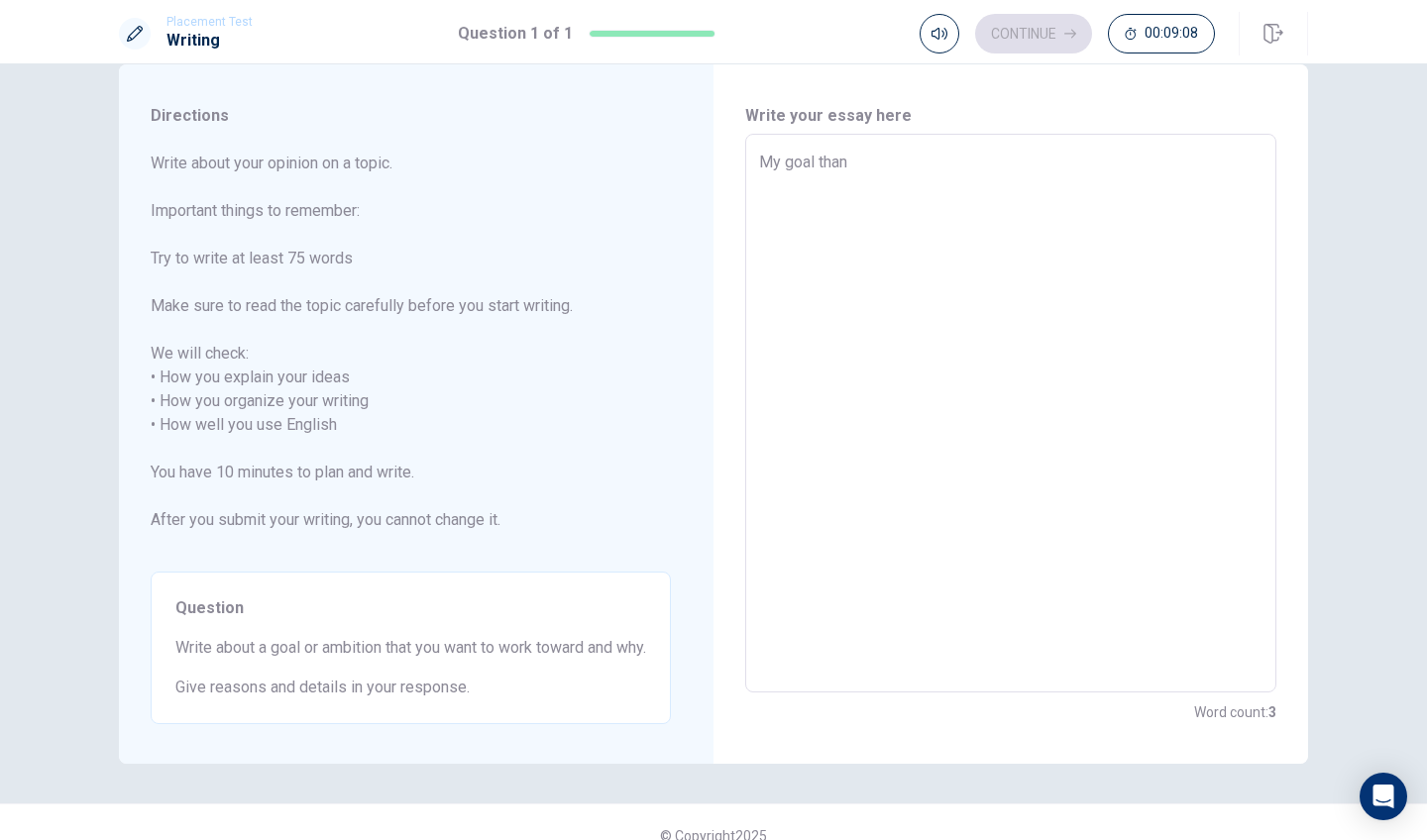 type on "My goal tha" 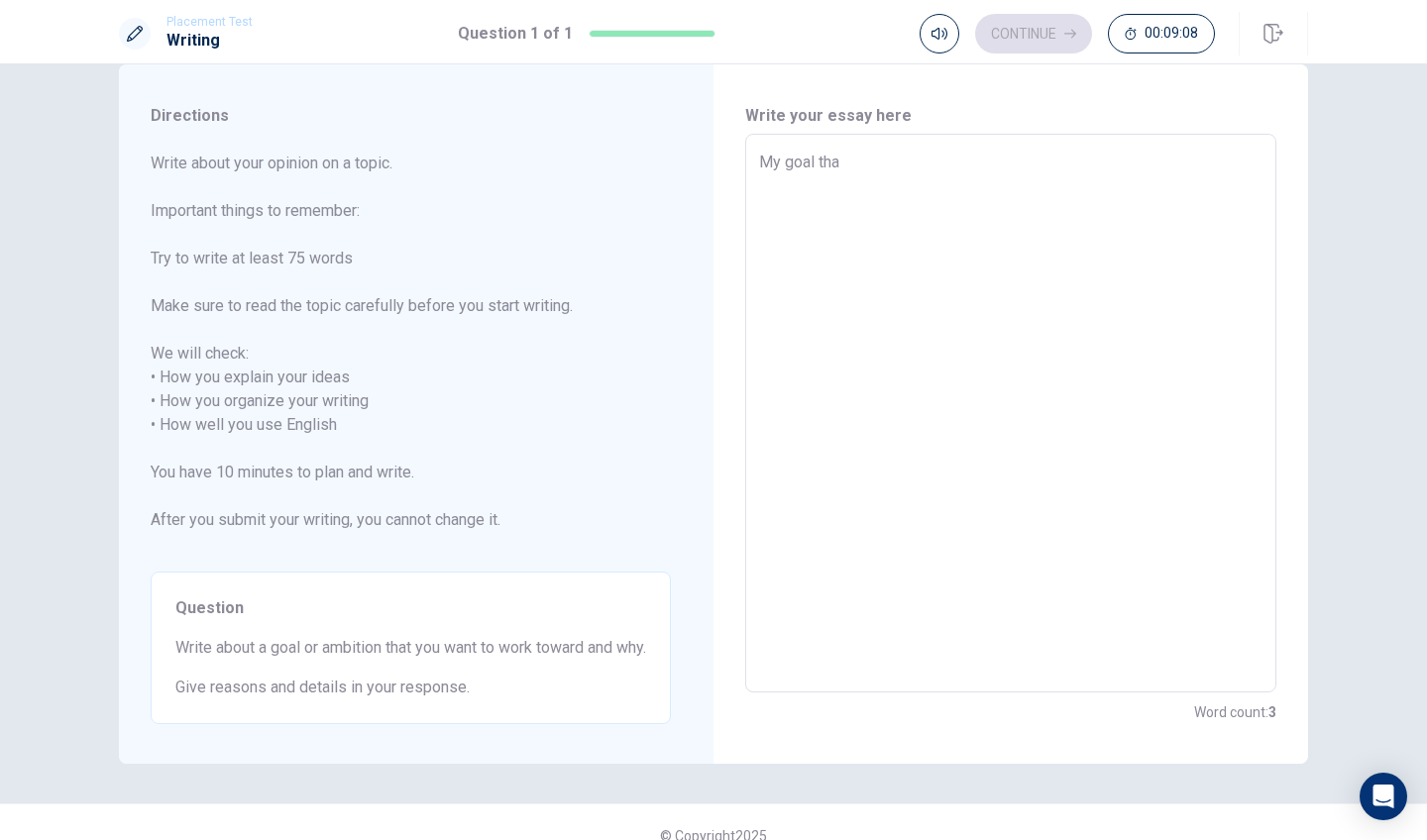 type on "x" 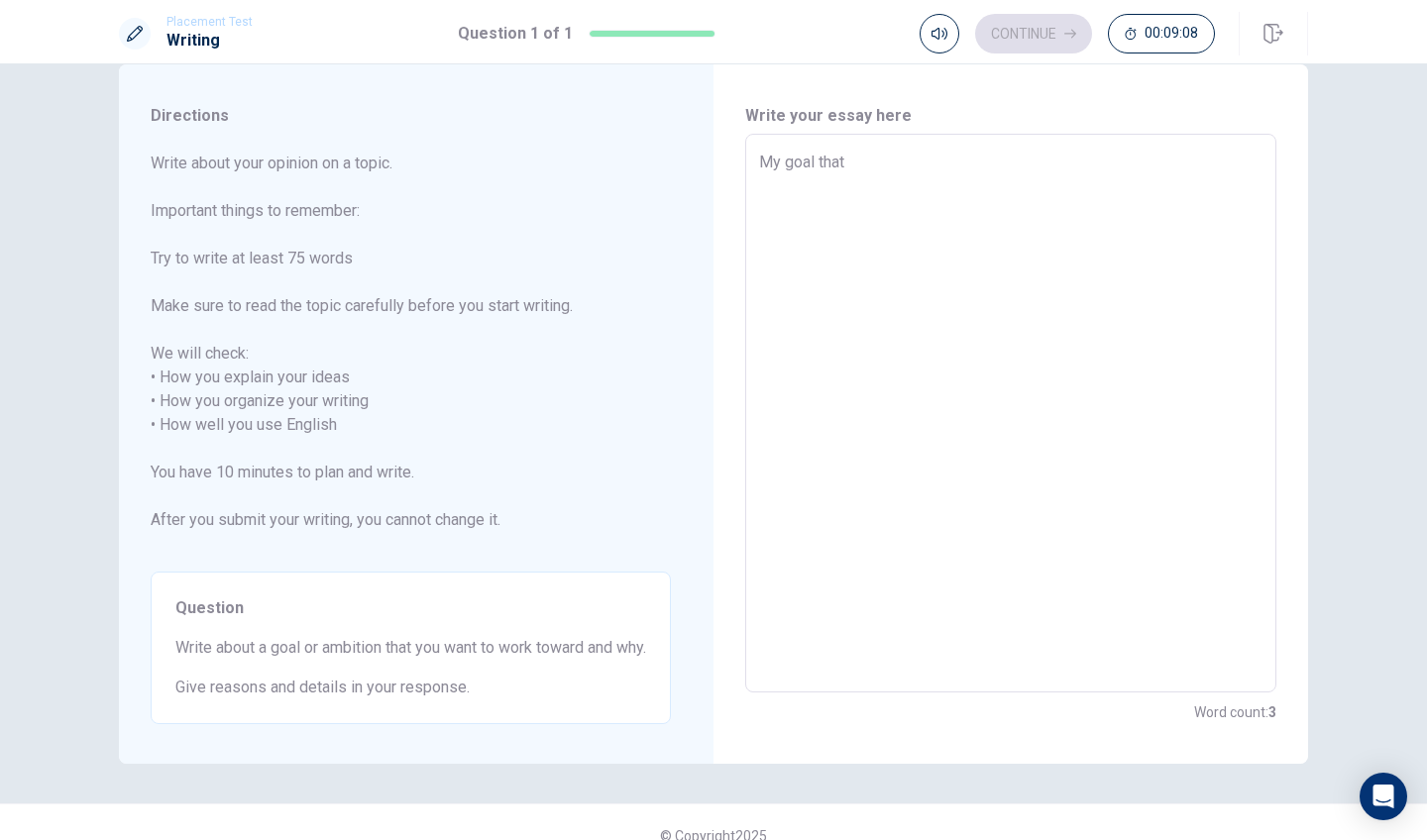 type on "x" 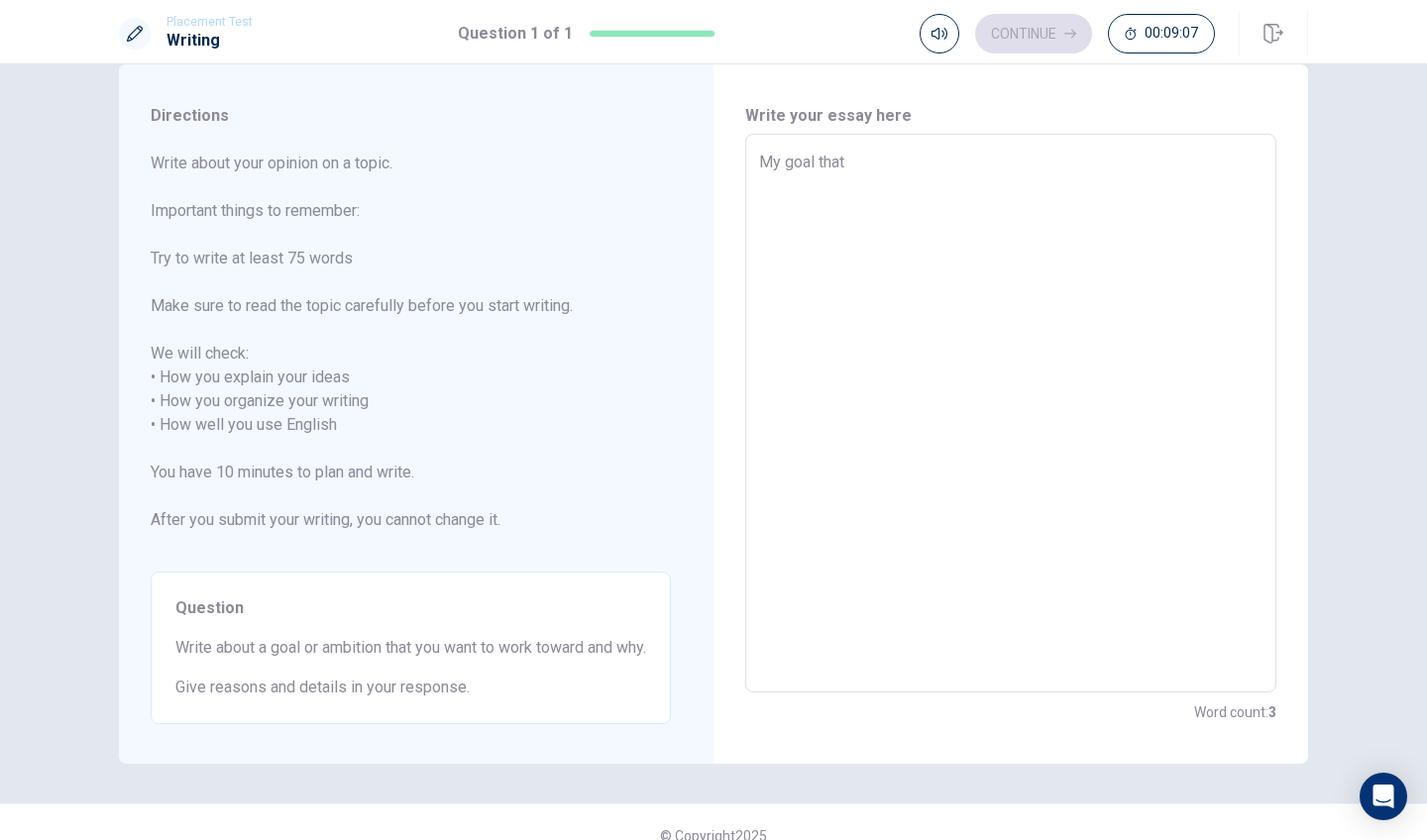 type on "My goal that" 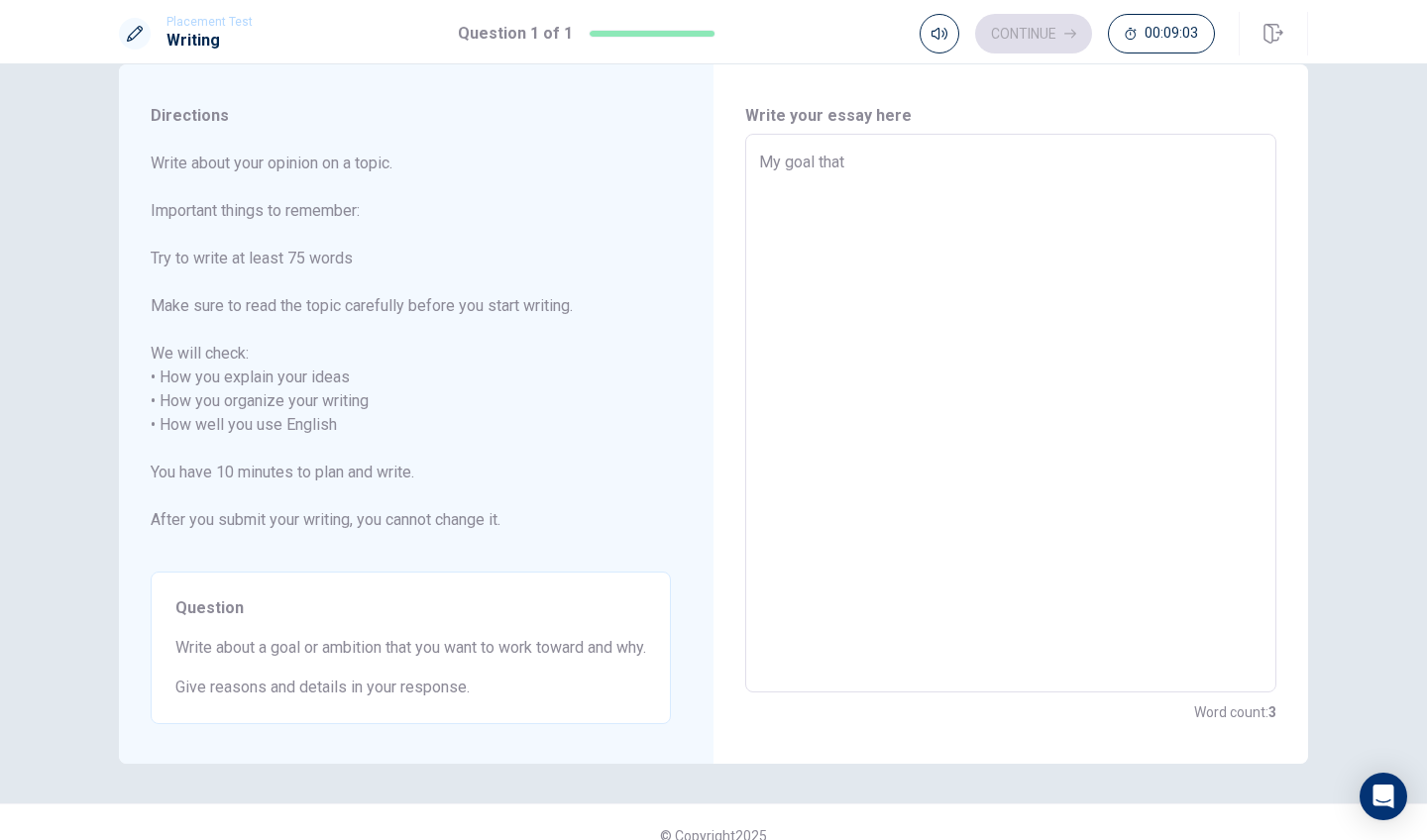 type on "x" 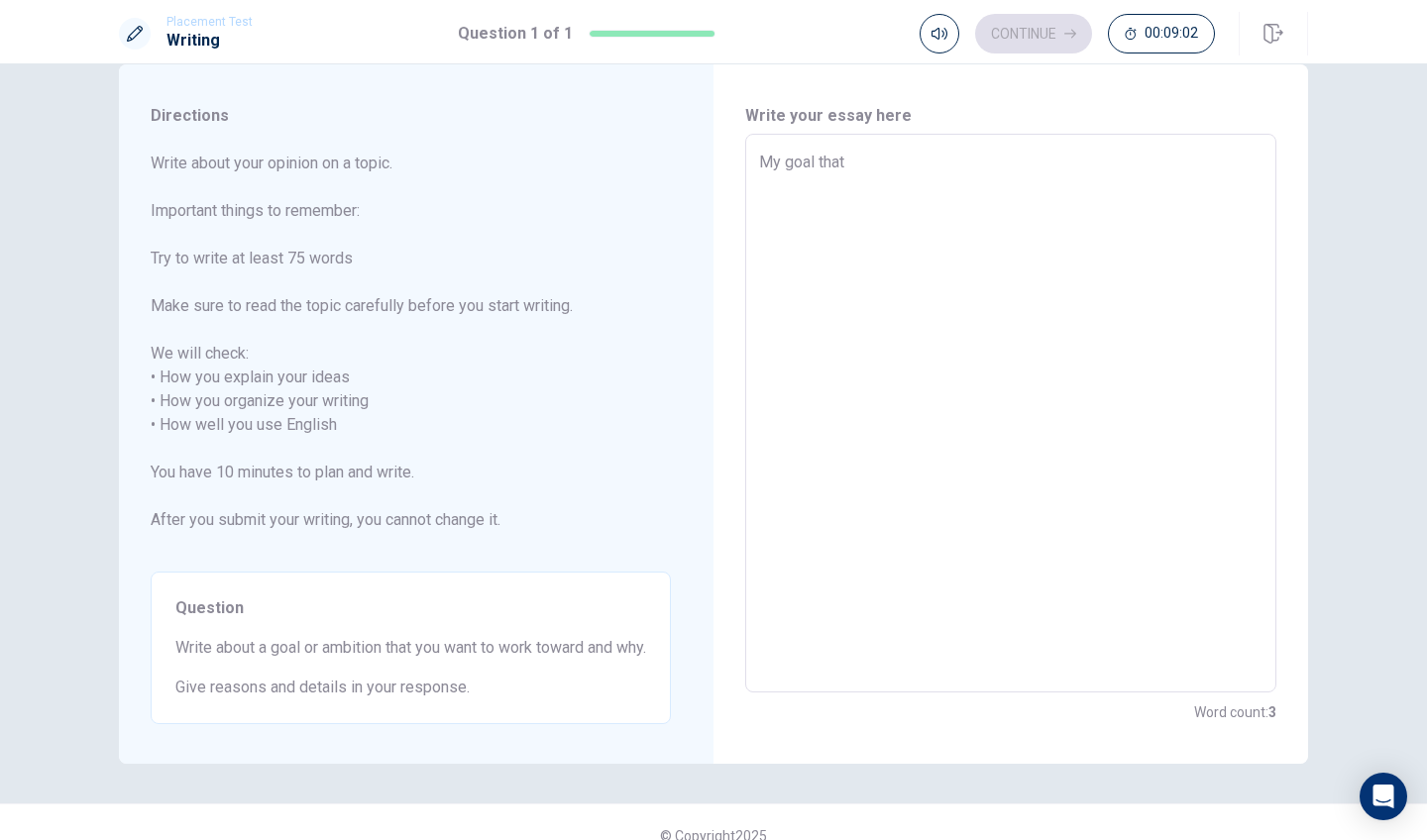 type on "My goal that" 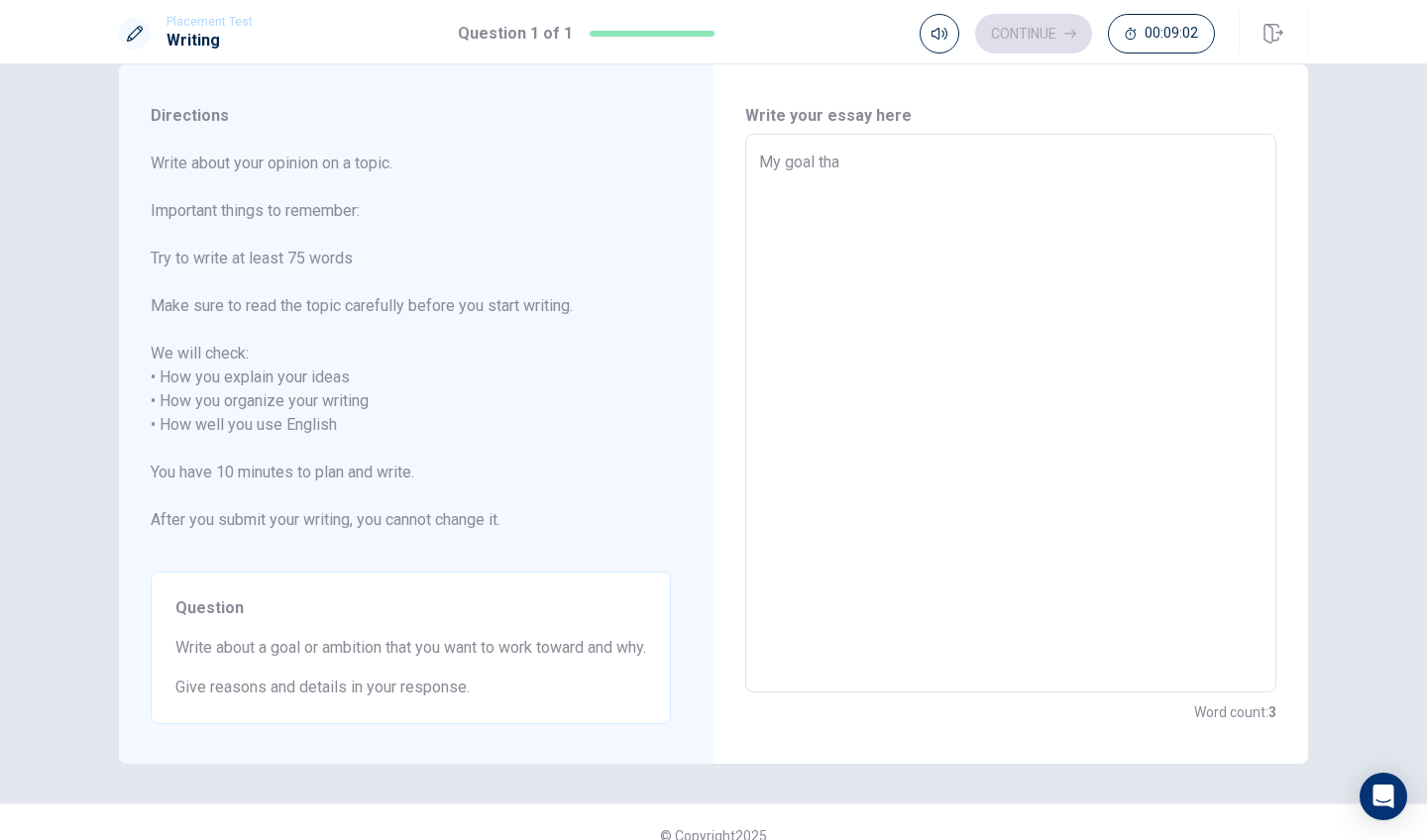 type on "x" 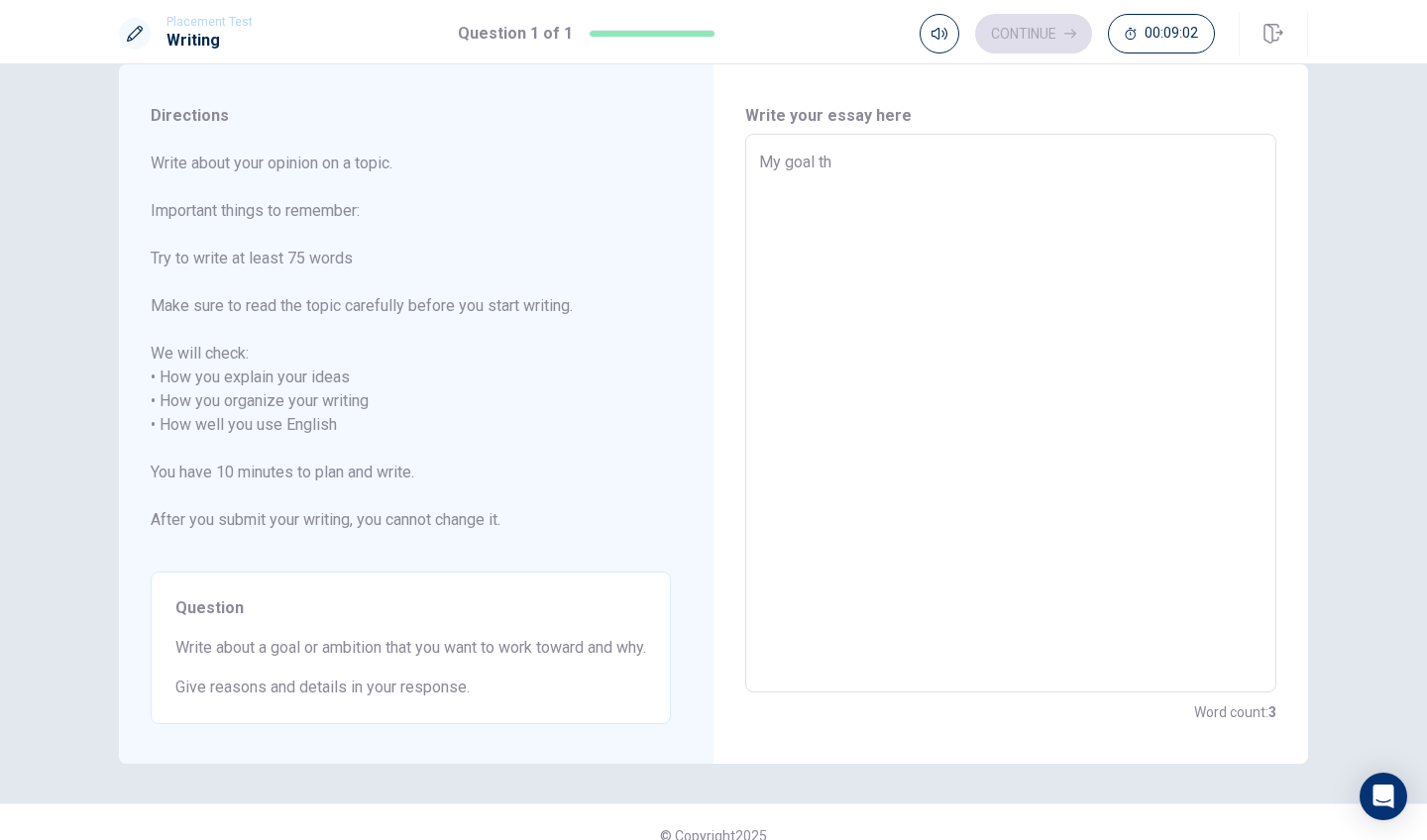 type on "x" 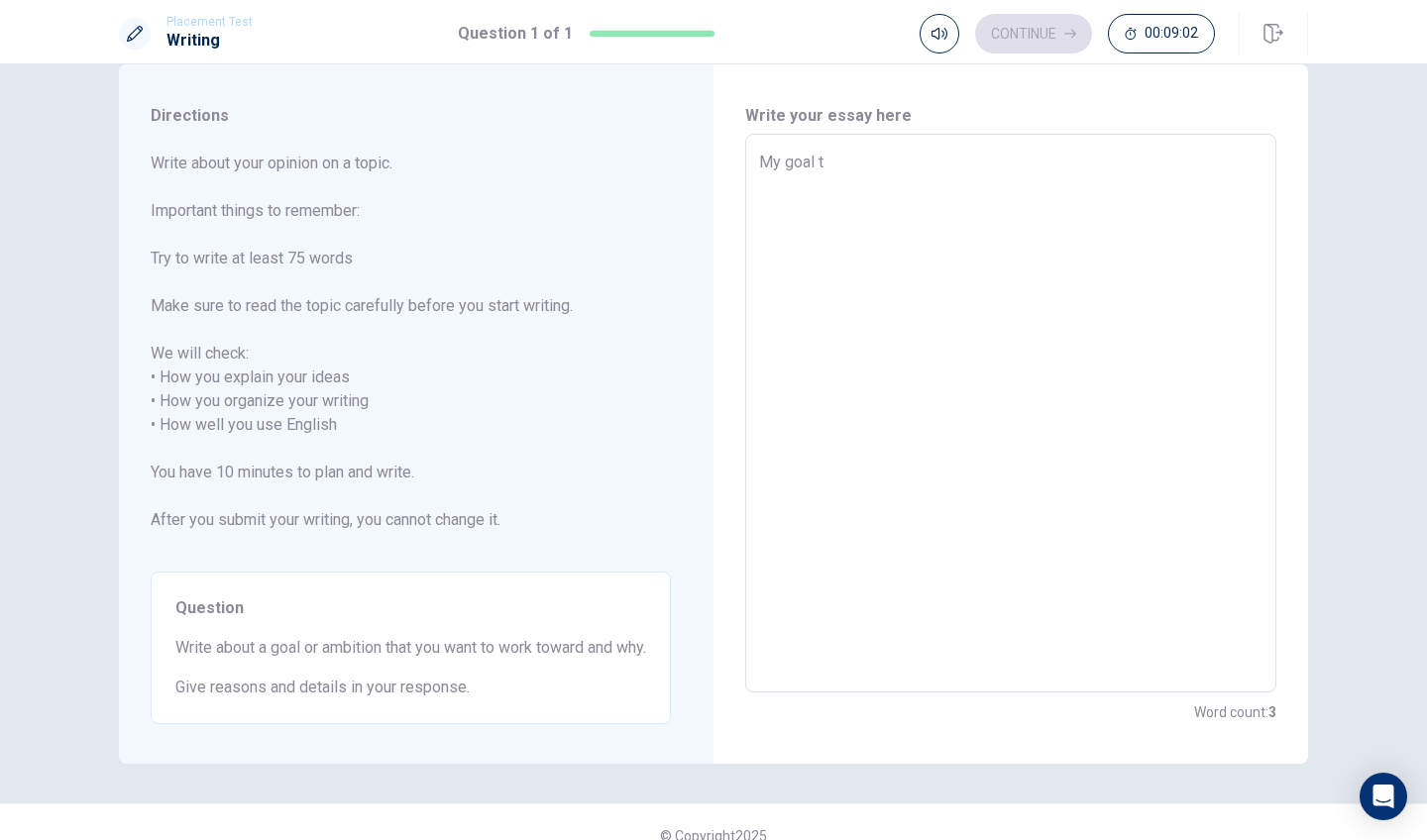 type on "x" 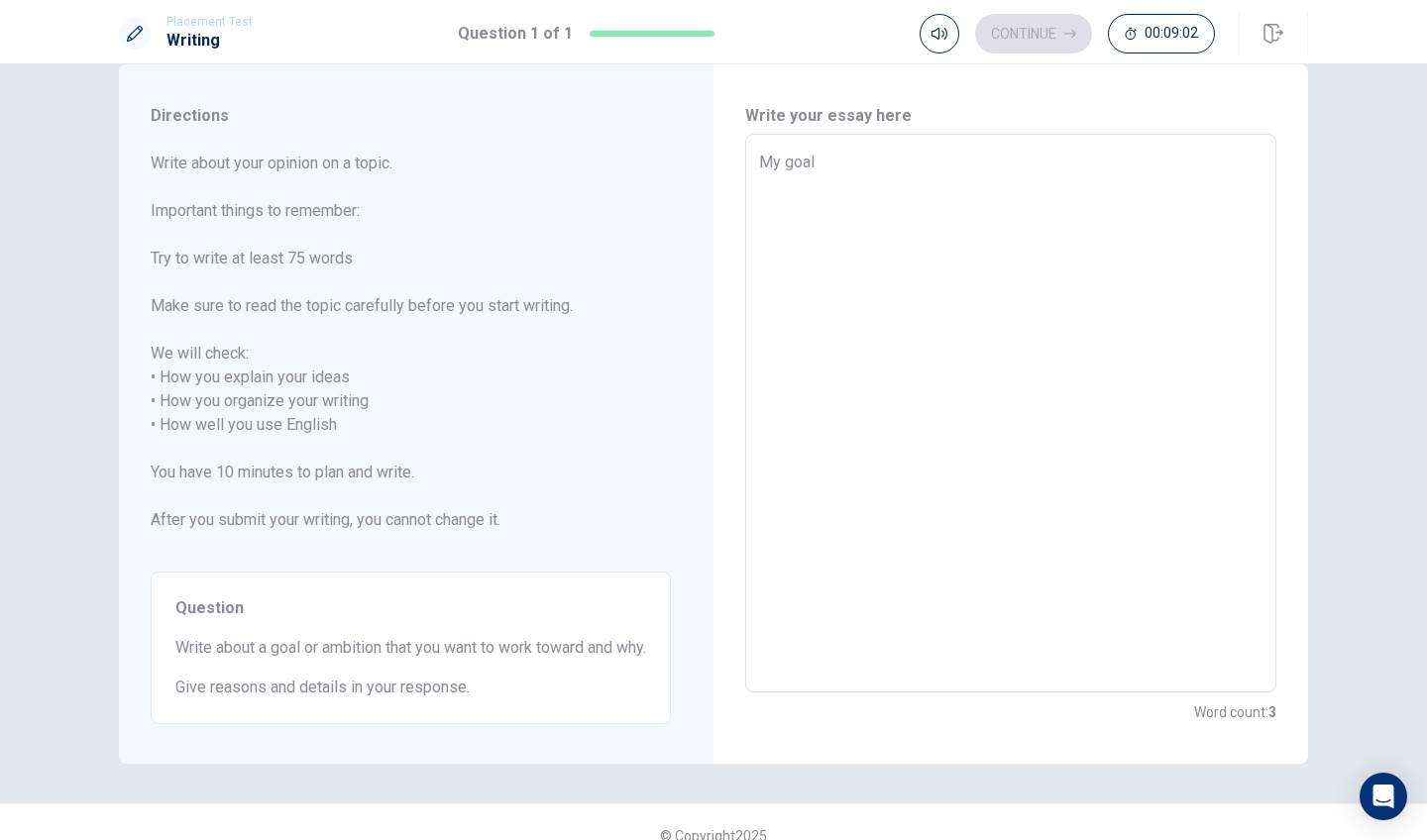 type on "x" 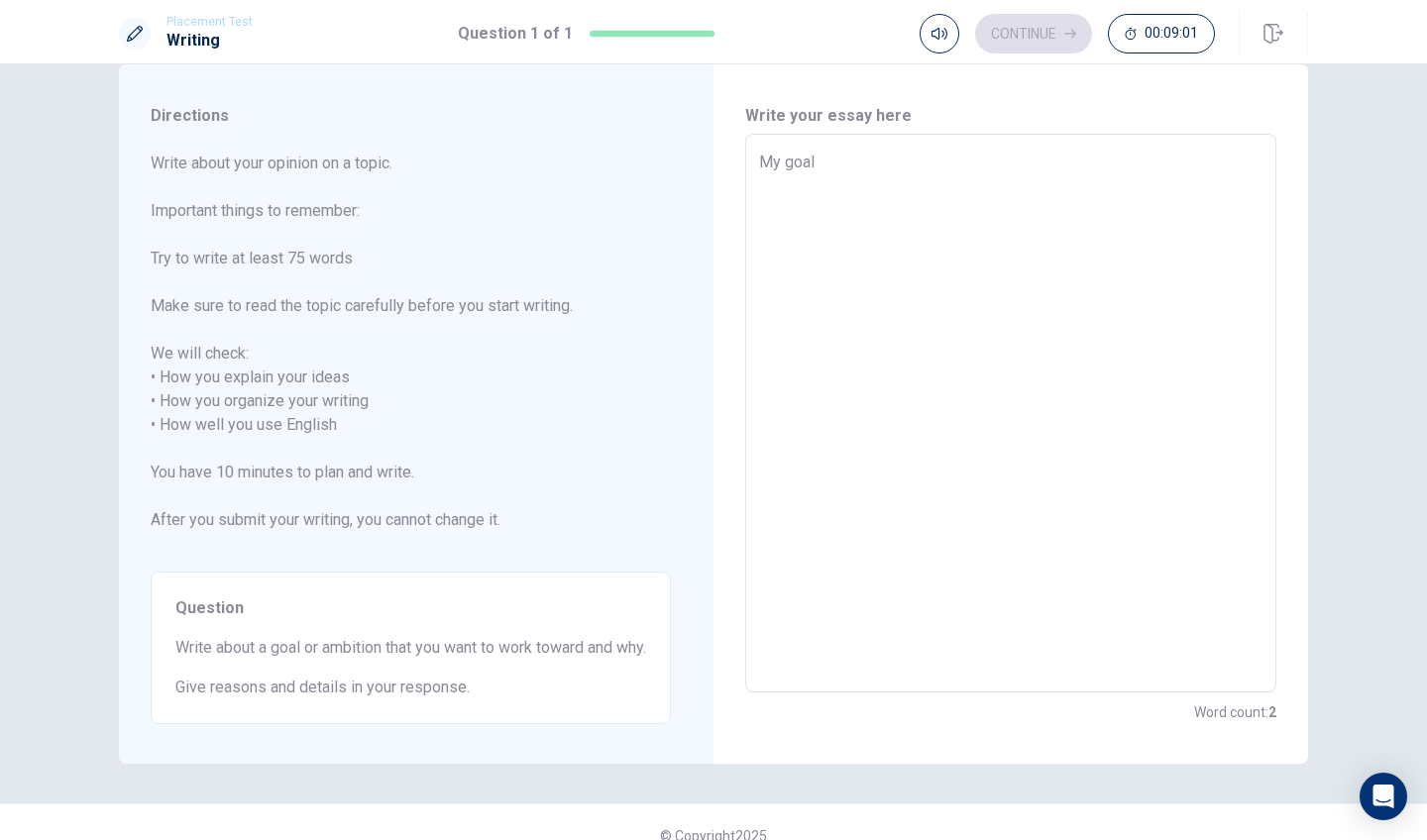type on "My goal i" 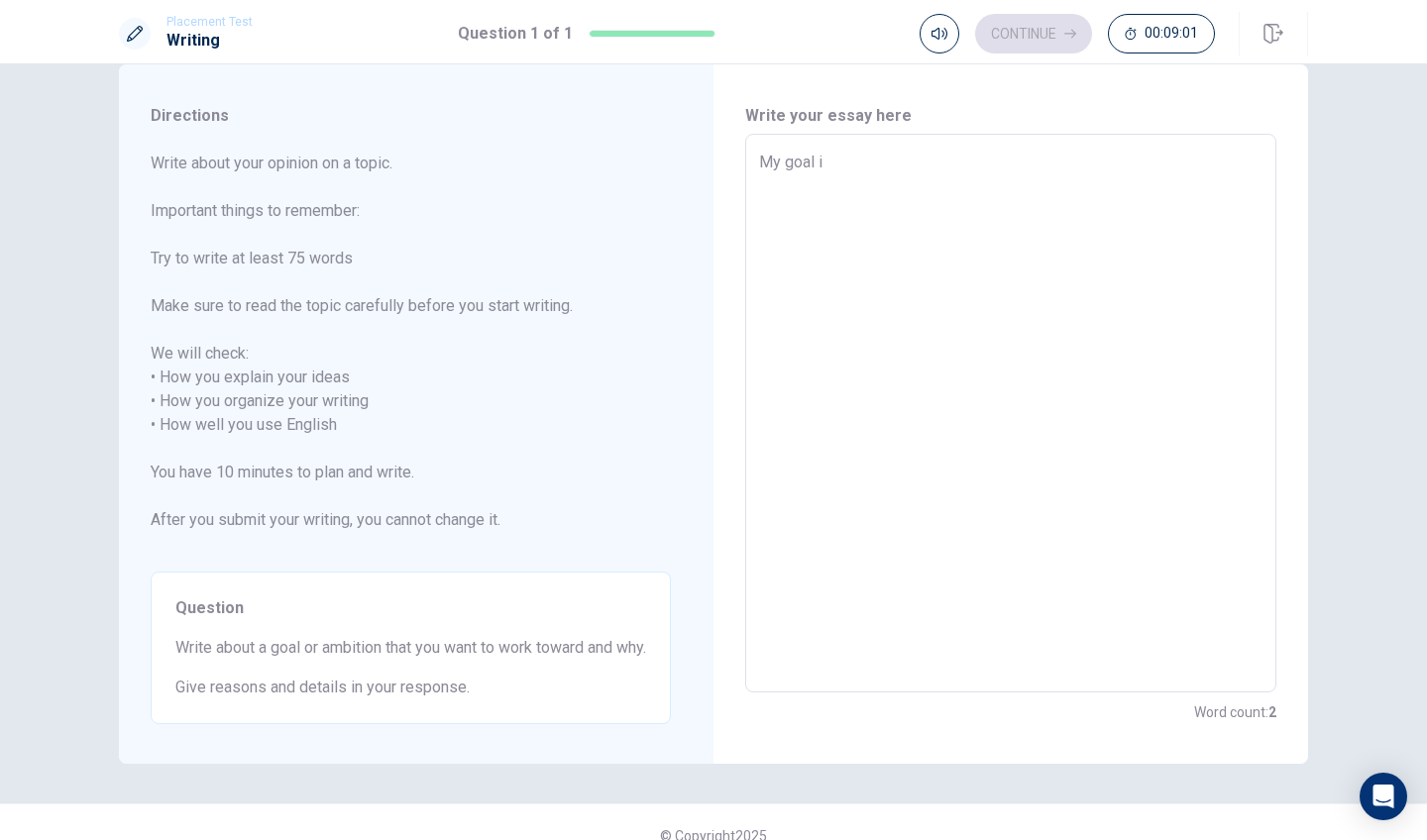type on "x" 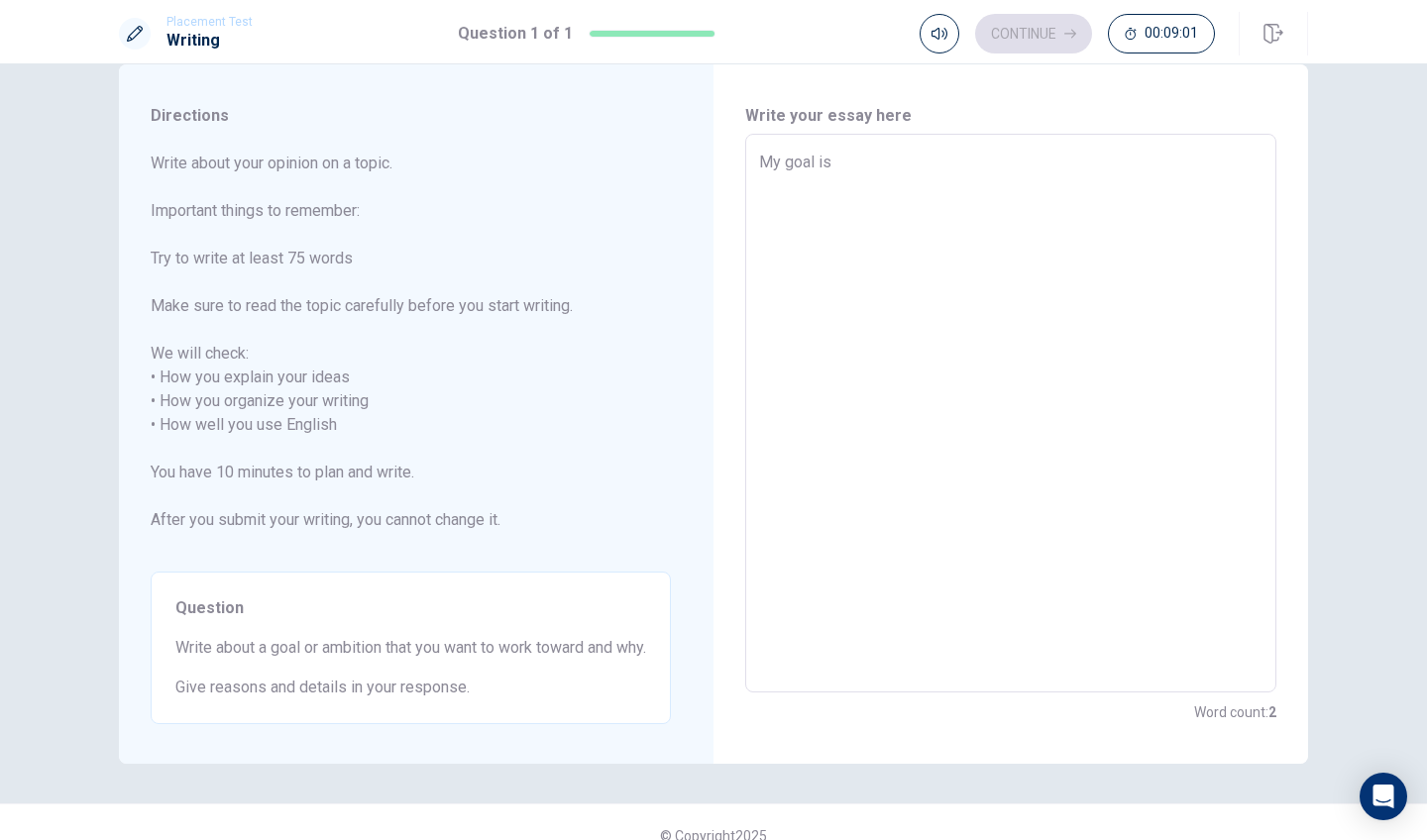 type on "x" 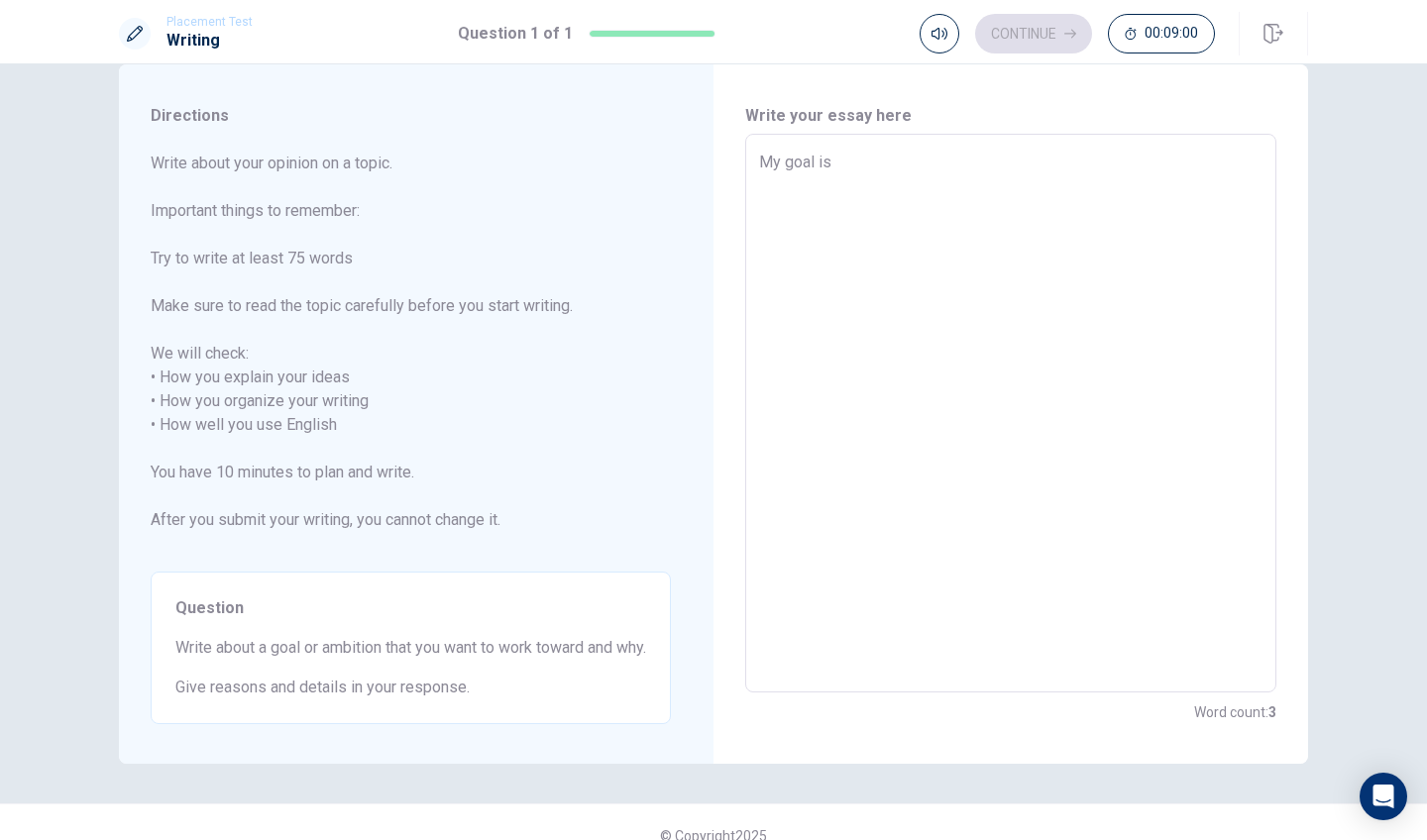 type on "My goal is" 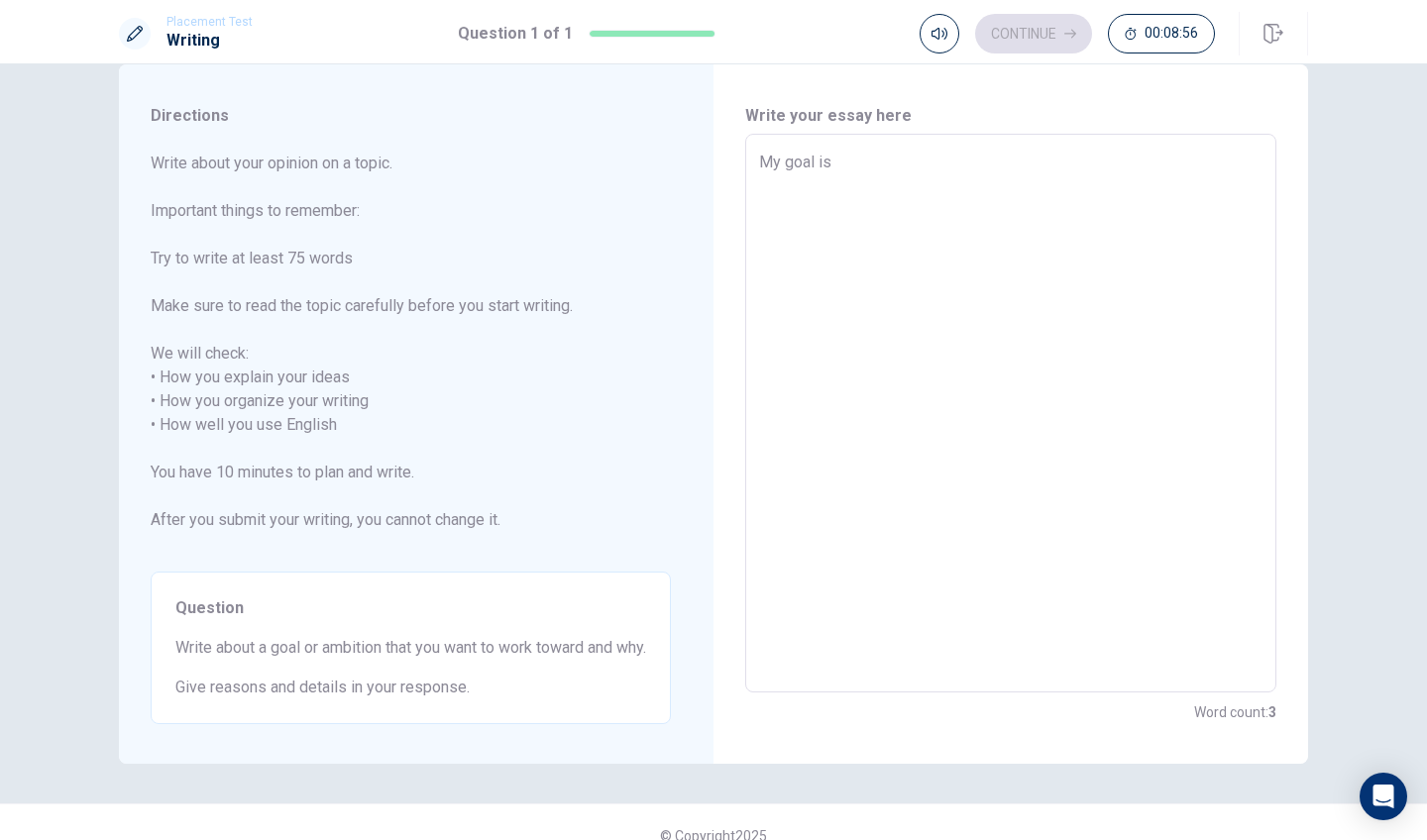 type on "x" 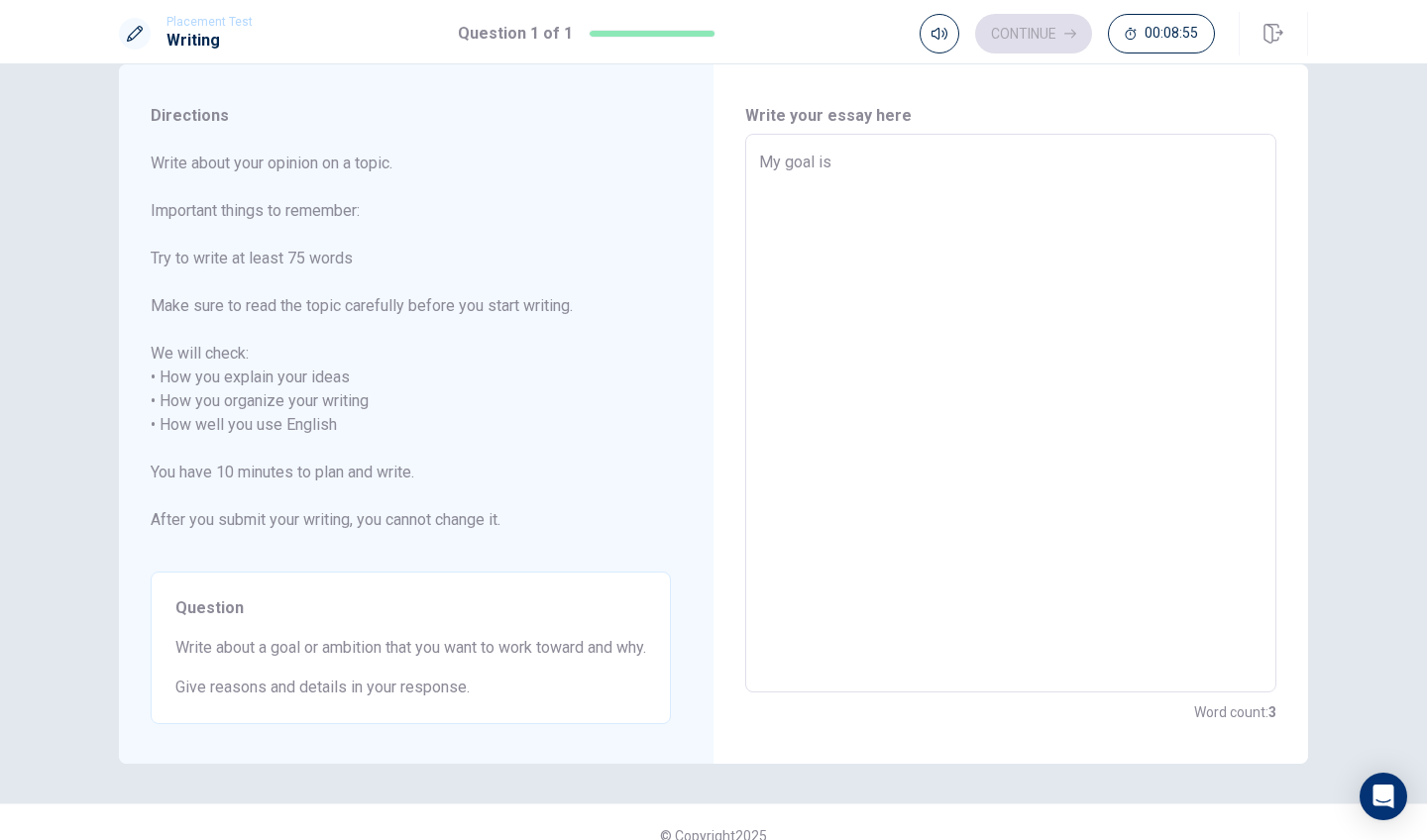 type on "My goal is t" 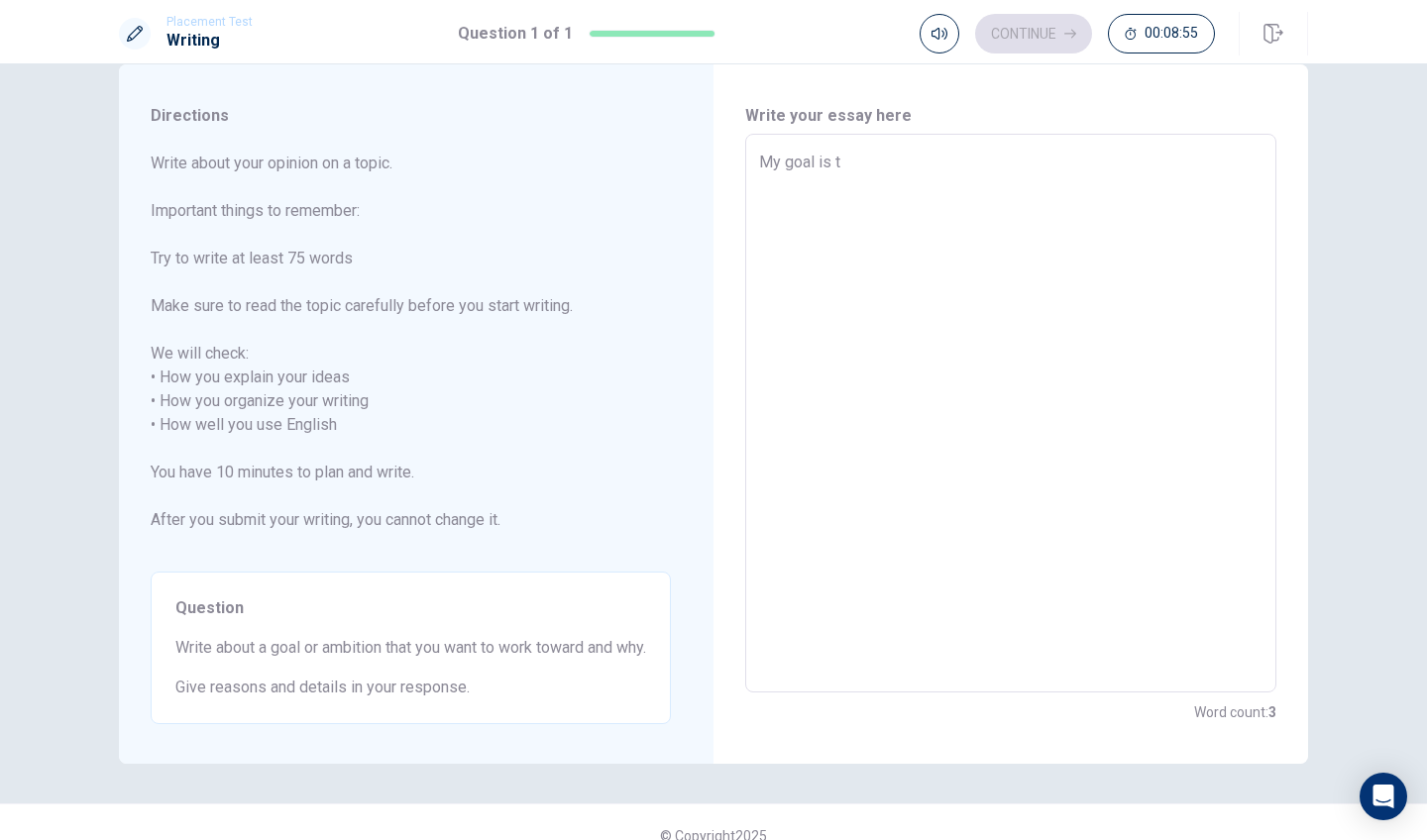 type on "x" 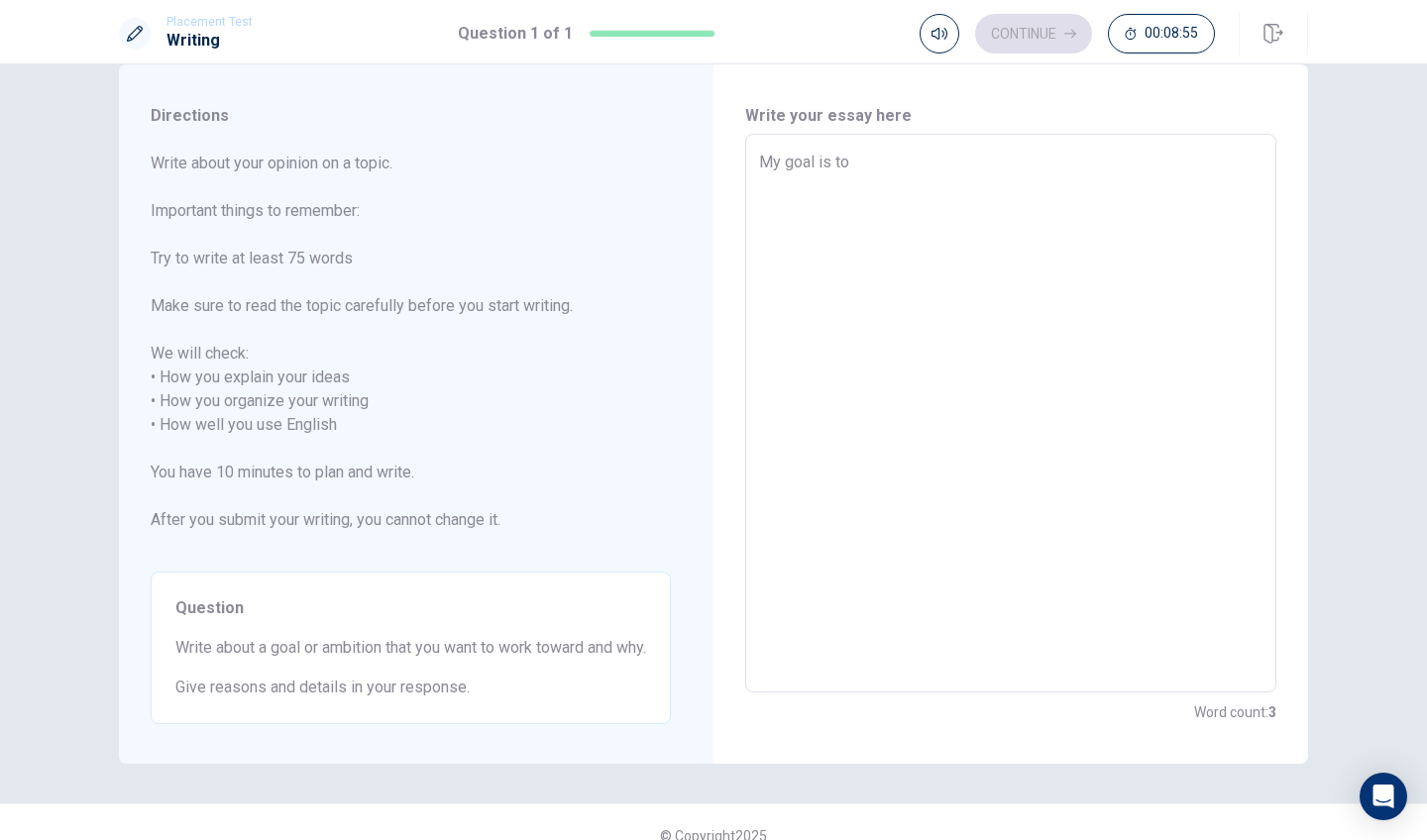 type on "x" 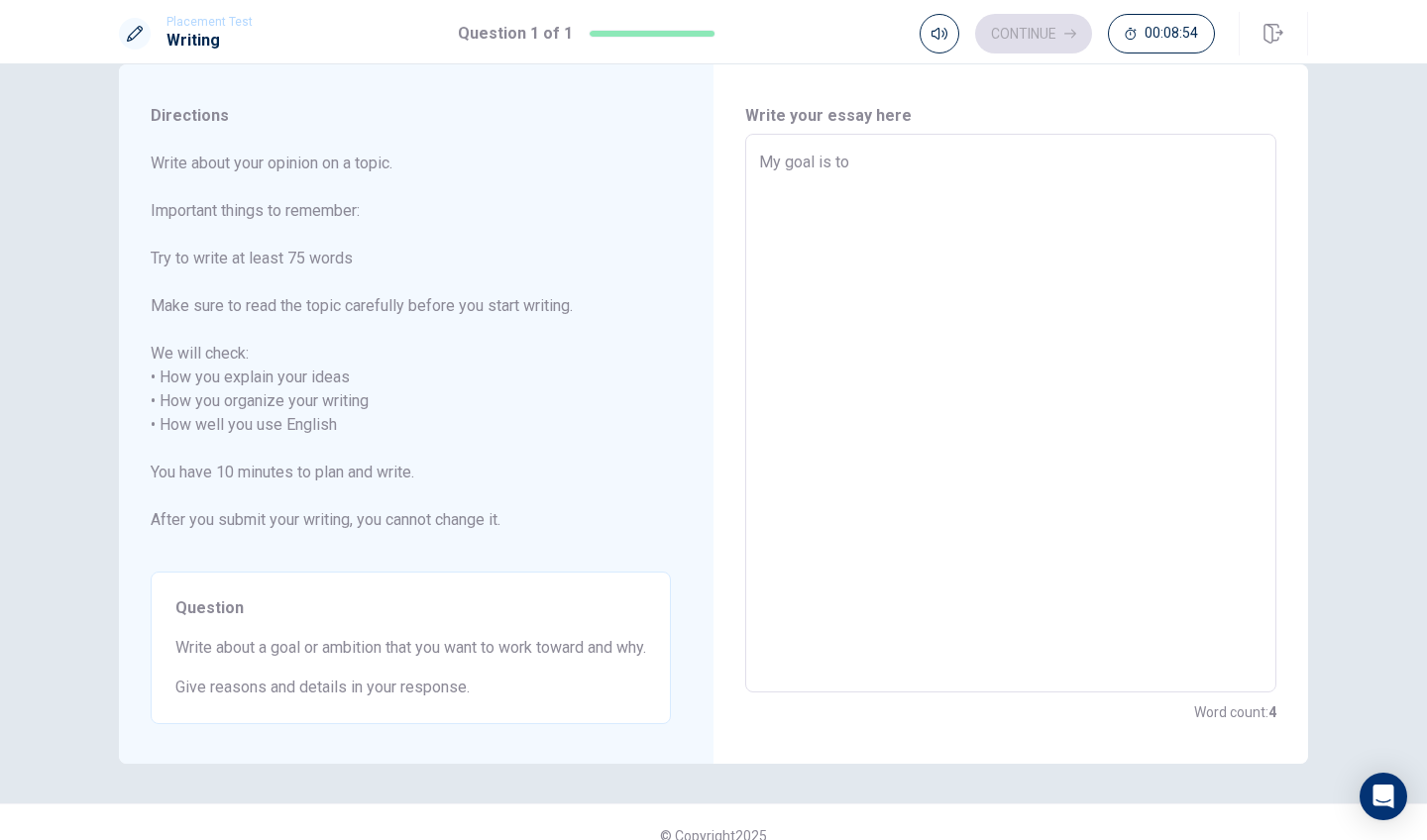 type on "My goal is tob" 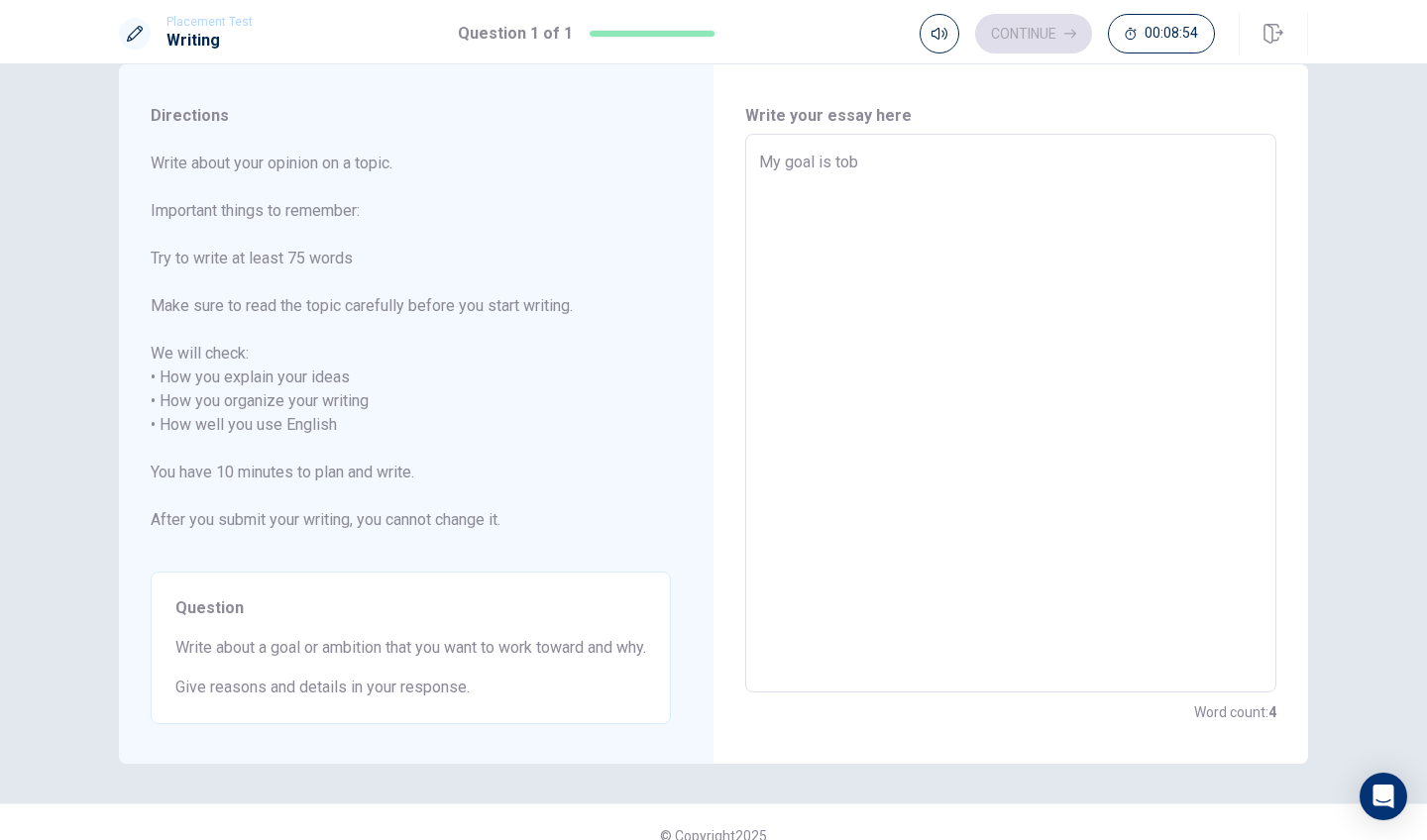 type on "x" 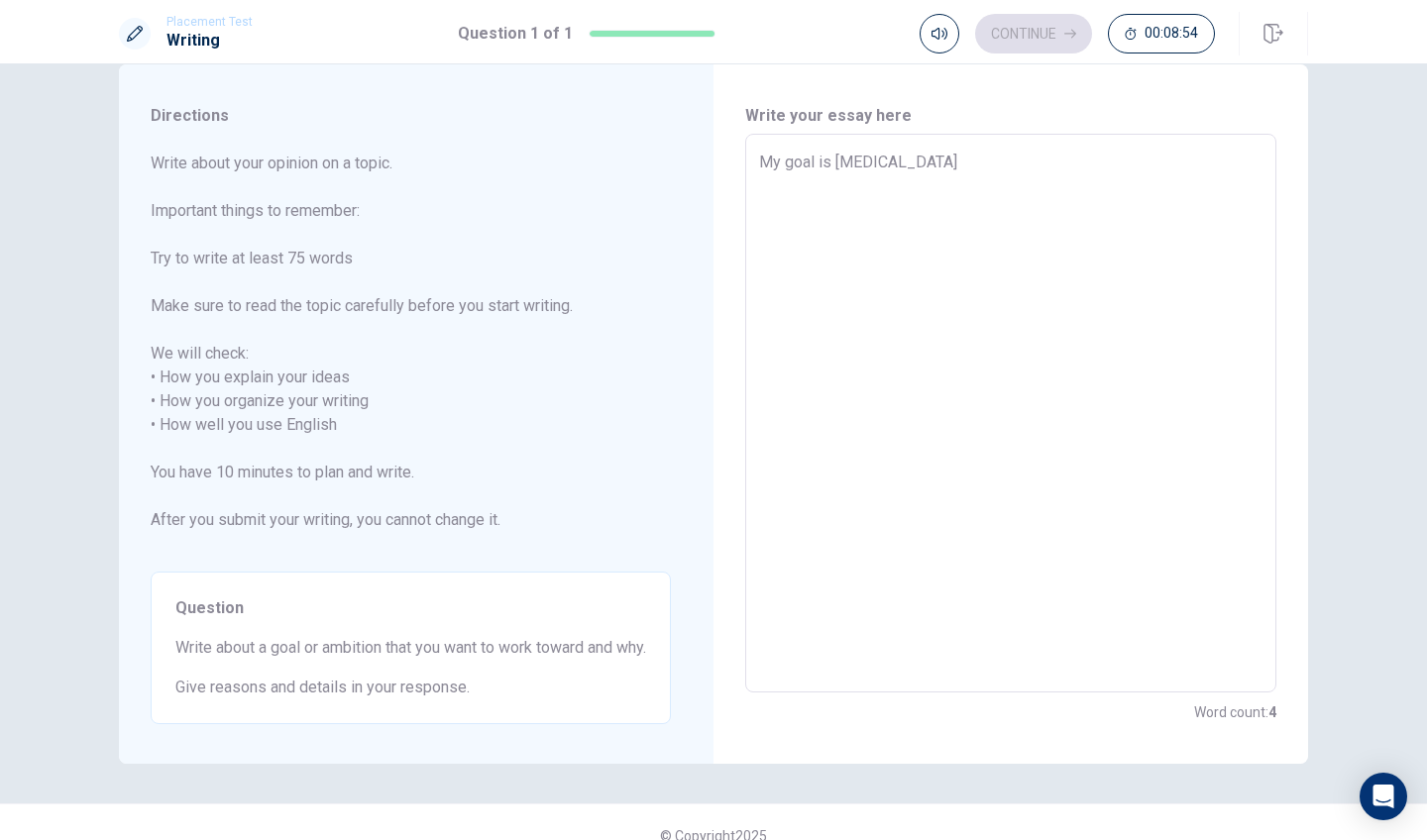 type on "x" 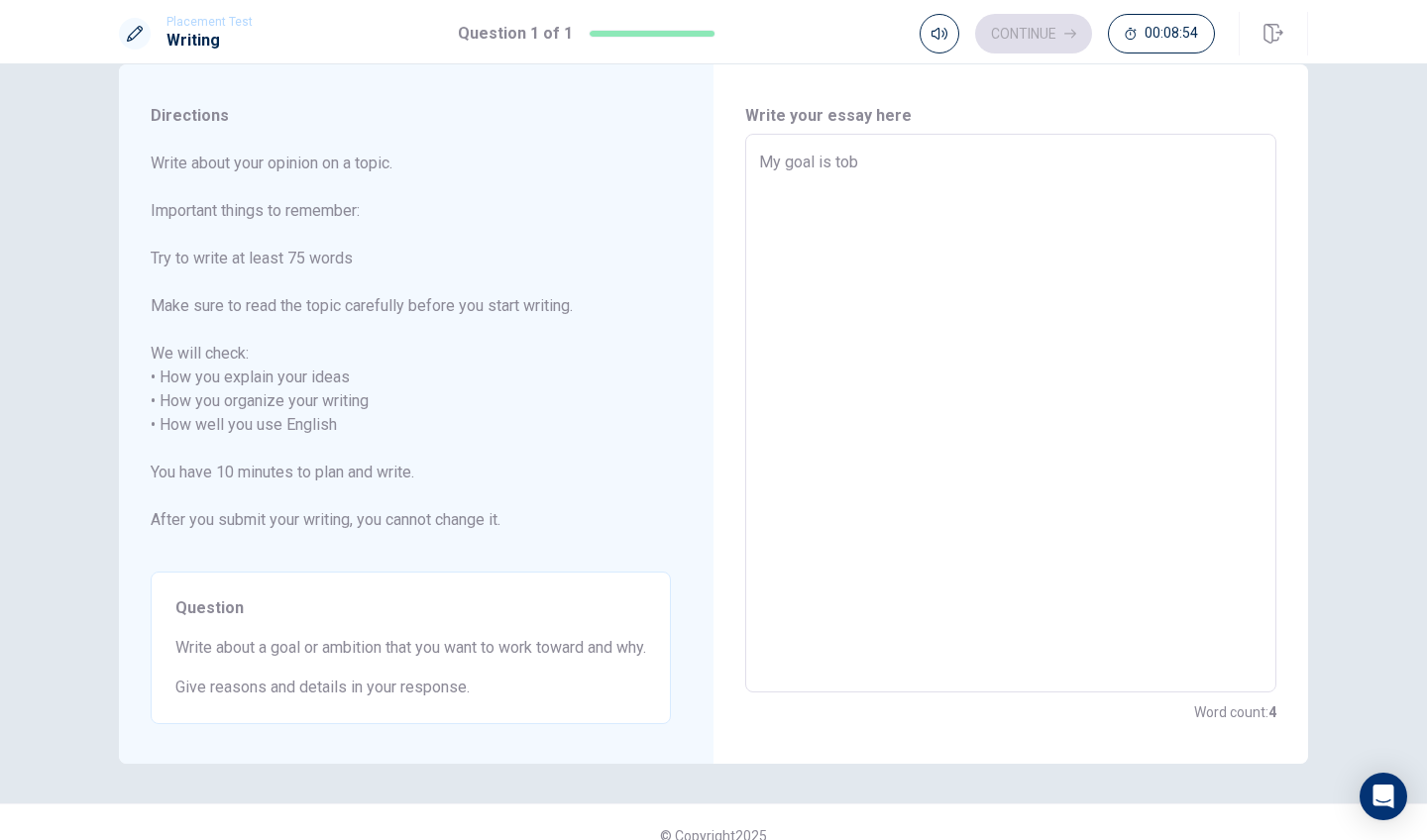 type on "x" 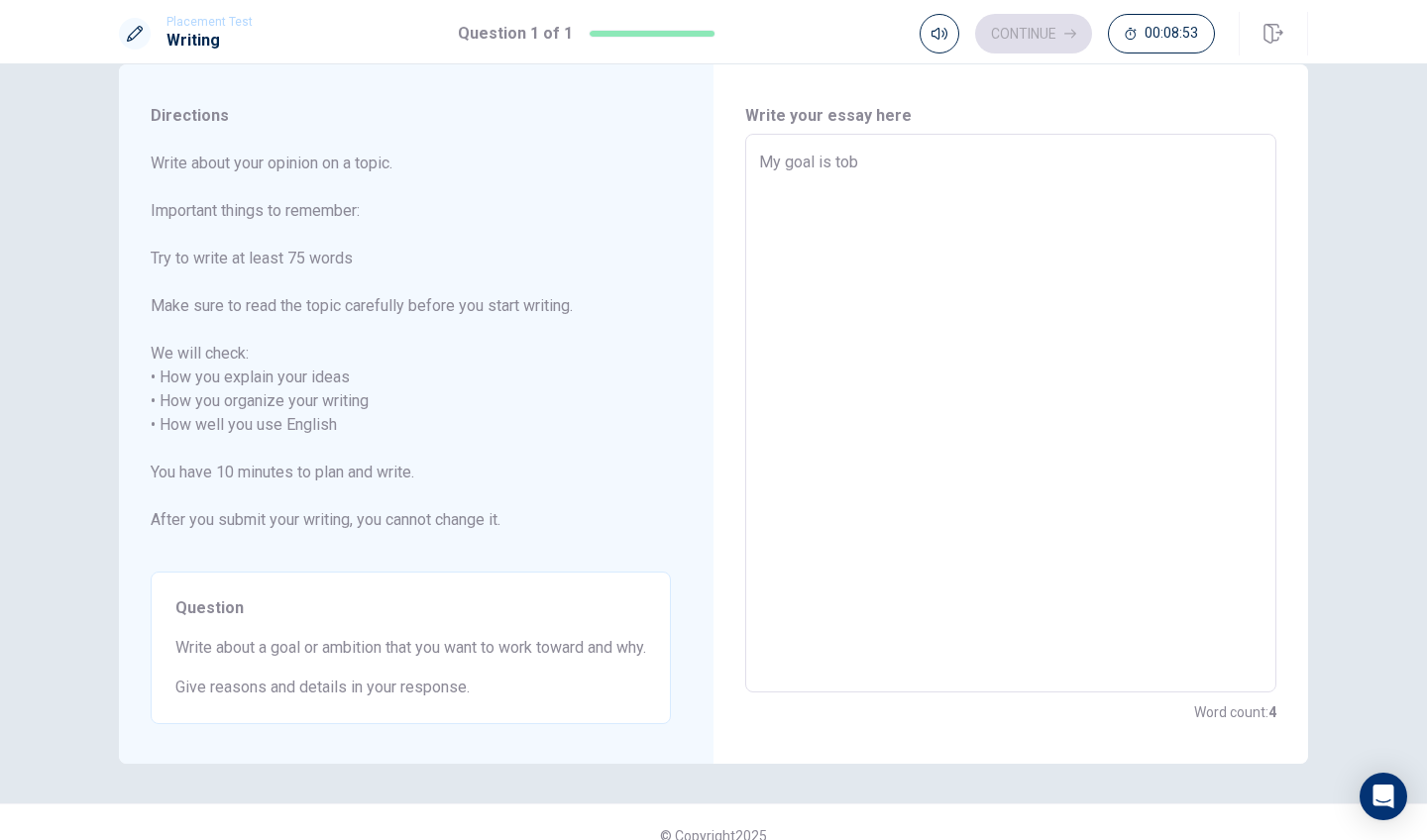 type on "My goal is to" 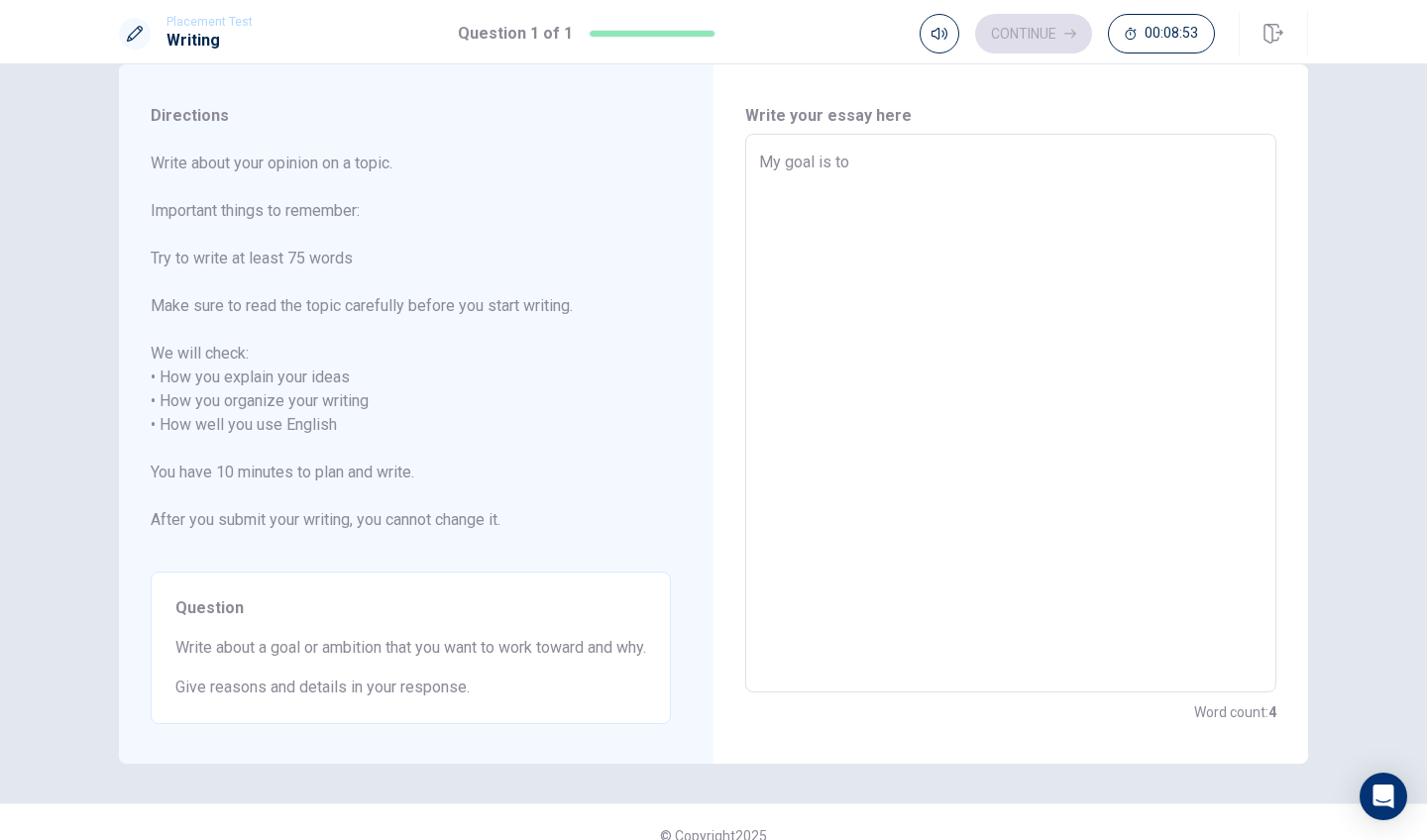 type on "x" 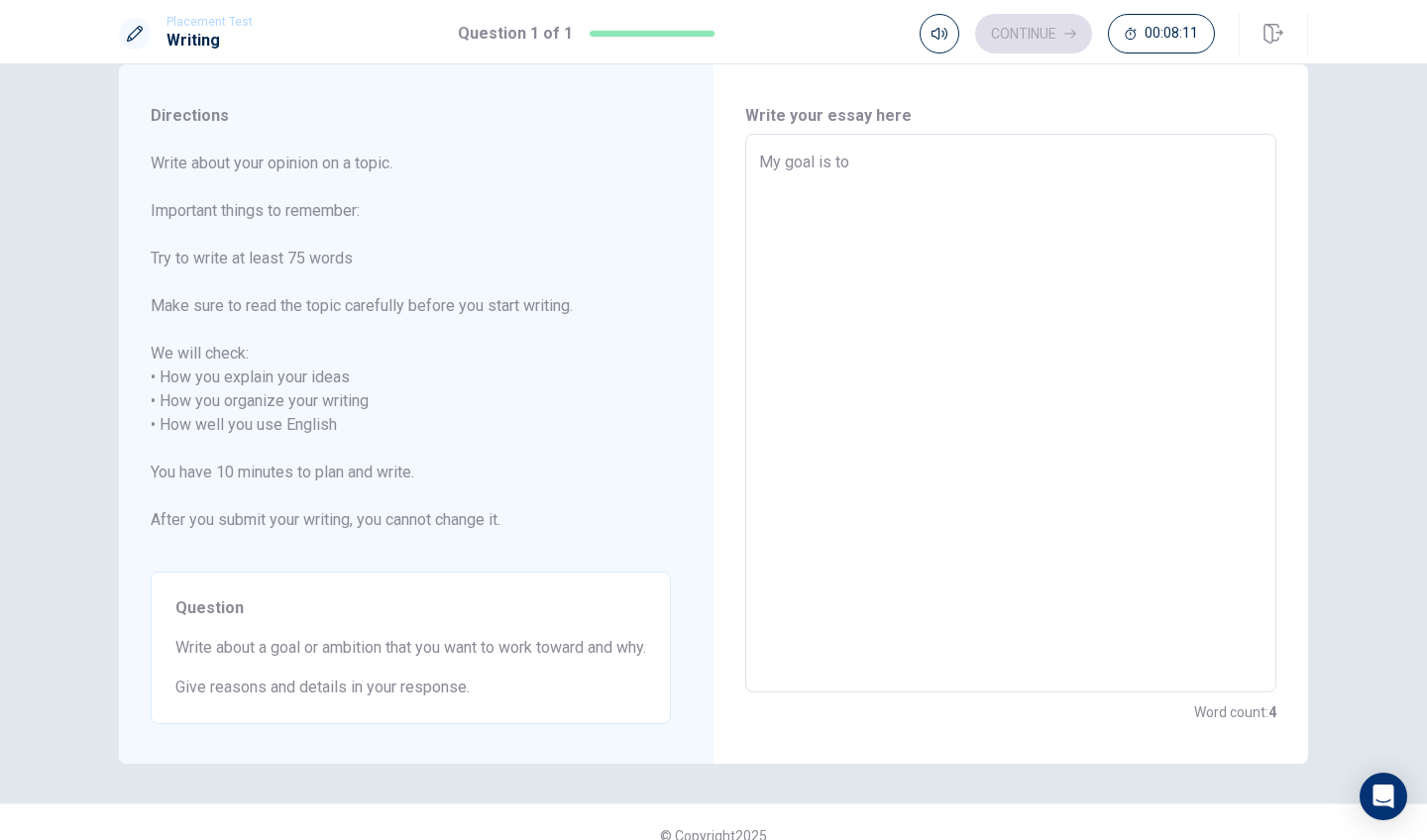 type on "x" 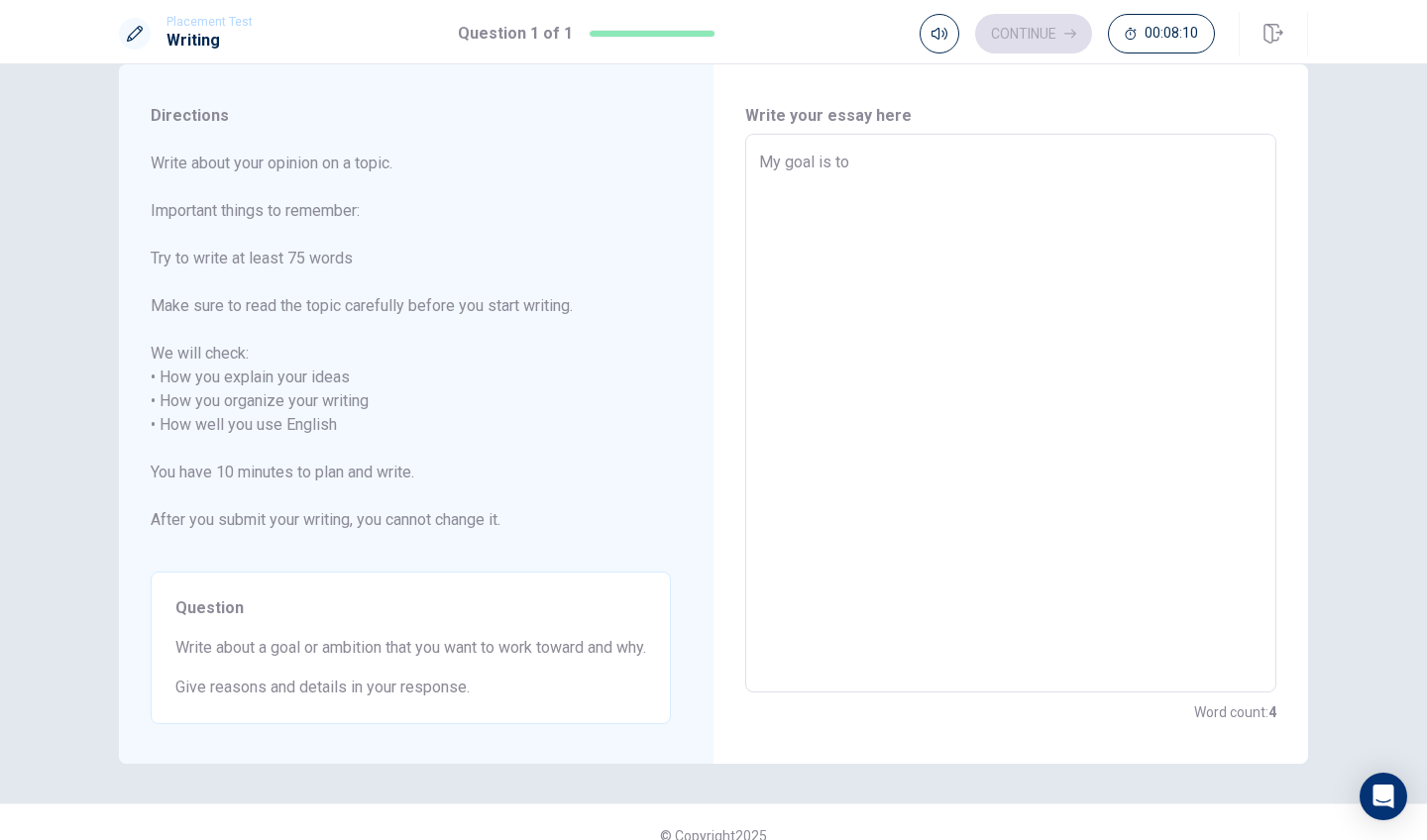 type on "My goal is to" 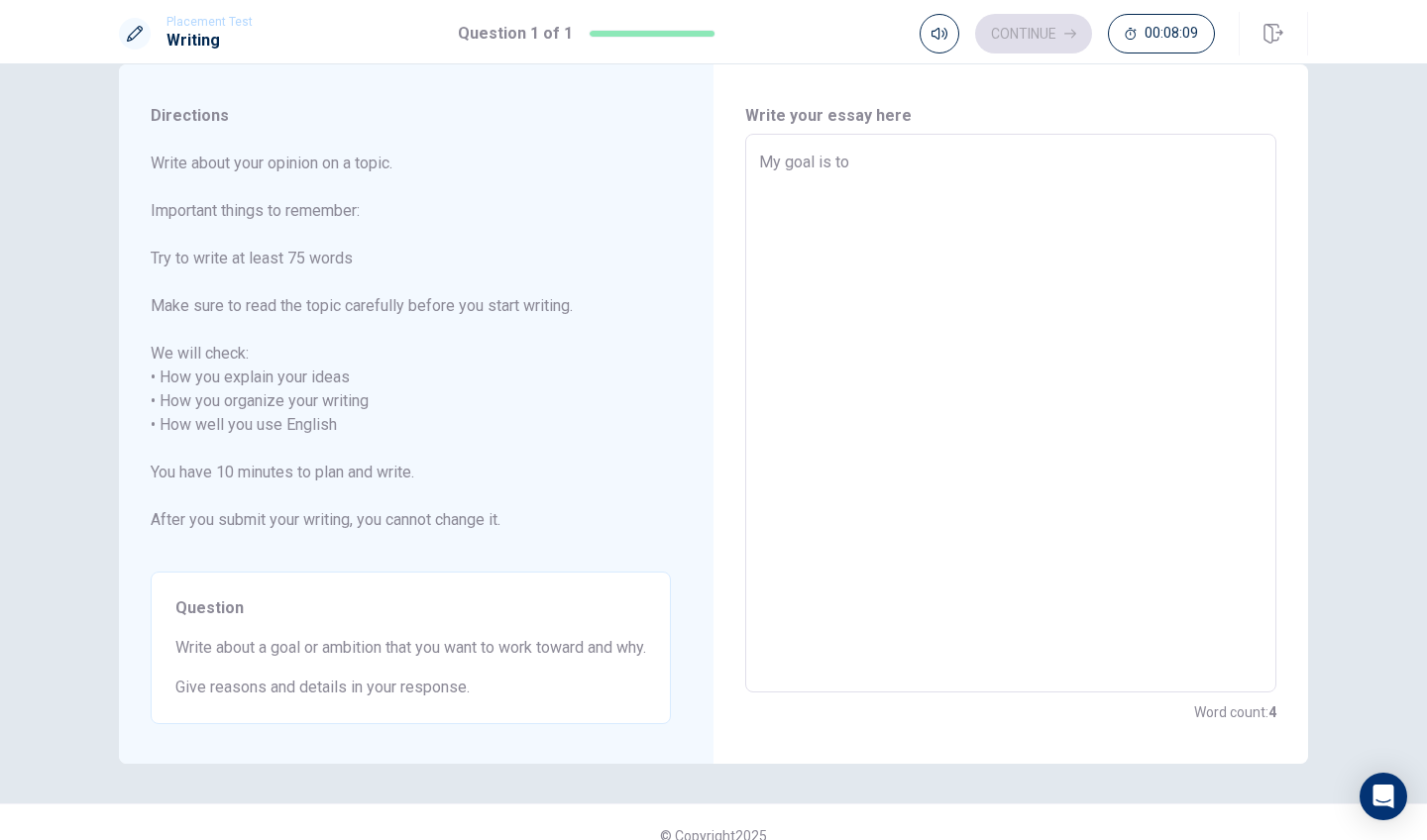 type on "My goal is t" 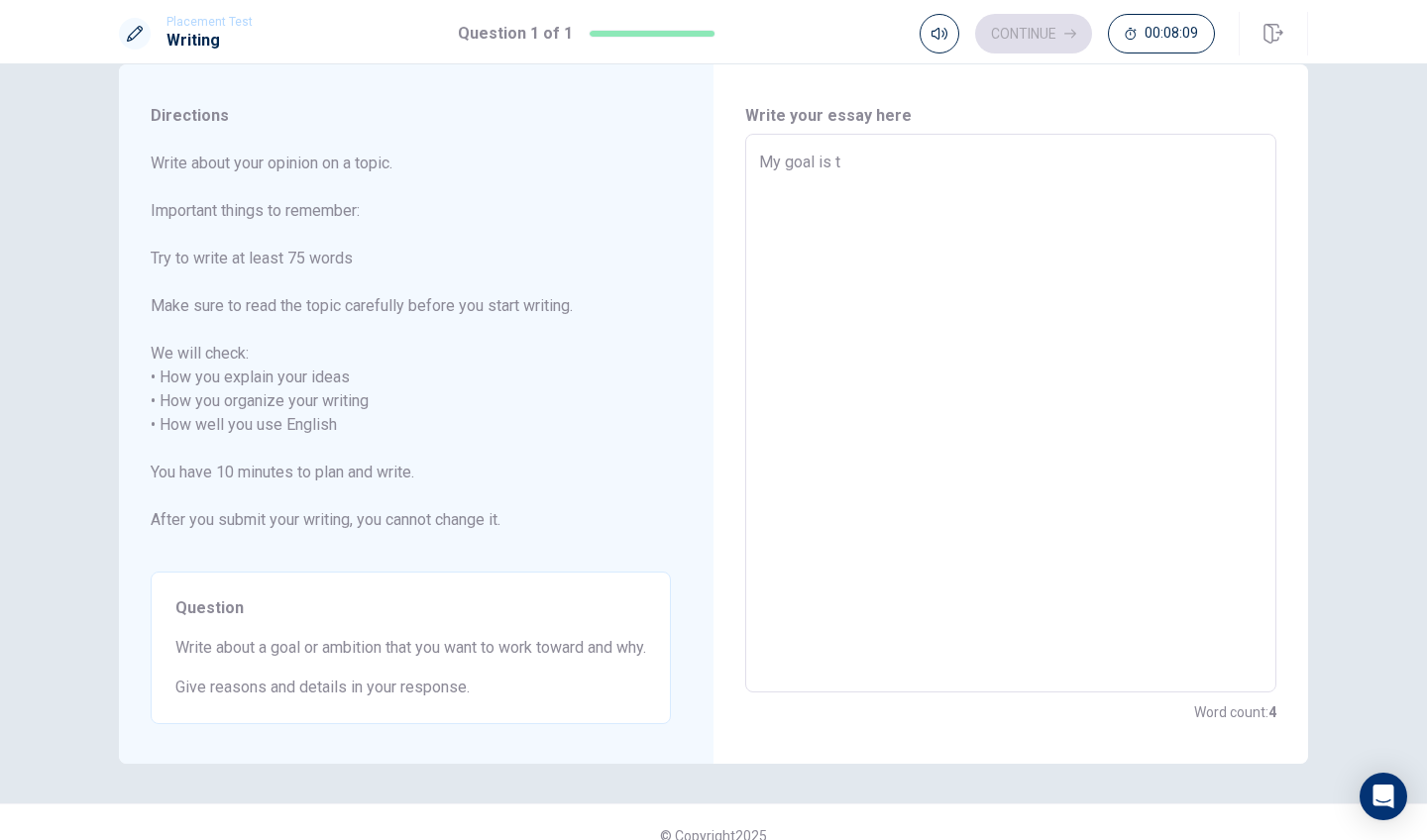 type on "x" 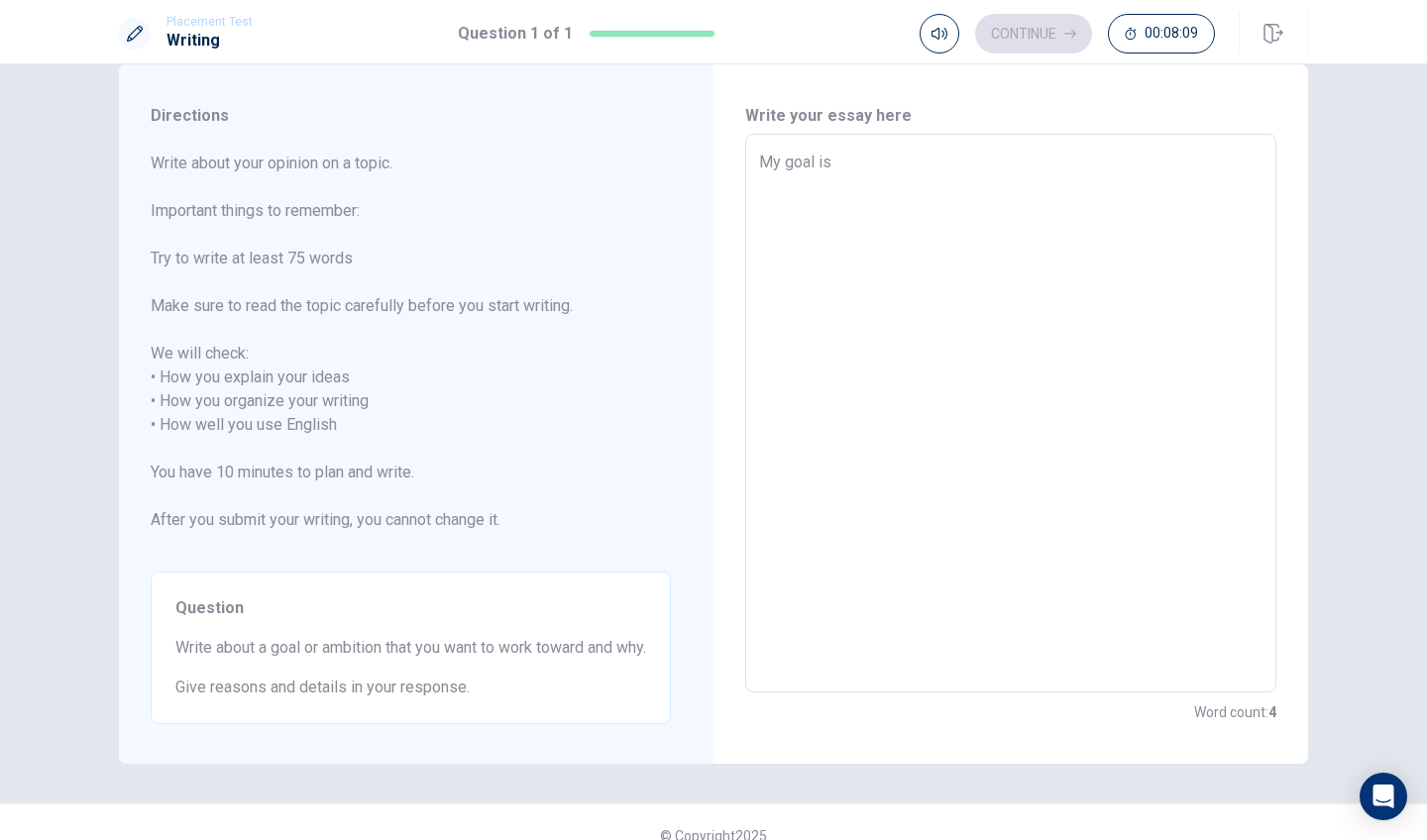 type on "x" 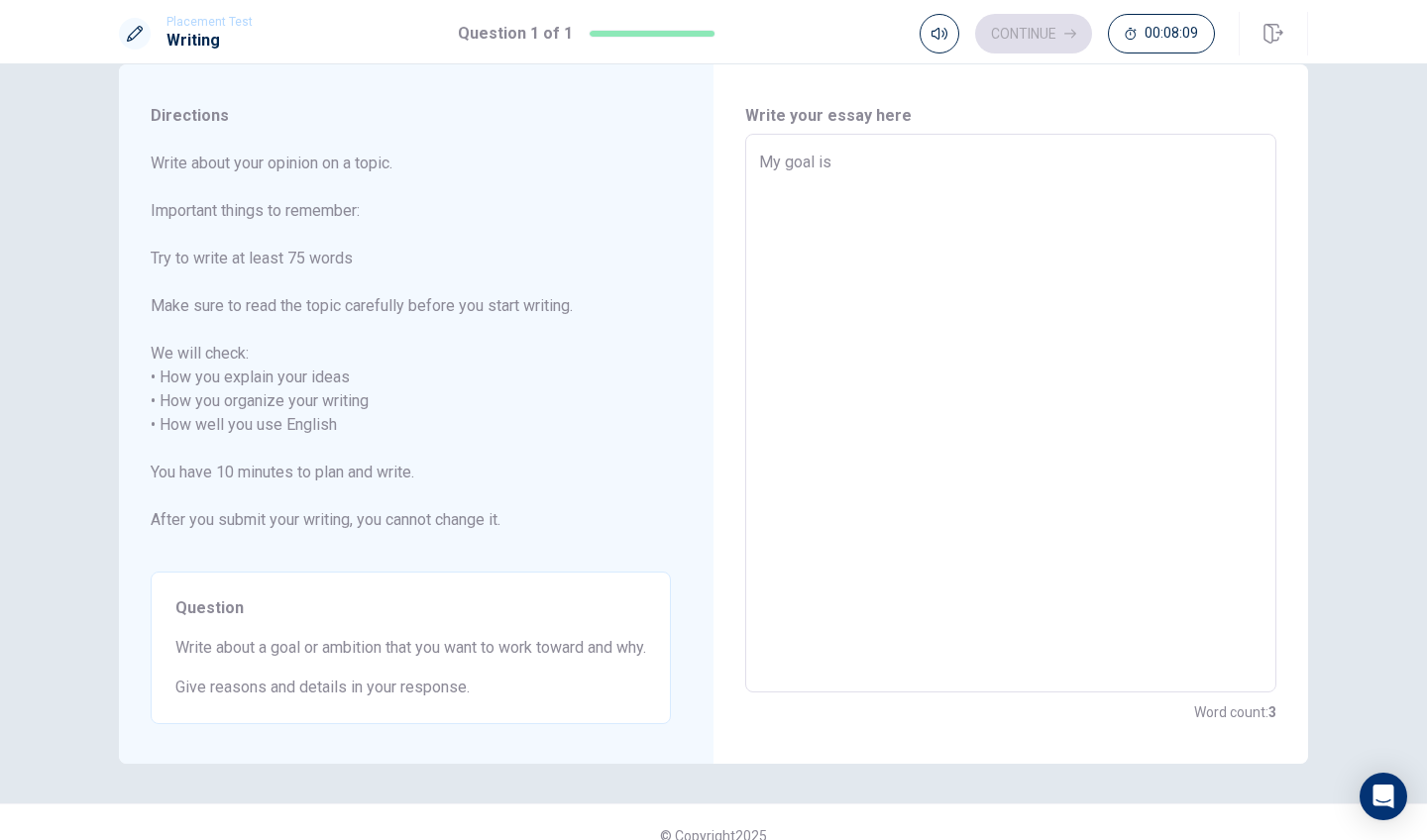 type on "My goal is" 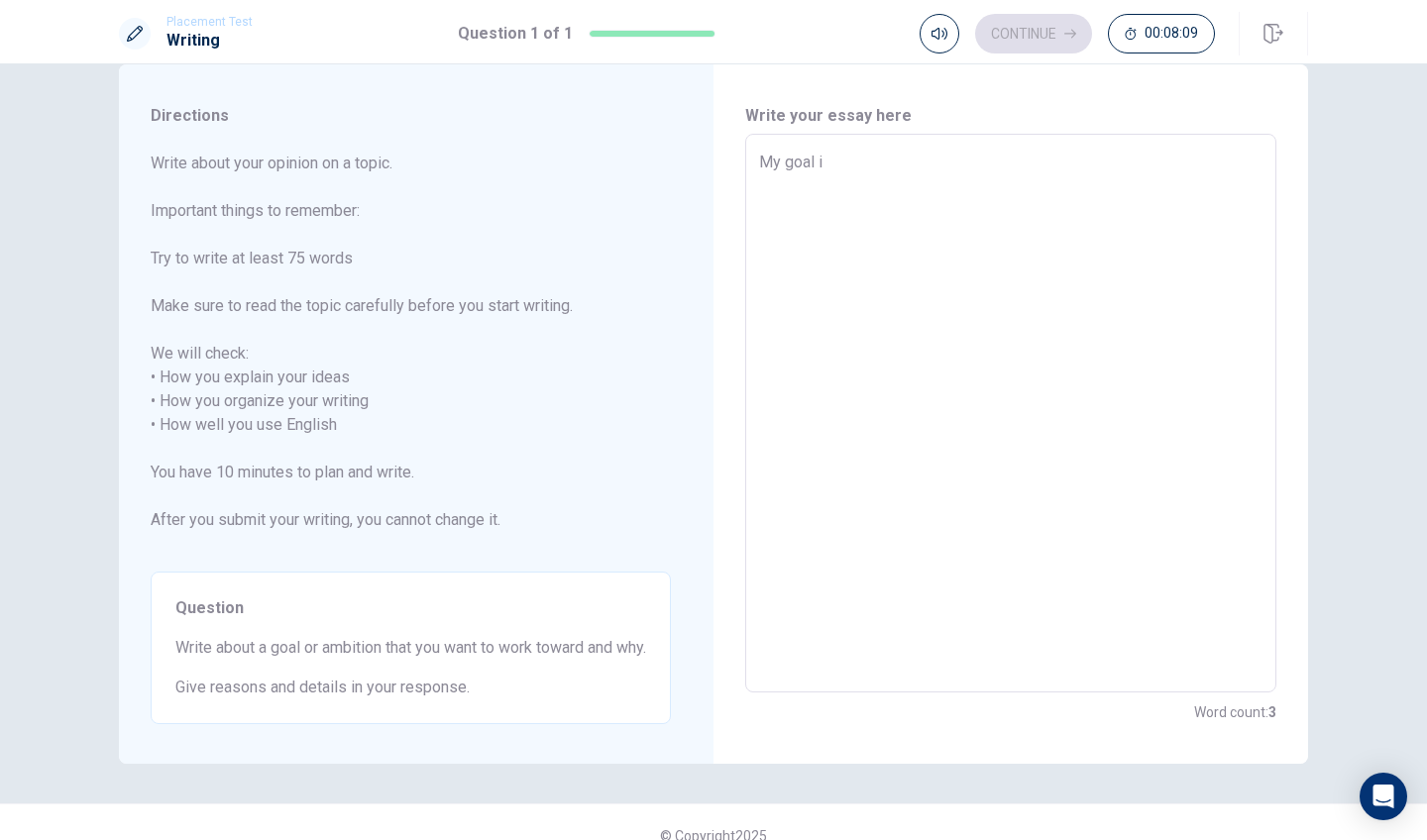 type on "x" 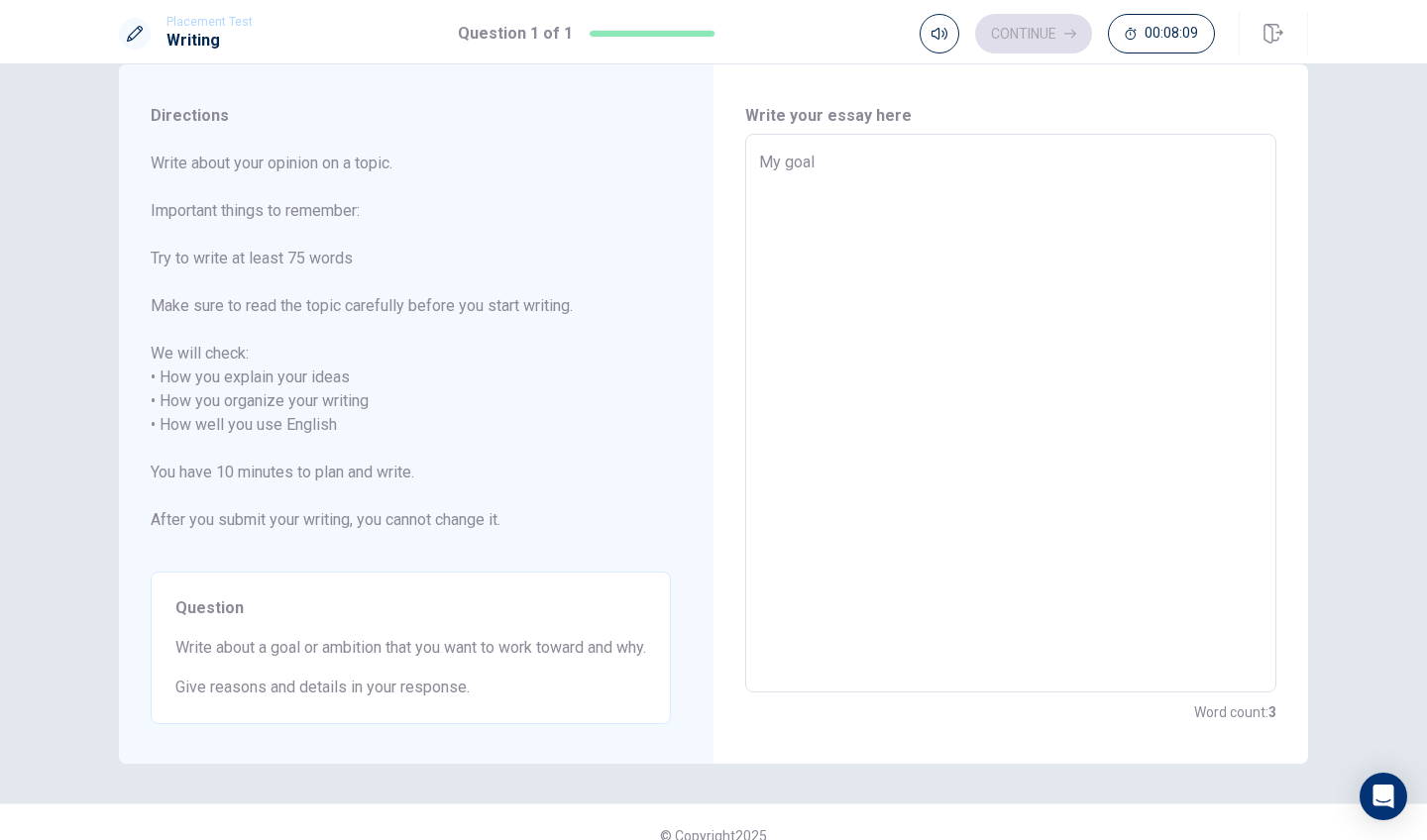 type on "x" 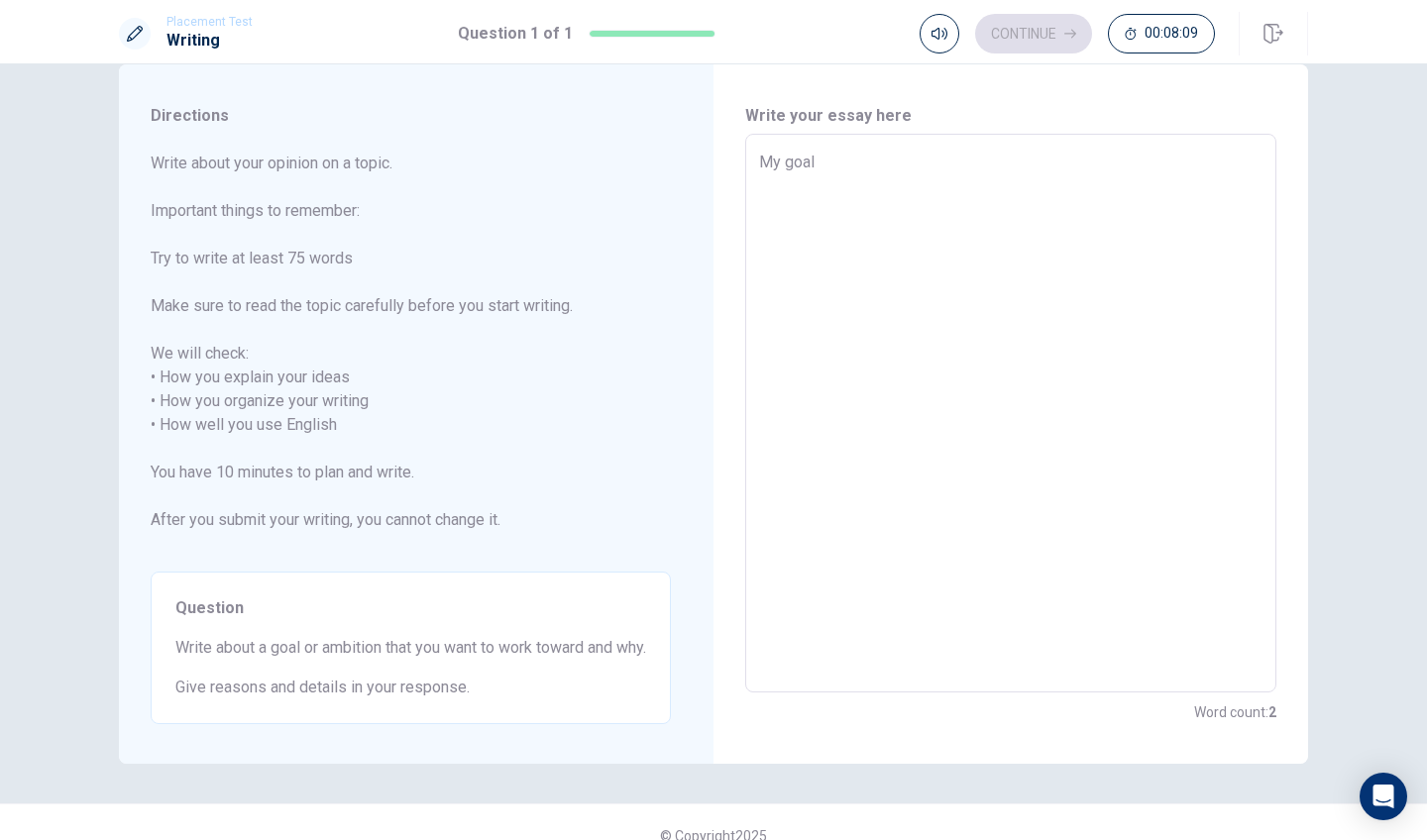 type on "My goa" 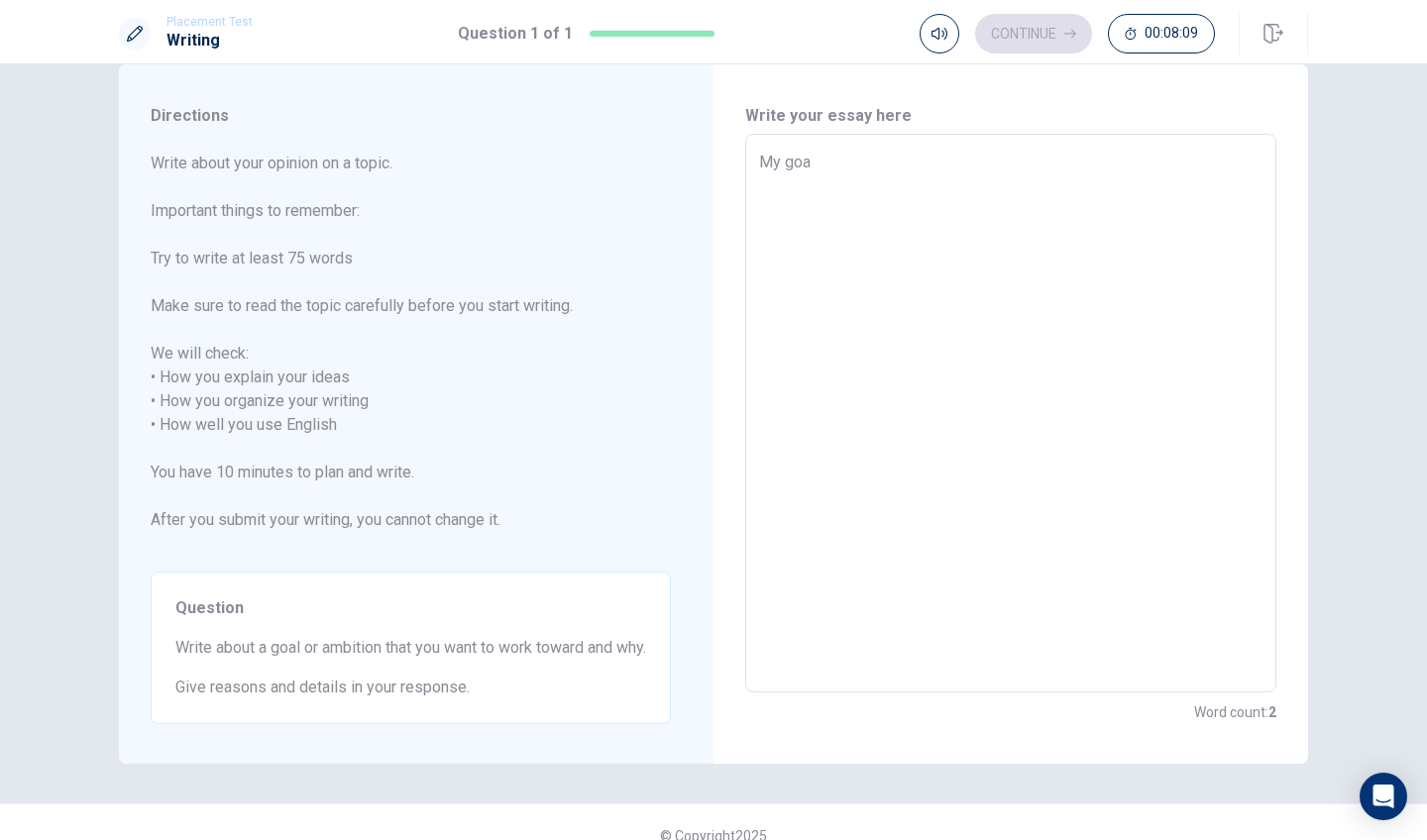 type on "x" 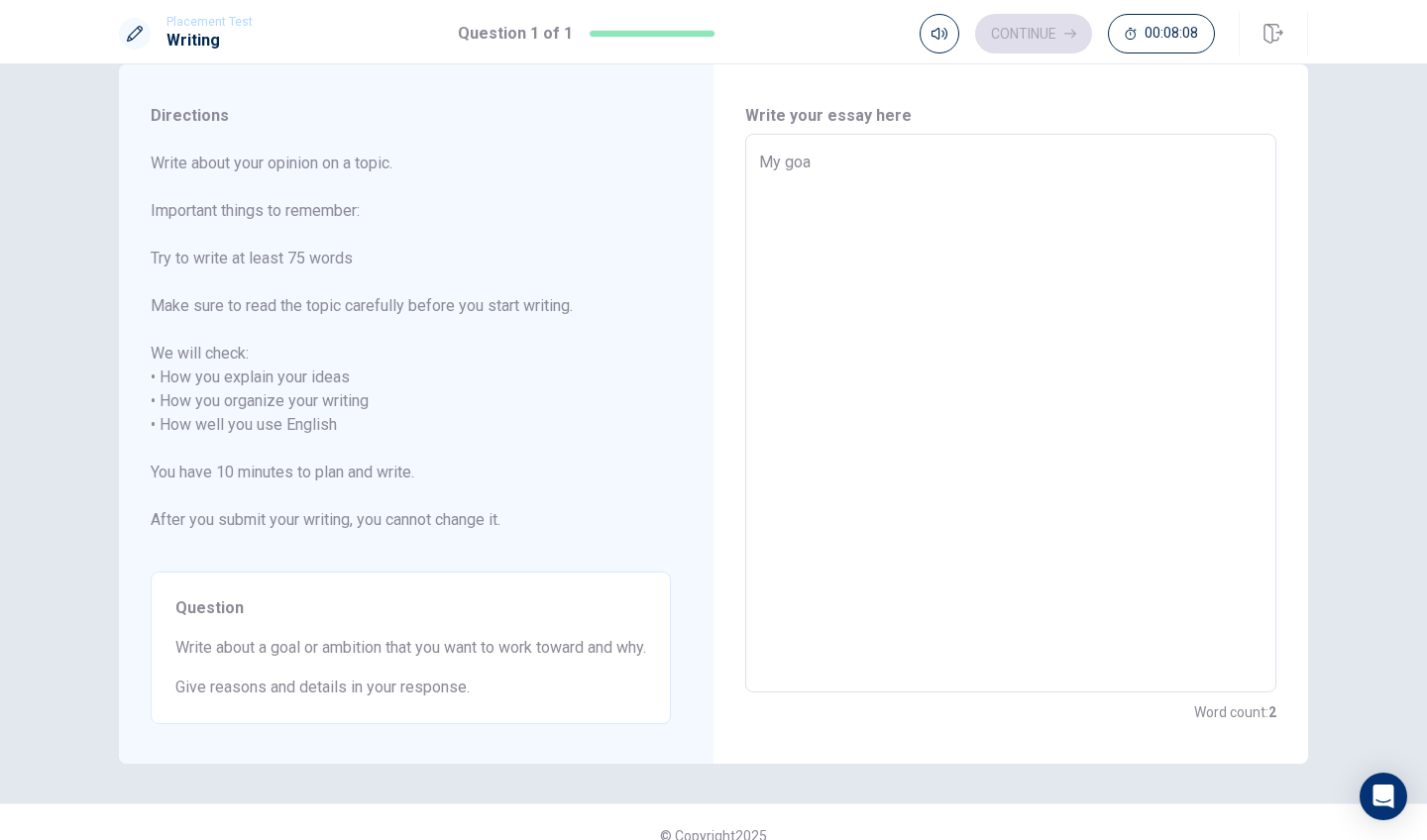 type on "My go" 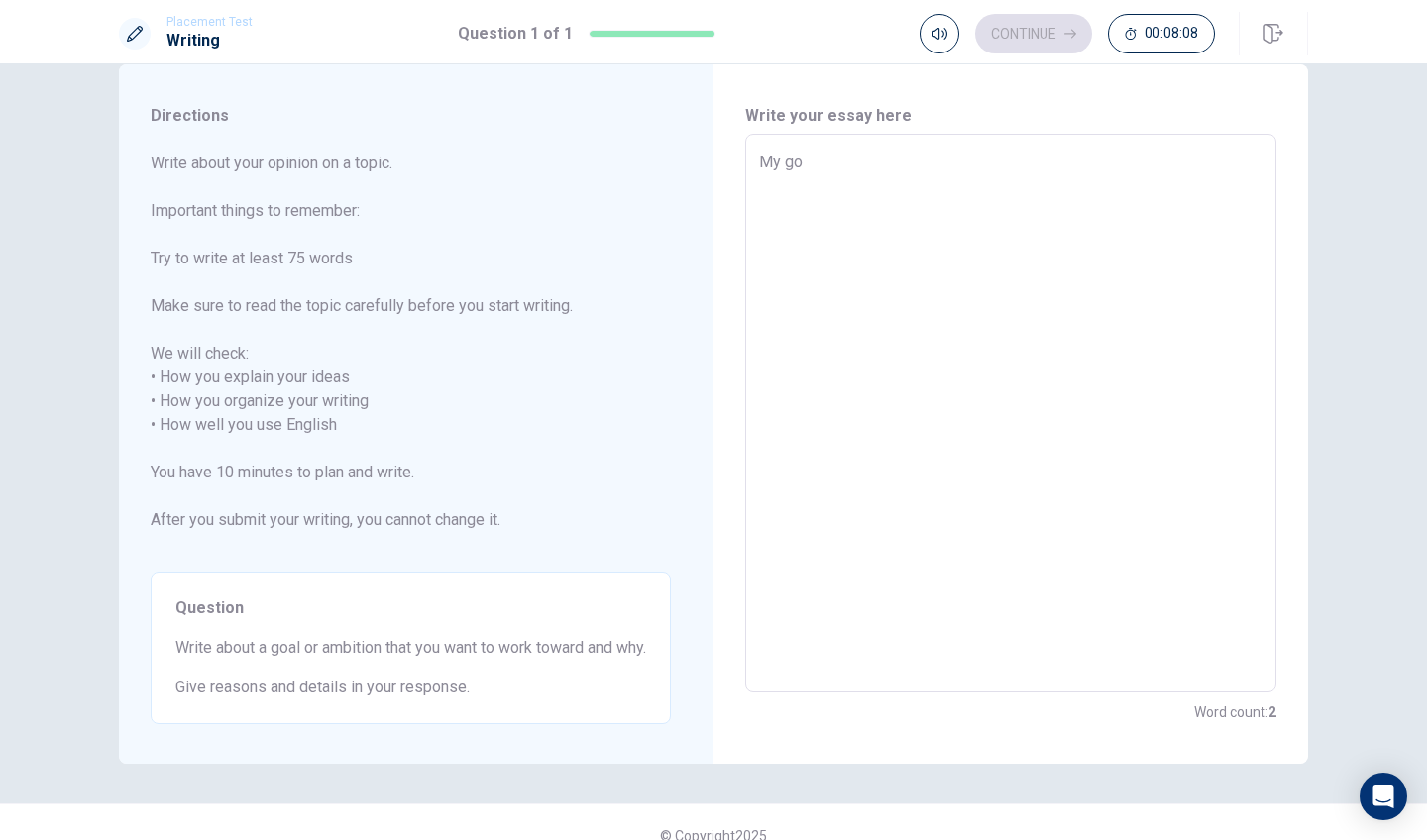 type on "x" 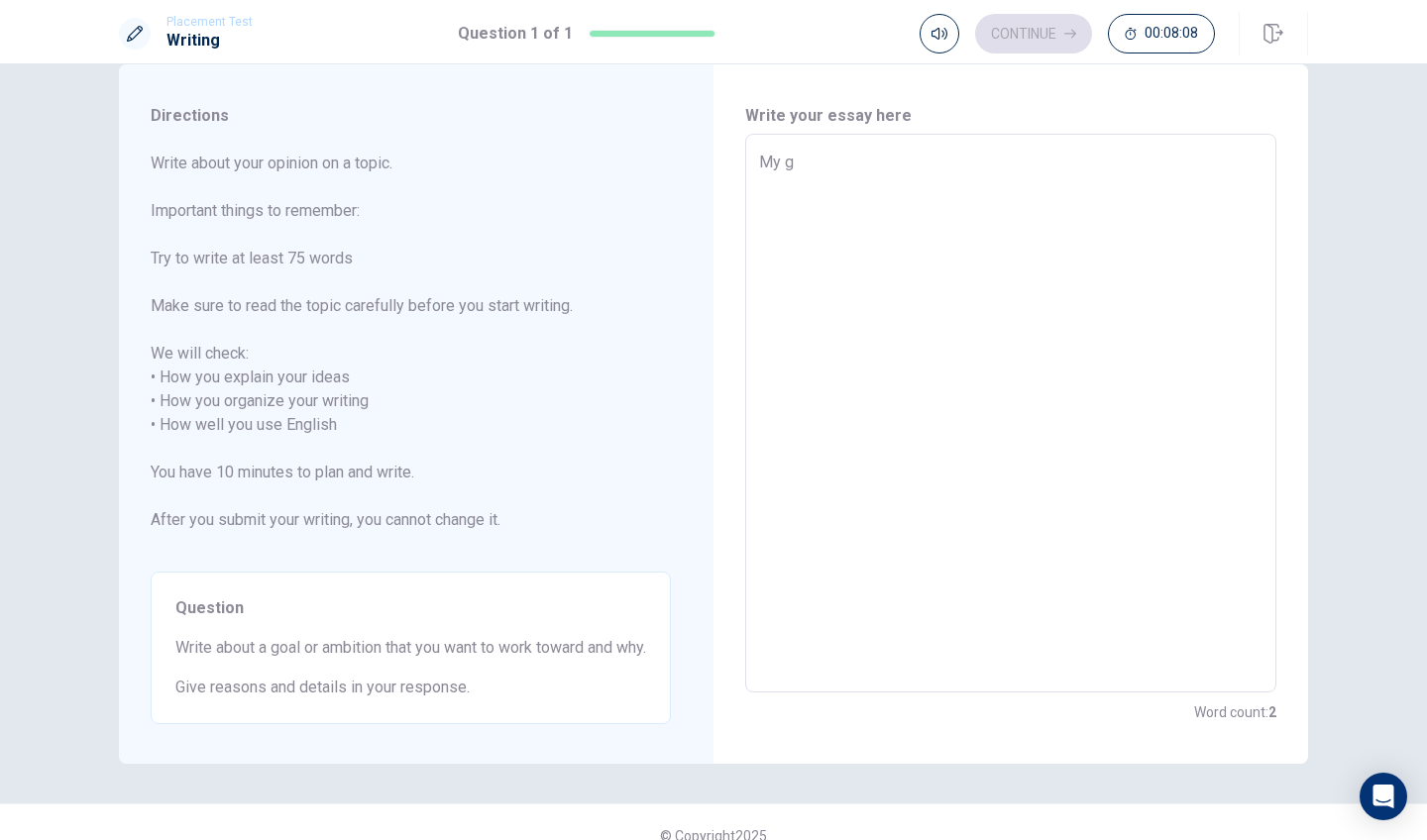 type on "x" 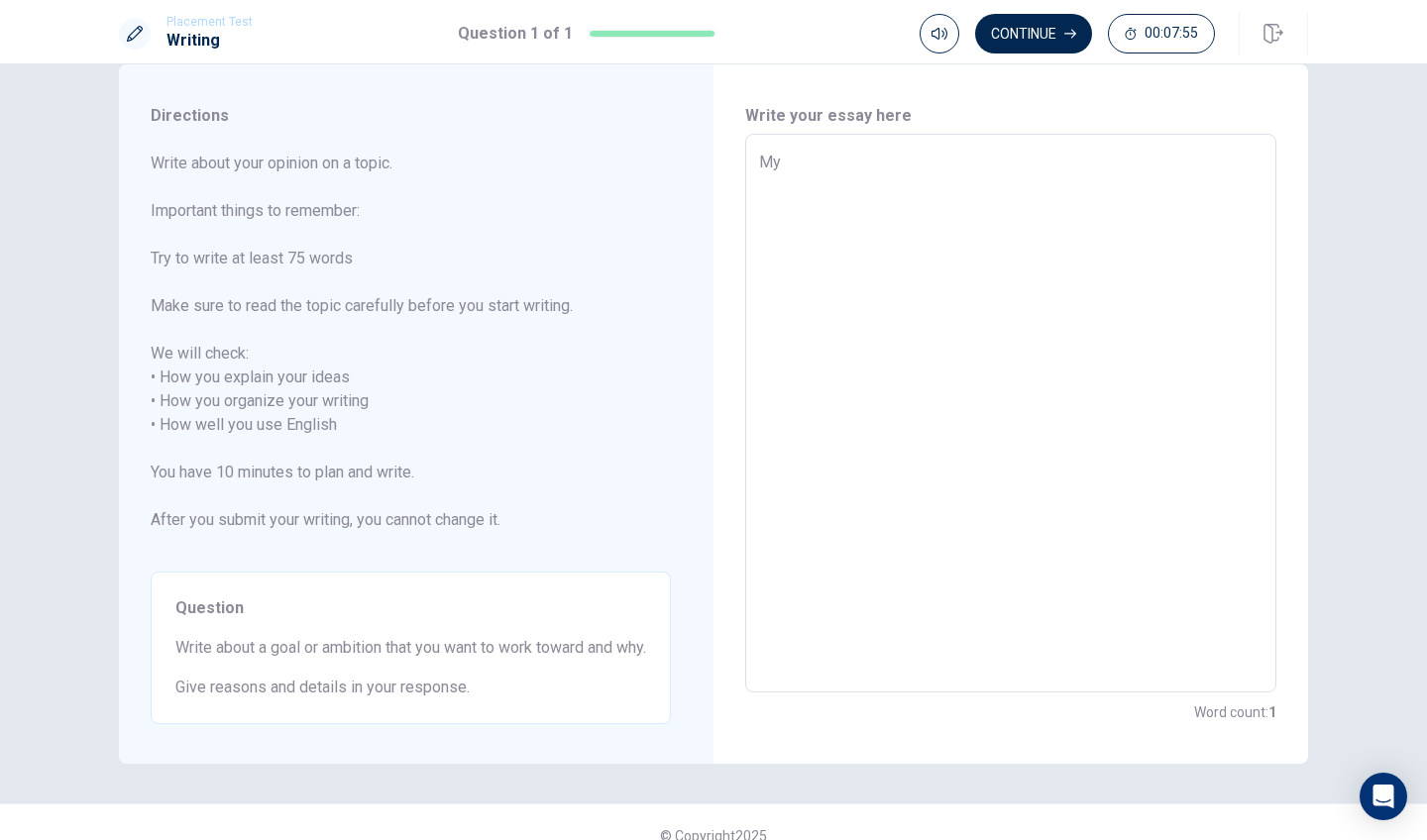 type on "x" 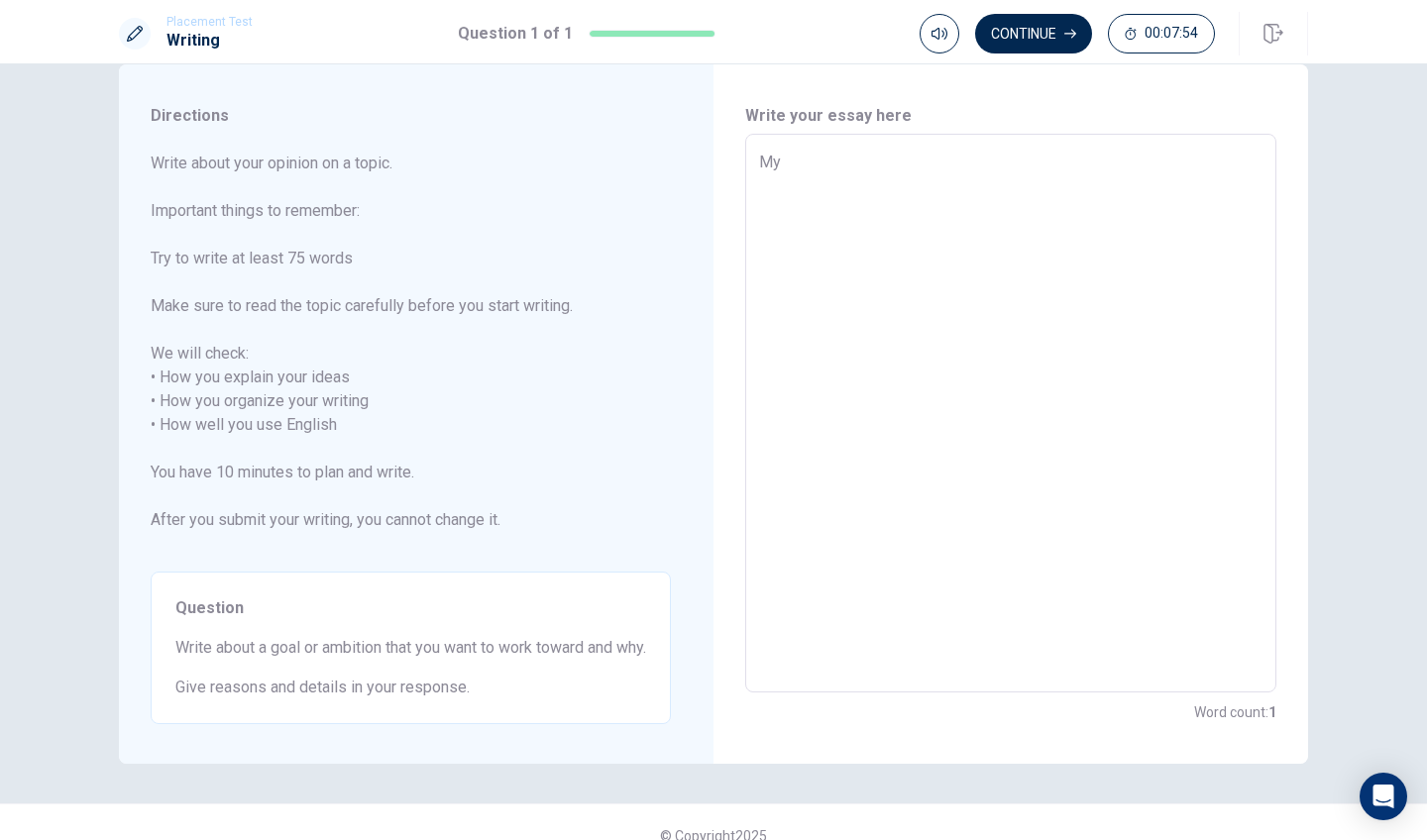 type on "My a" 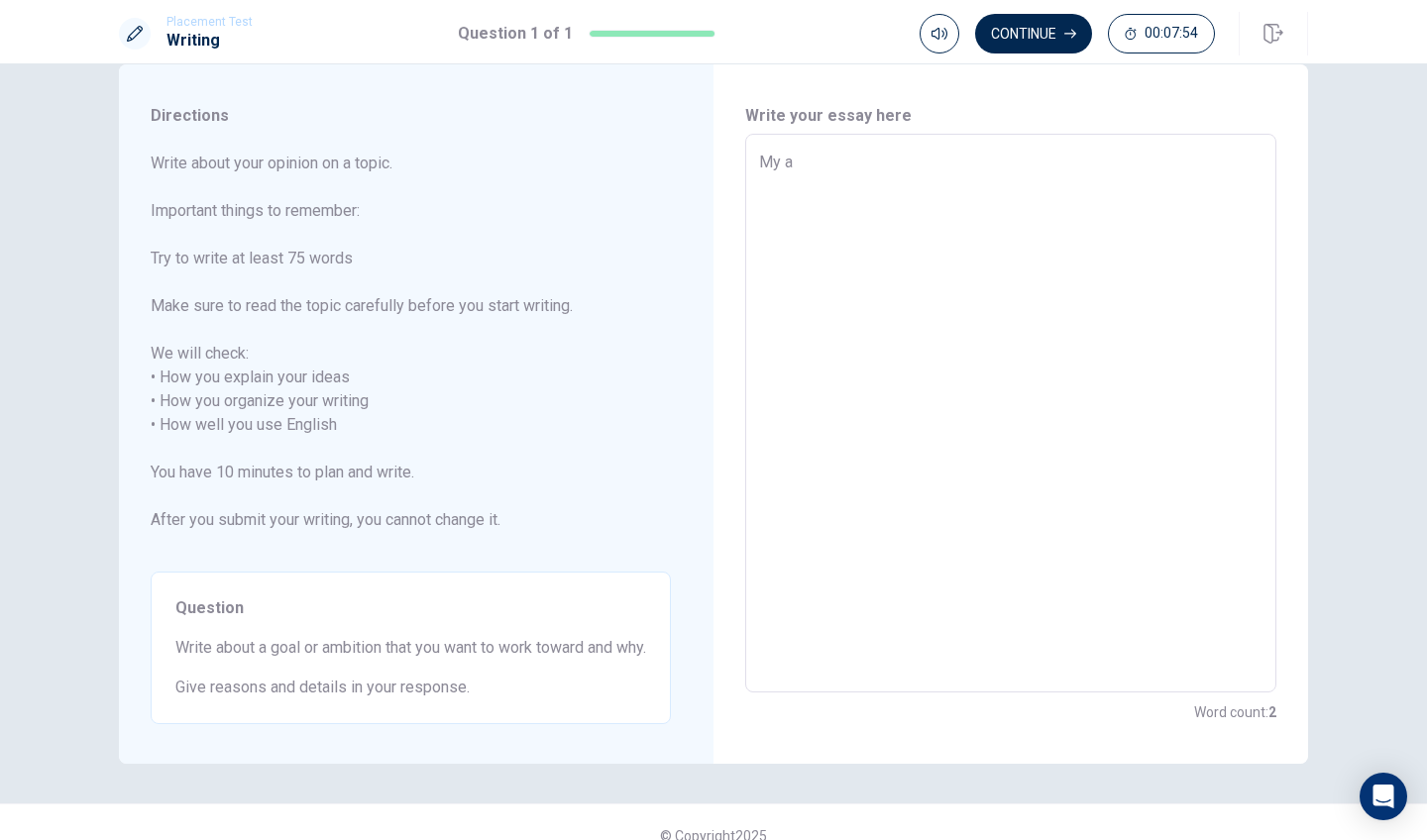type on "x" 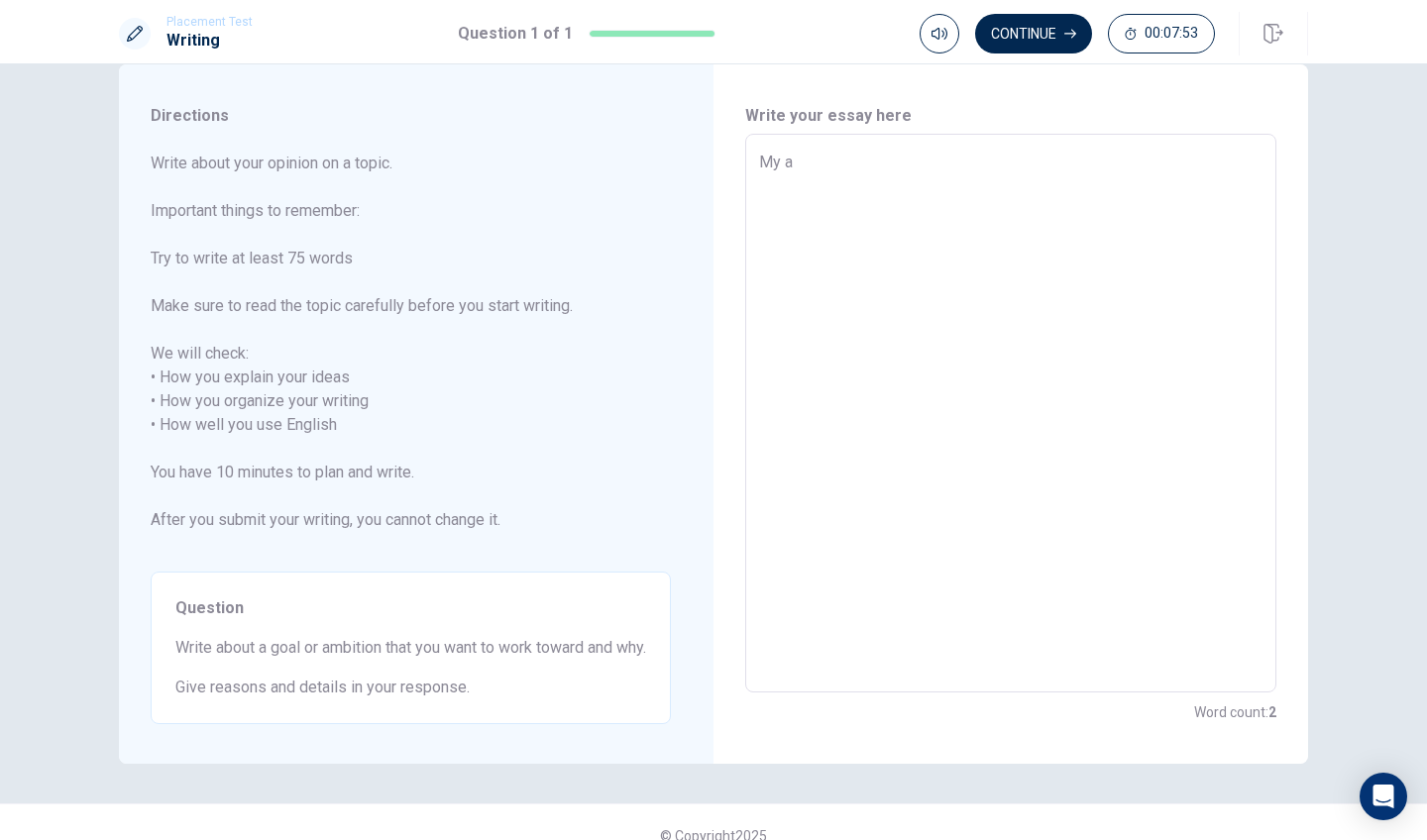 type on "My am" 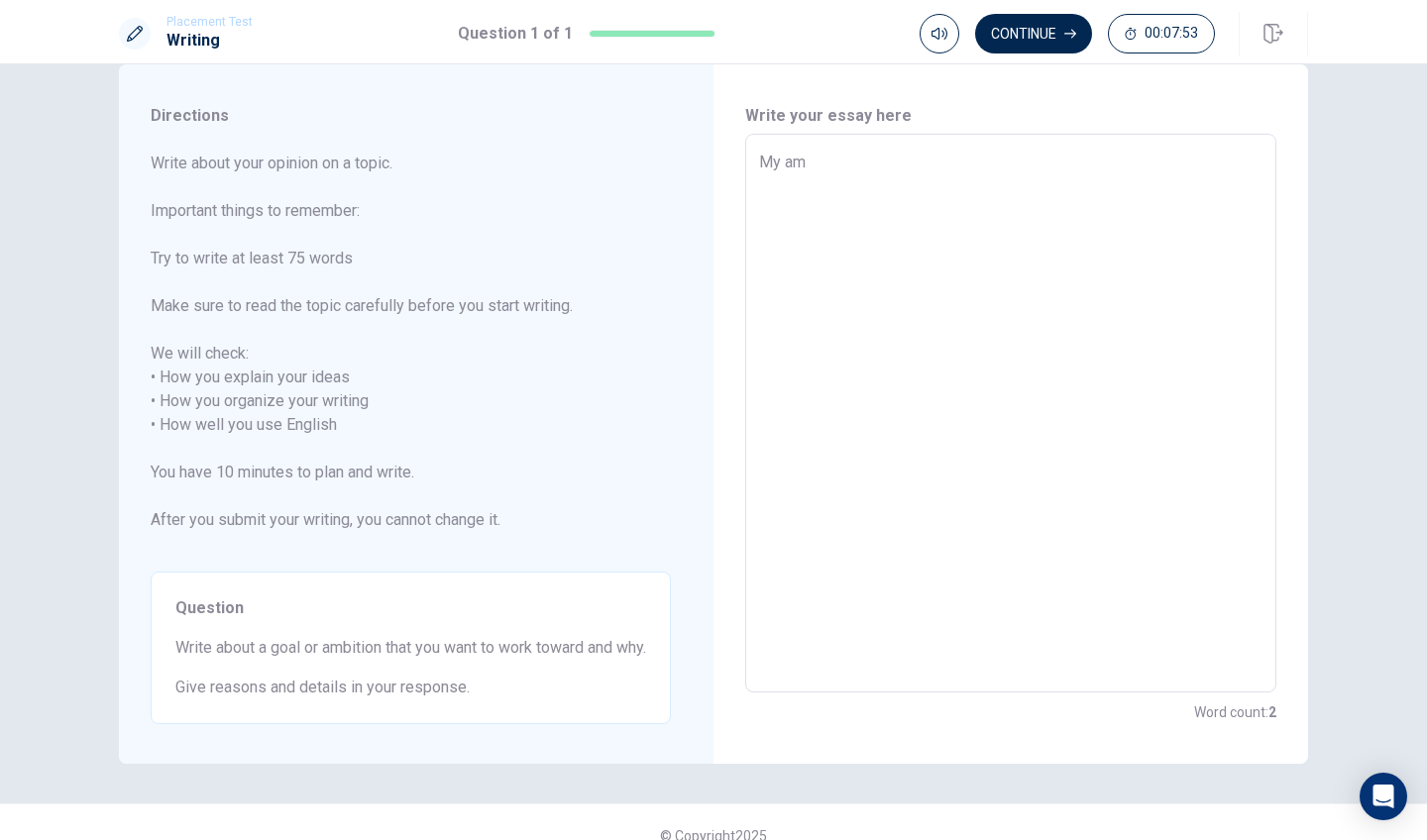 type on "x" 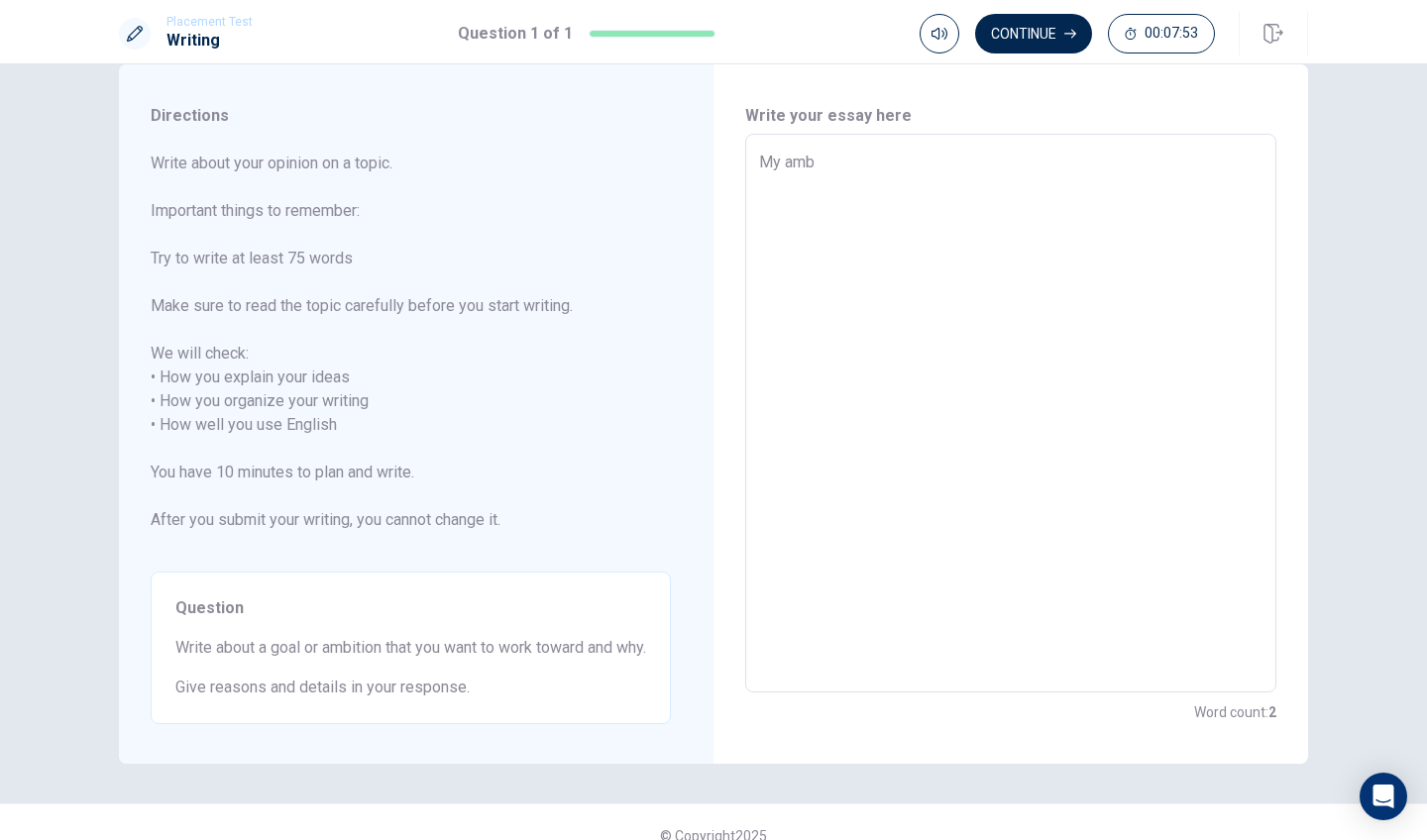 type on "x" 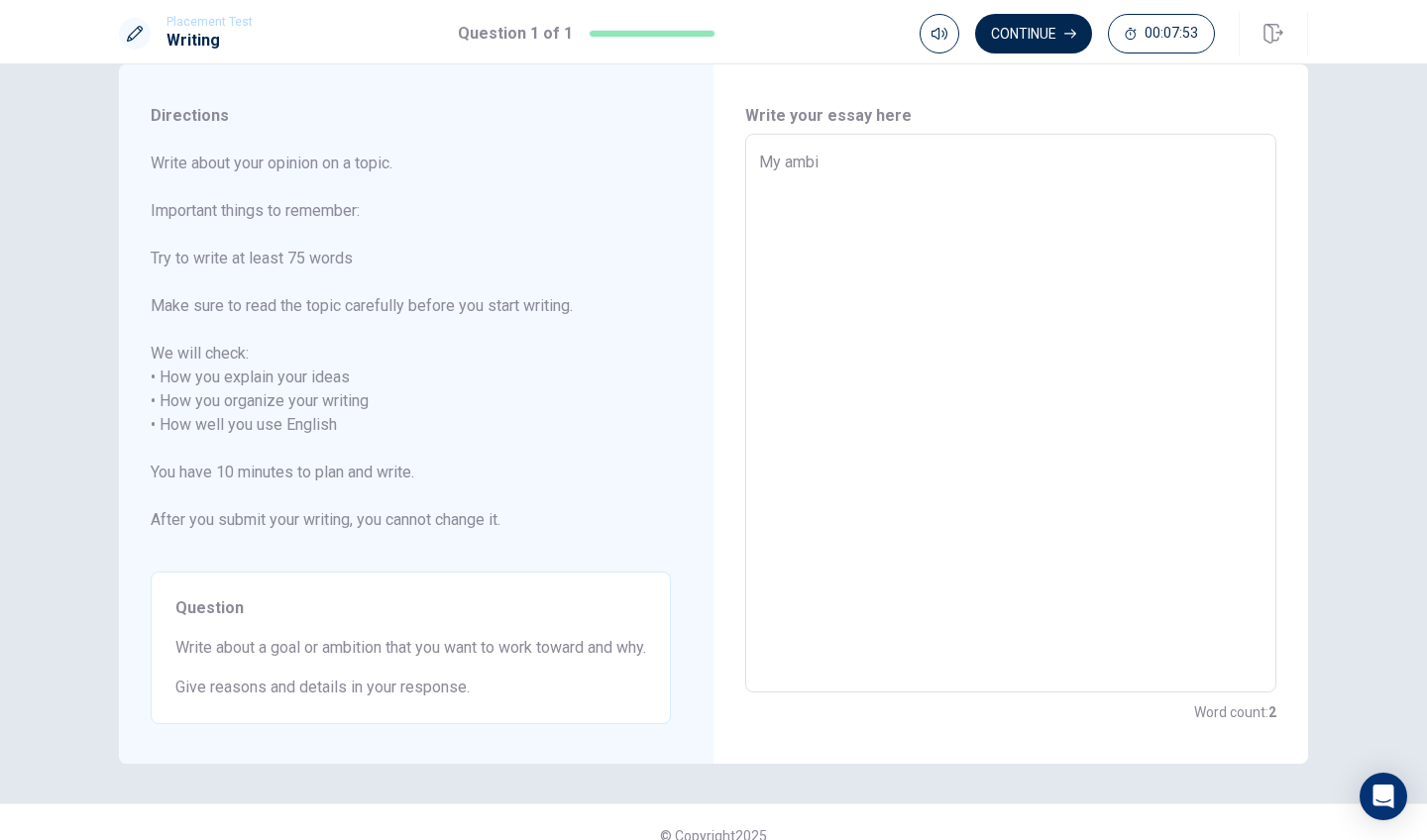 type on "x" 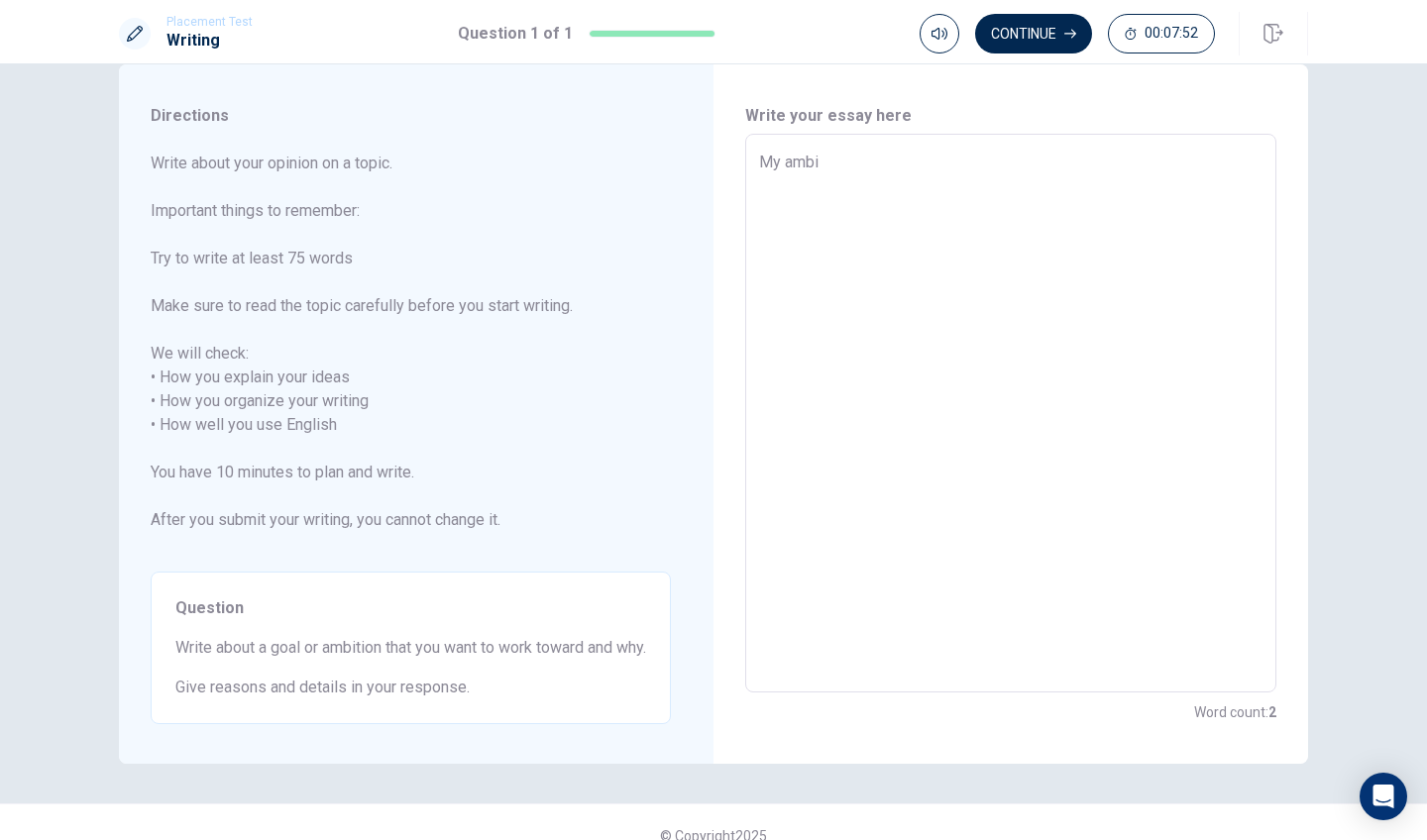 type on "My ambit" 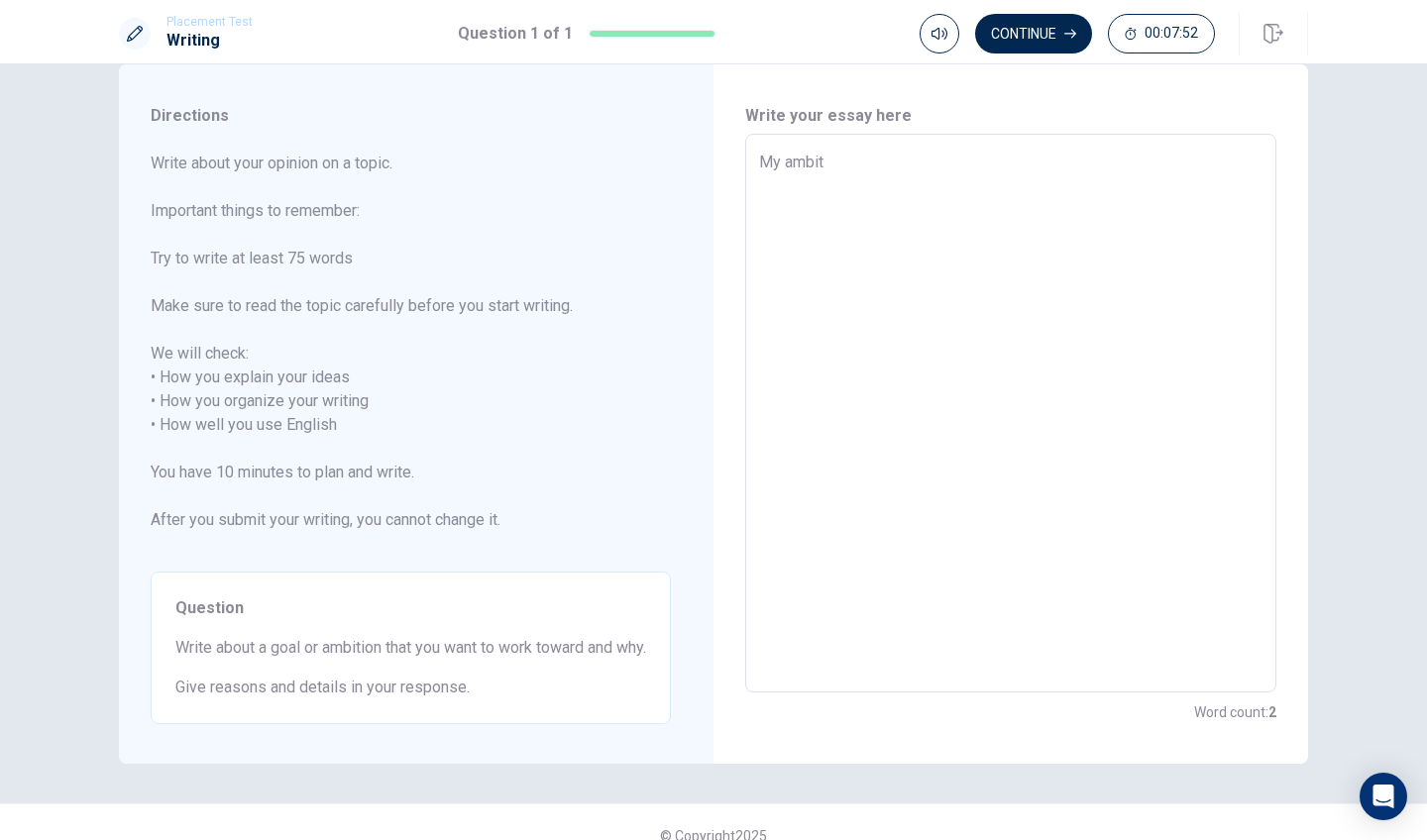 type on "x" 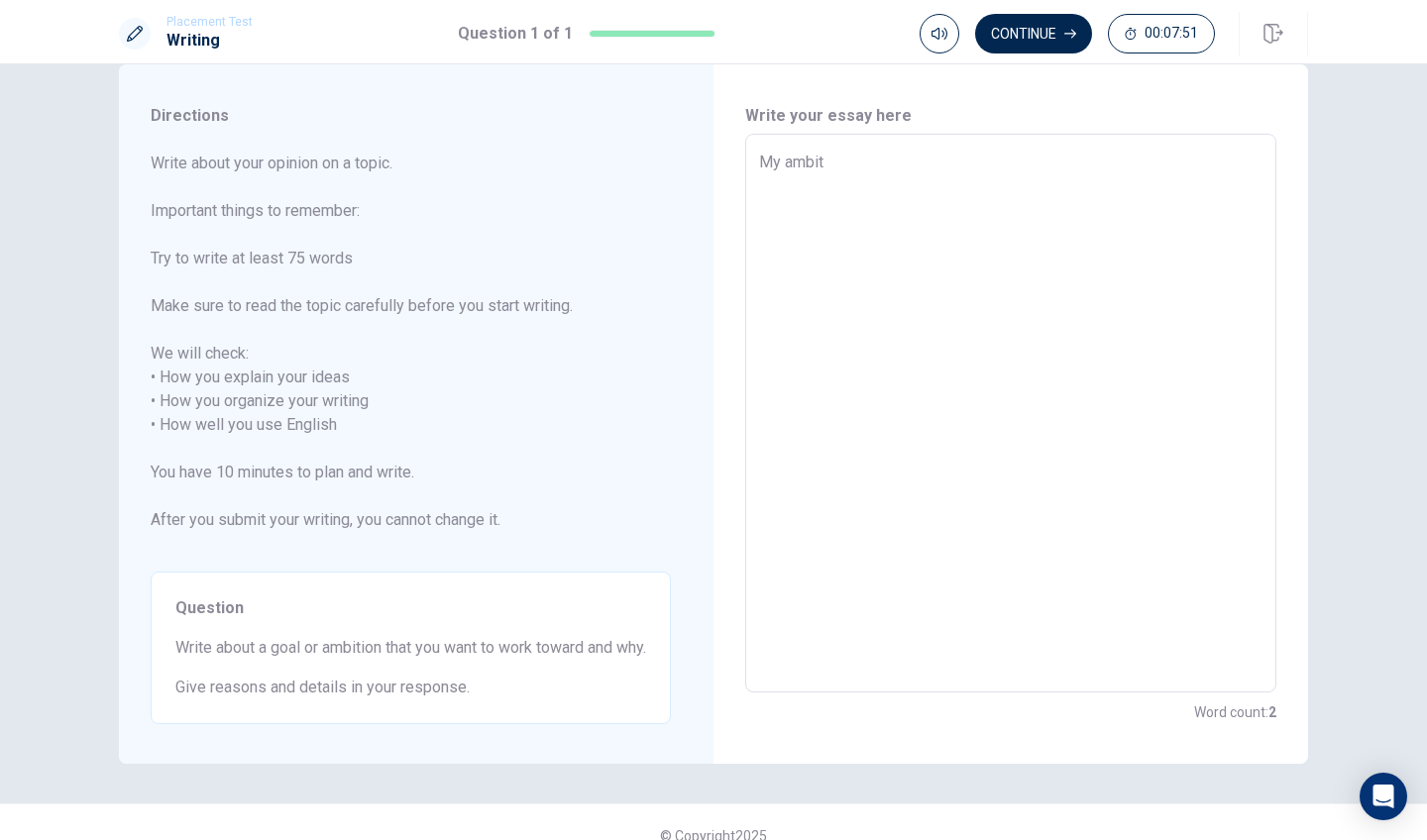 type on "My ambiti" 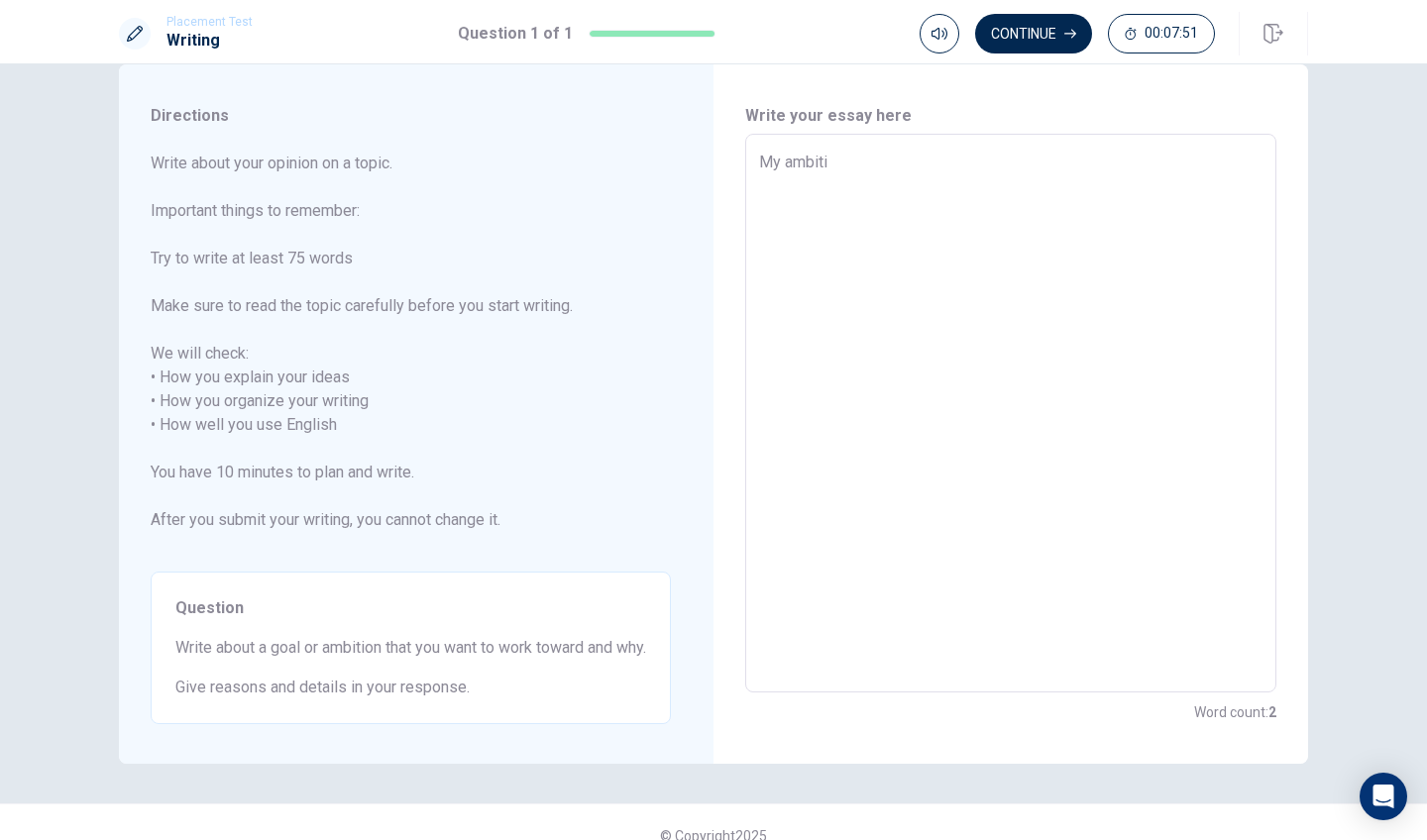 type on "x" 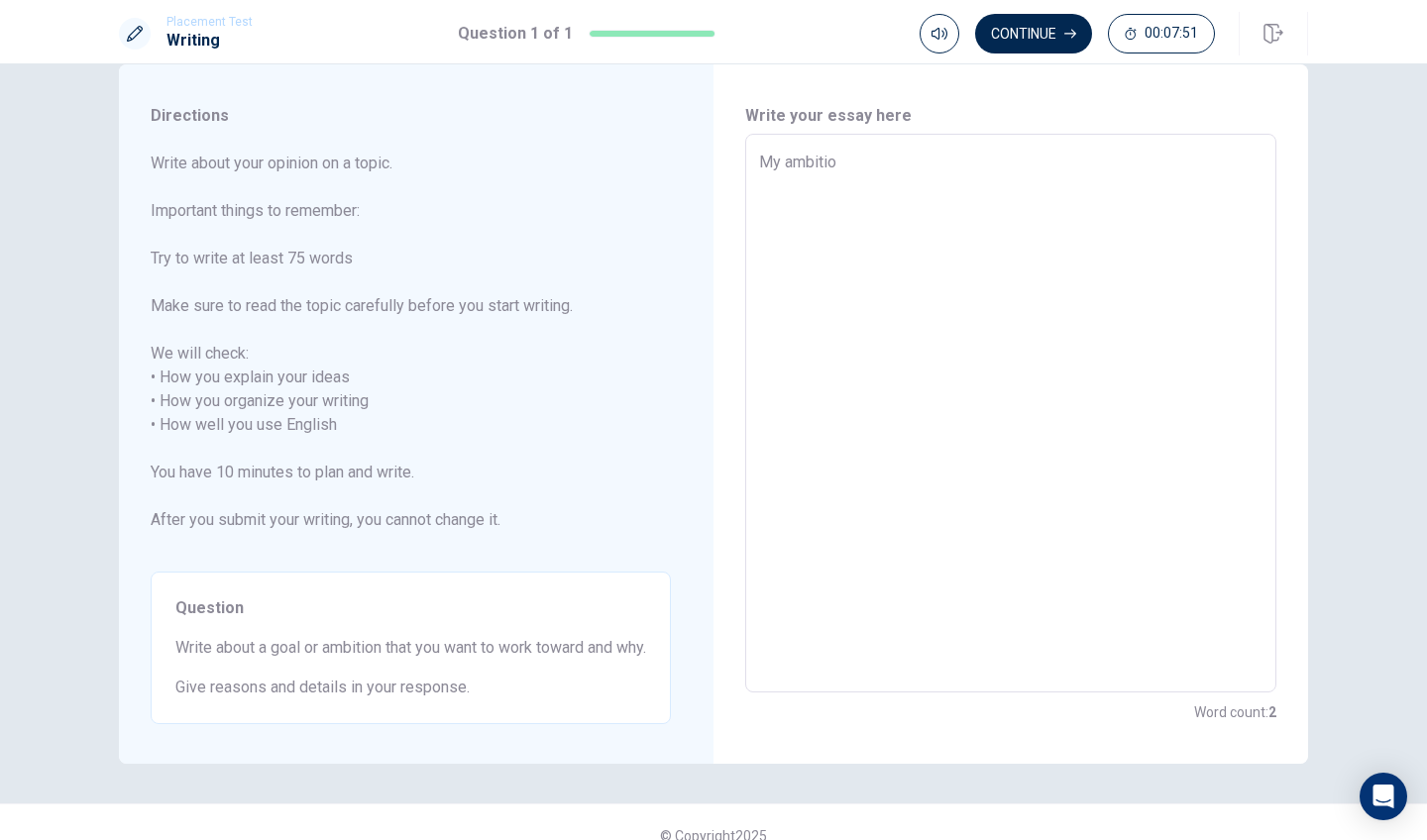 type on "x" 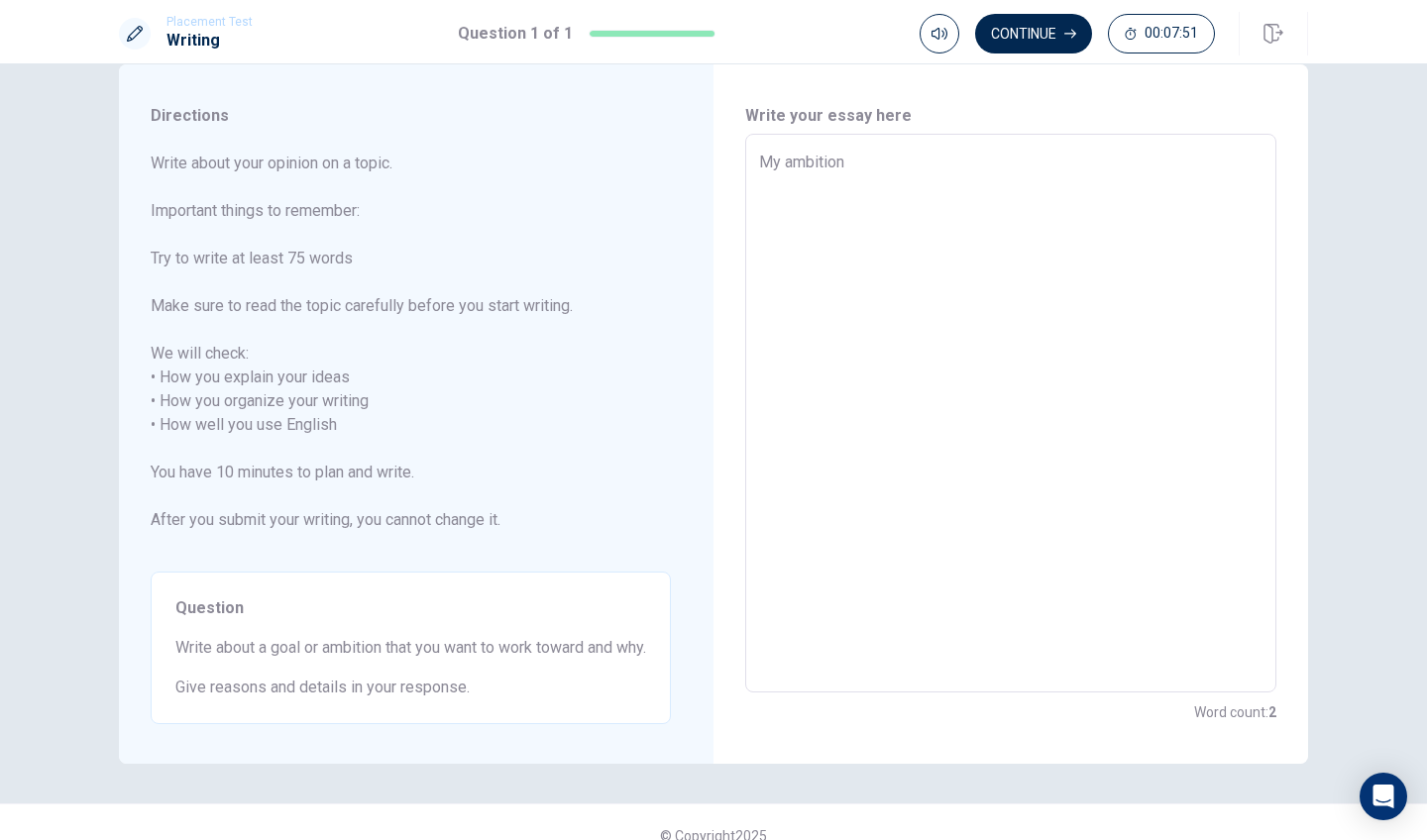 type on "x" 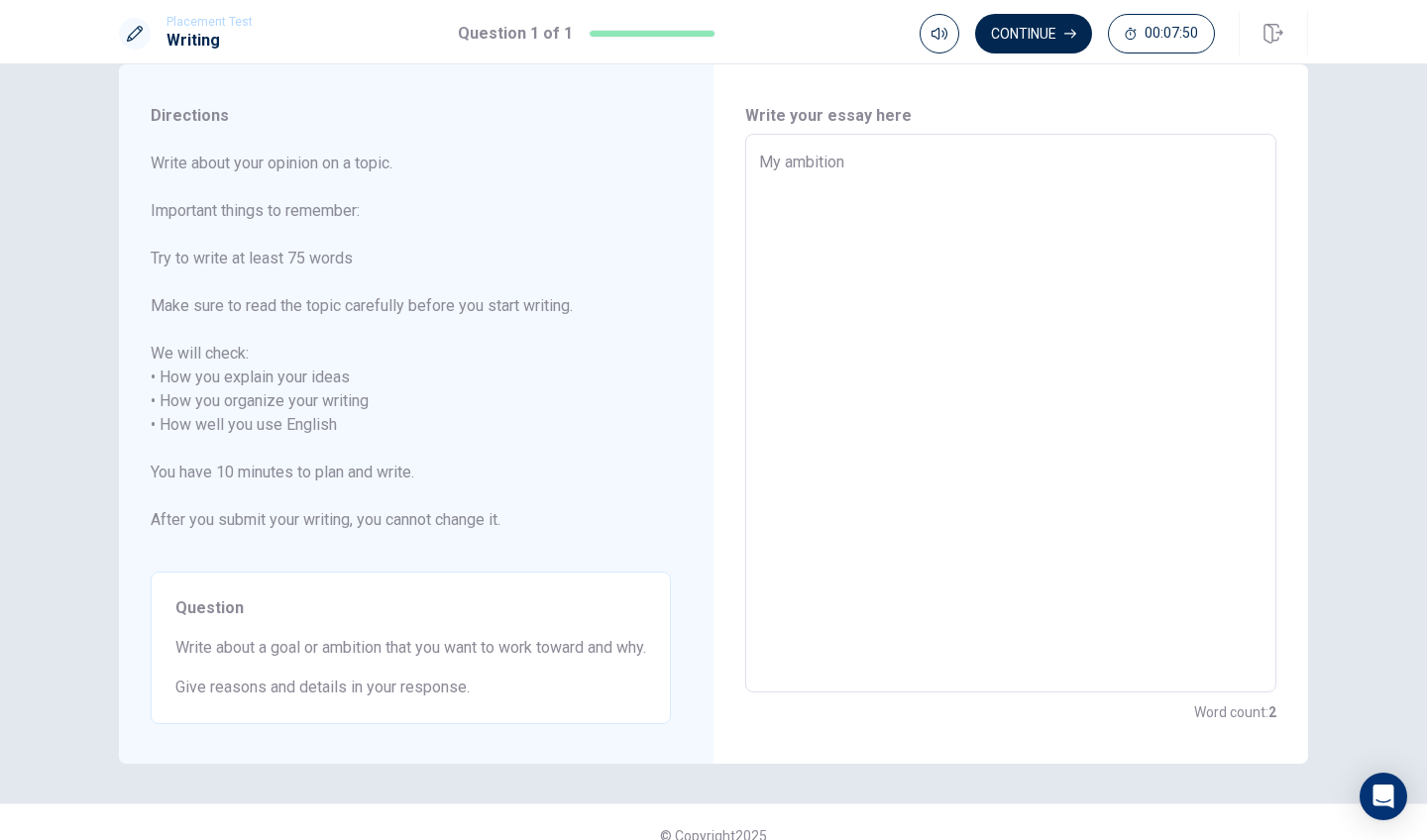 type on "My ambition i" 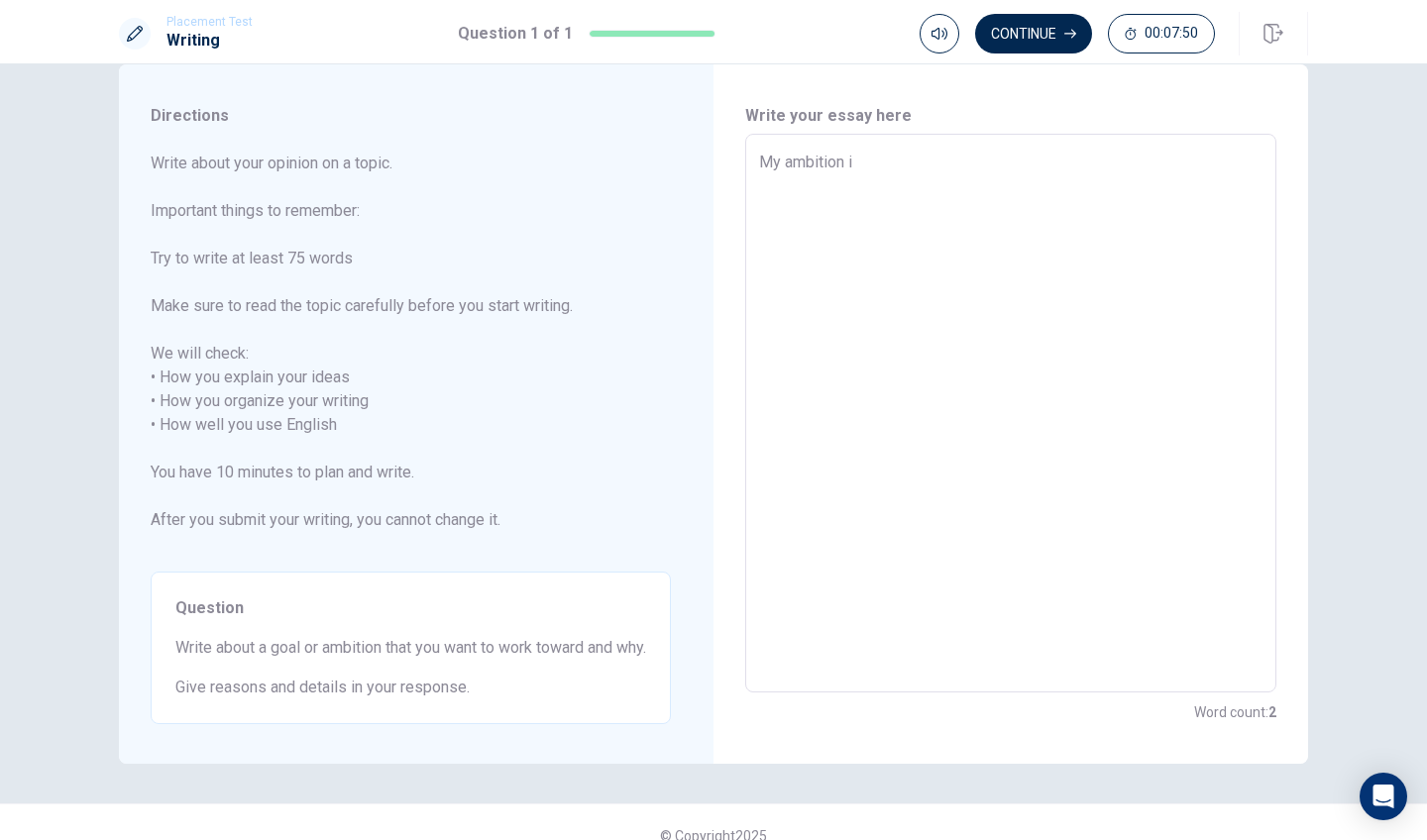 type on "x" 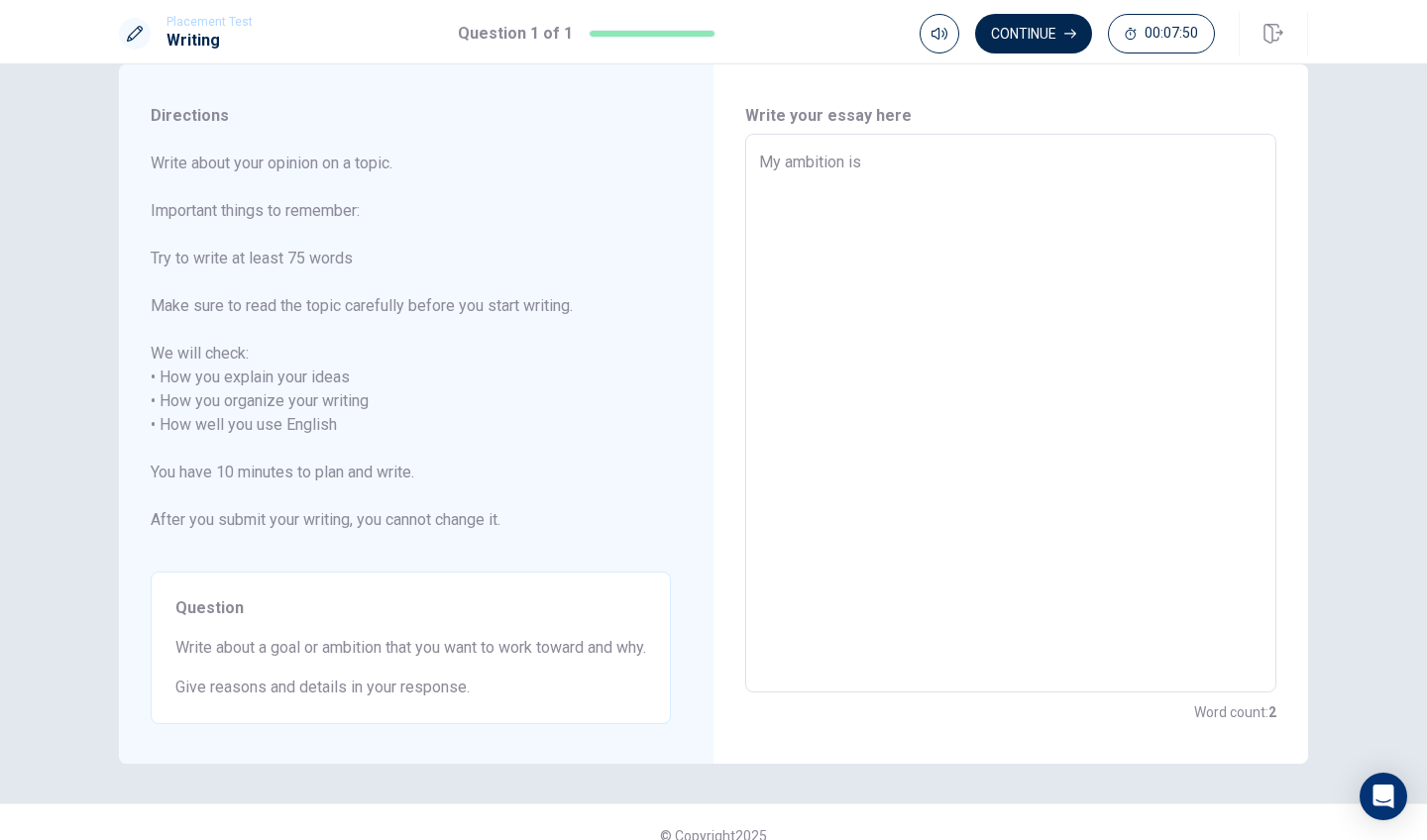 type on "x" 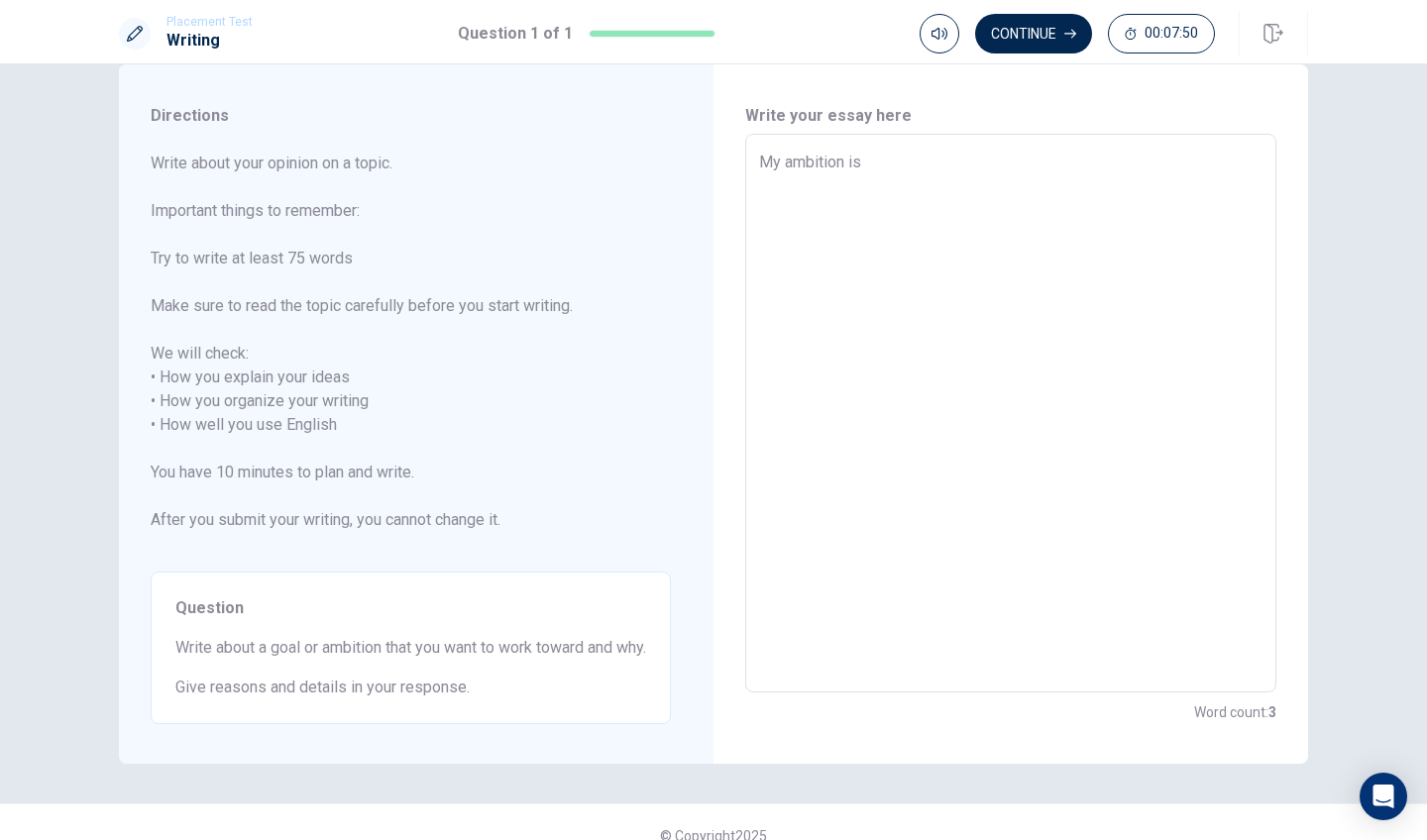 type on "My ambition is" 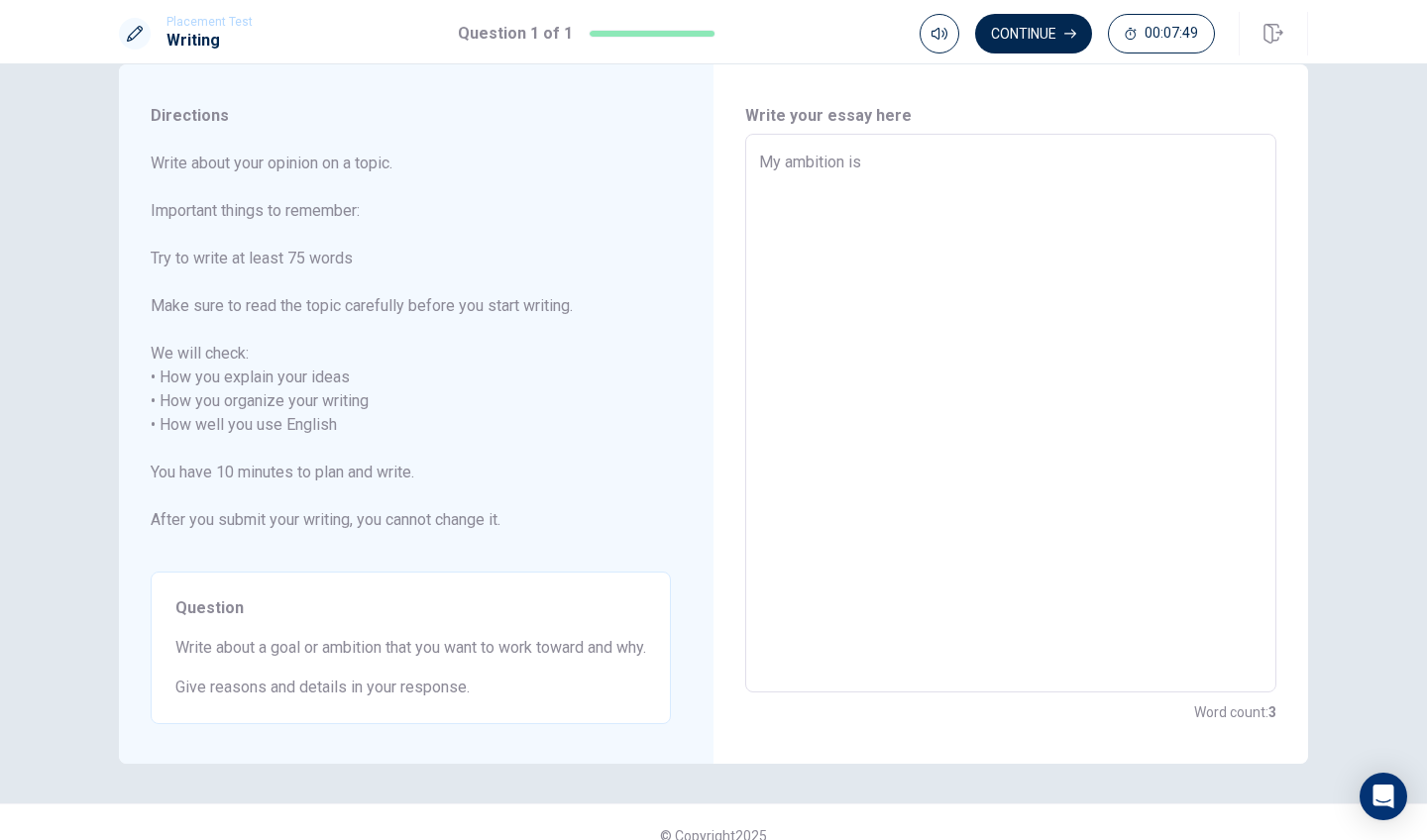 type on "My ambition is t" 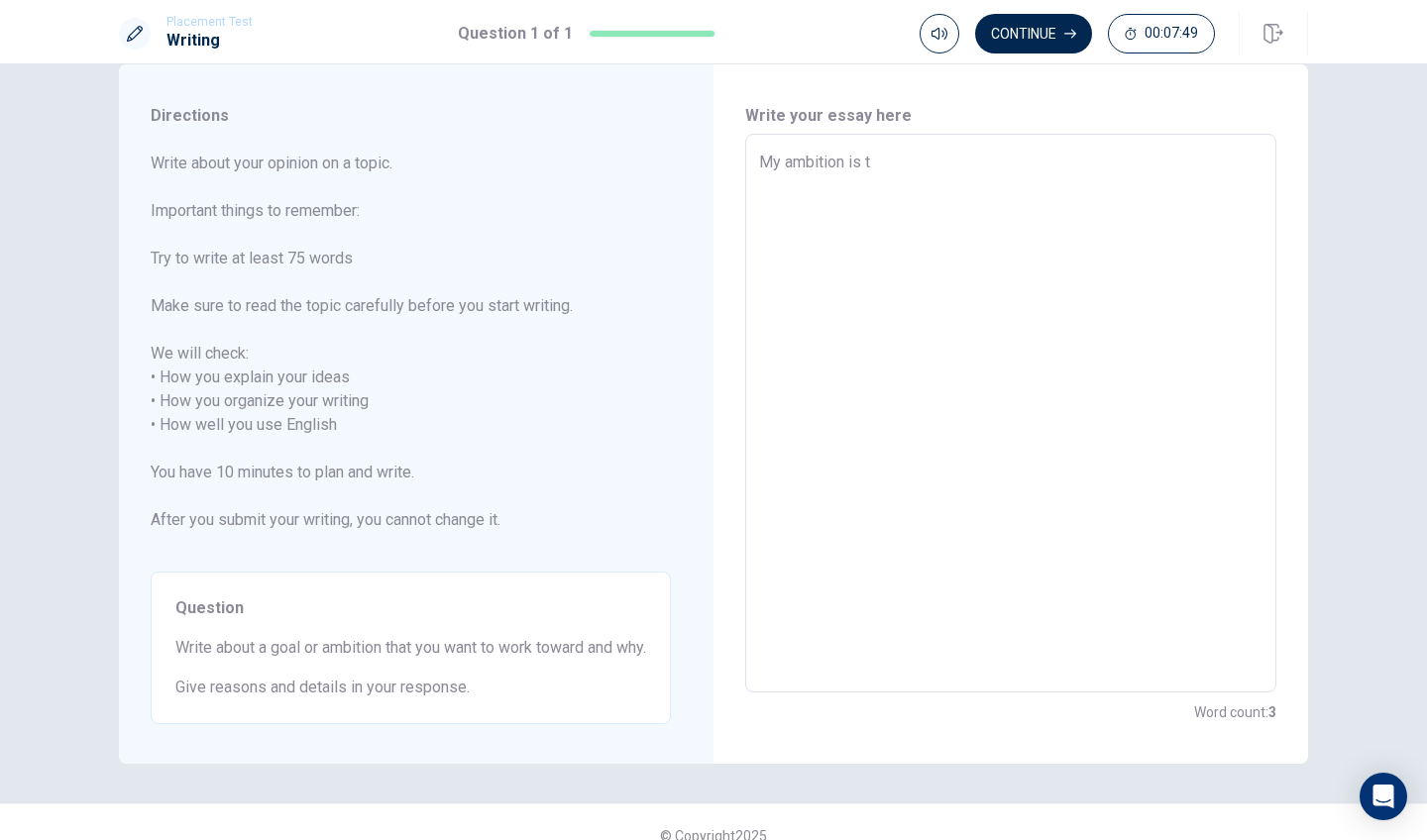 type on "x" 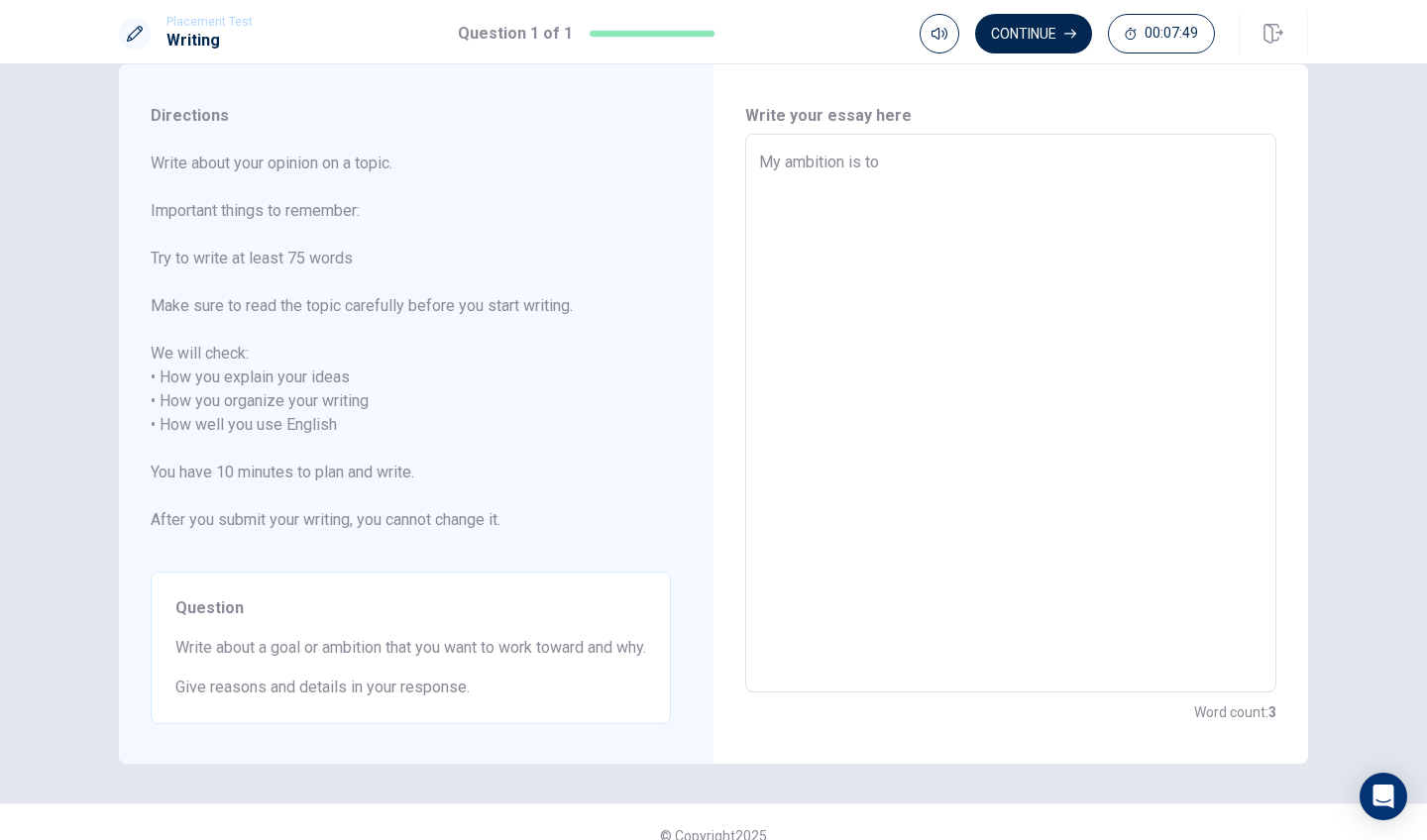 type on "x" 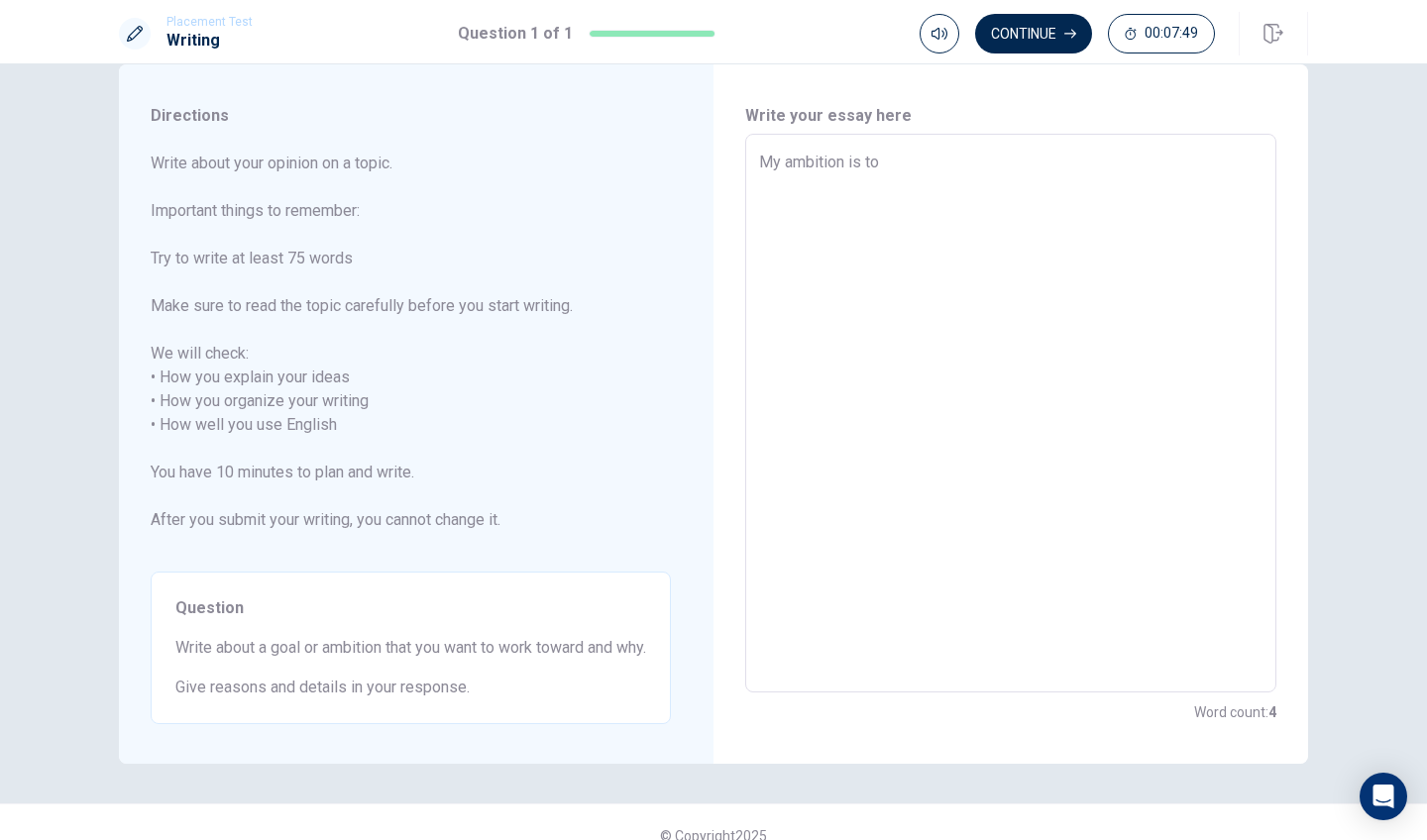 type on "My ambition is to" 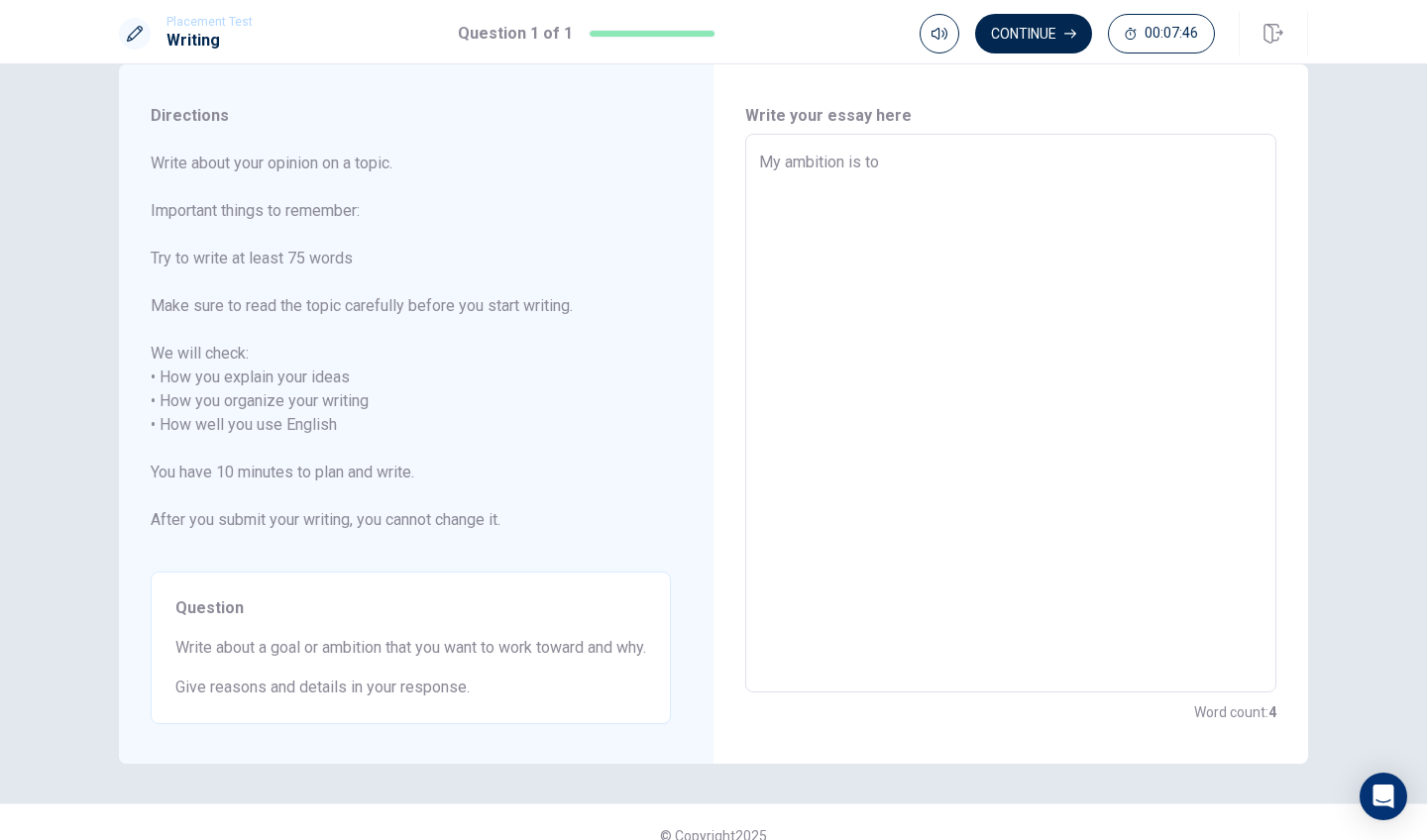 type on "x" 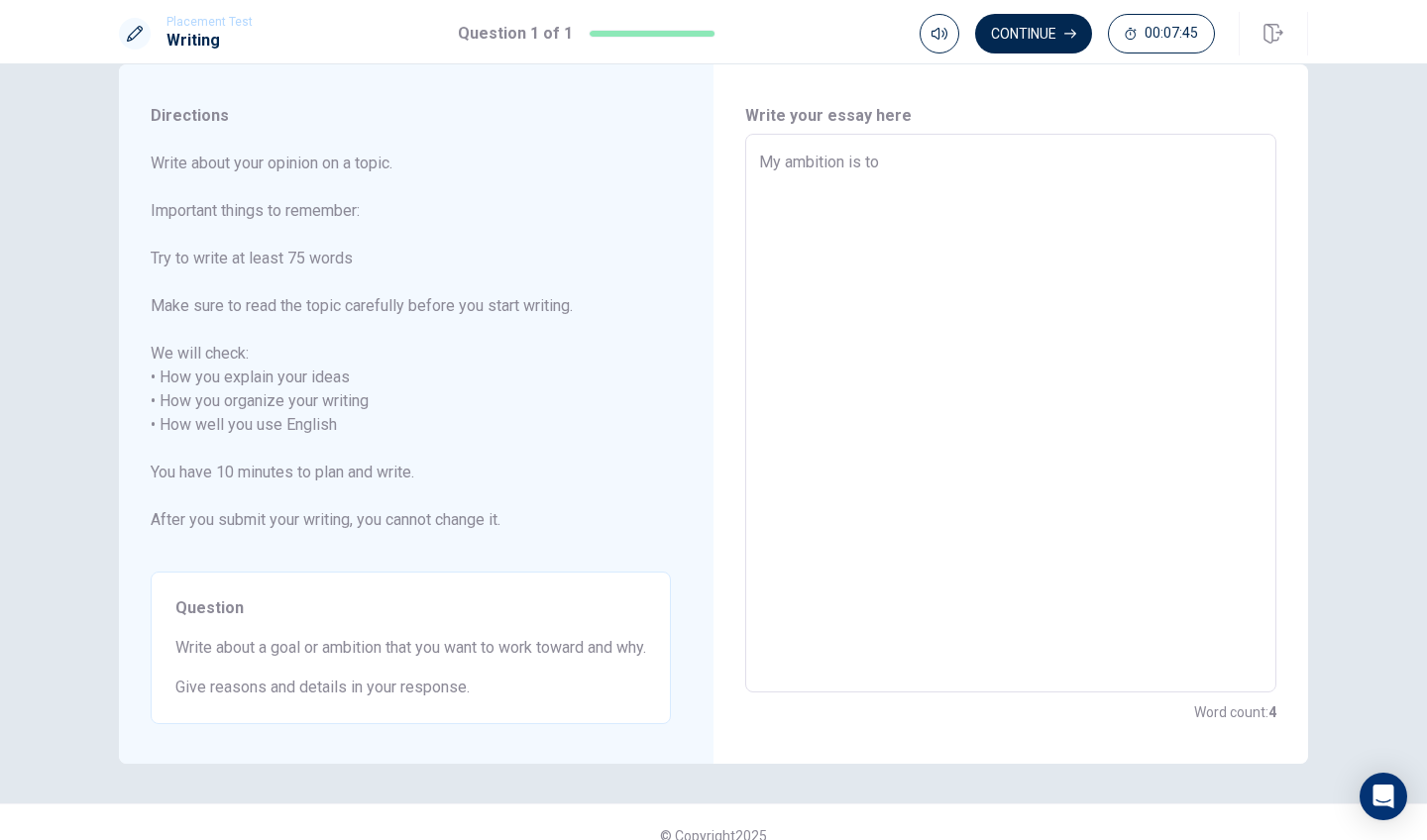 type on "My ambition is to t" 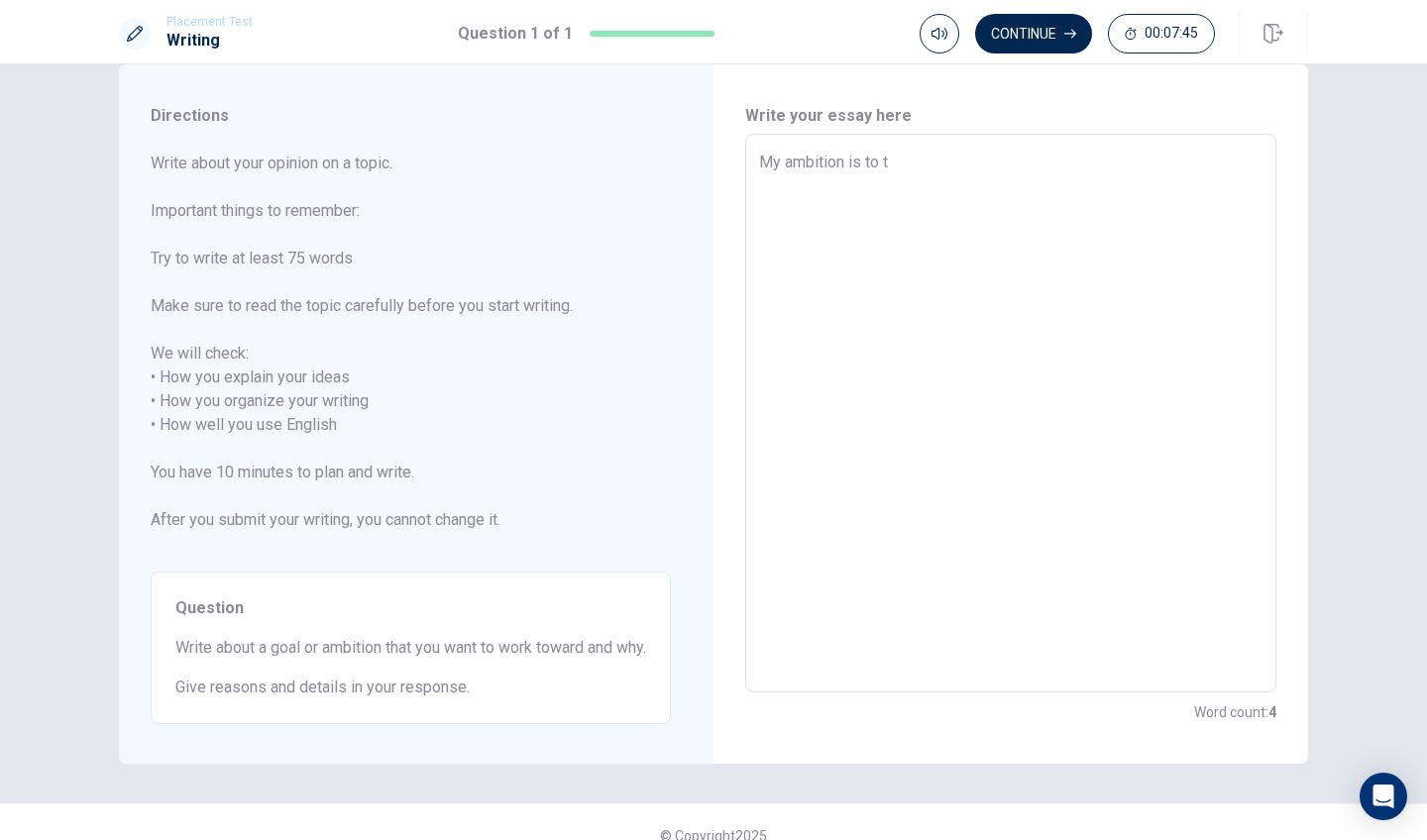 type on "x" 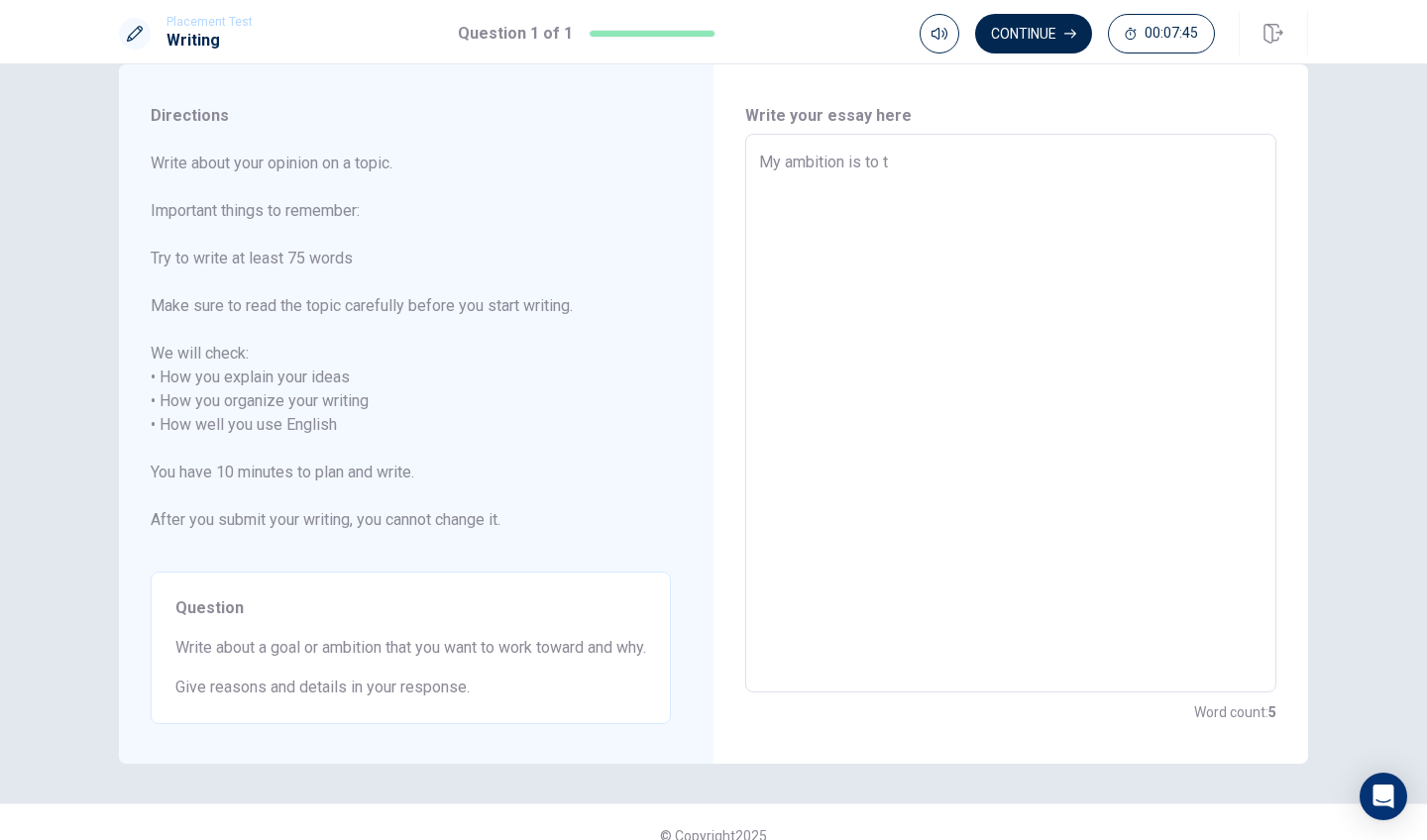 type on "My ambition is to tr" 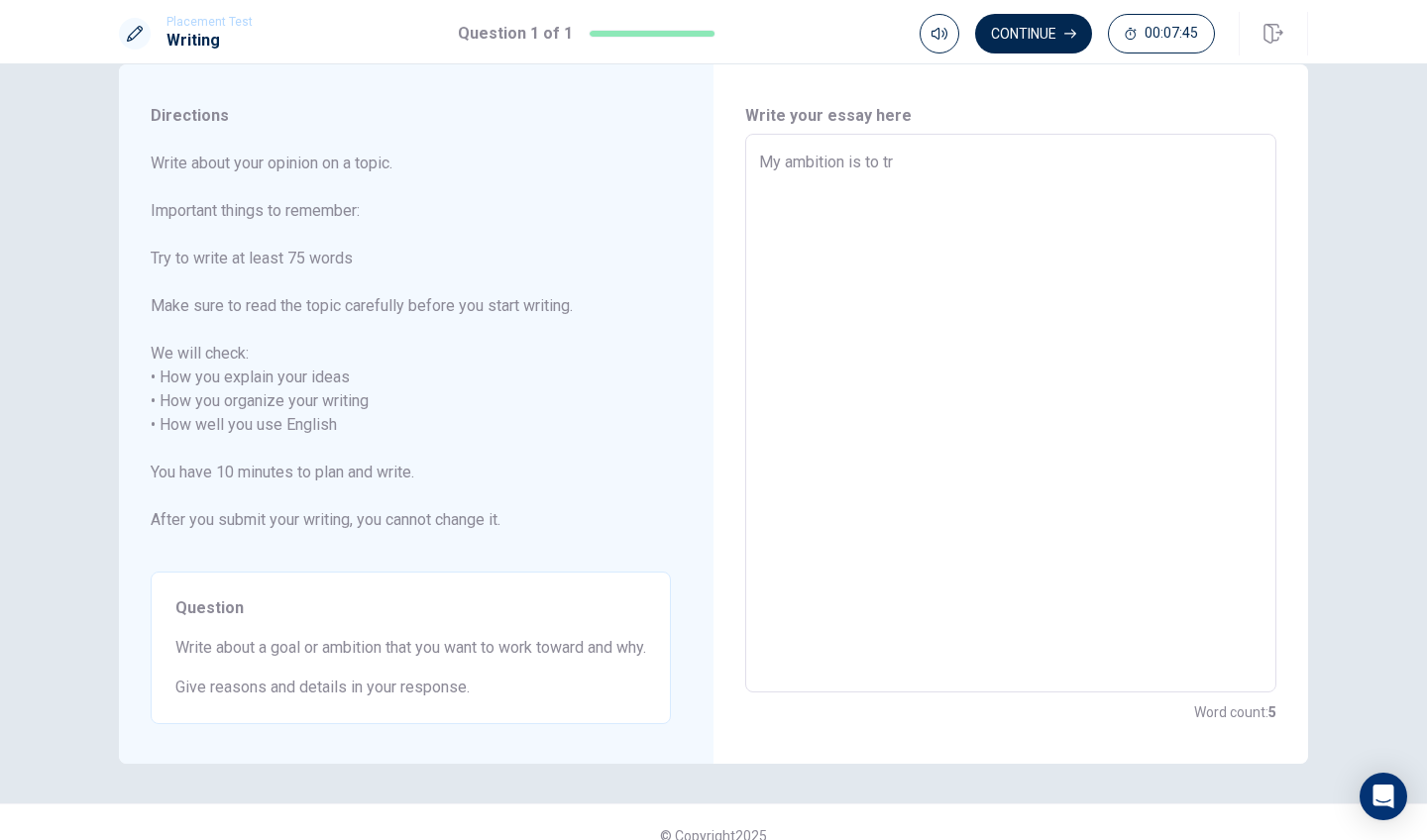 type on "x" 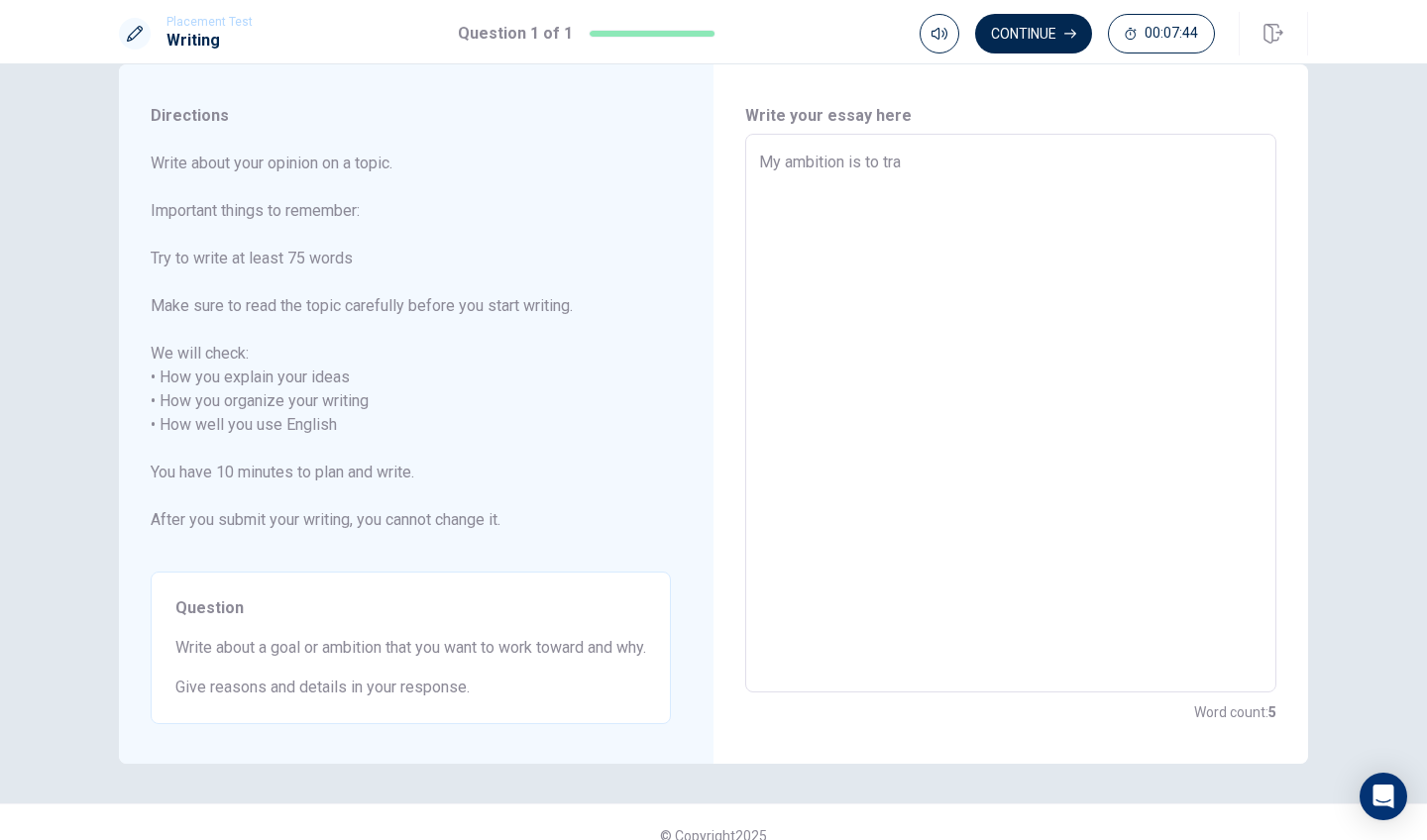 type on "x" 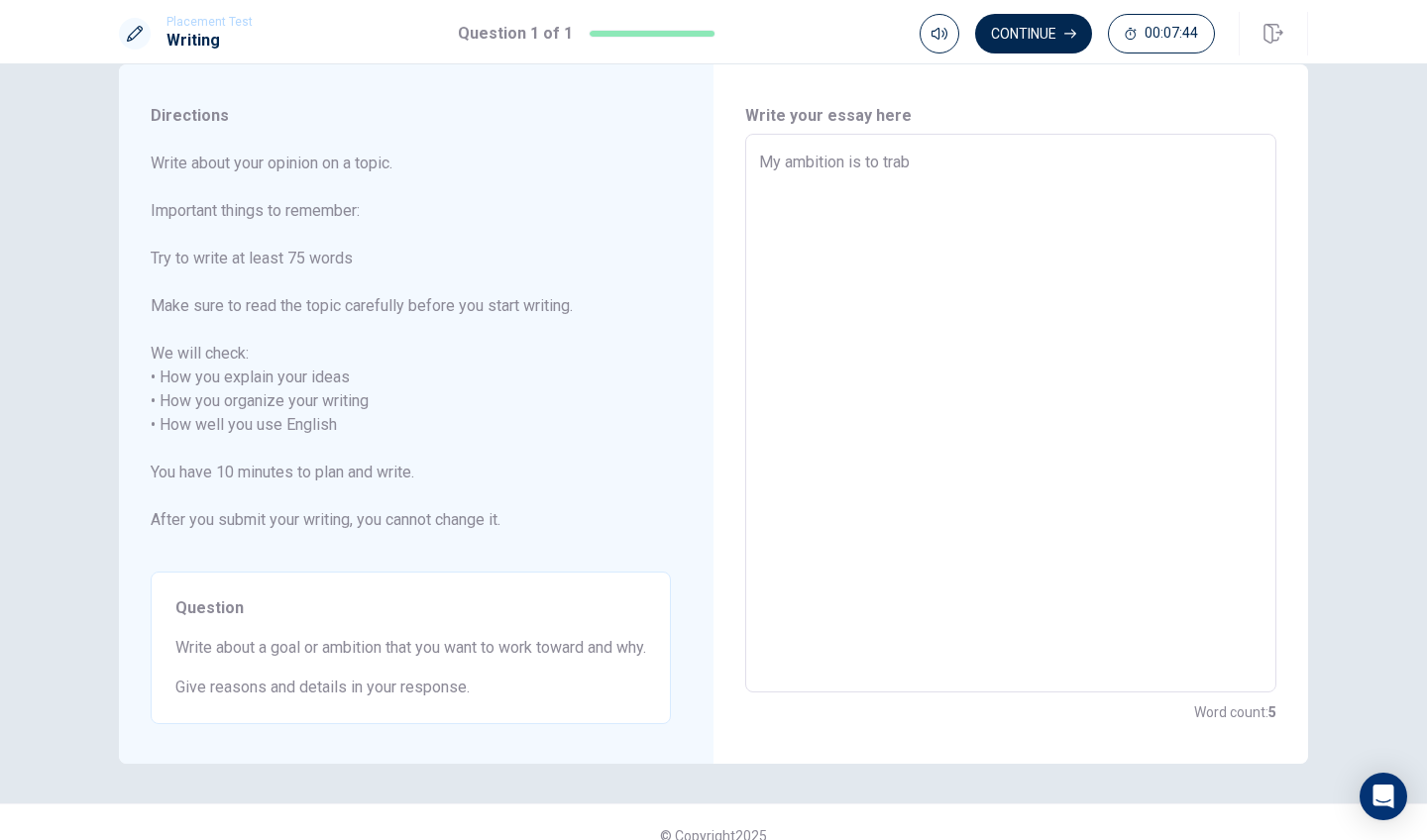type on "x" 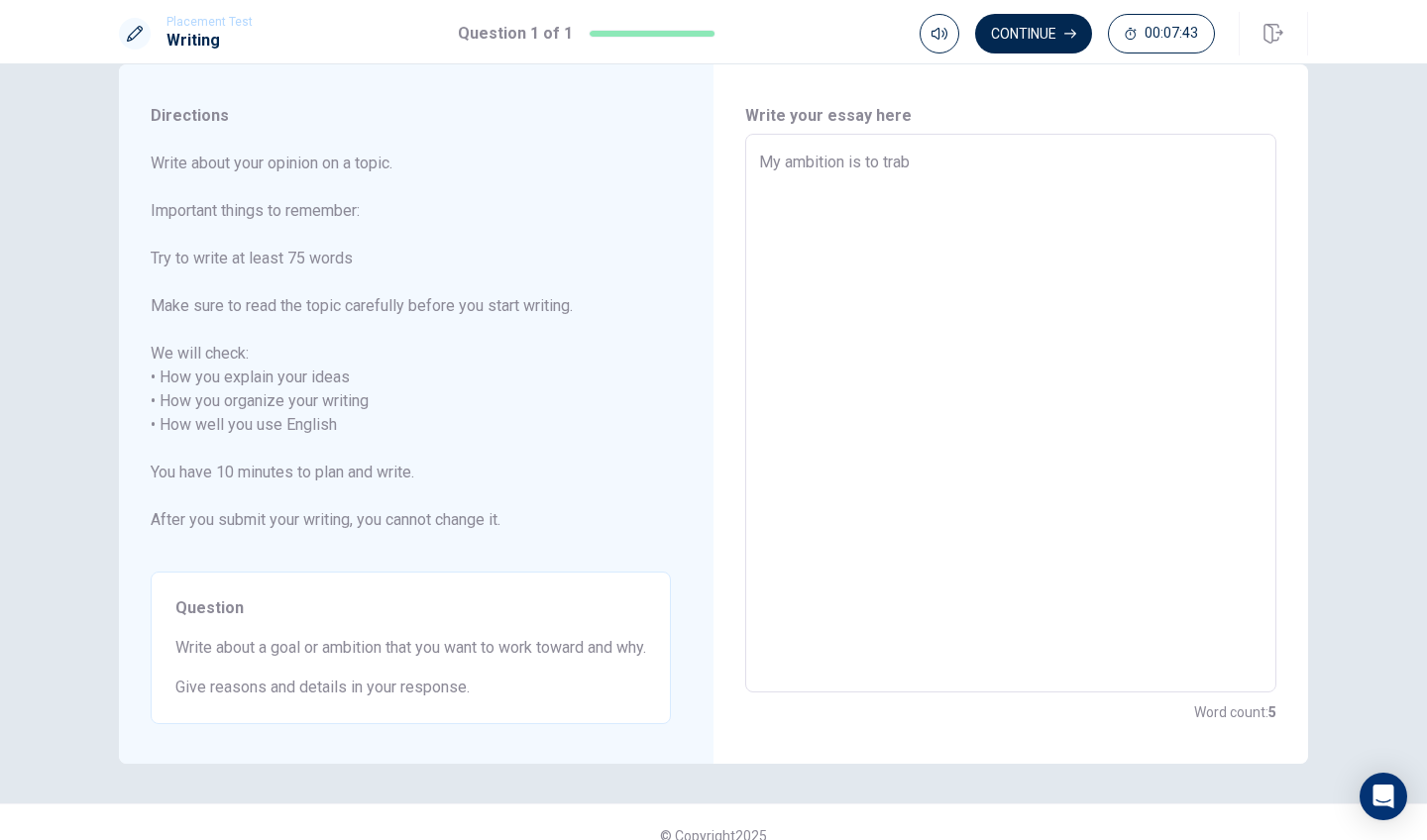 type on "My ambition is to tra" 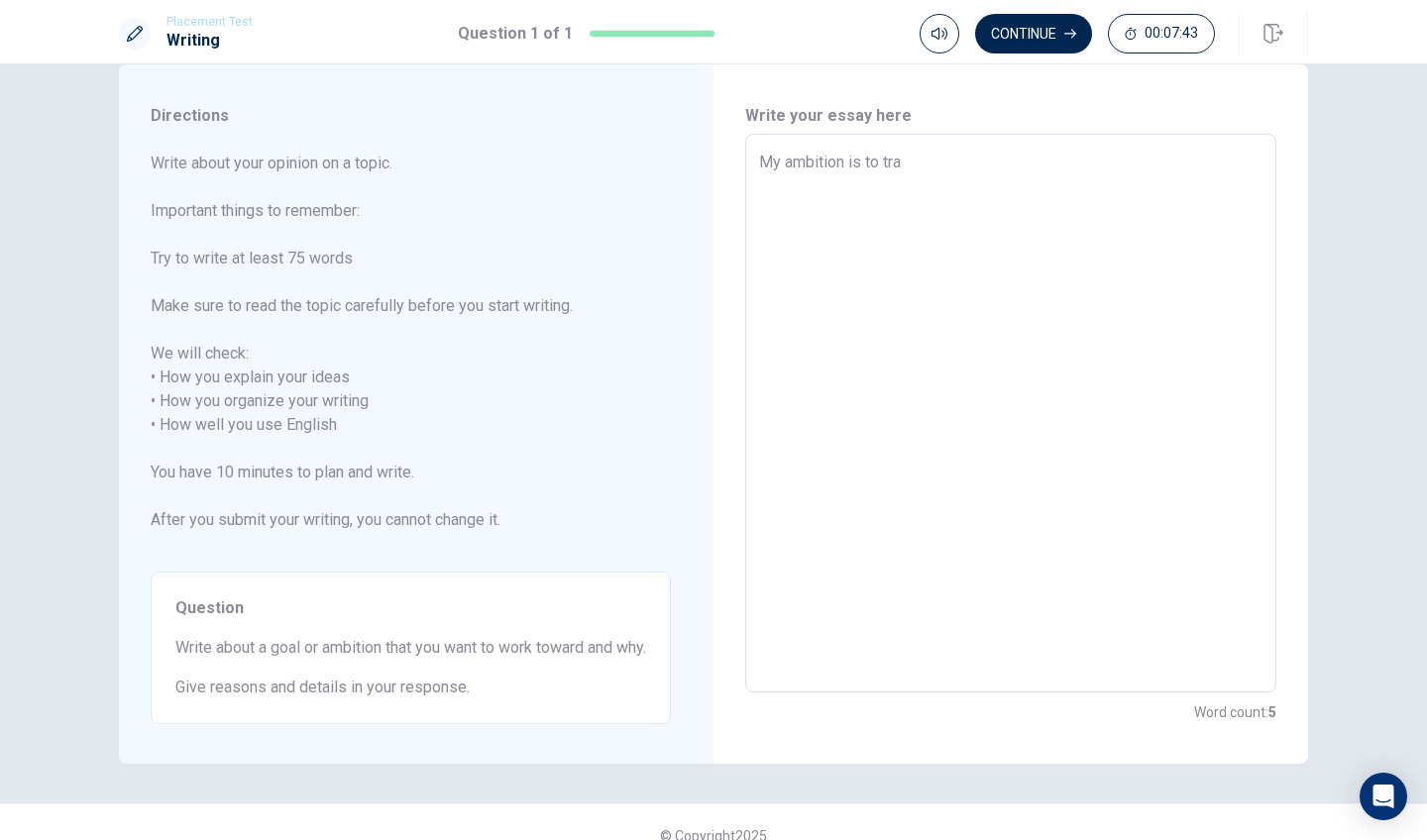 type on "x" 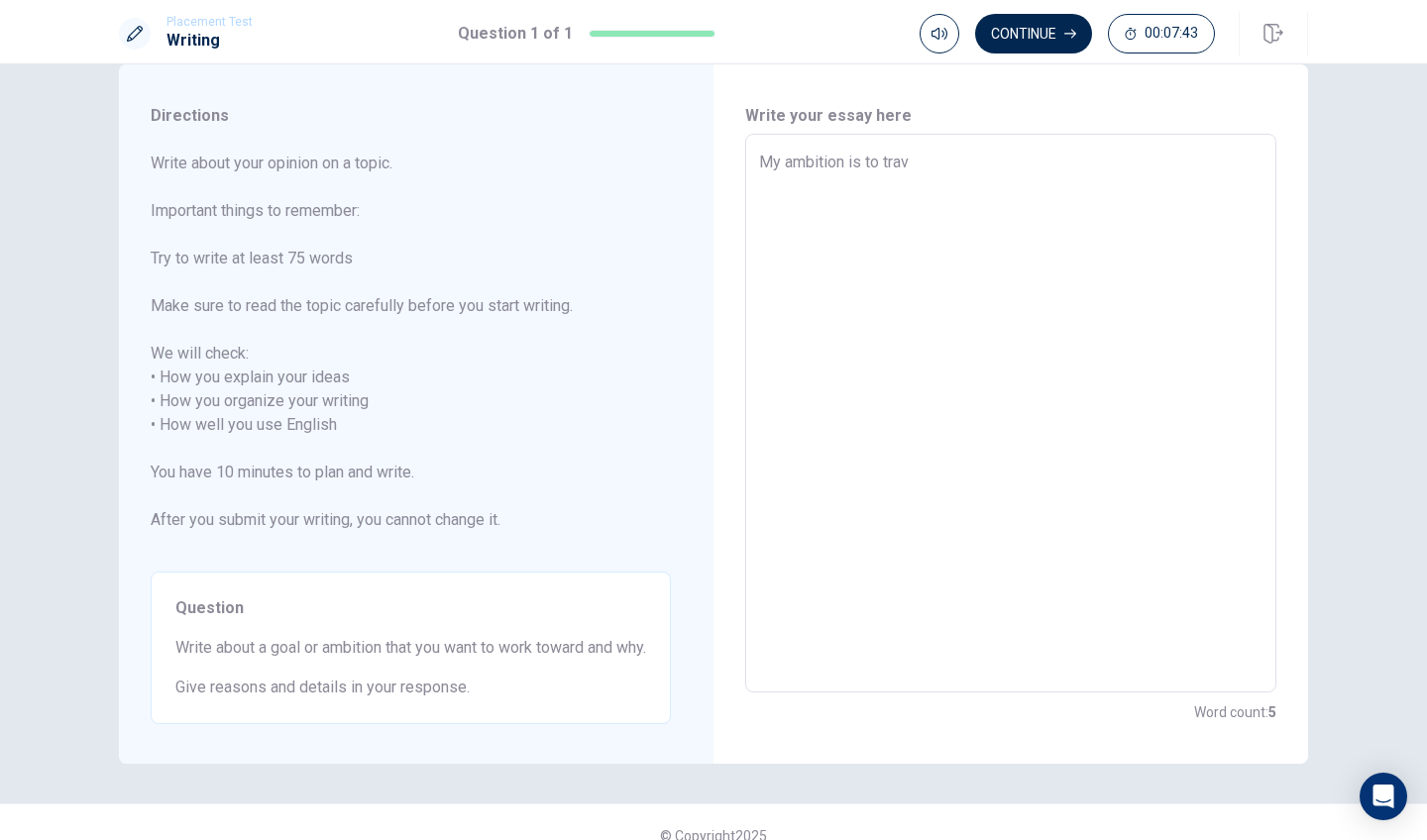 type on "x" 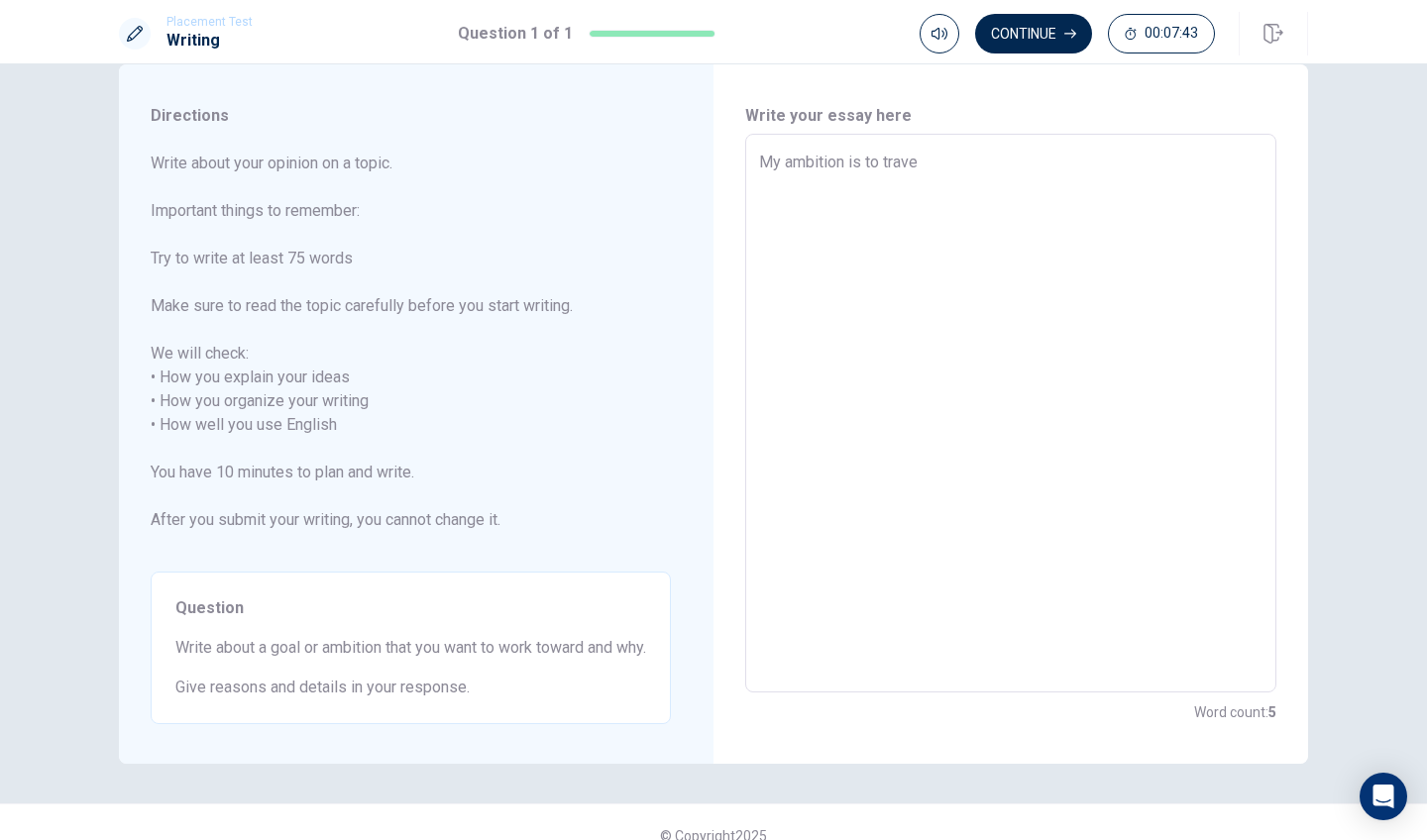 type on "x" 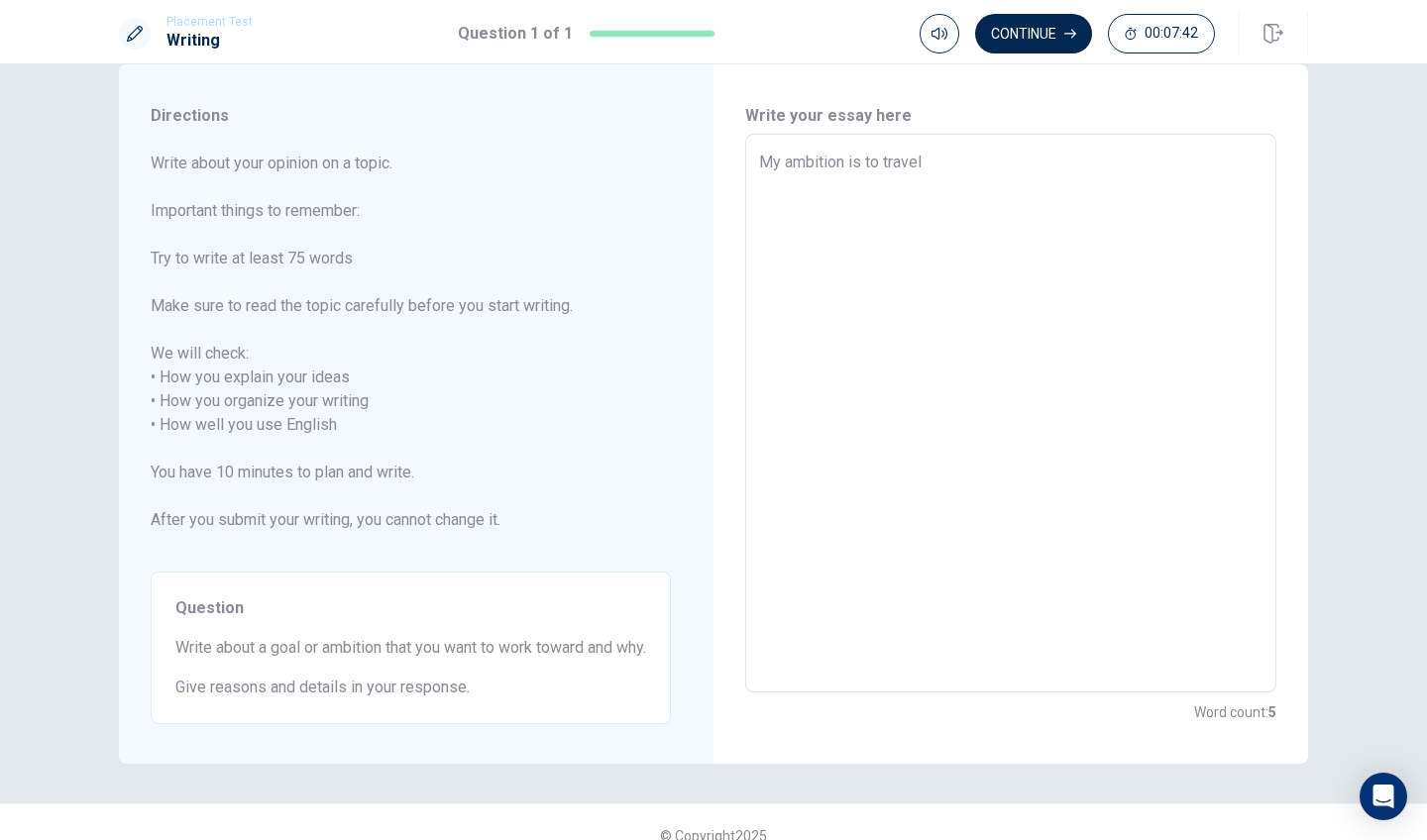 type on "x" 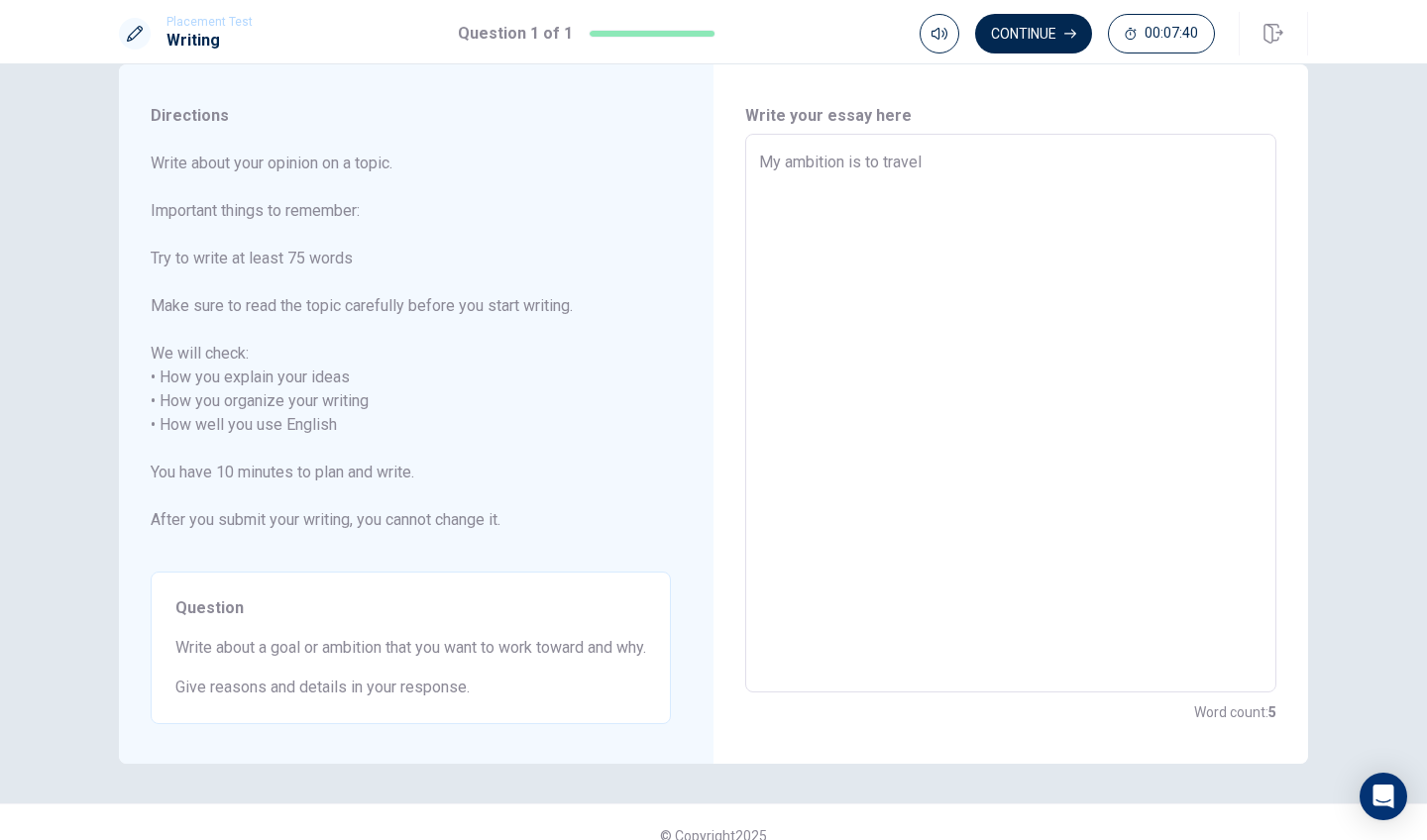 type on "x" 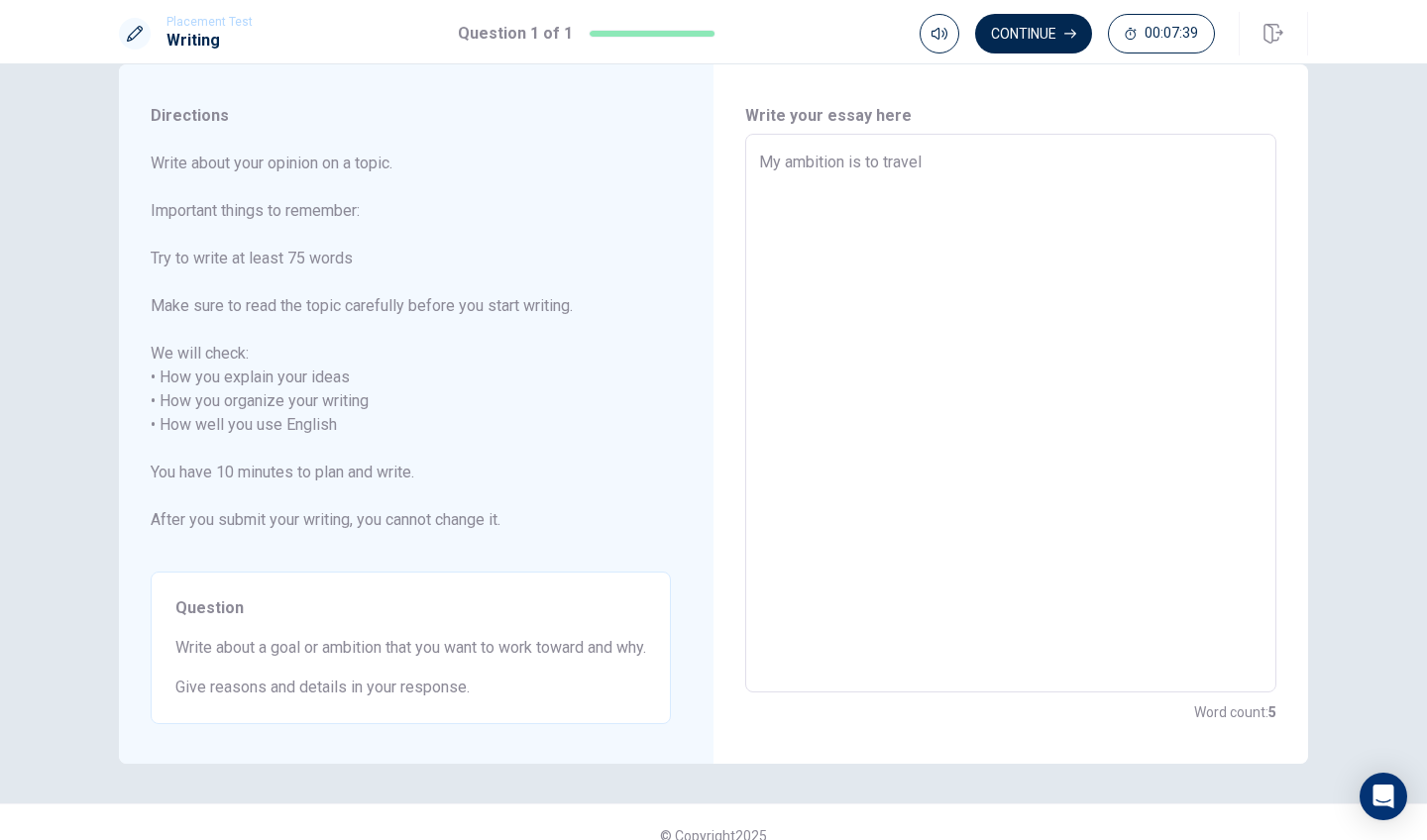 type on "My ambition is to travel a" 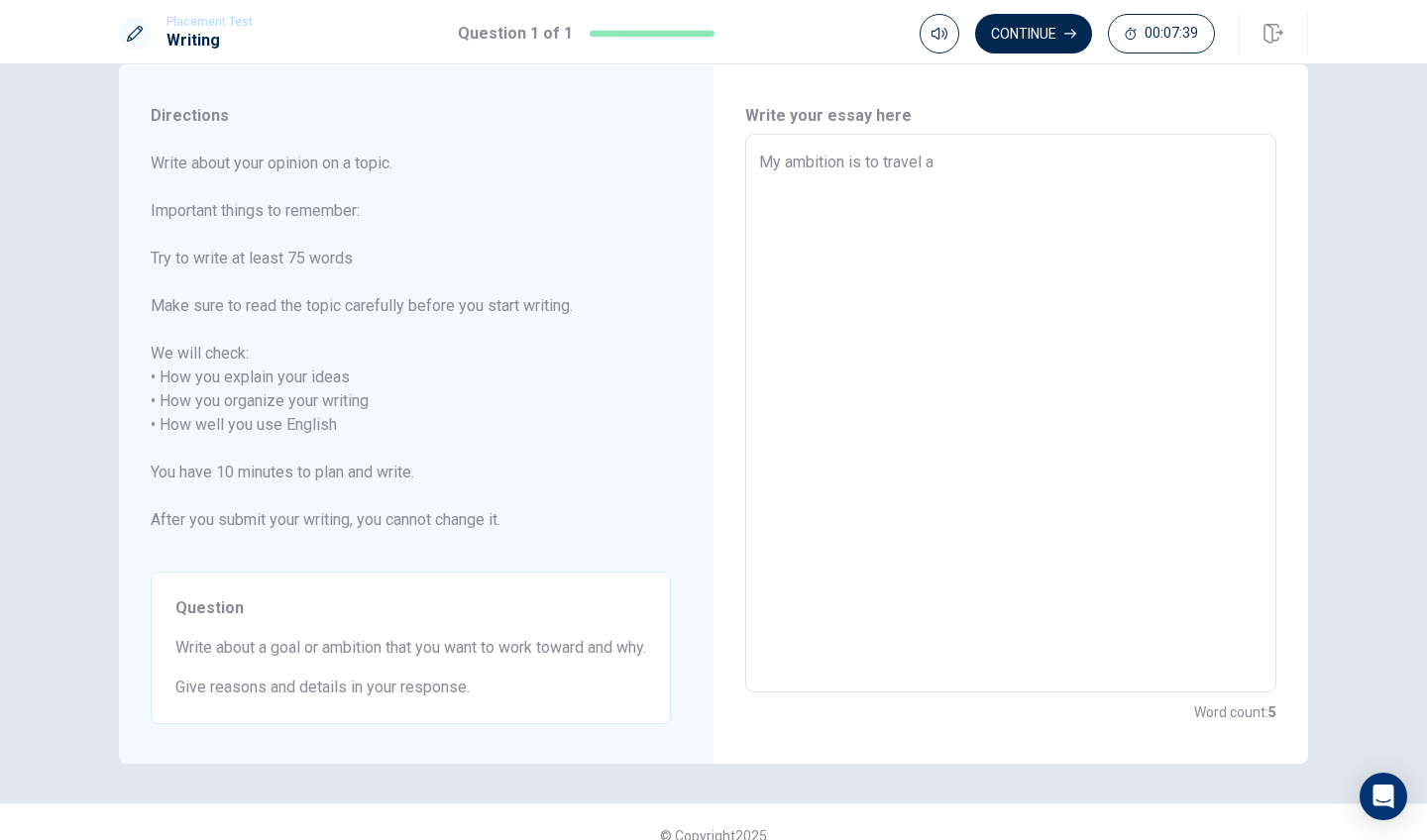 type on "x" 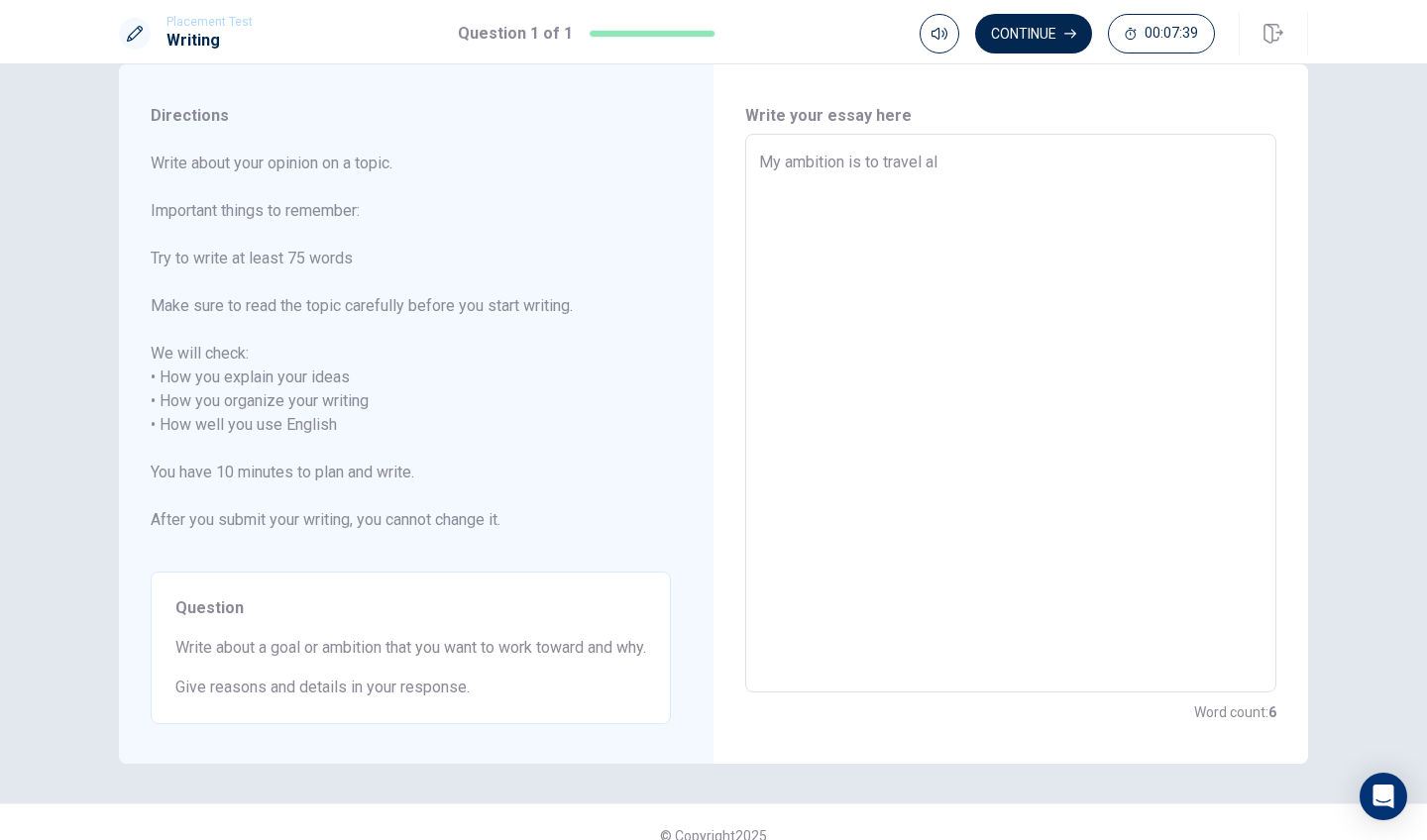 type on "x" 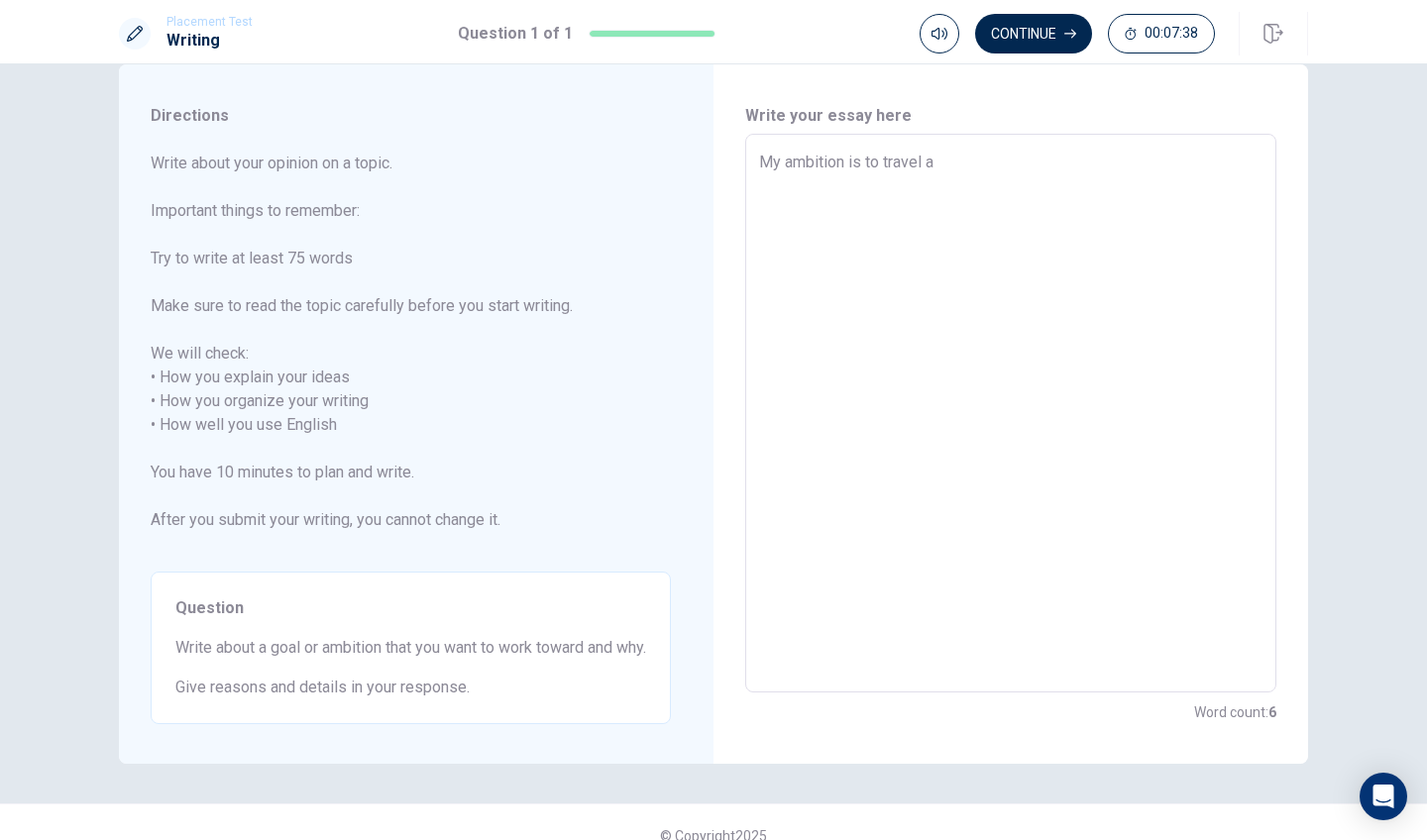 type on "x" 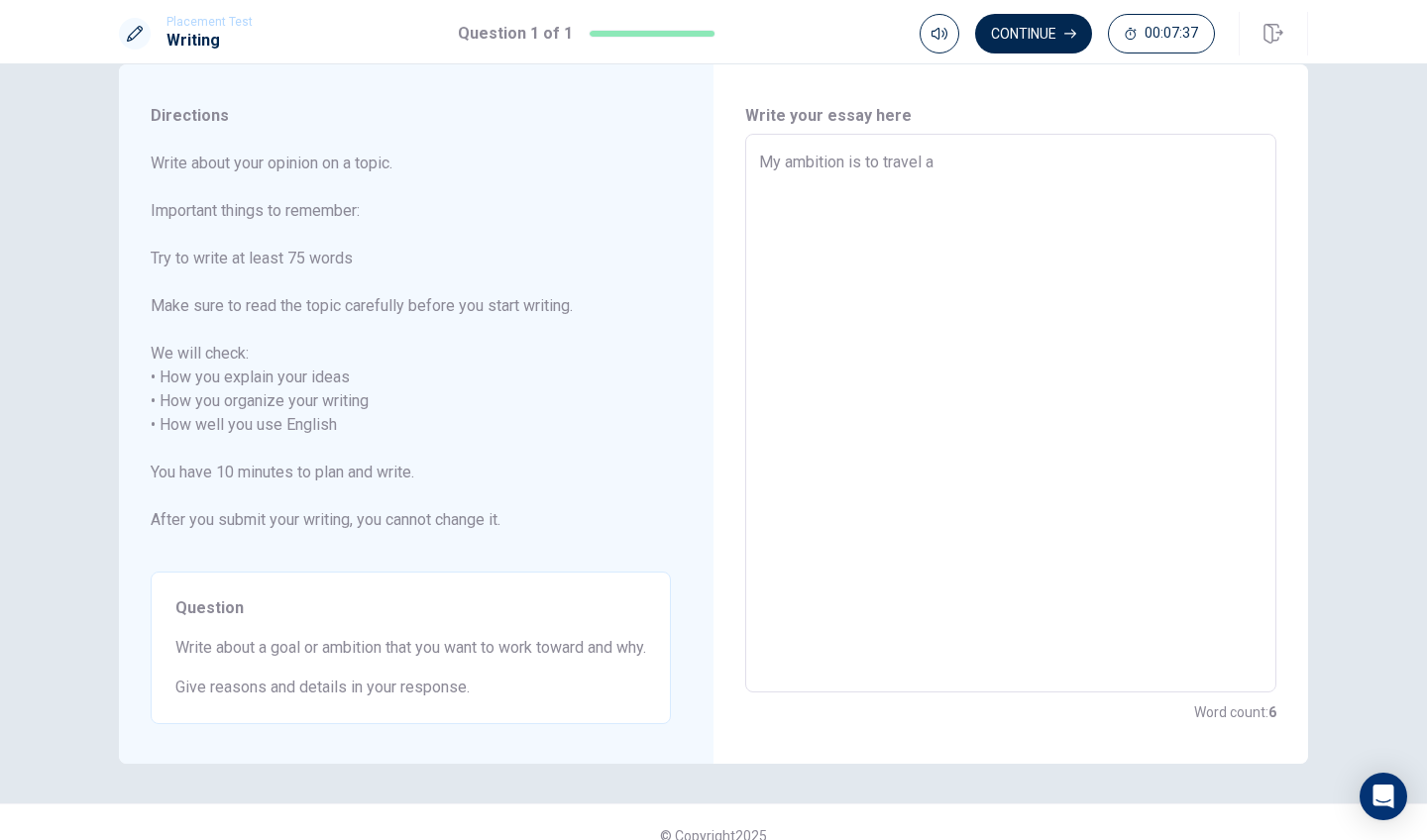 type on "My ambition is to travel" 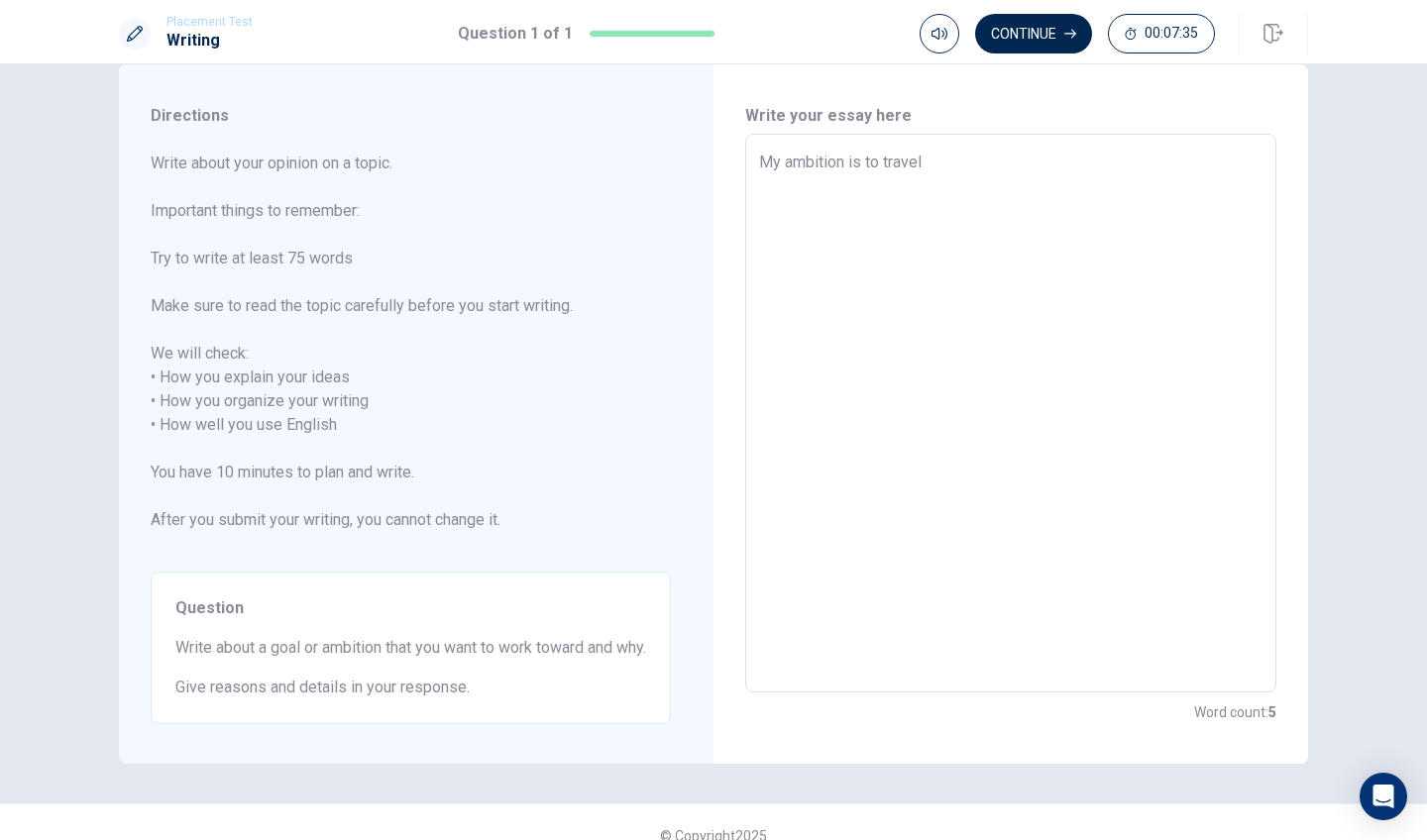 type on "x" 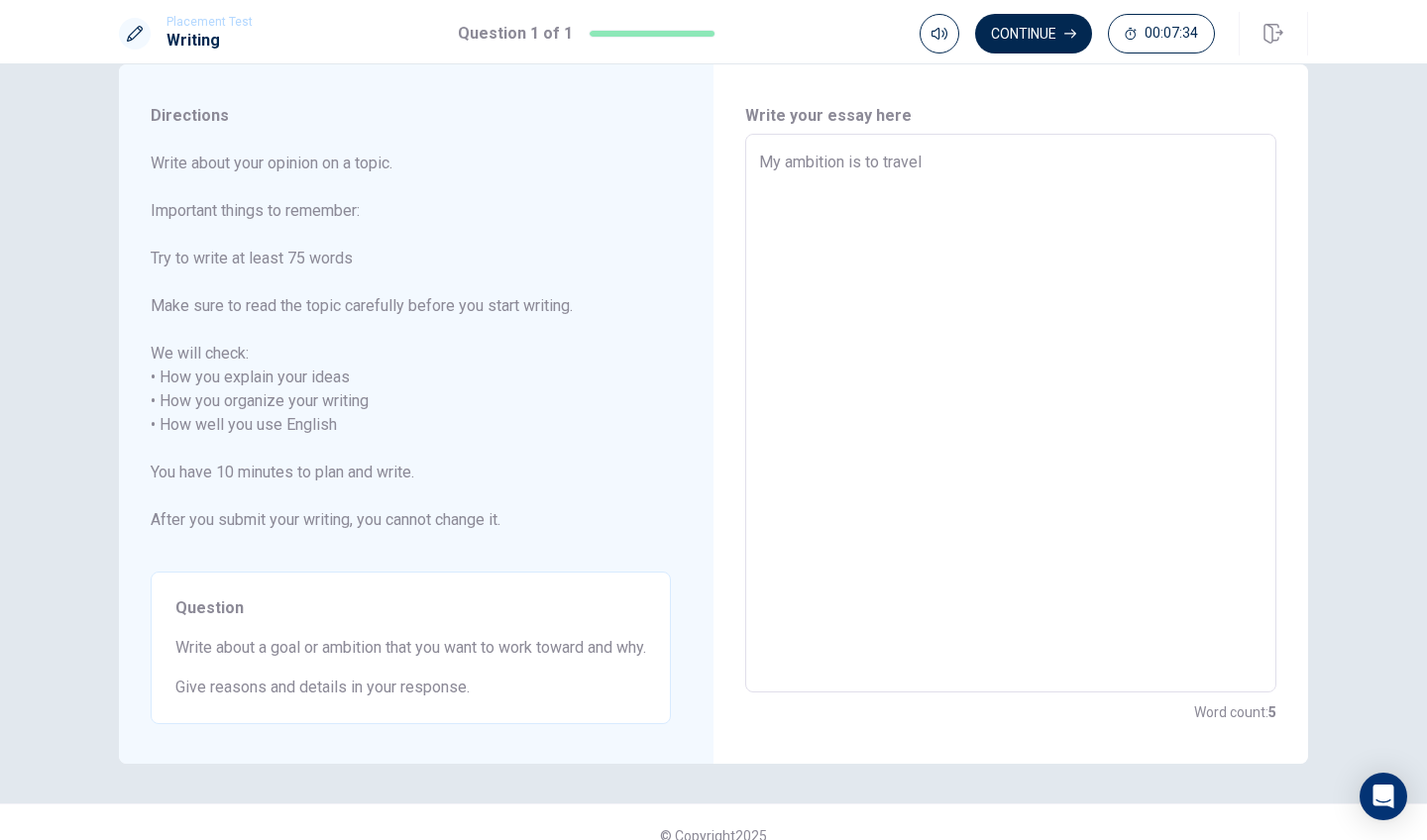 type on "My ambition is to travel t" 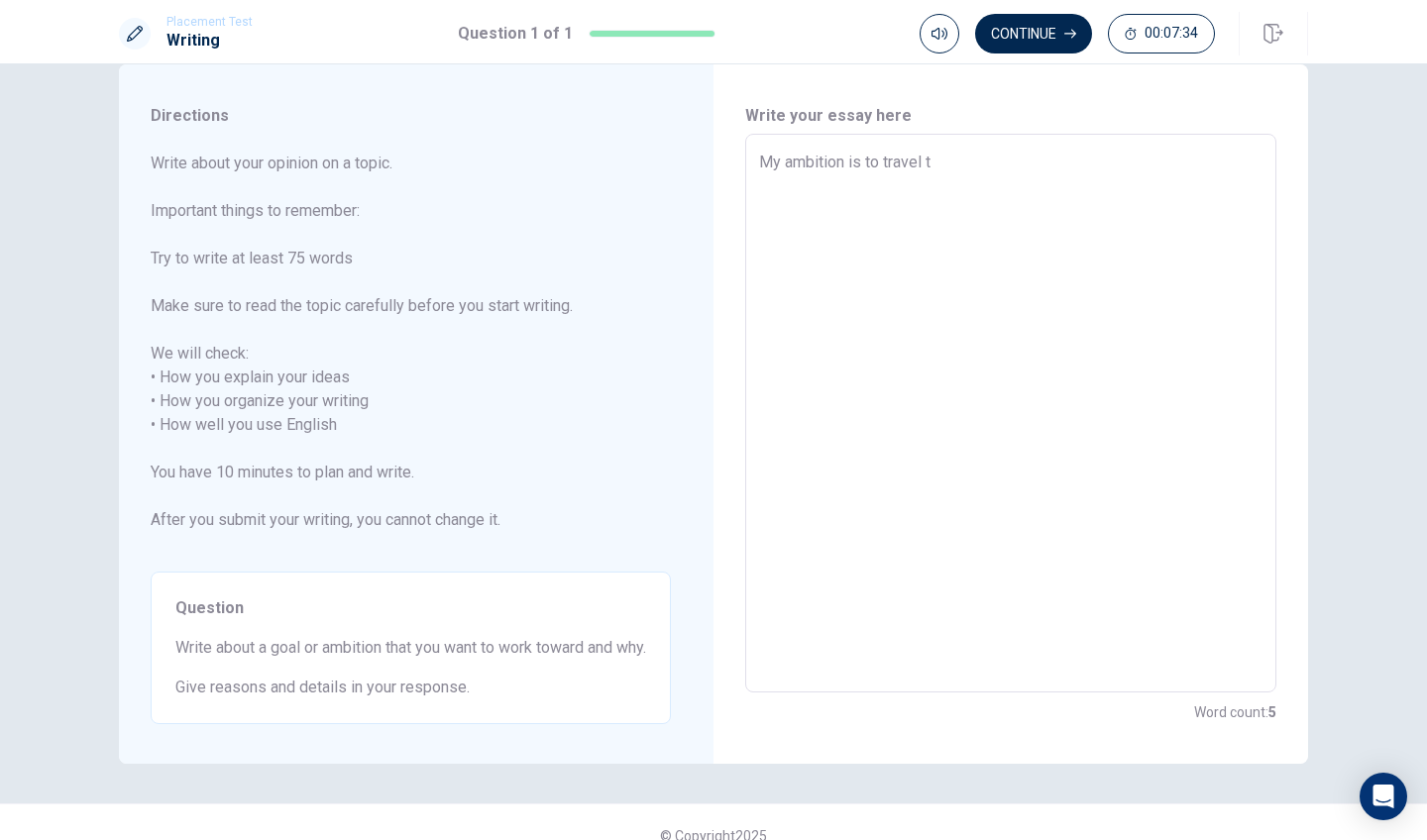 type on "x" 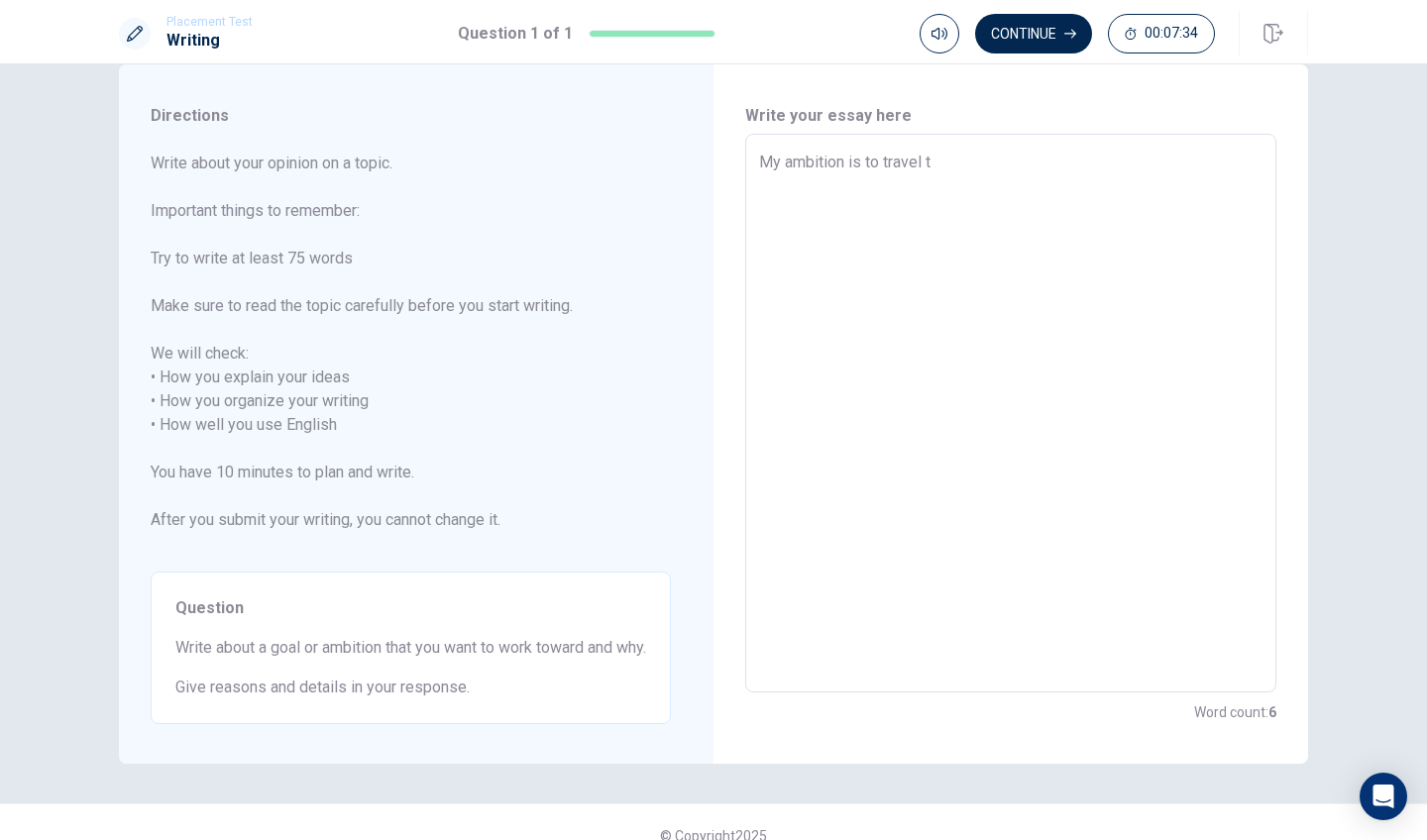 type on "My ambition is to travel th" 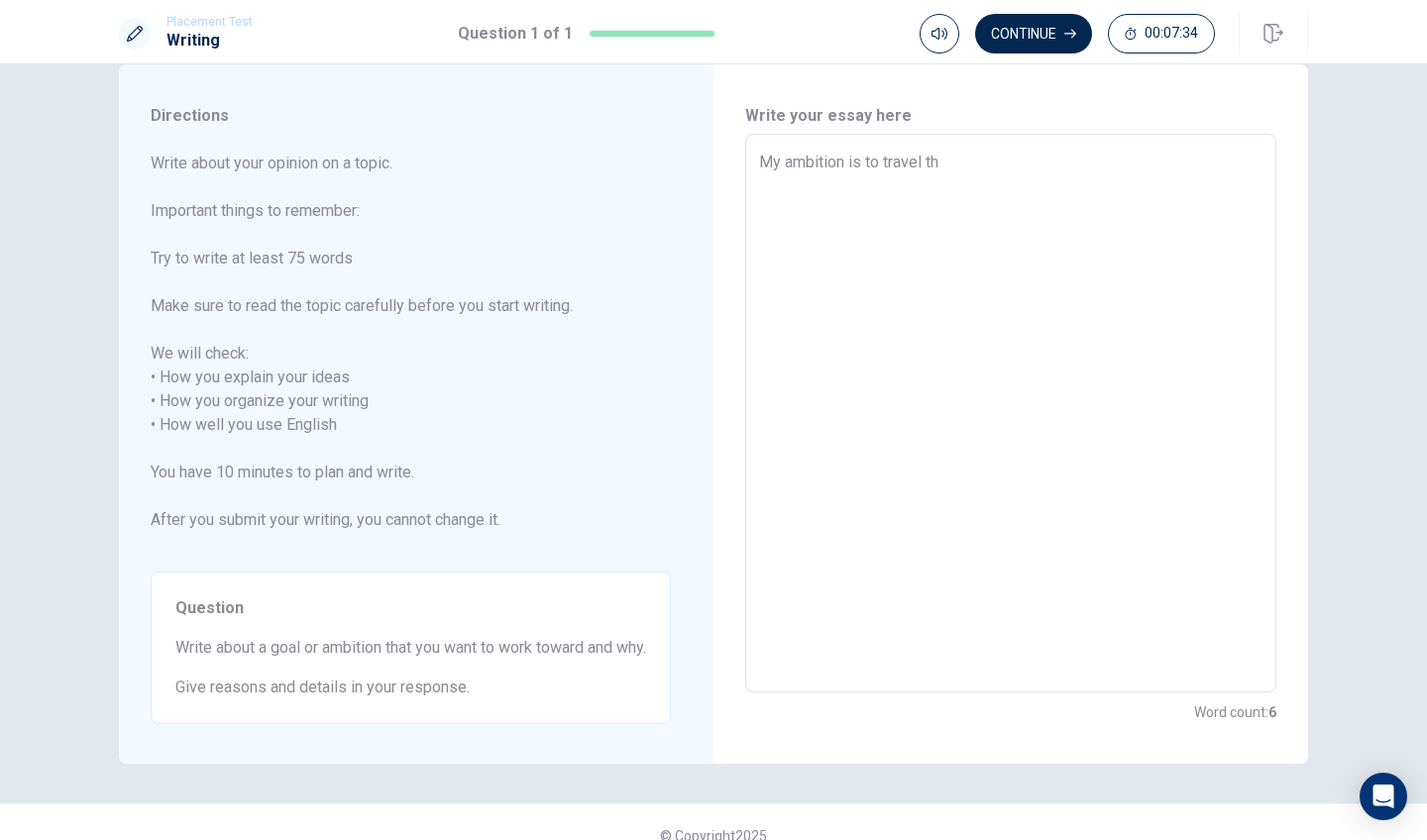 type on "x" 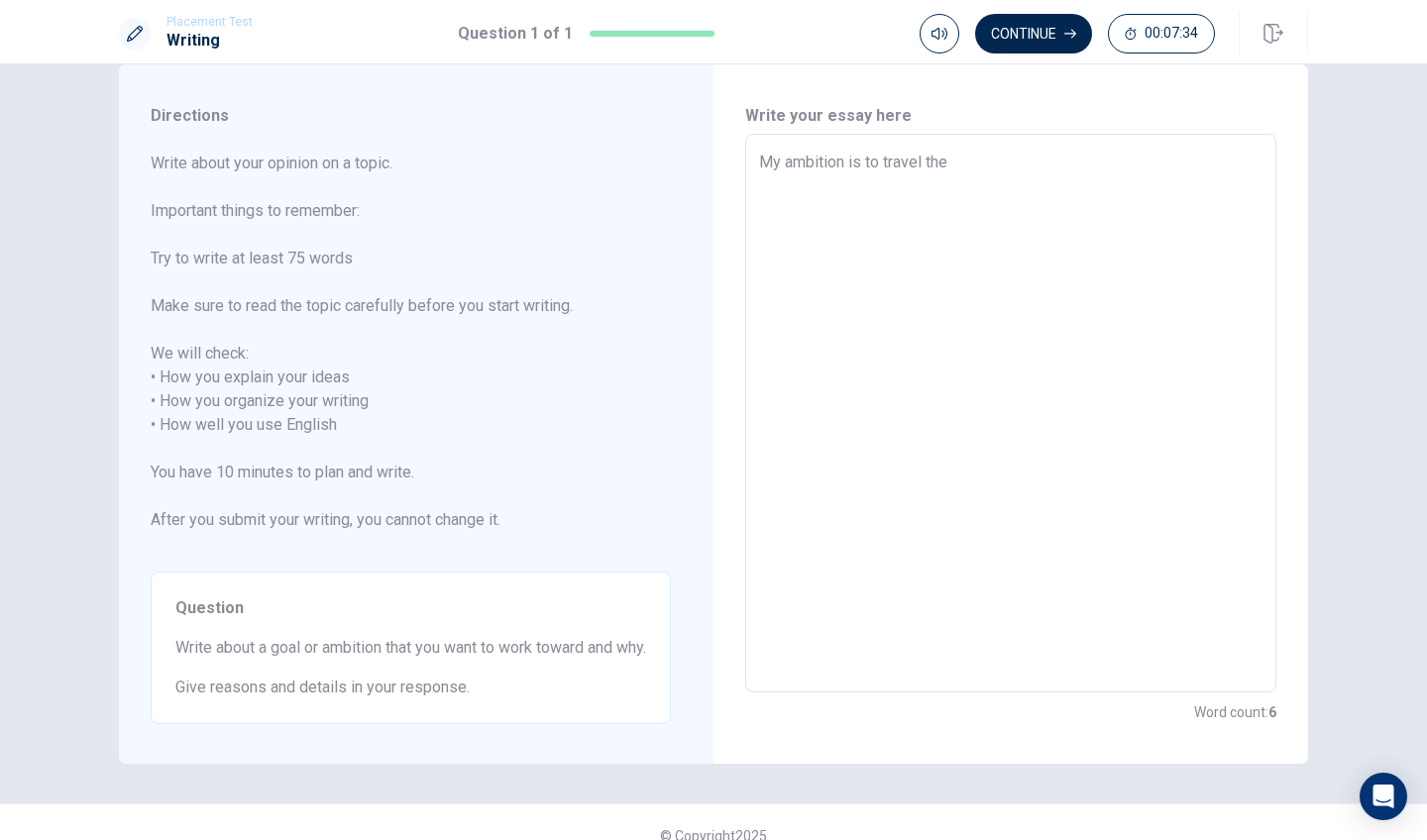 type on "x" 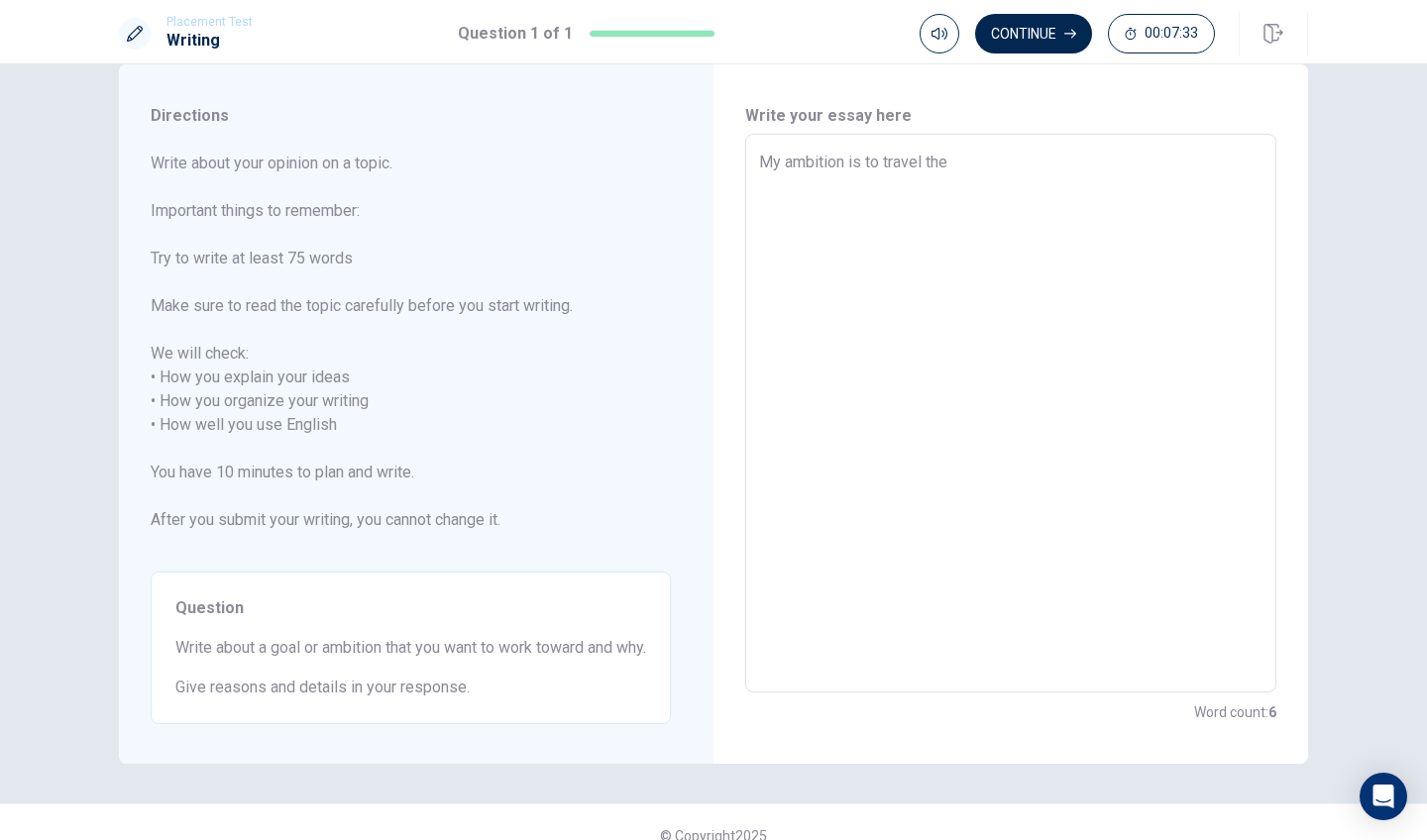 type on "My ambition is to travel the" 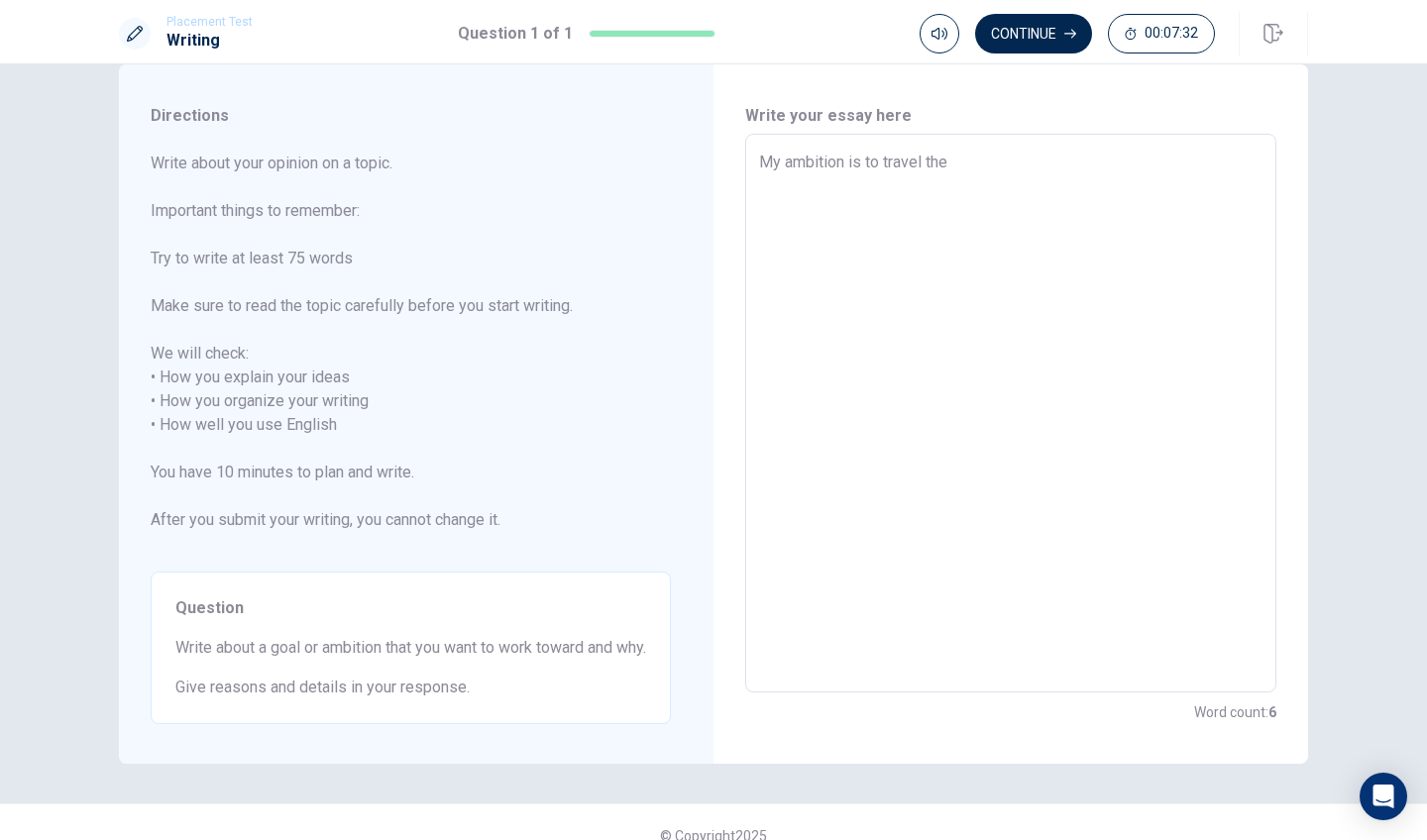 type on "x" 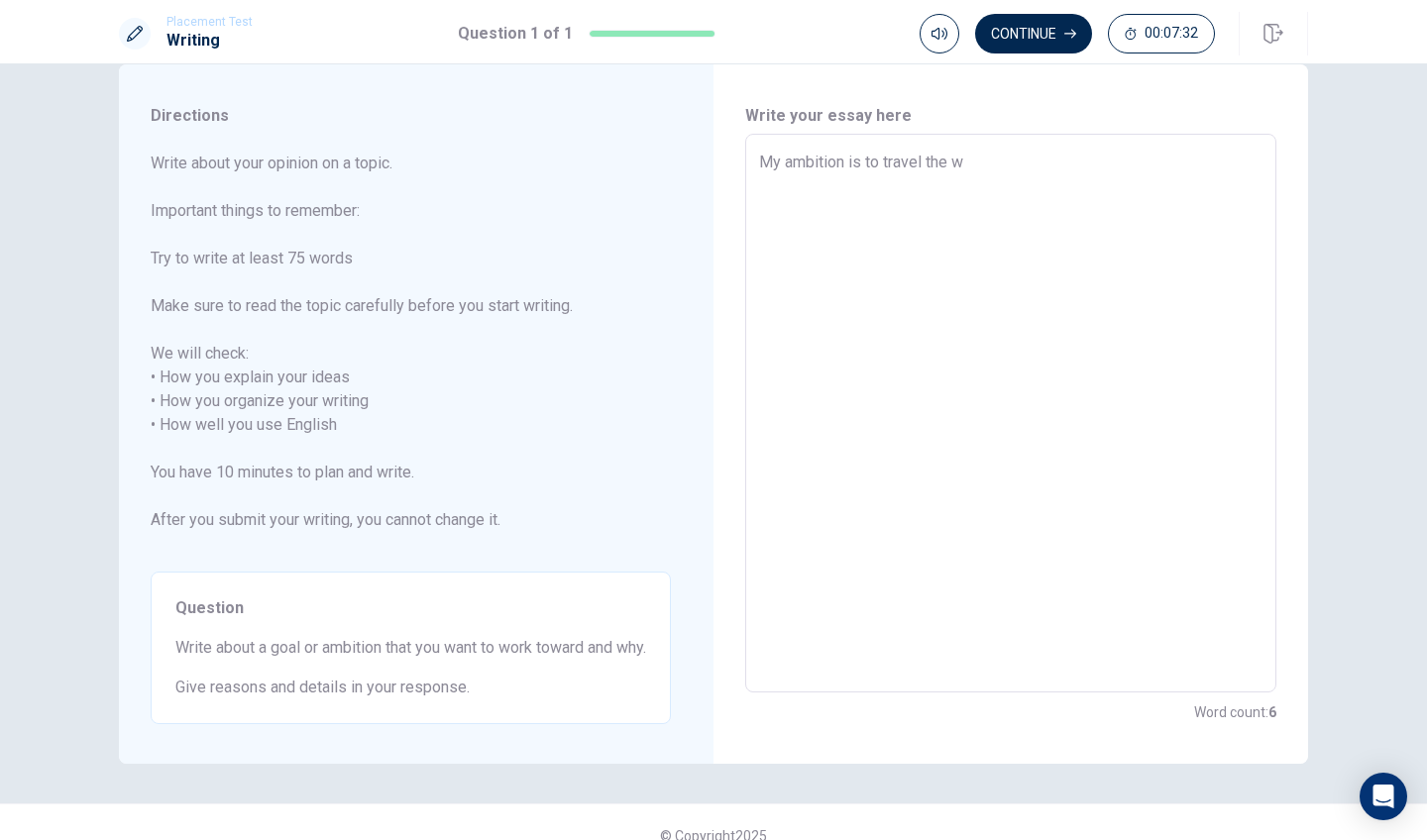 type on "x" 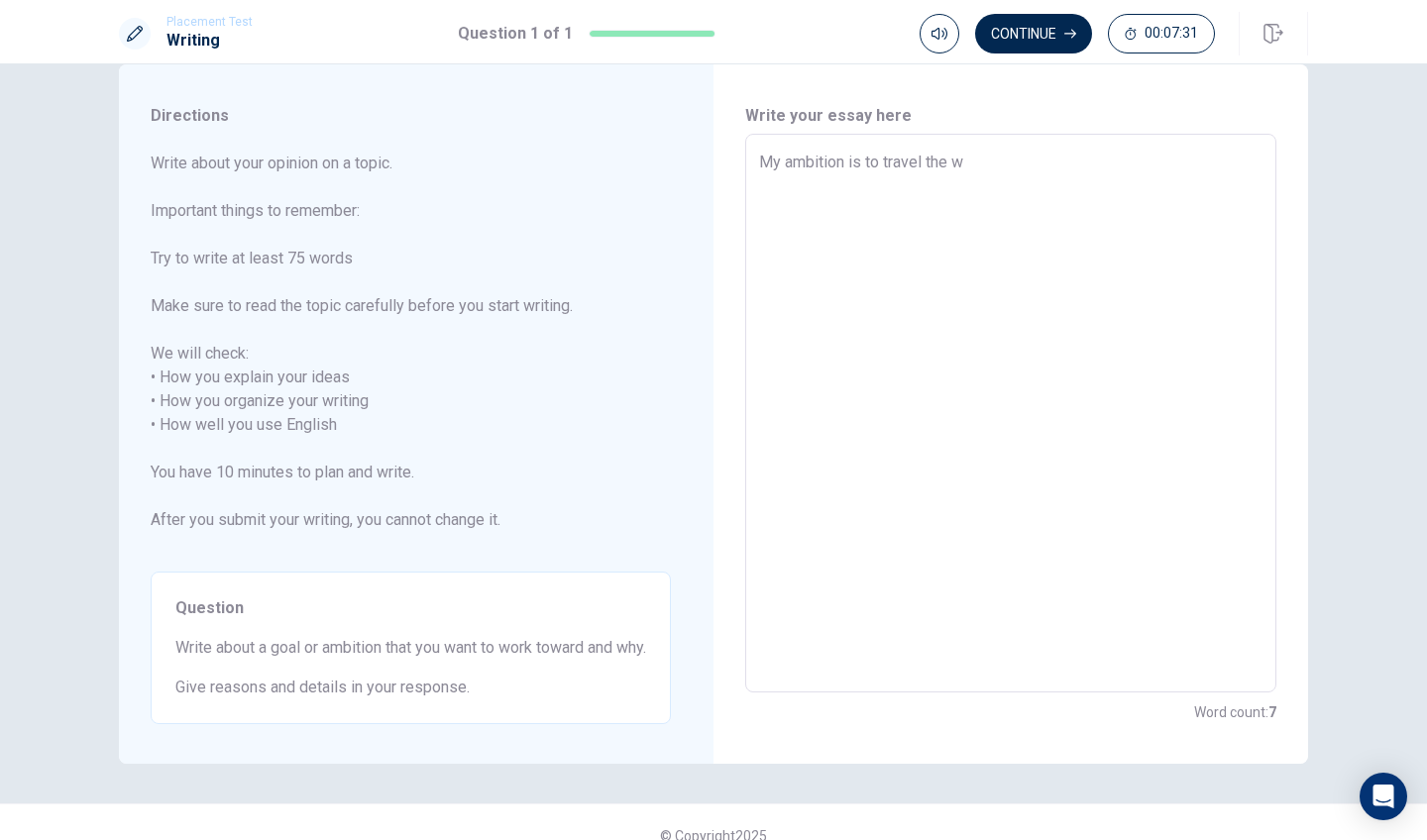 type on "My ambition is to travel the wo" 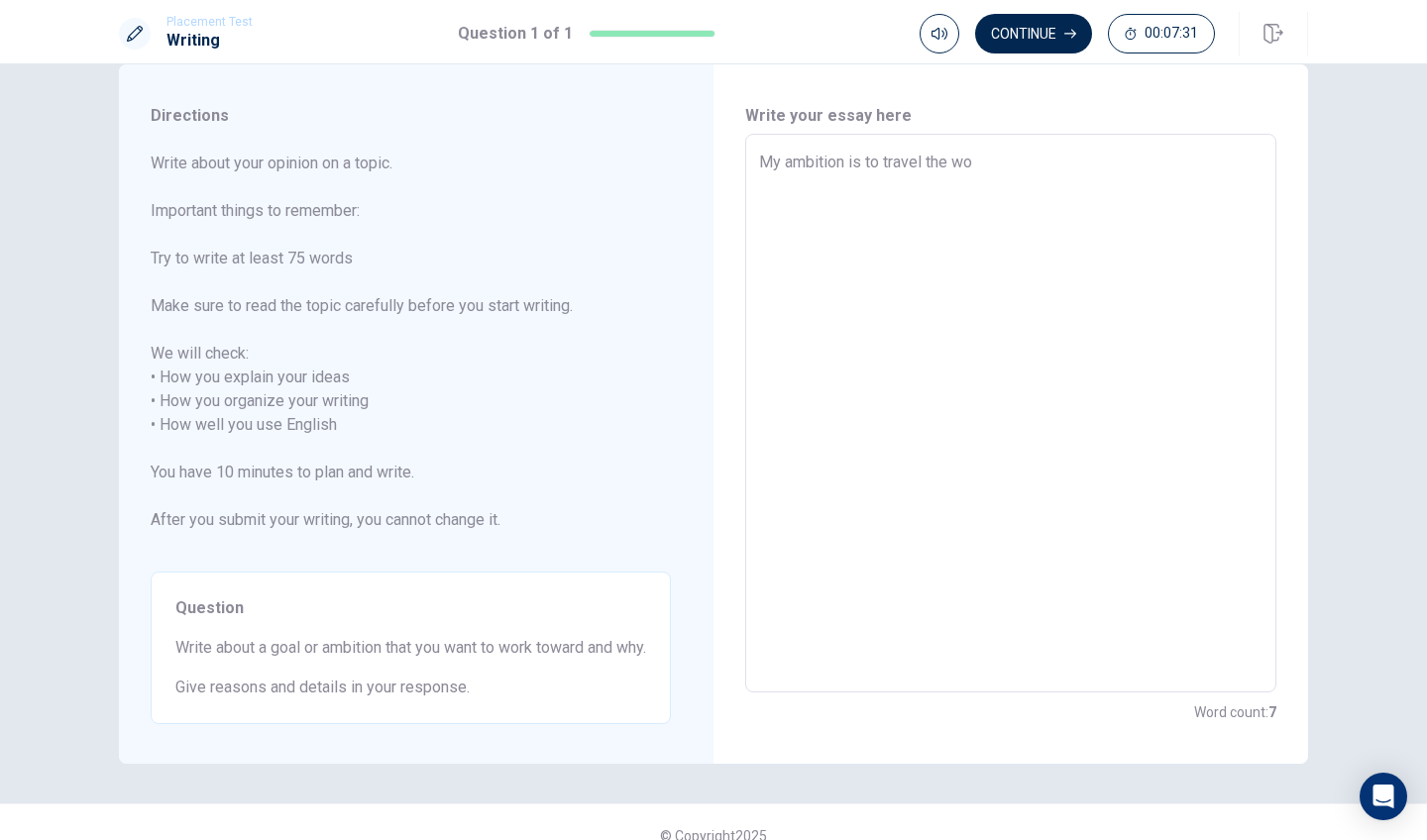 type on "x" 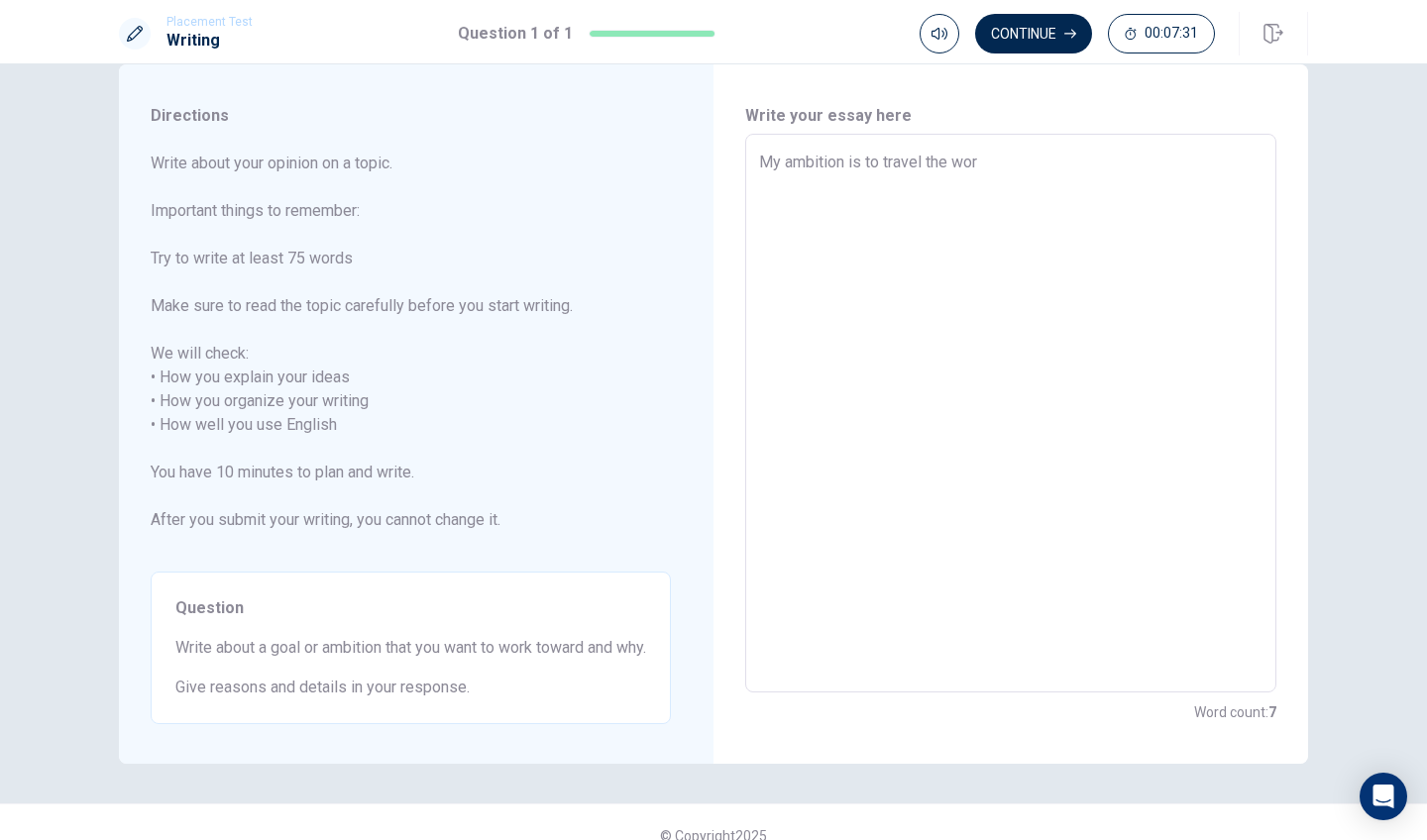 type on "x" 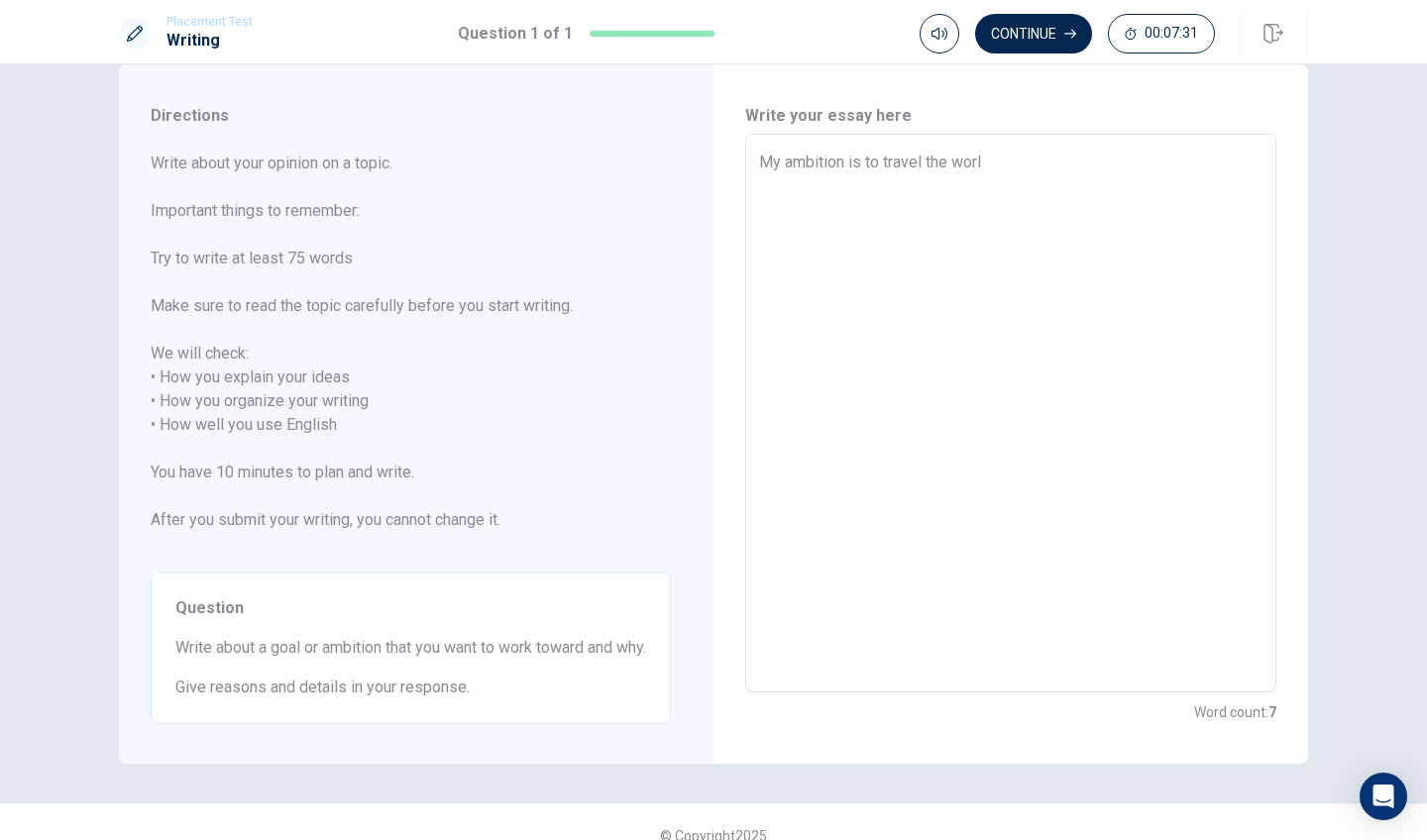 type on "x" 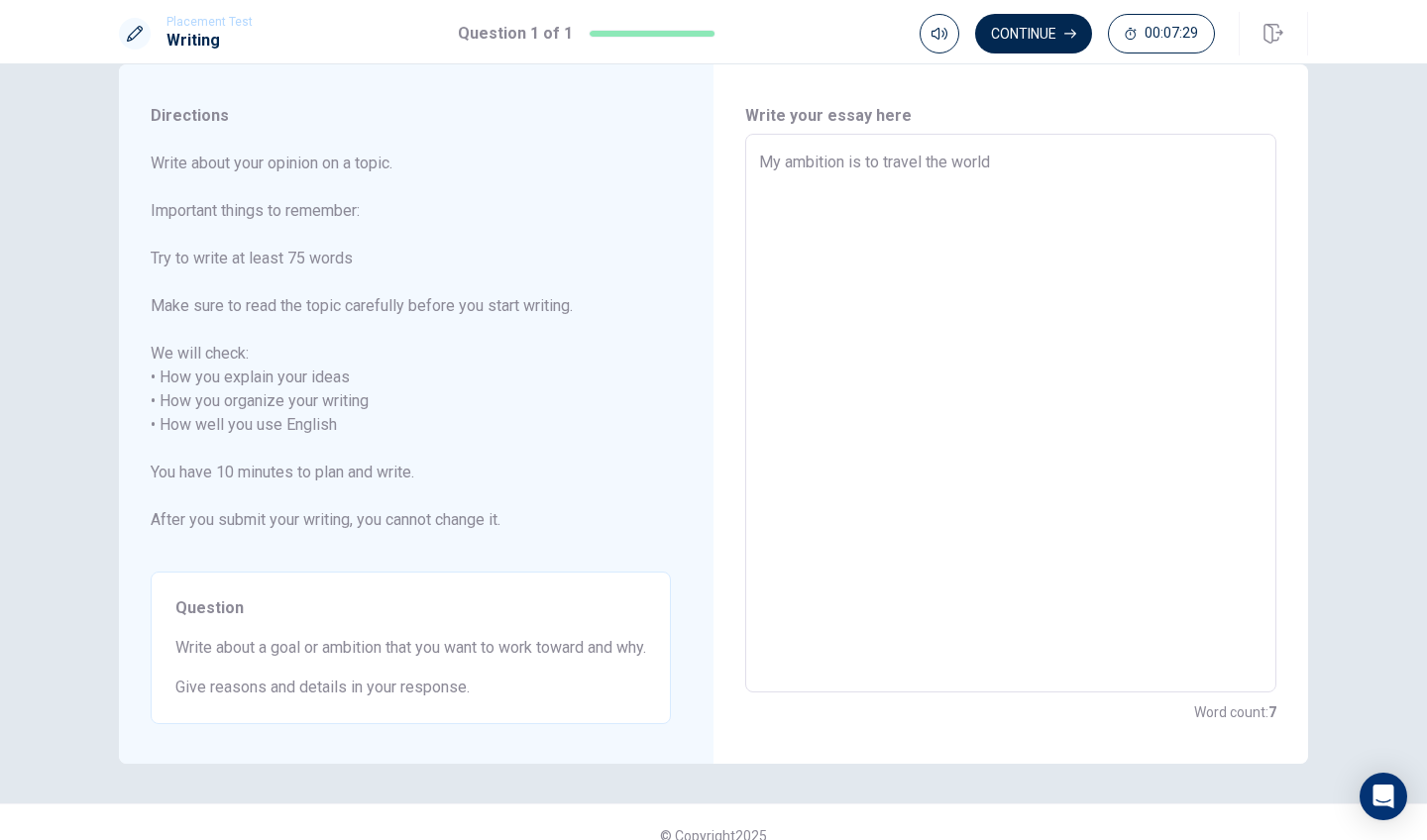 type on "x" 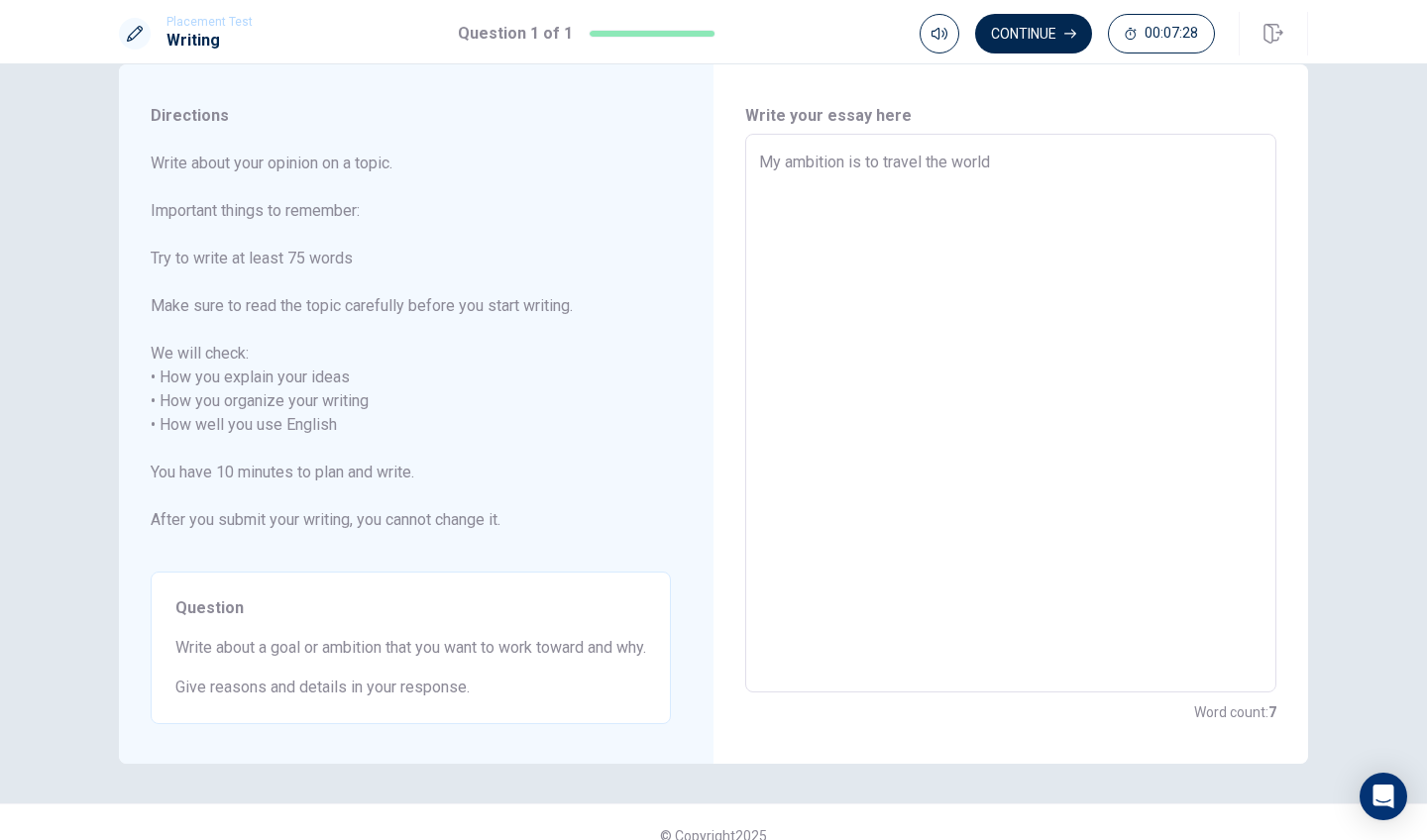 type on "My ambition is to travel the world a" 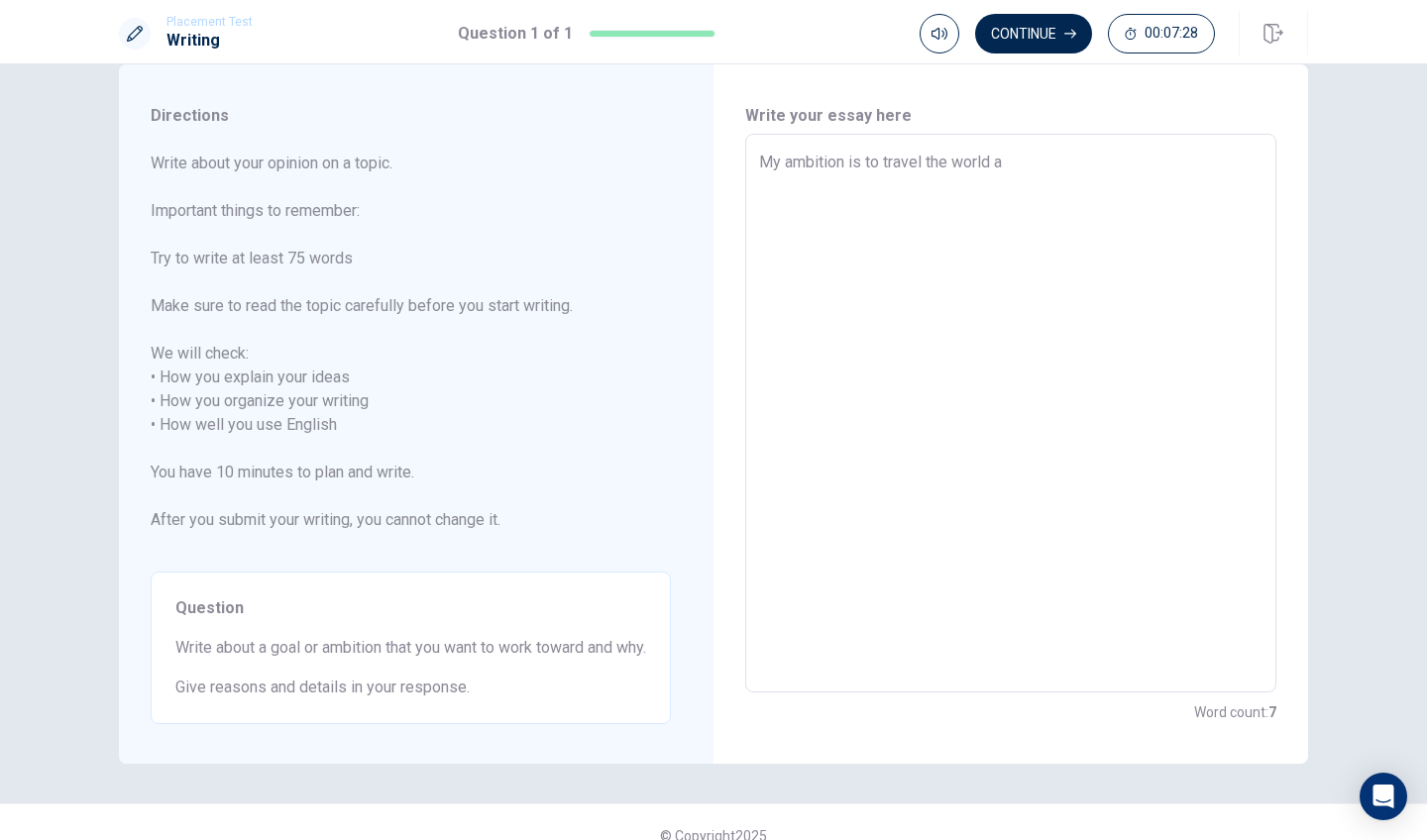 type on "x" 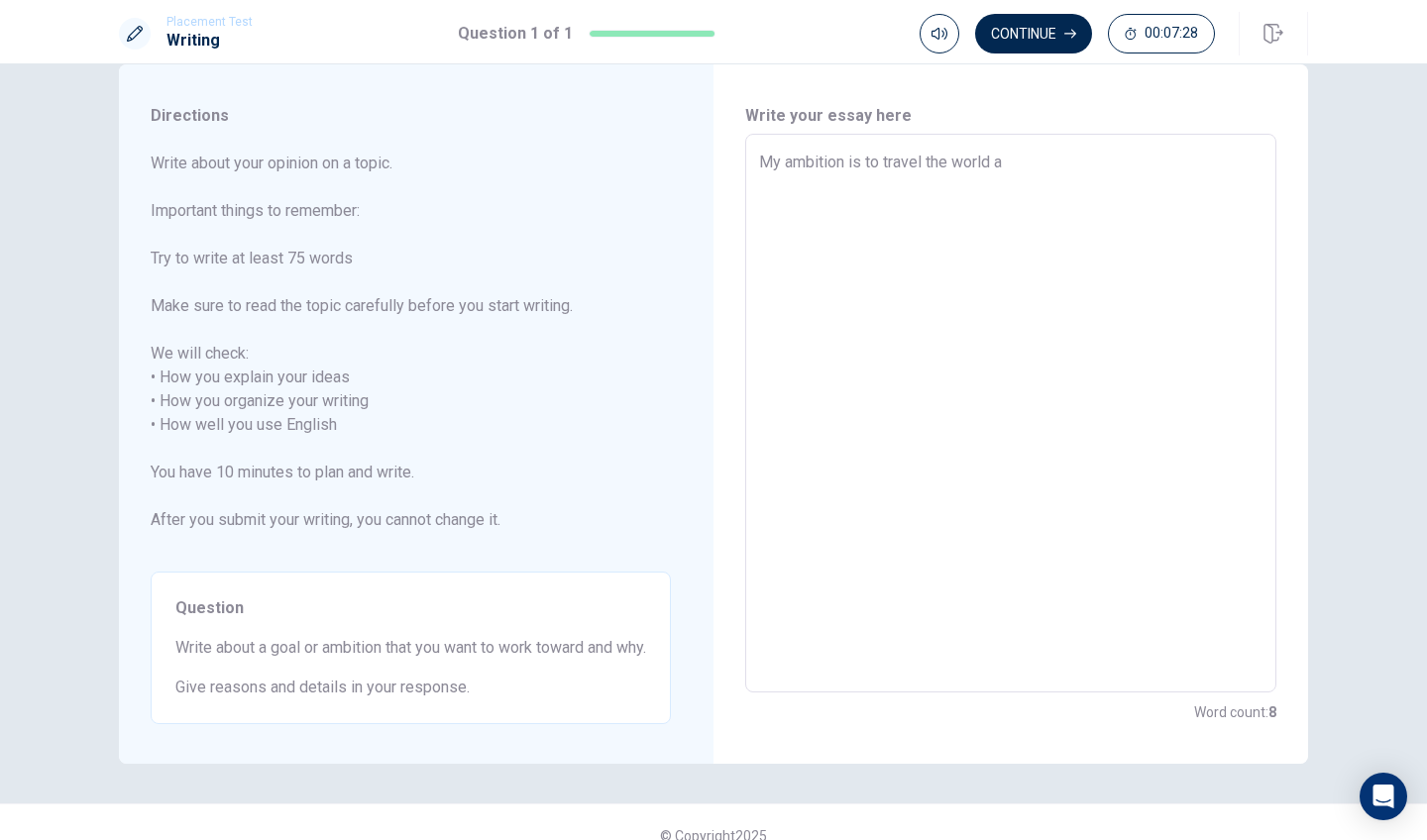type on "My ambition is to travel the world an" 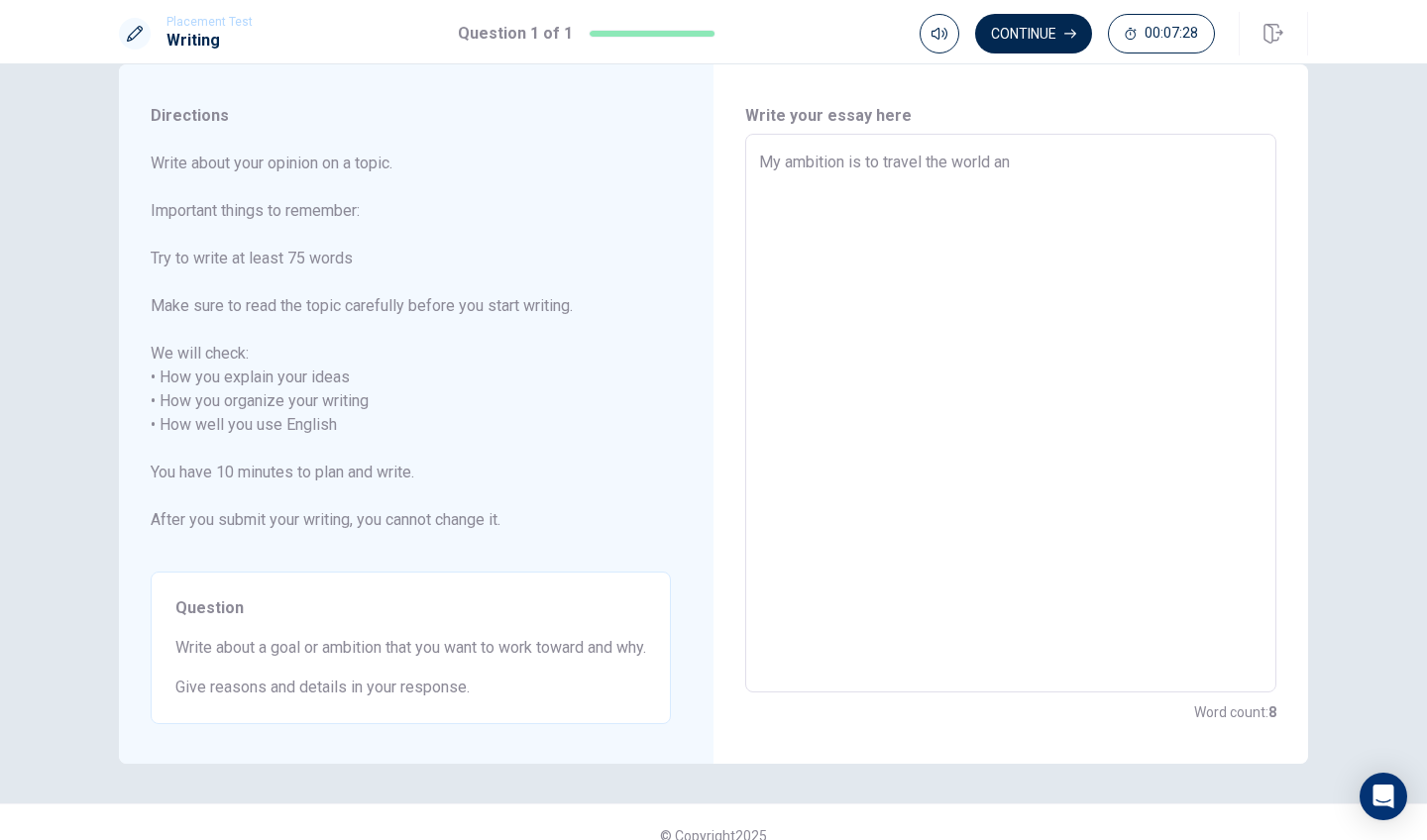 type on "x" 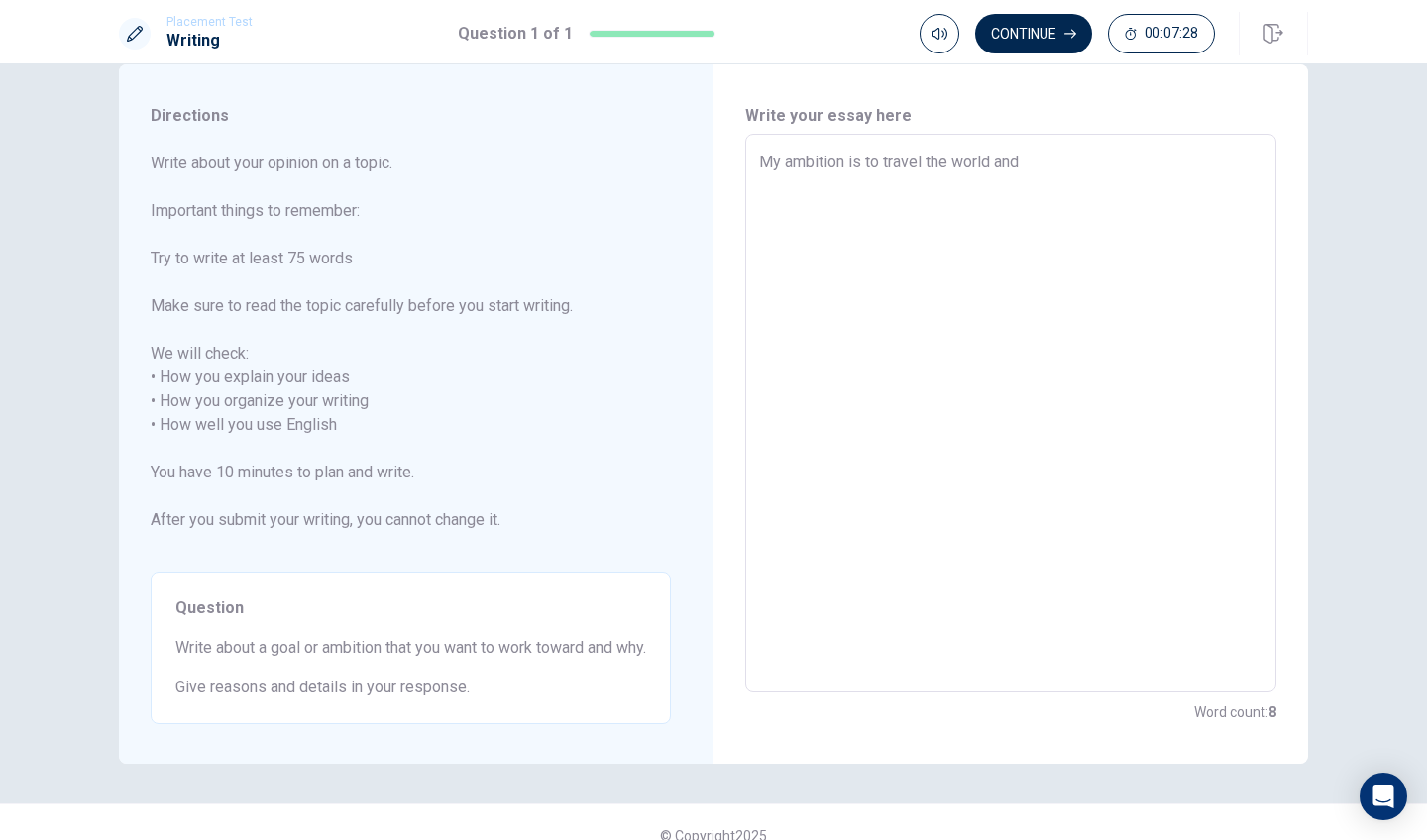 type on "x" 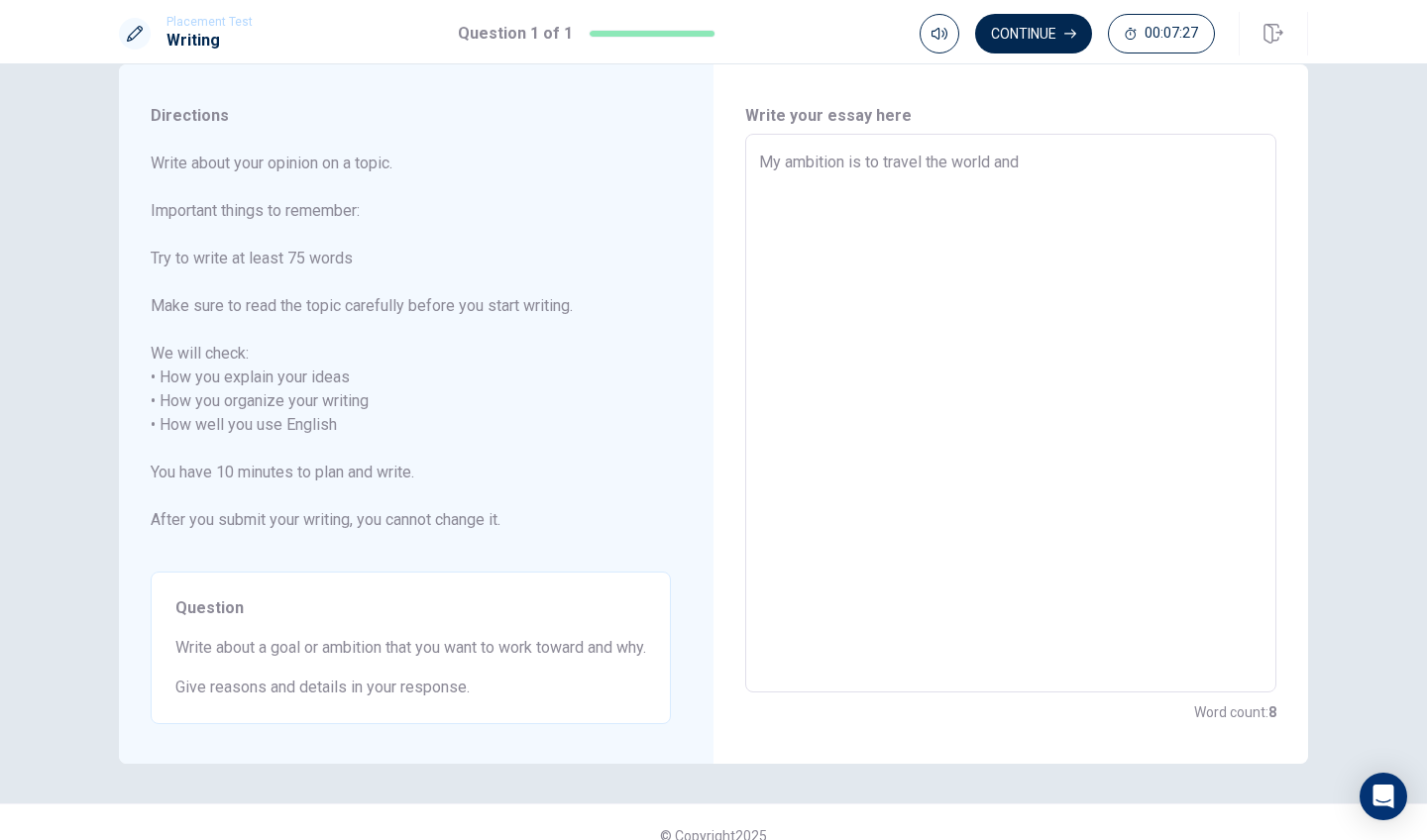 type on "My ambition is to travel the world and" 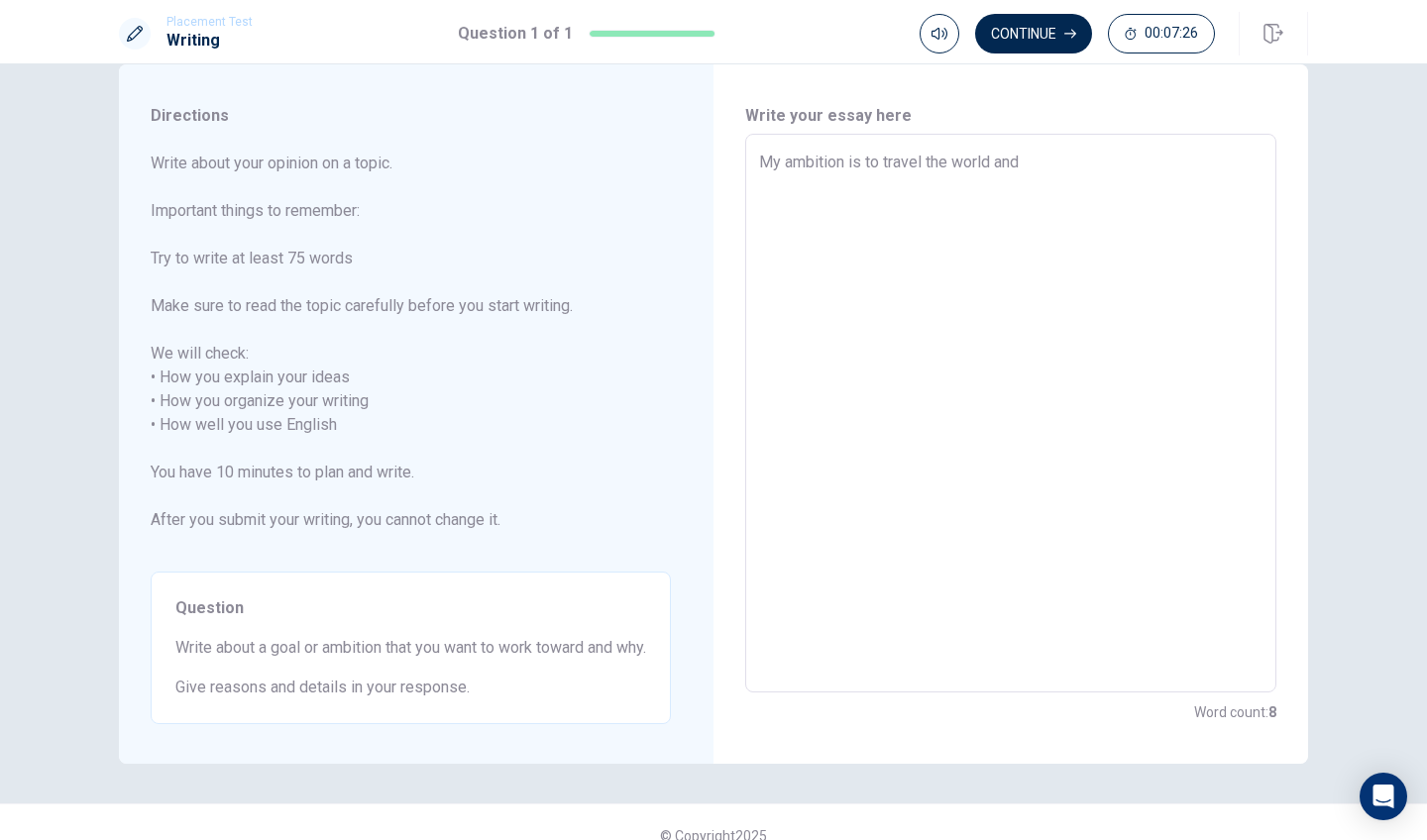 type on "My ambition is to travel the world and s" 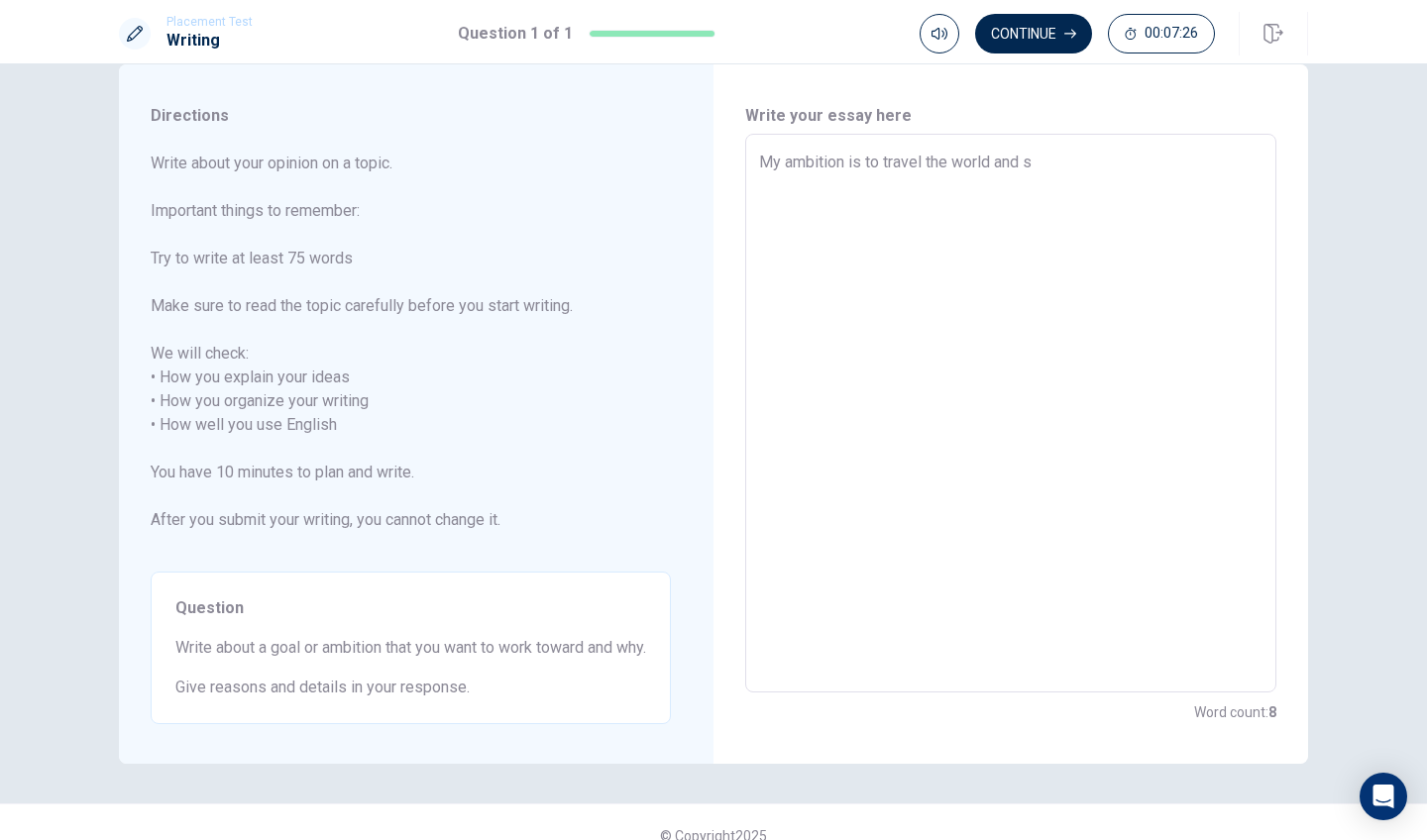 type on "x" 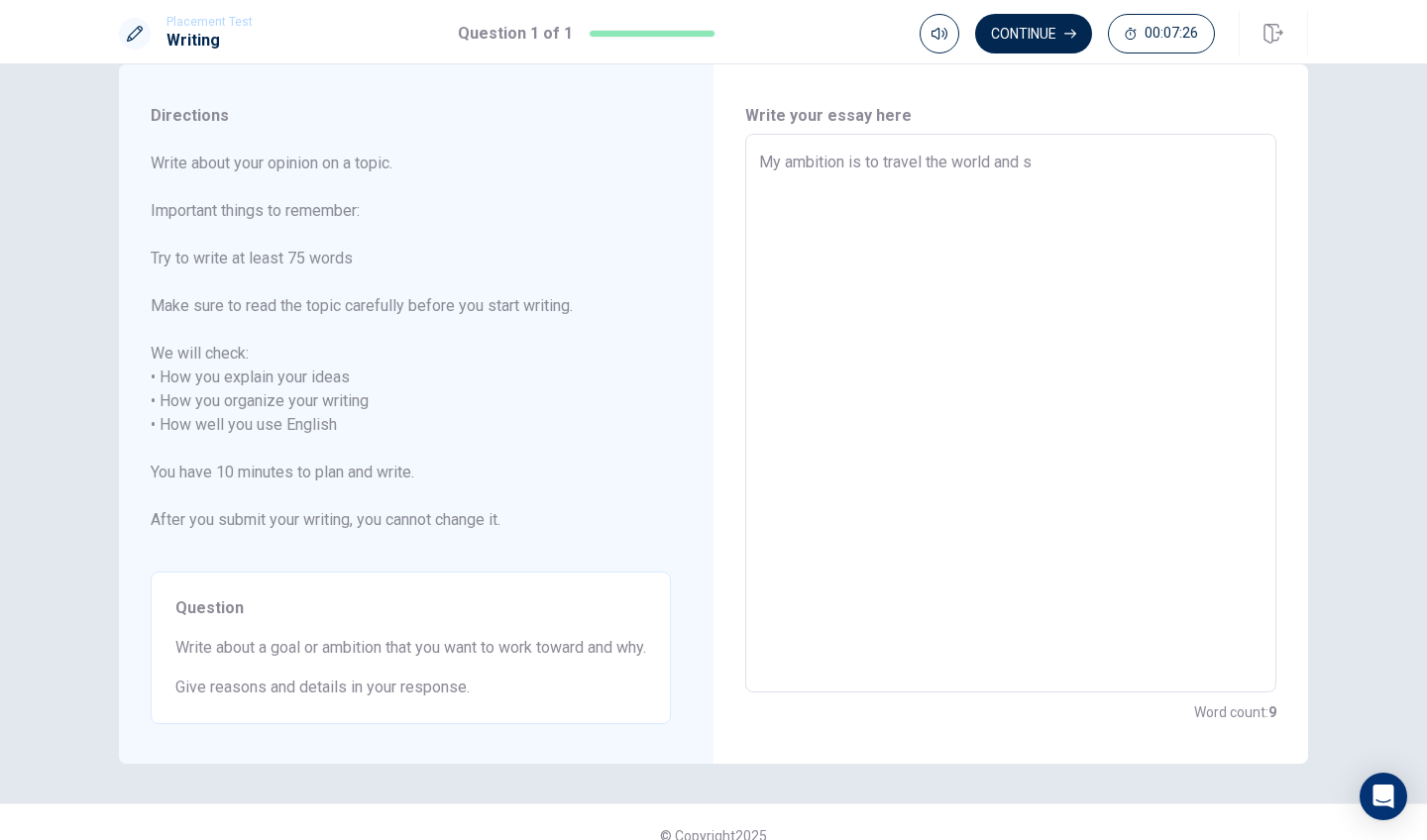 type on "My ambition is to travel the world and se" 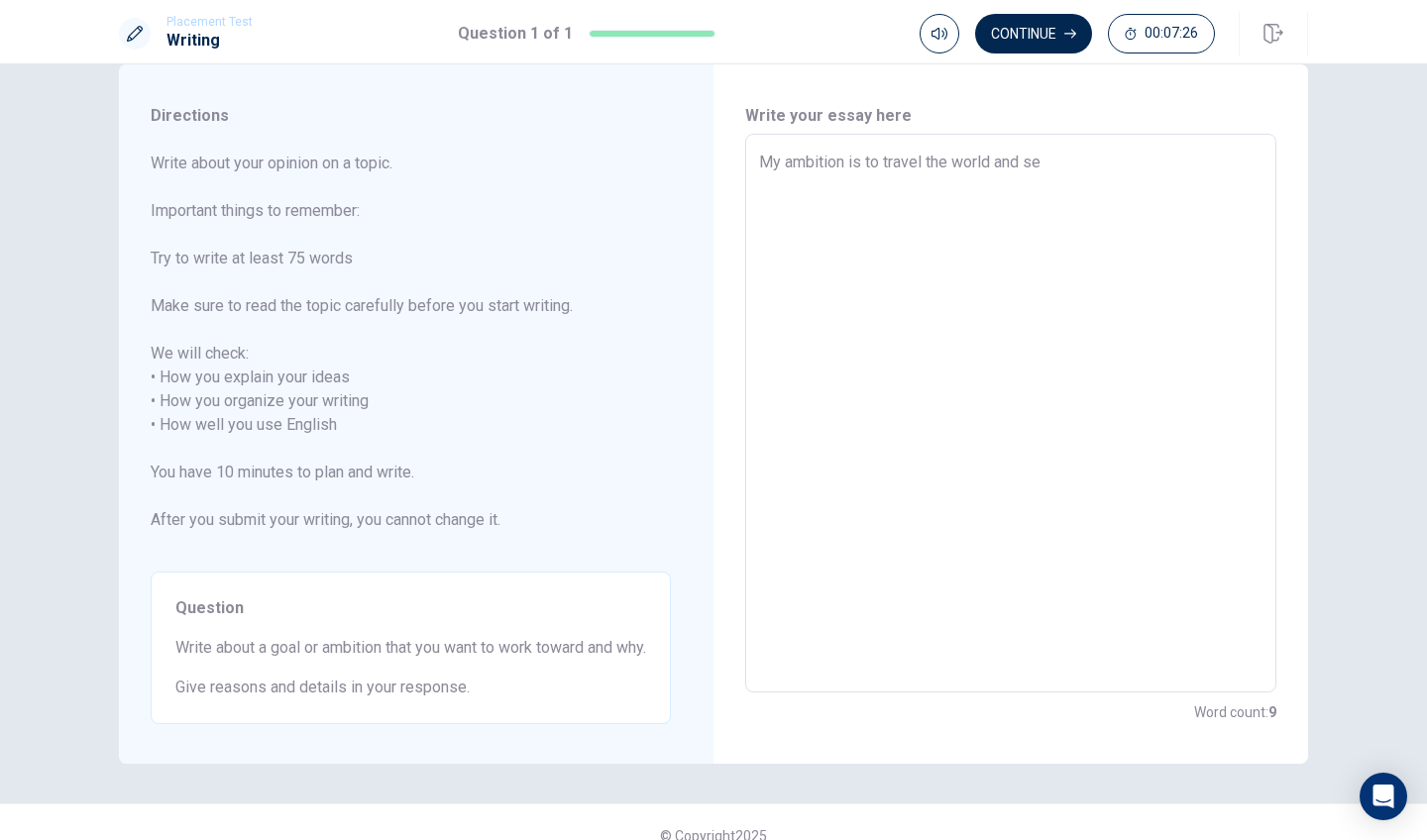 type on "x" 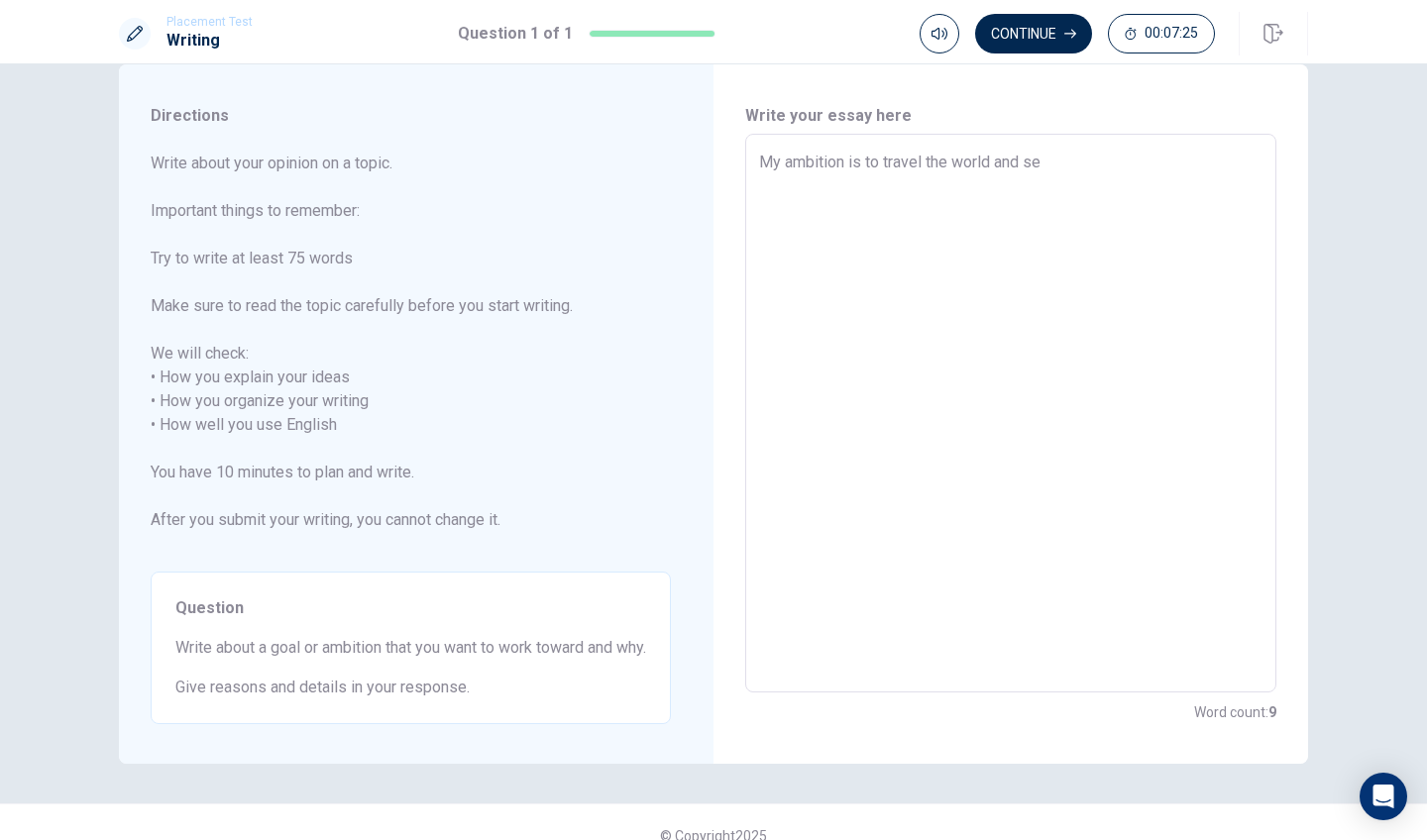 type on "My ambition is to travel the world and see" 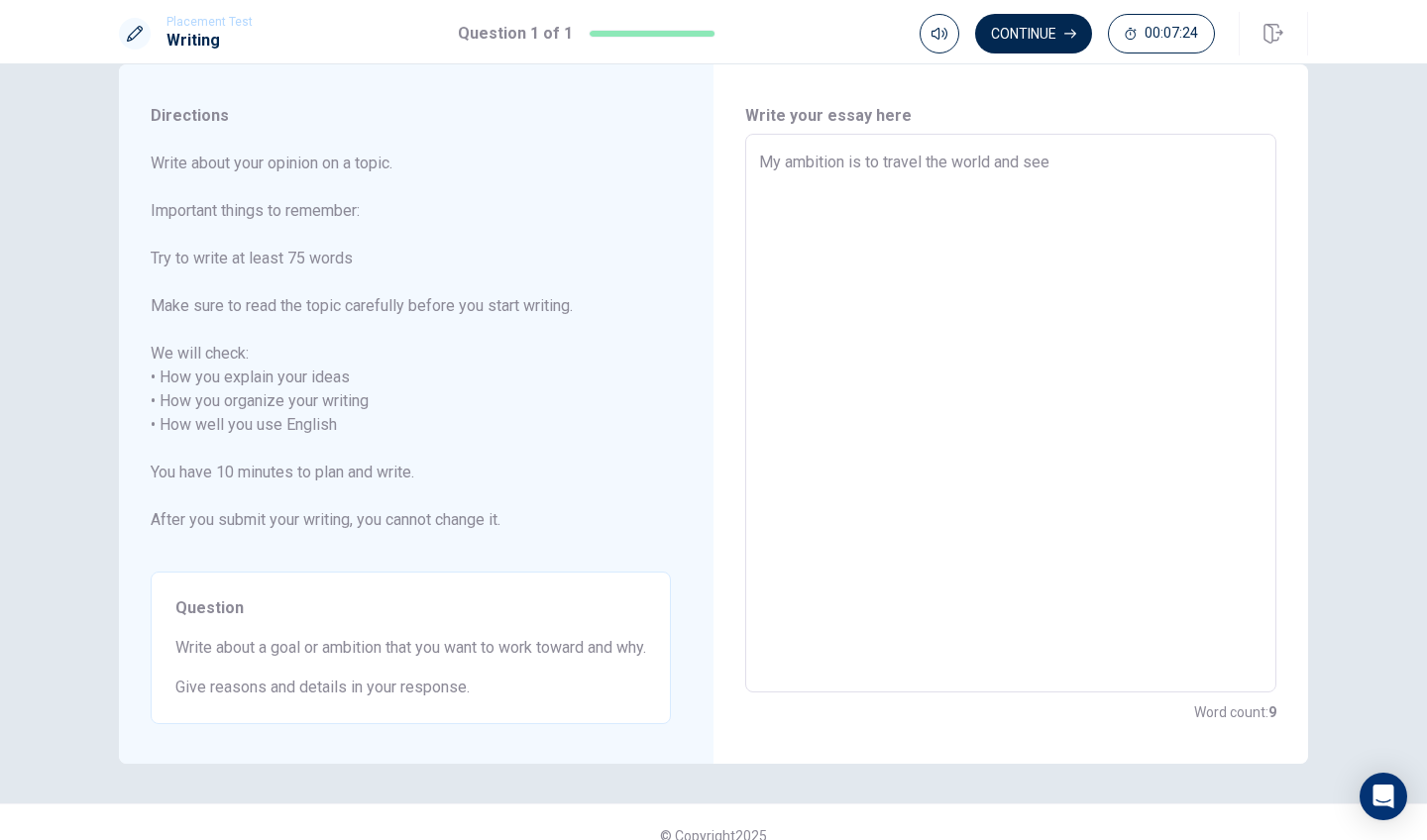type on "x" 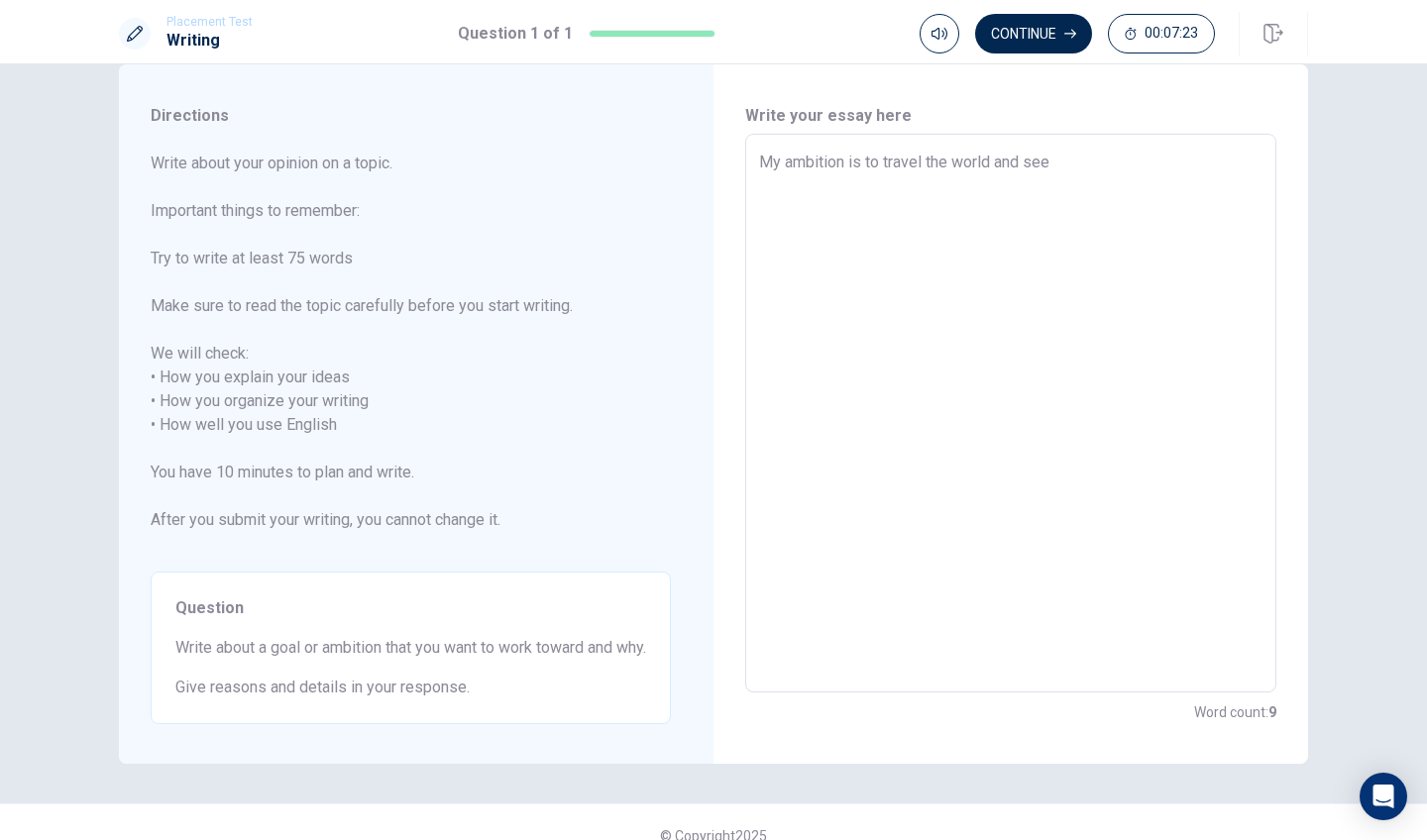 type on "My ambition is to travel the world and se" 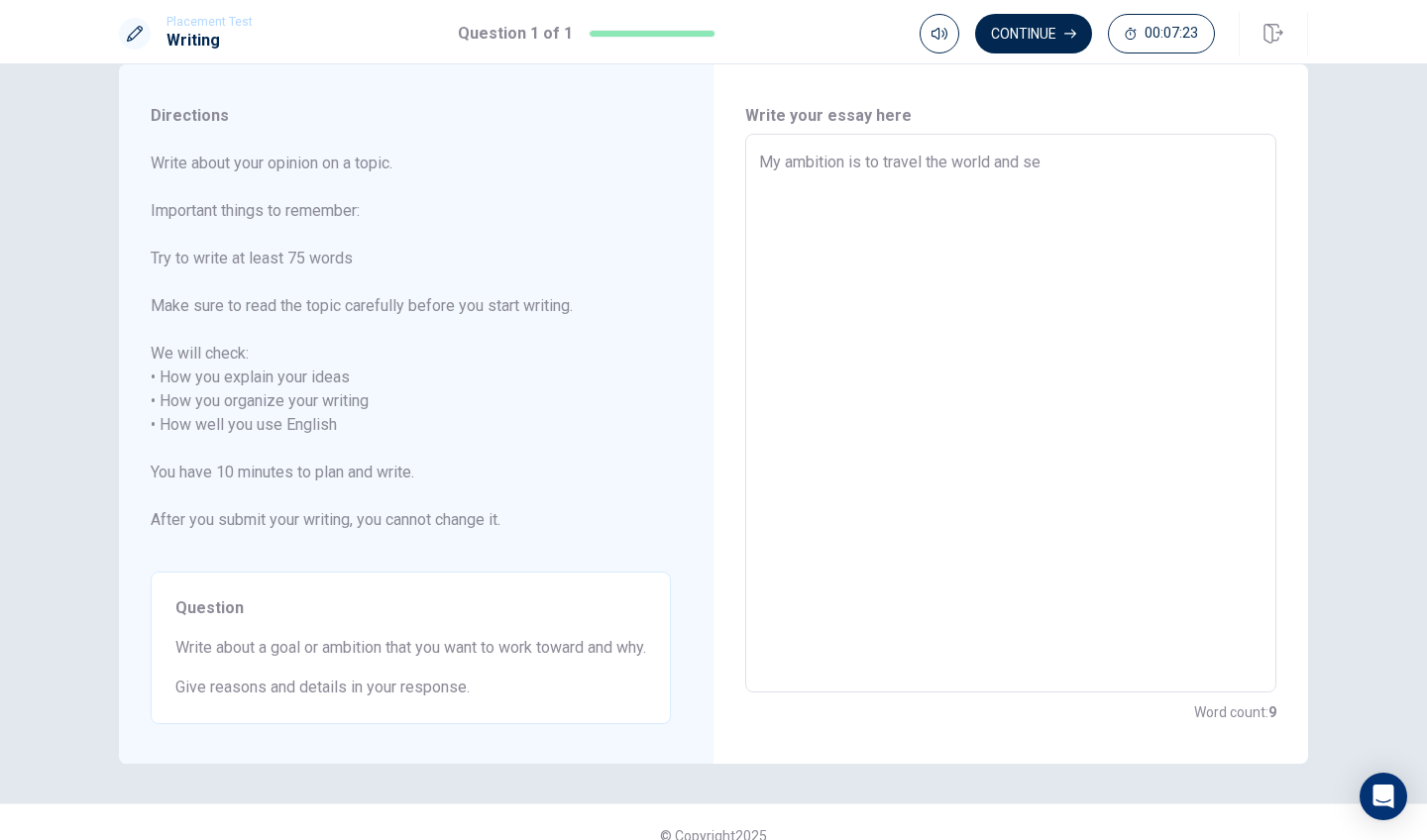 type on "x" 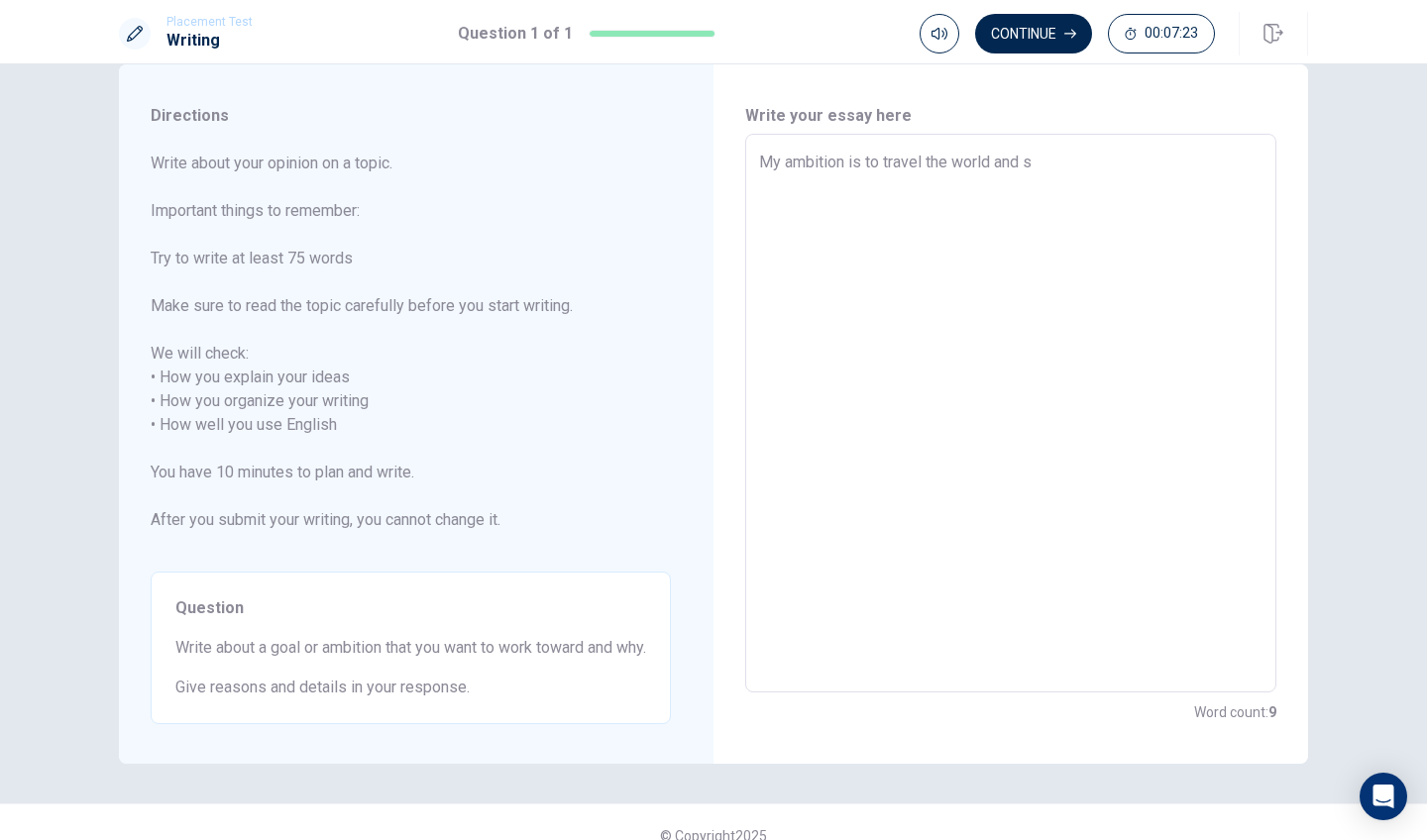 type on "x" 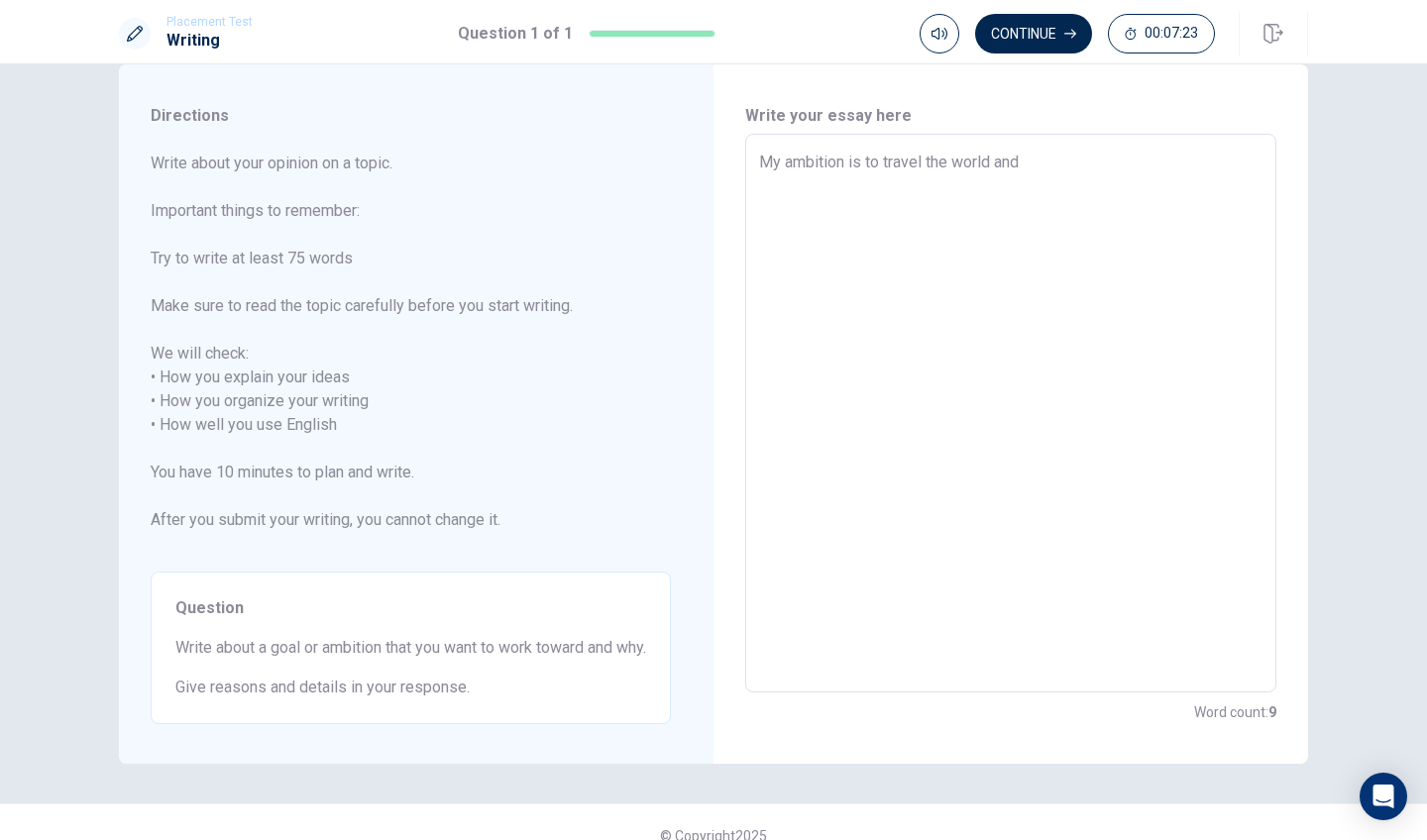 type on "x" 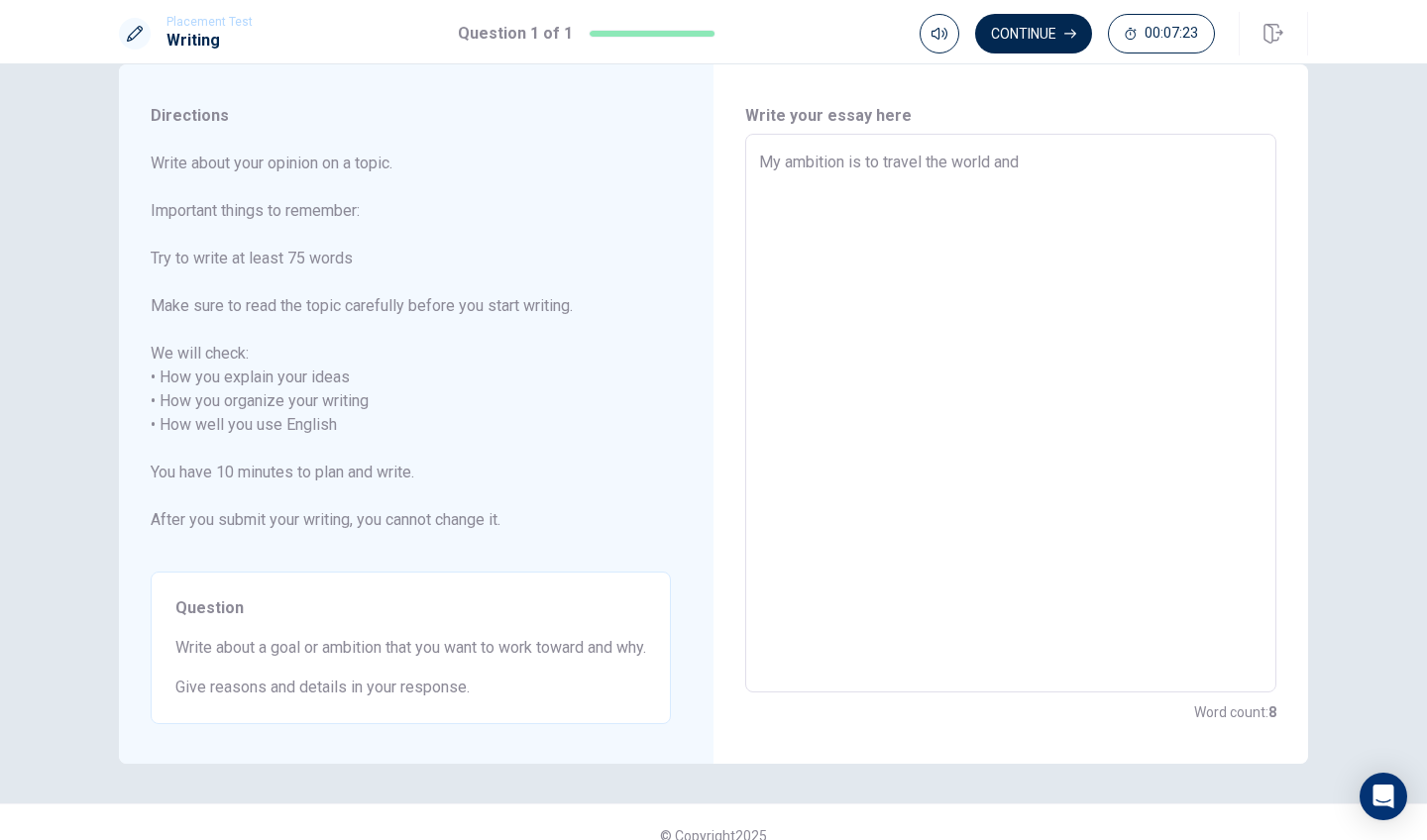 type on "My ambition is to travel the world and" 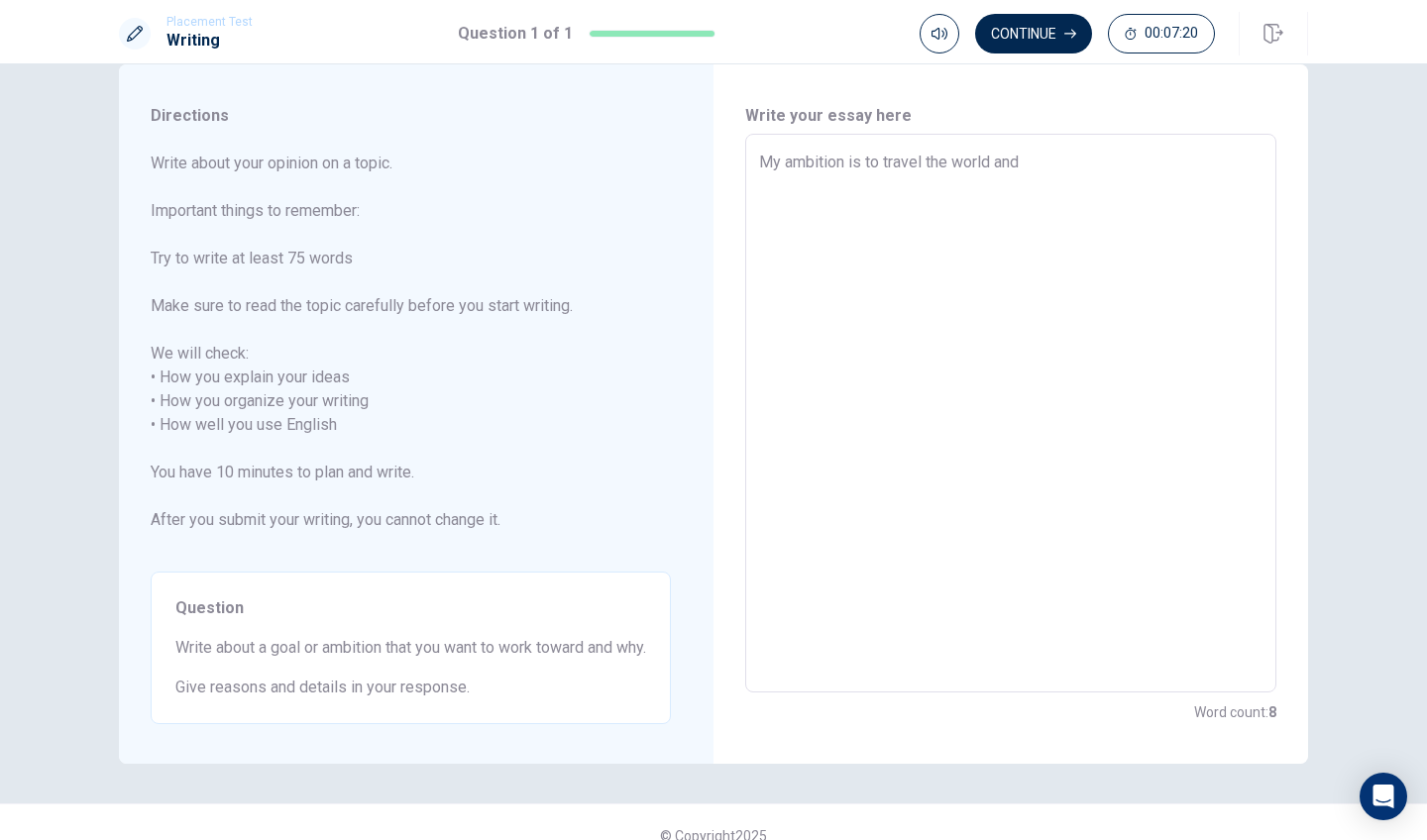 type on "x" 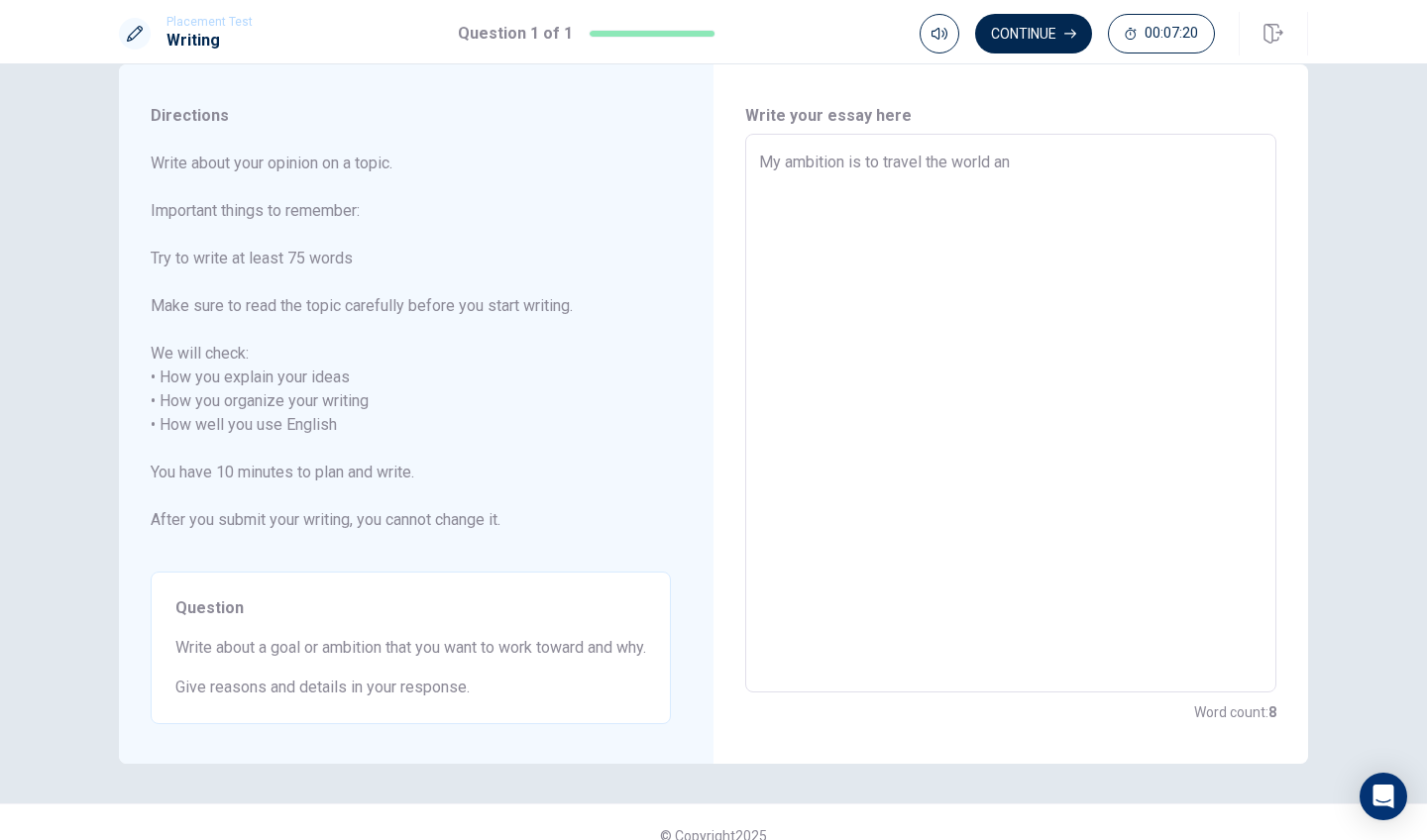 type on "x" 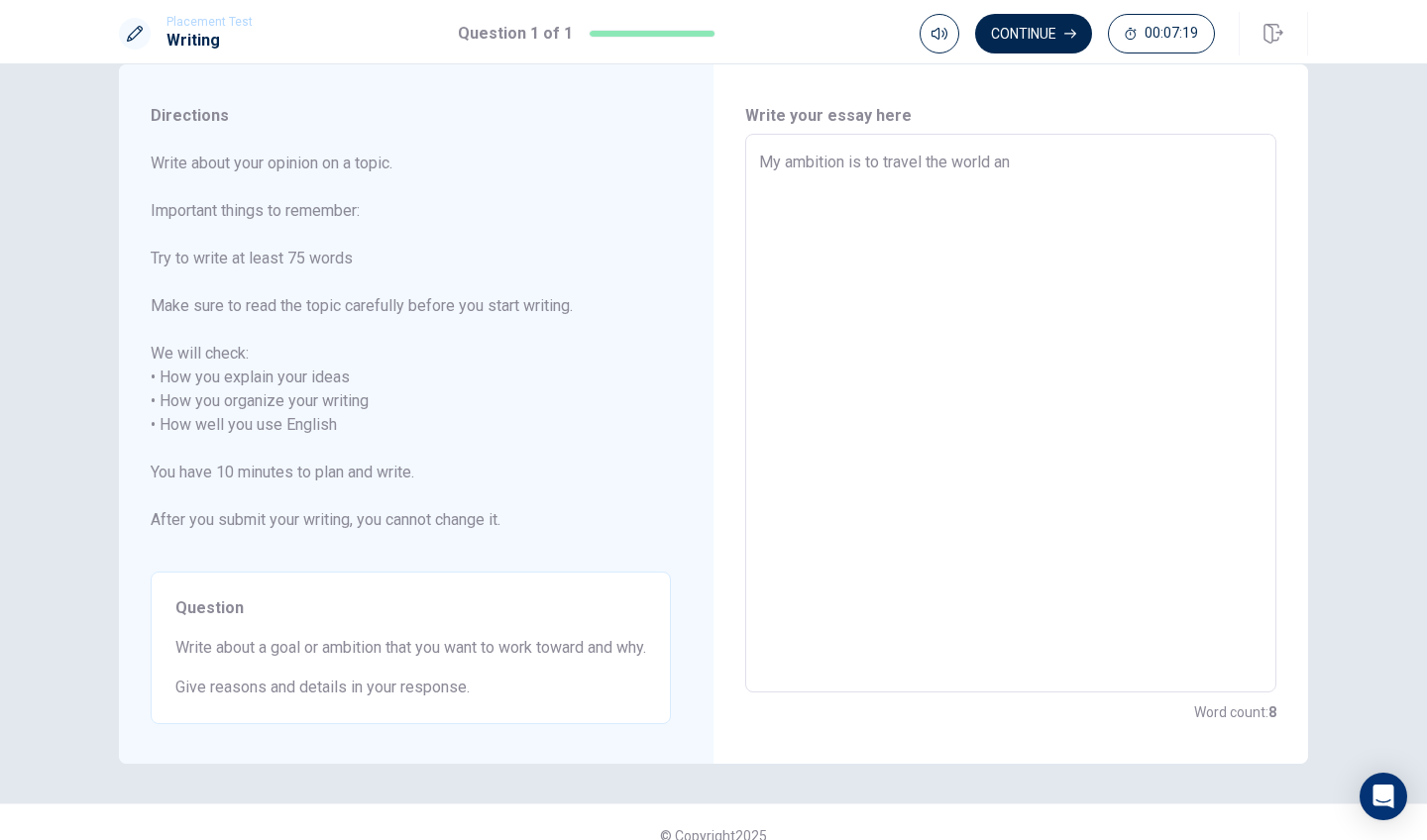 type on "My ambition is to travel the world a" 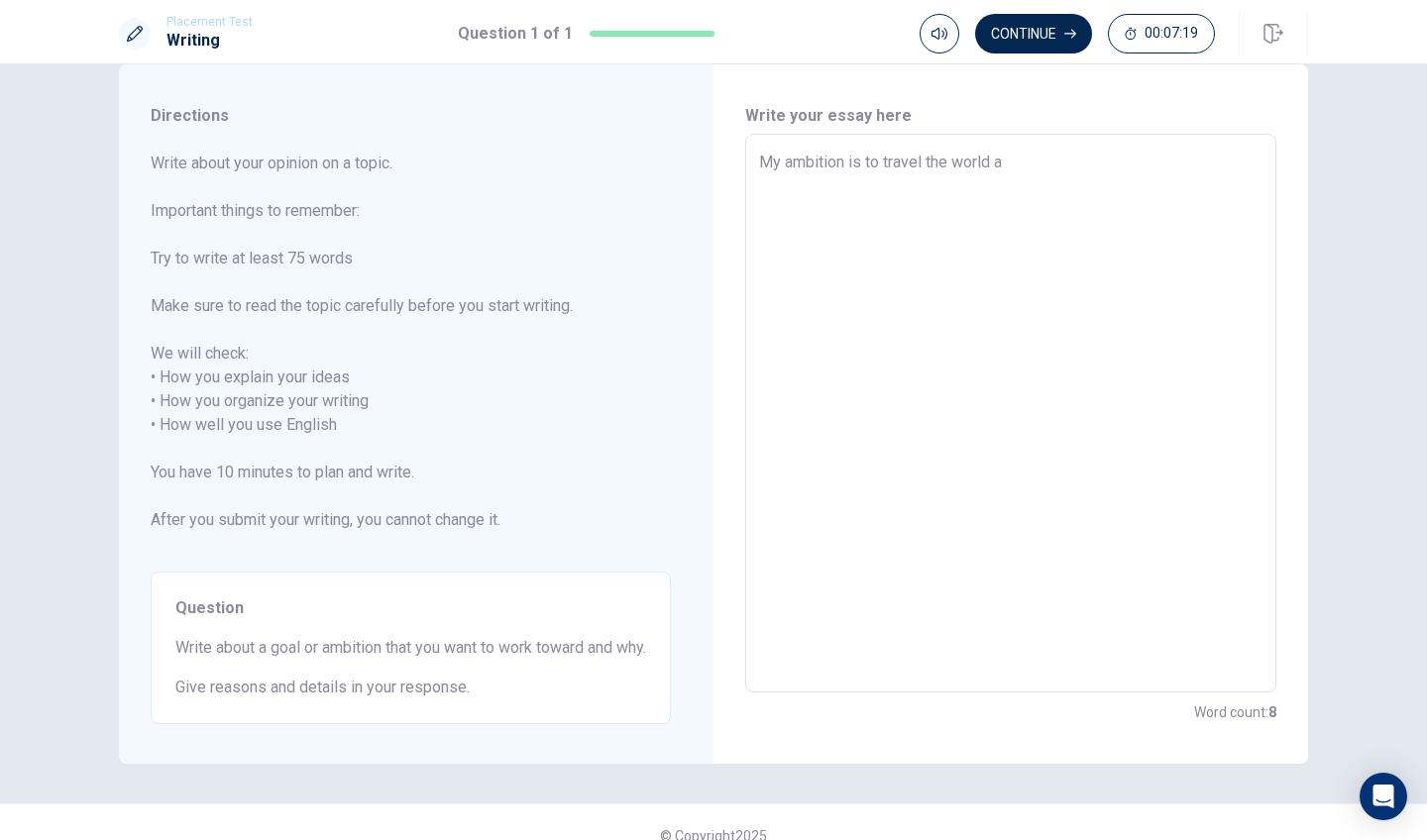 type on "x" 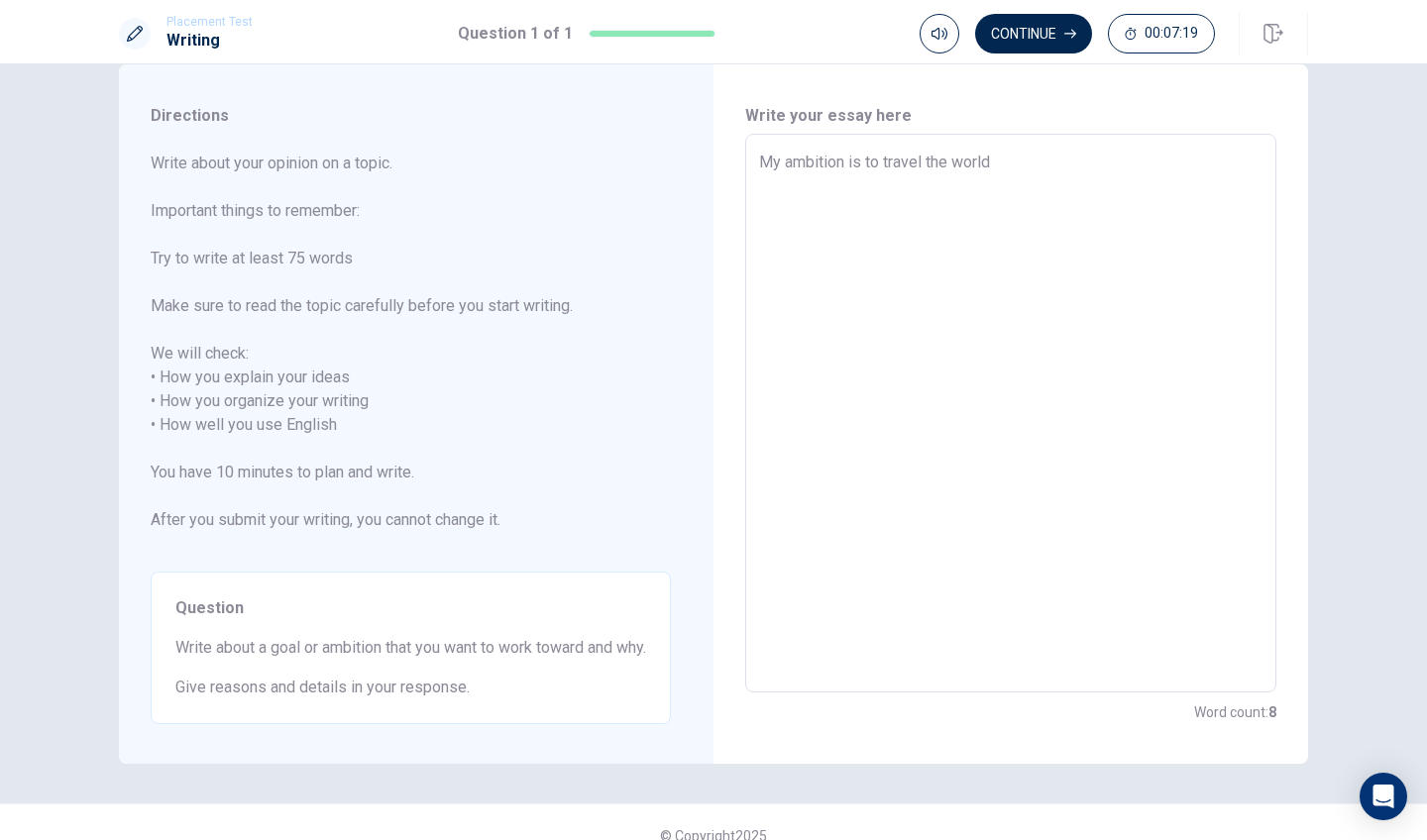 type on "x" 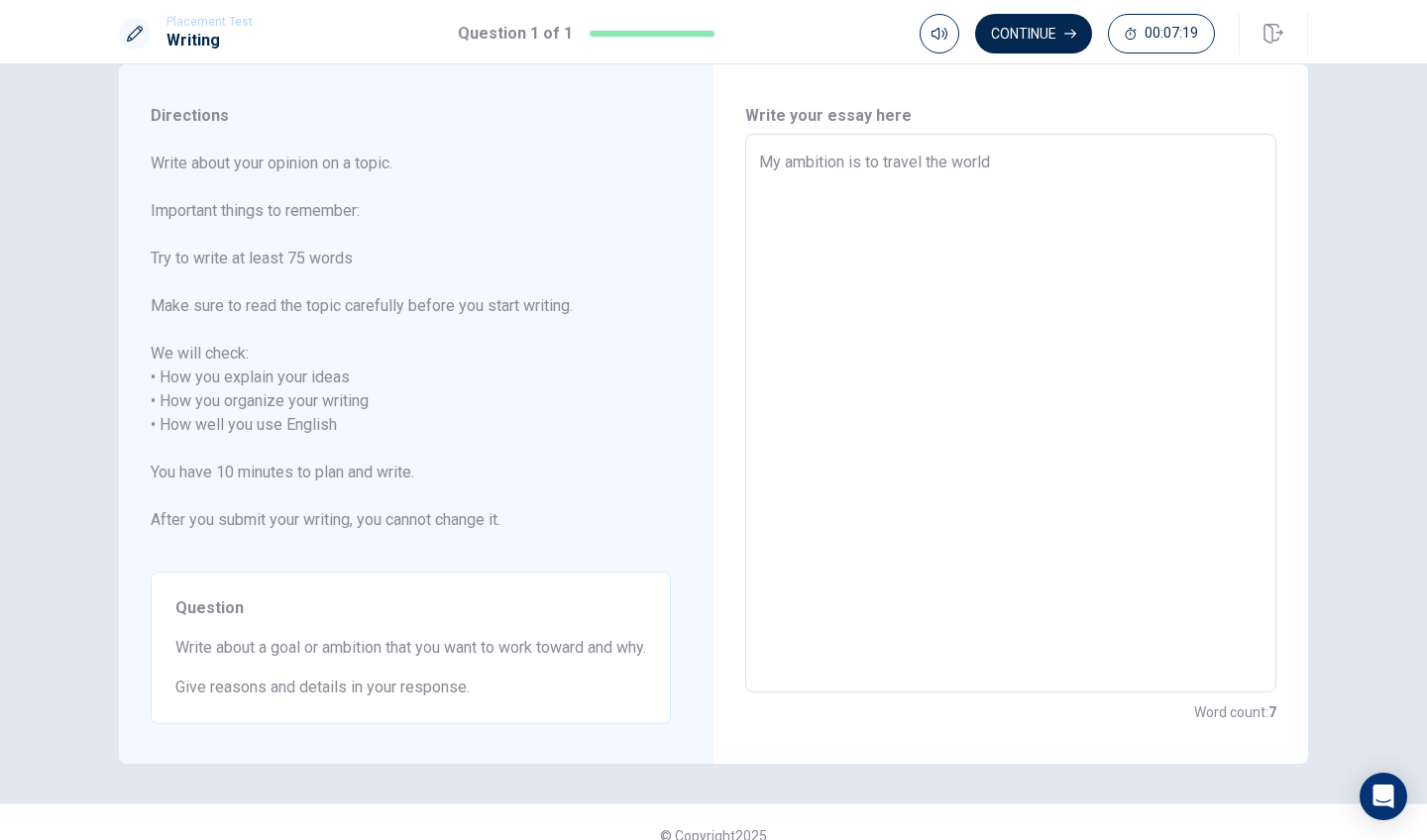 type on "My ambition is to travel the world" 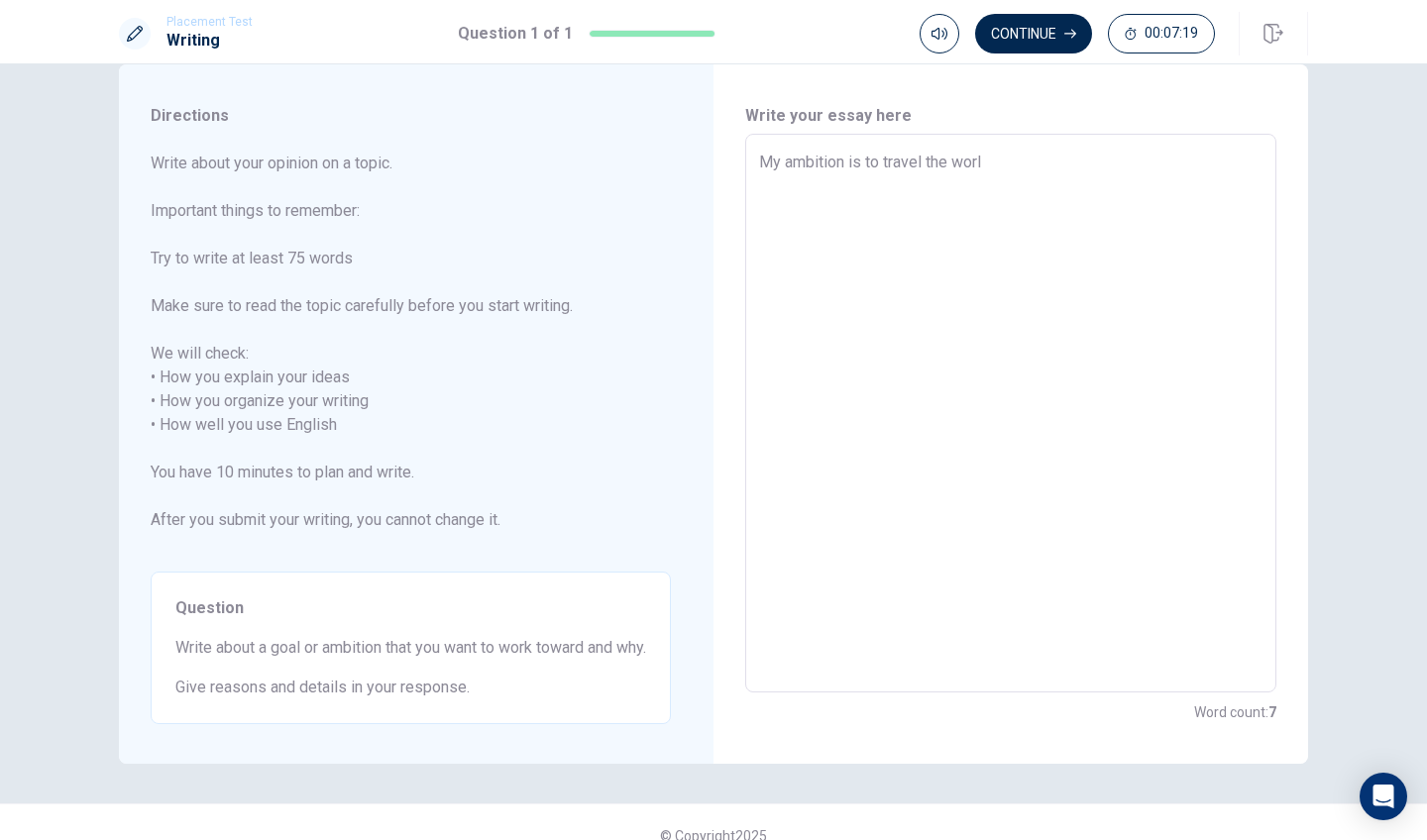 type on "x" 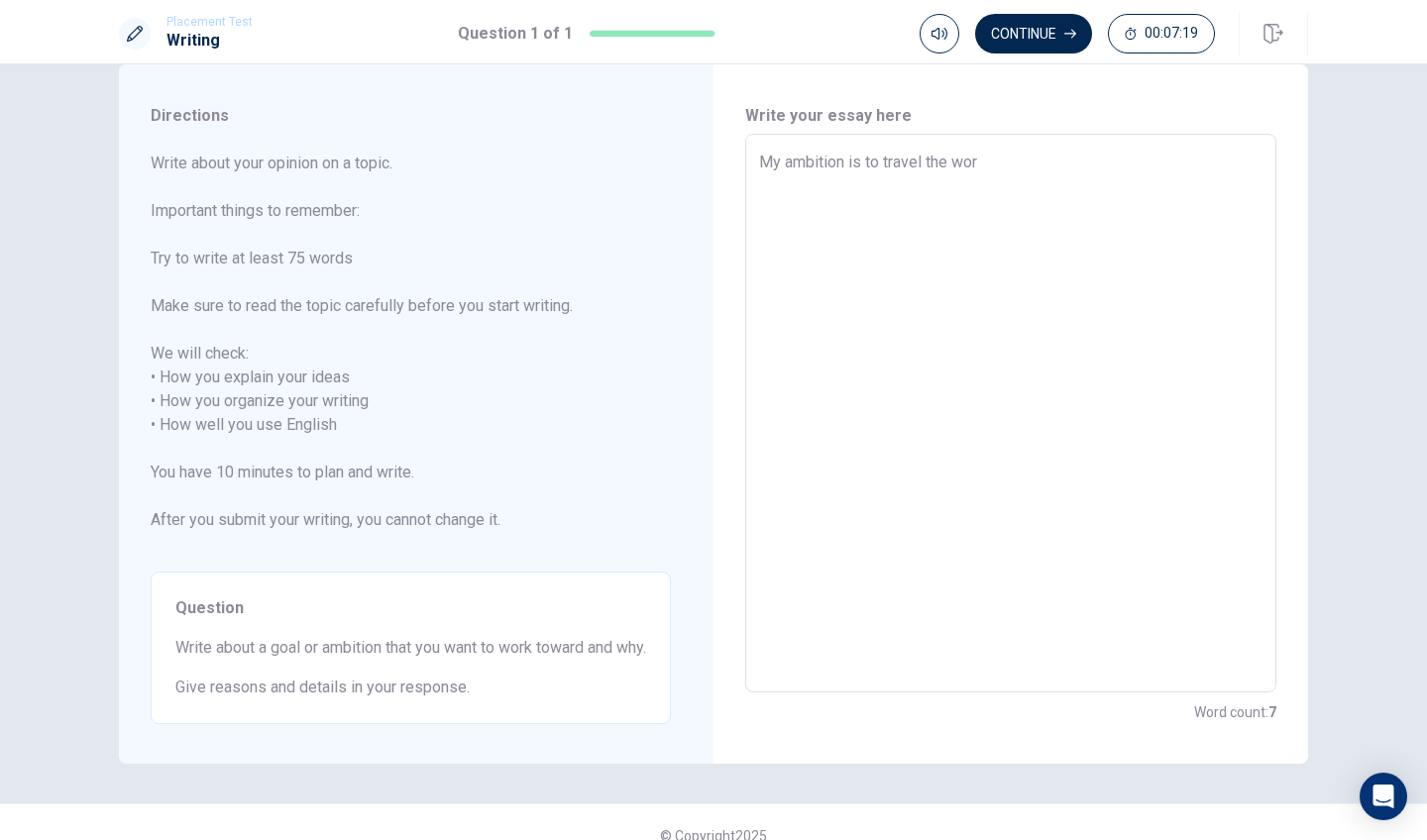 type on "x" 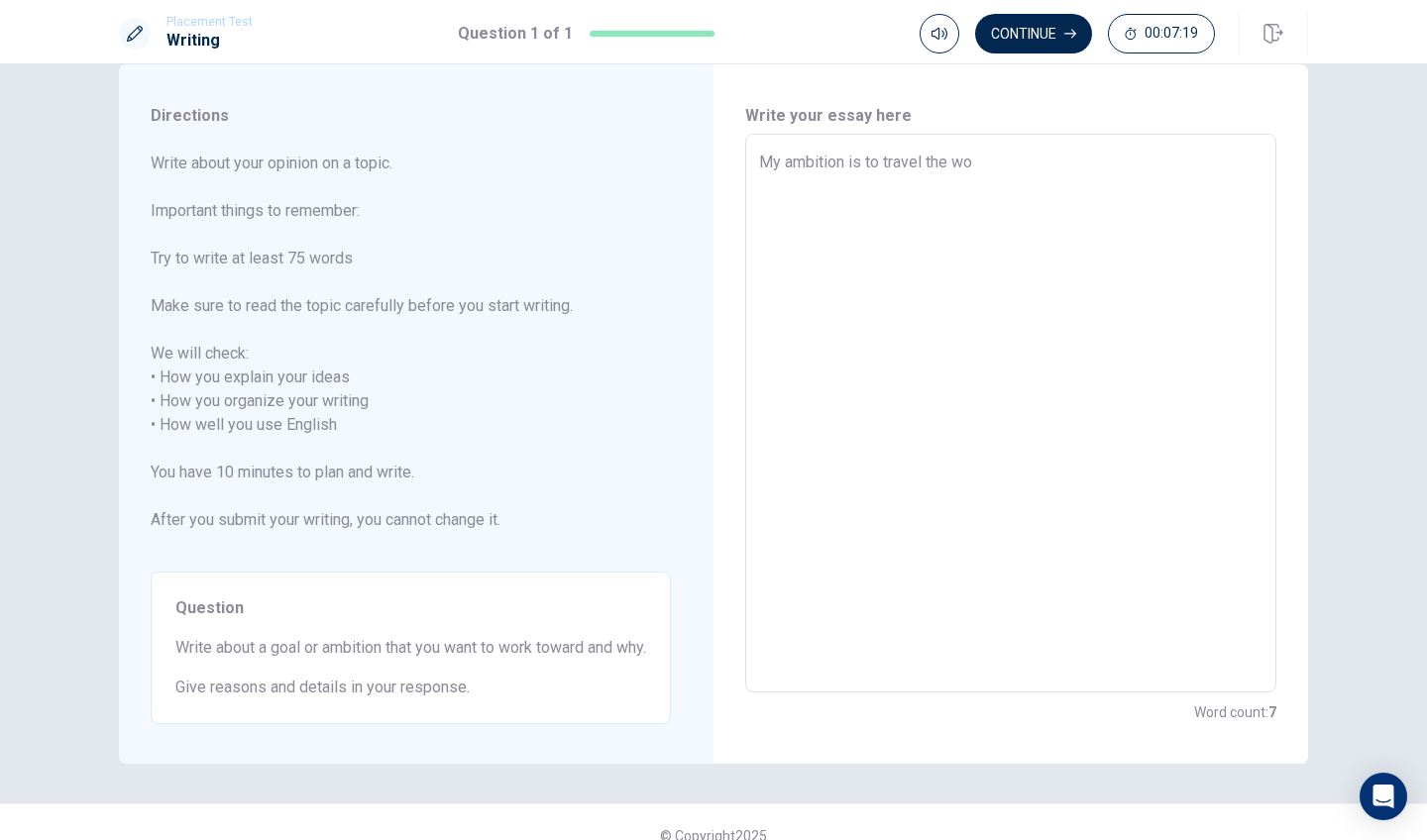 type 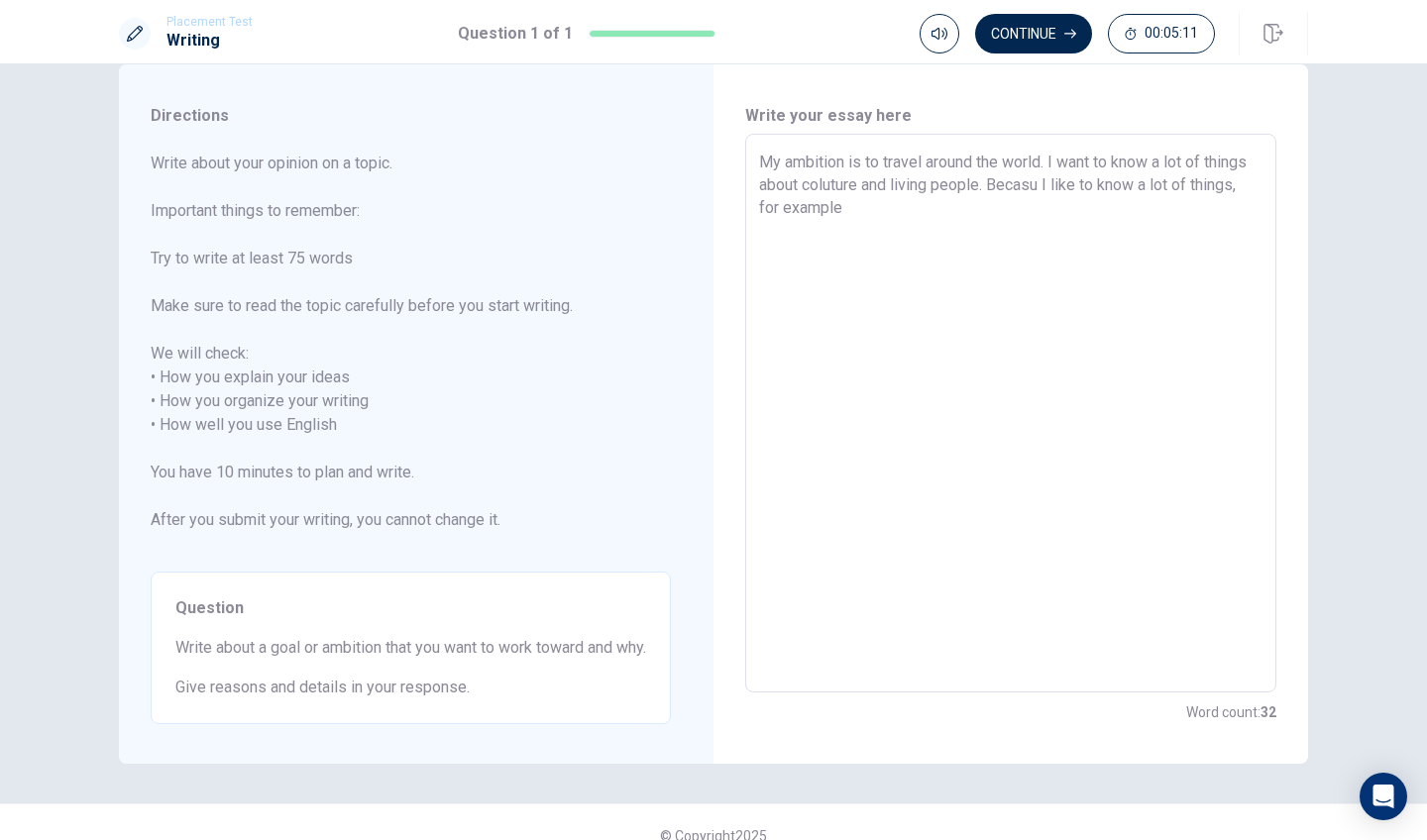 click on "My ambition is to travel around the world. I want to know a lot of things about coluture and living people. Becasu I like to know a lot of things, for example" at bounding box center [1011, 413] 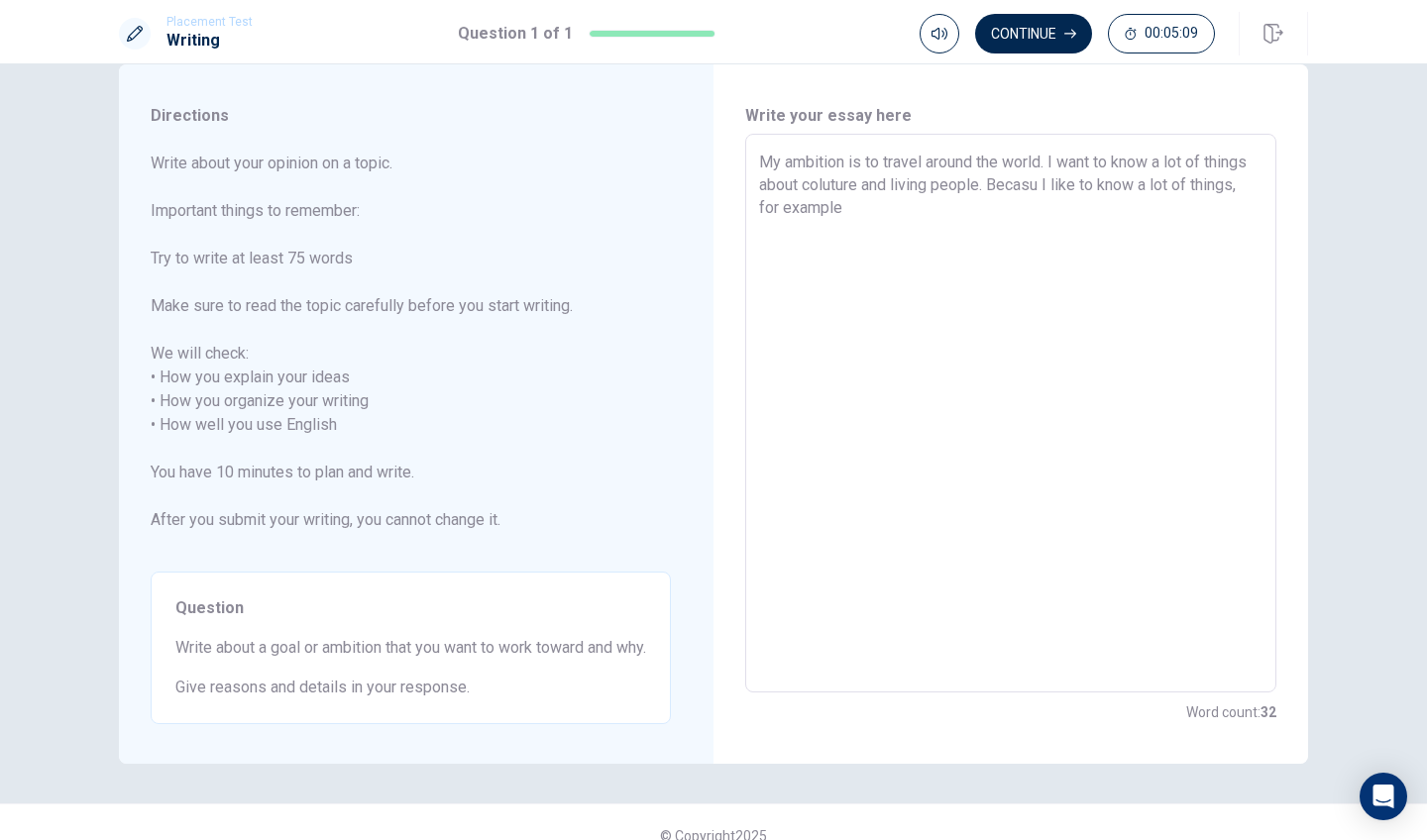 drag, startPoint x: 853, startPoint y: 182, endPoint x: 1004, endPoint y: 184, distance: 151.01324 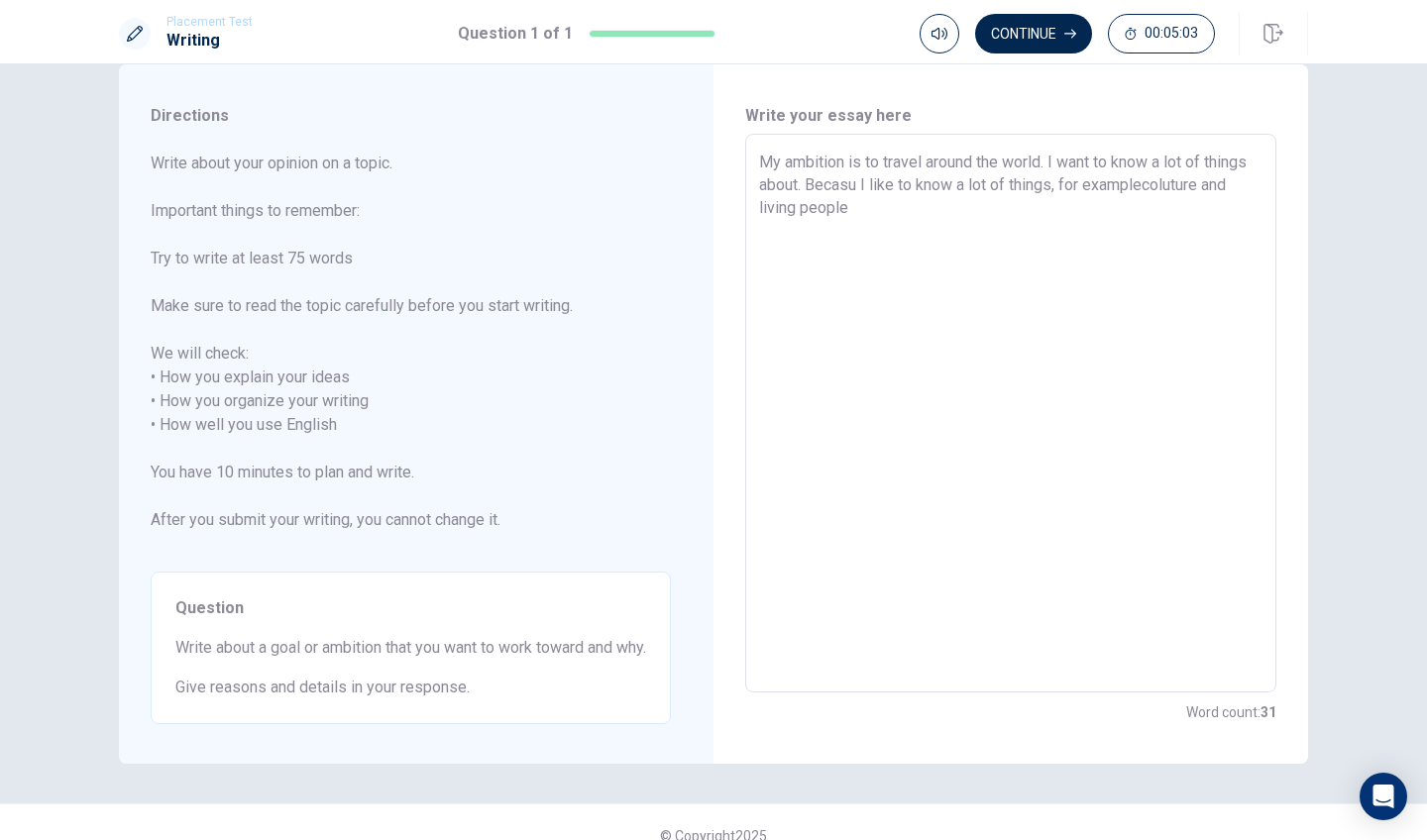 click on "My ambition is to travel around the world. I want to know a lot of things about. Becasu I like to know a lot of things, for examplecoluture and living people" at bounding box center (1011, 413) 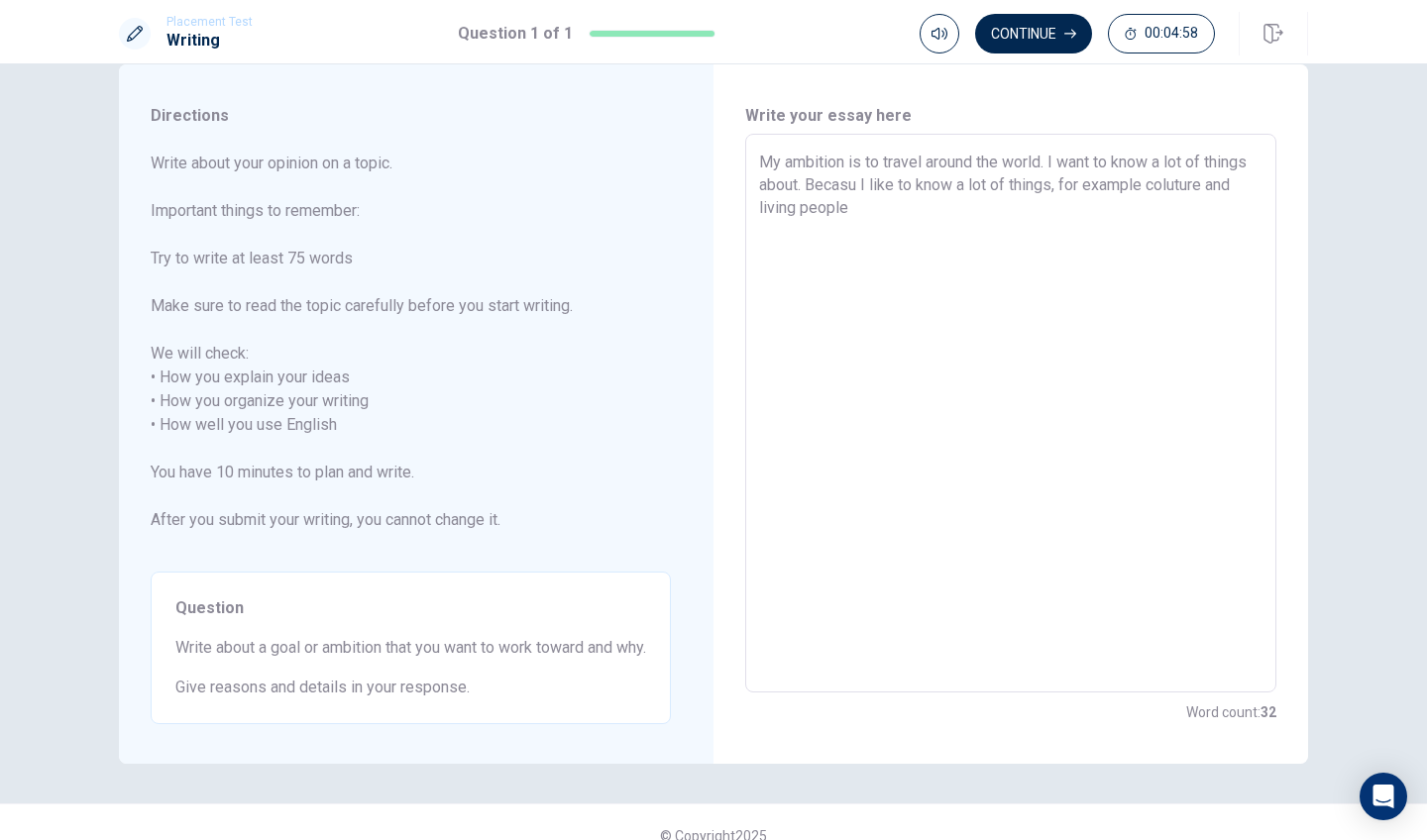 drag, startPoint x: 1055, startPoint y: 156, endPoint x: 845, endPoint y: 183, distance: 211.7286 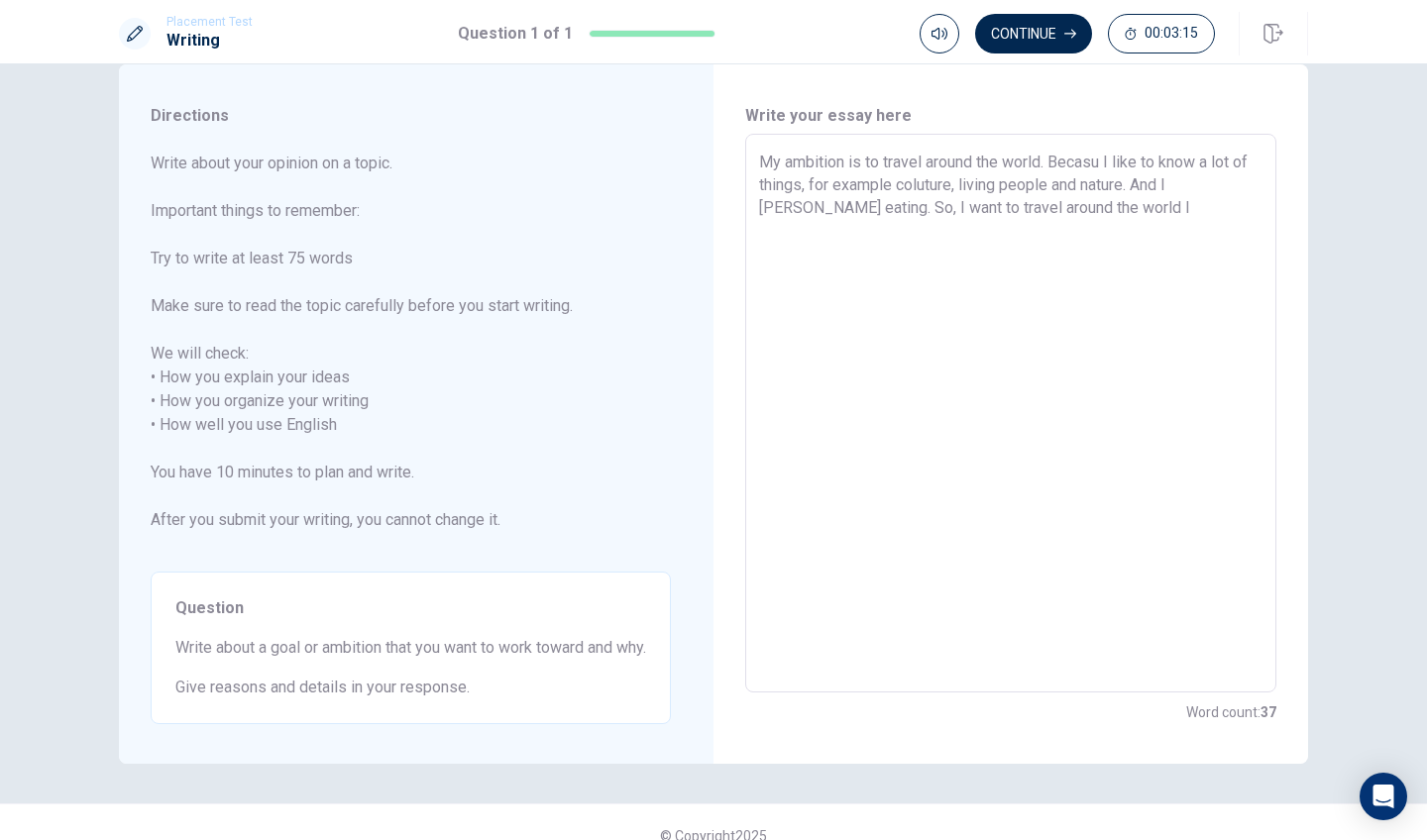 click on "My ambition is to travel around the world. Becasu I like to know a lot of things, for example coluture, living people and nature. And I [PERSON_NAME] eating. So, I want to travel around the world I" at bounding box center (1011, 413) 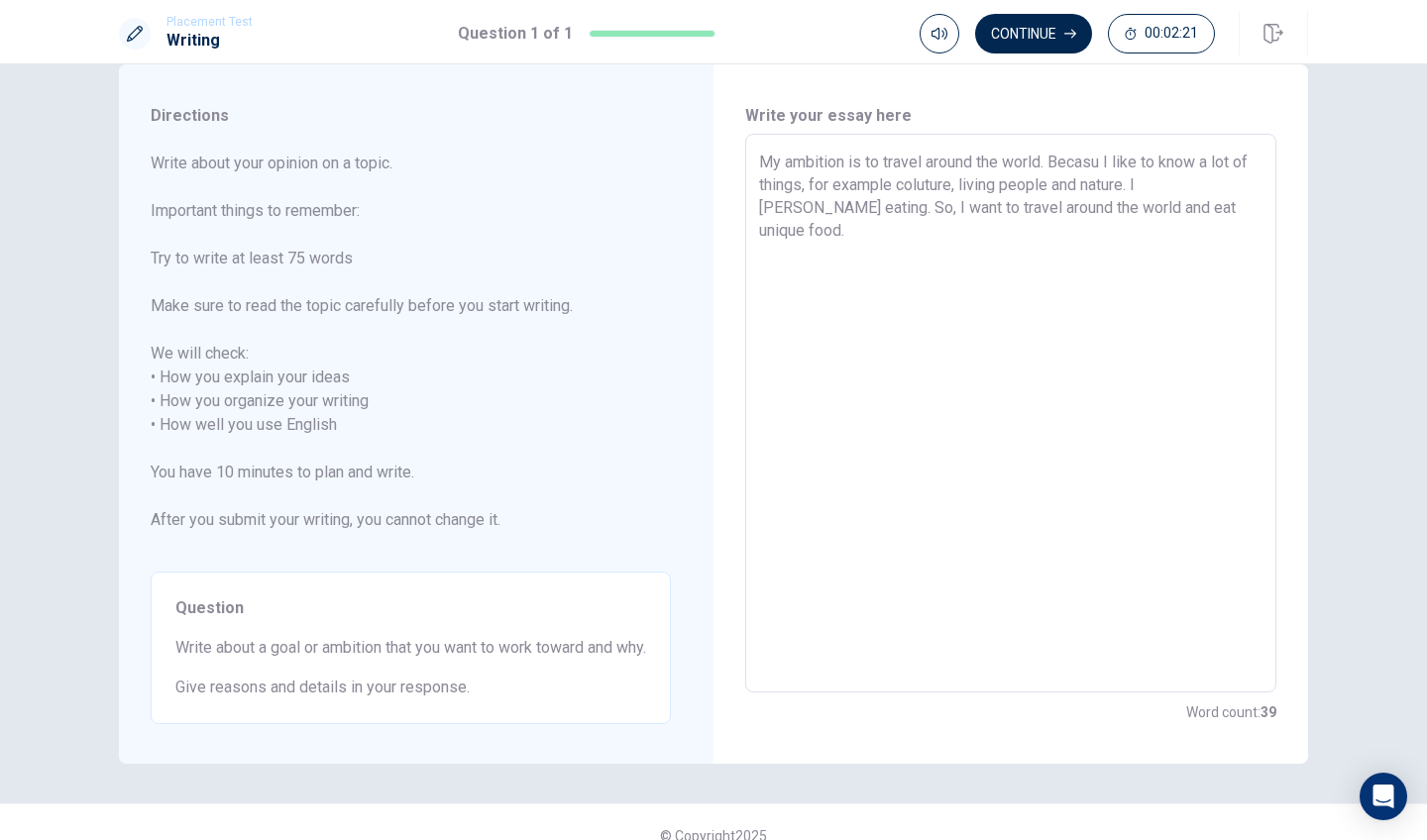 click on "My ambition is to travel around the world. Becasu I like to know a lot of things, for example coluture, living people and nature. I [PERSON_NAME] eating. So, I want to travel around the world and eat unique food." at bounding box center [1011, 413] 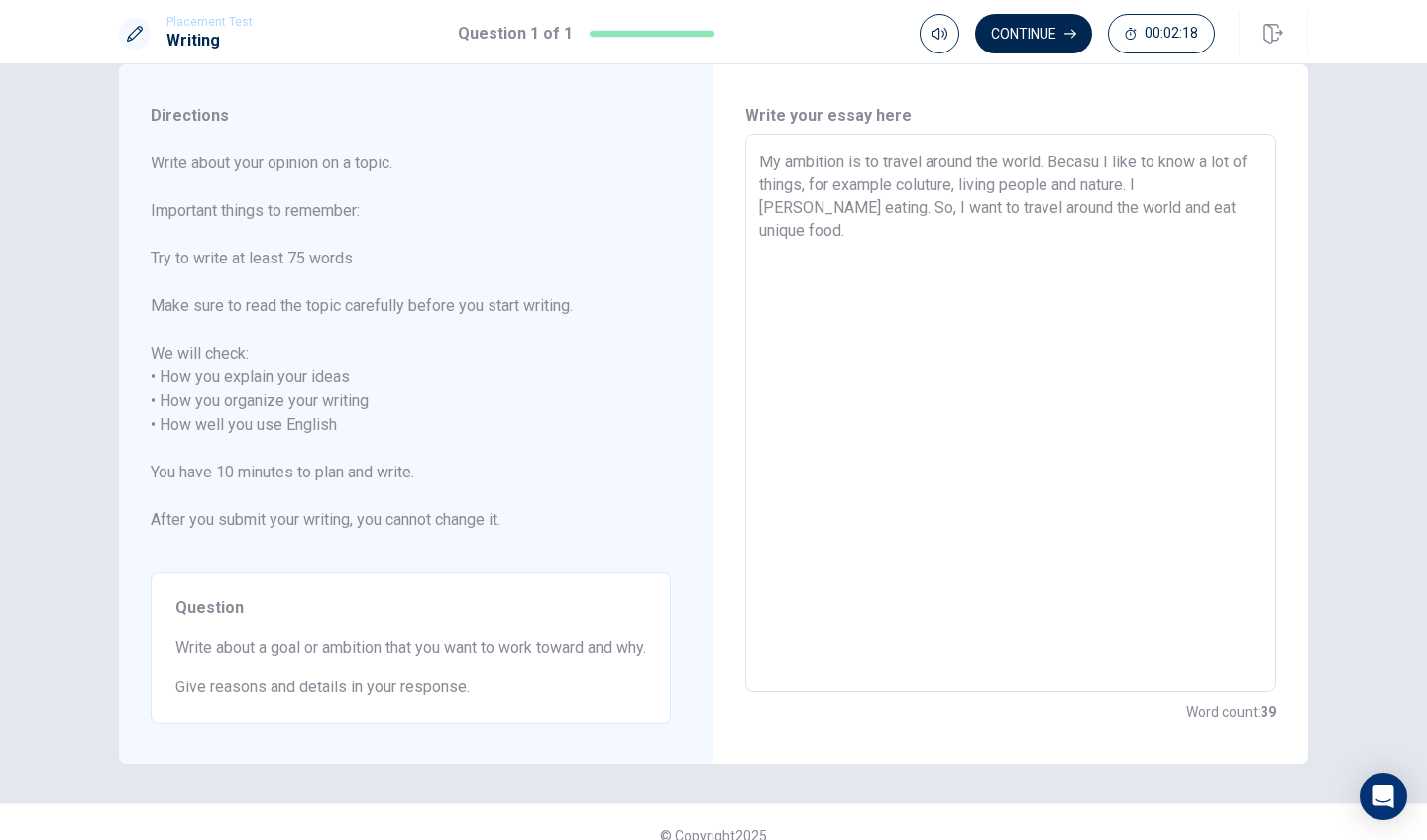click on "My ambition is to travel around the world. Becasu I like to know a lot of things, for example coluture, living people and nature. I [PERSON_NAME] eating. So, I want to travel around the world and eat unique food." at bounding box center (1011, 413) 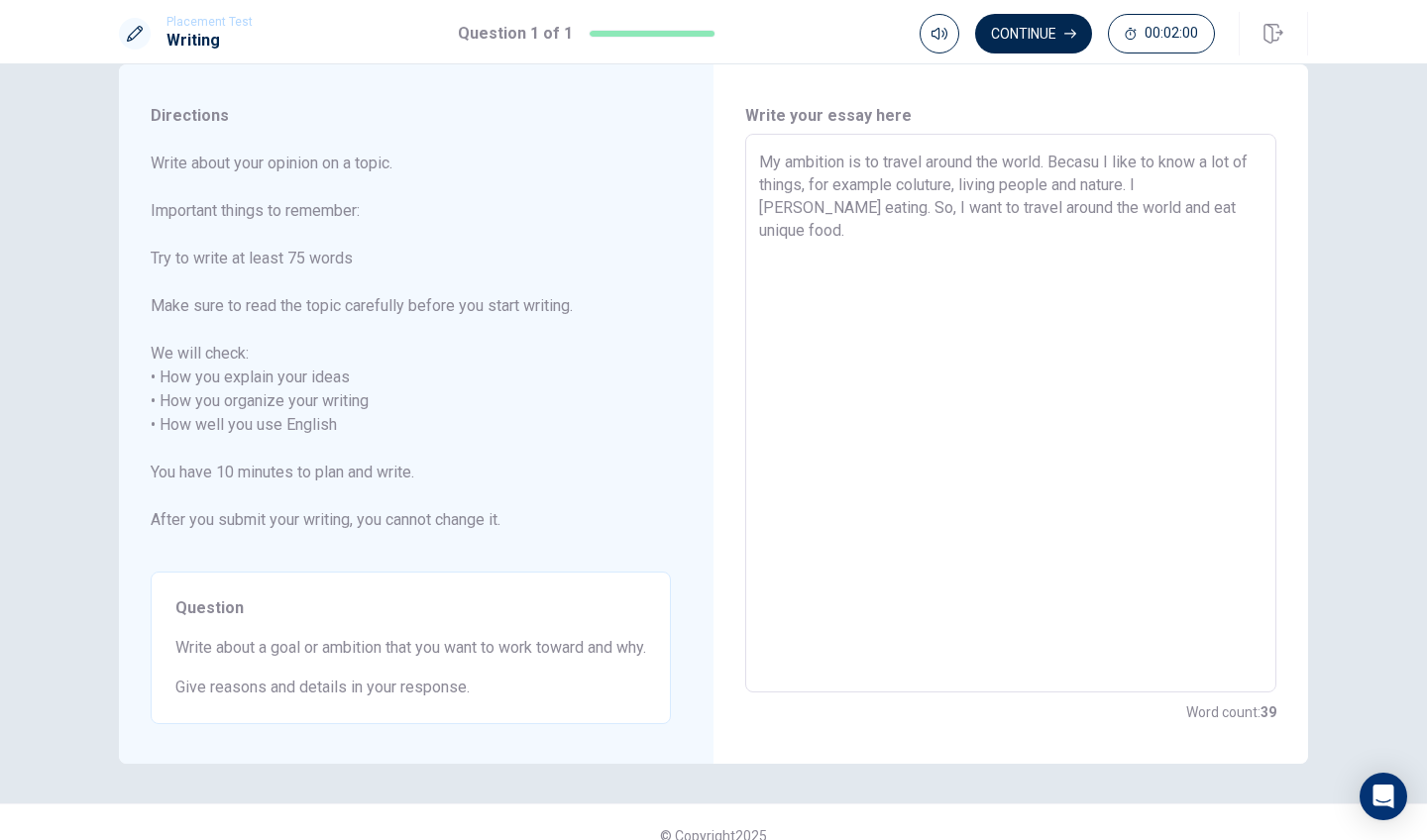 click on "My ambition is to travel around the world. Becasu I like to know a lot of things, for example coluture, living people and nature. I [PERSON_NAME] eating. So, I want to travel around the world and eat unique food." at bounding box center [1011, 413] 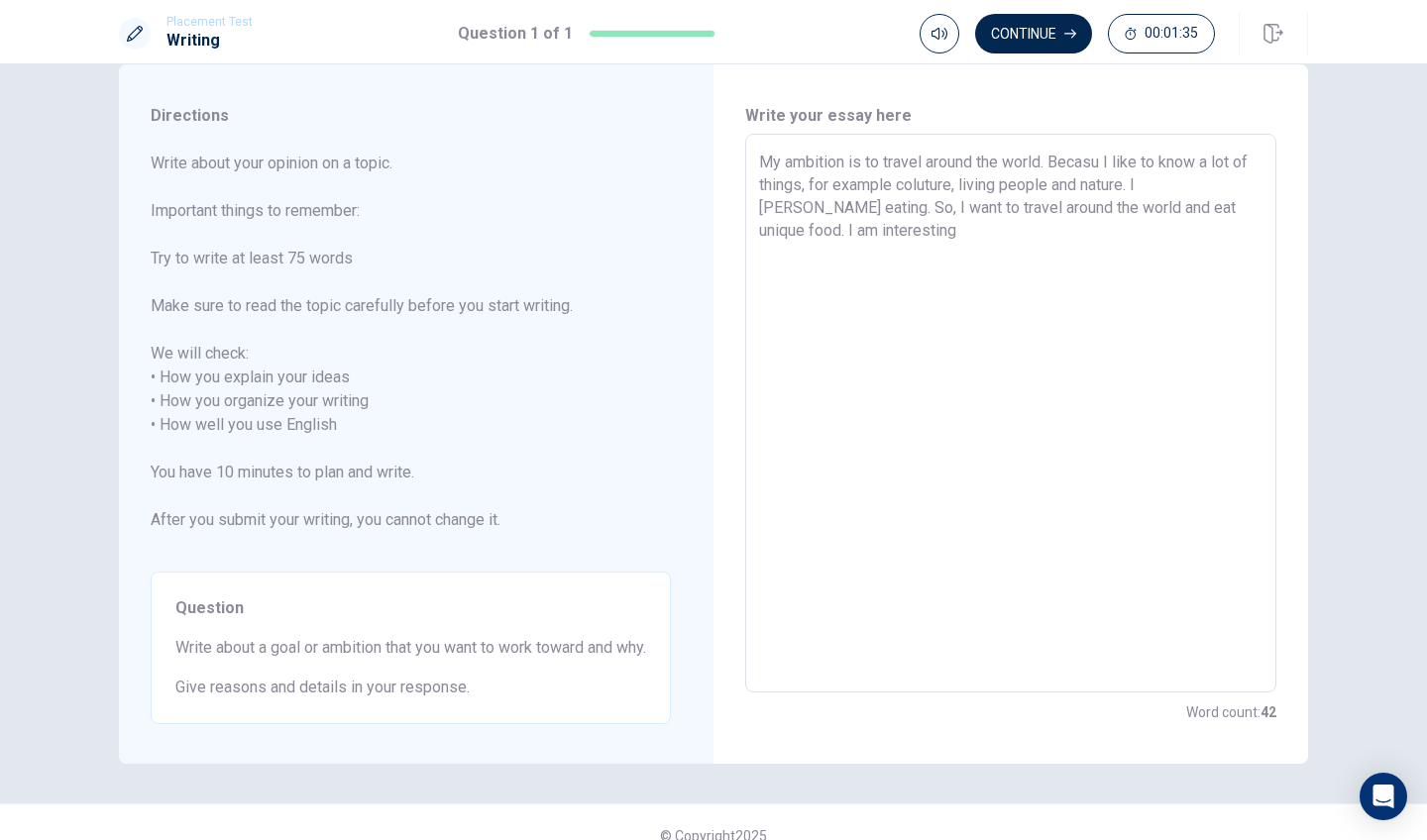 click on "My ambition is to travel around the world. Becasu I like to know a lot of things, for example coluture, living people and nature. I [PERSON_NAME] eating. So, I want to travel around the world and eat unique food. I am interesting" at bounding box center (1011, 413) 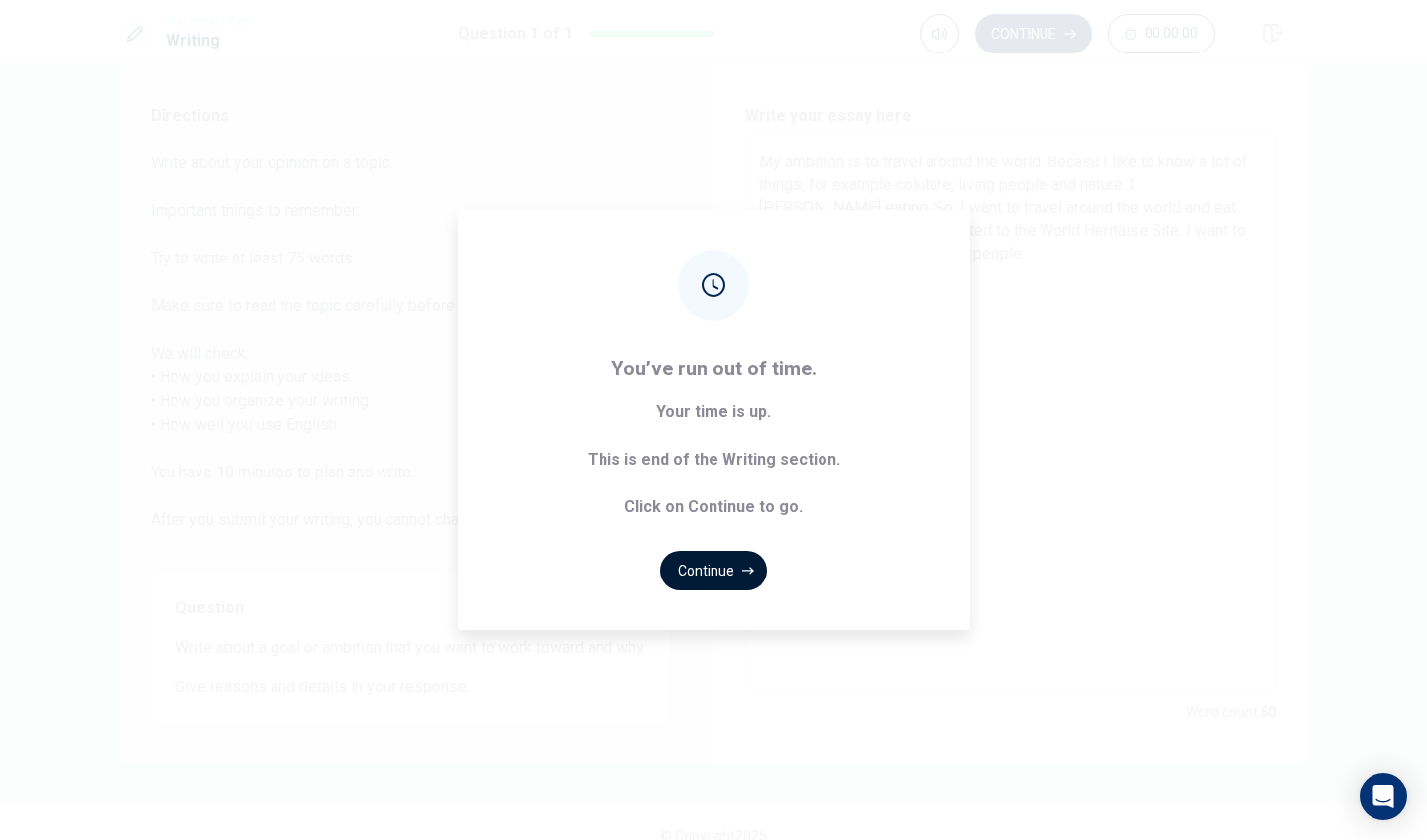 click on "Continue" at bounding box center [714, 571] 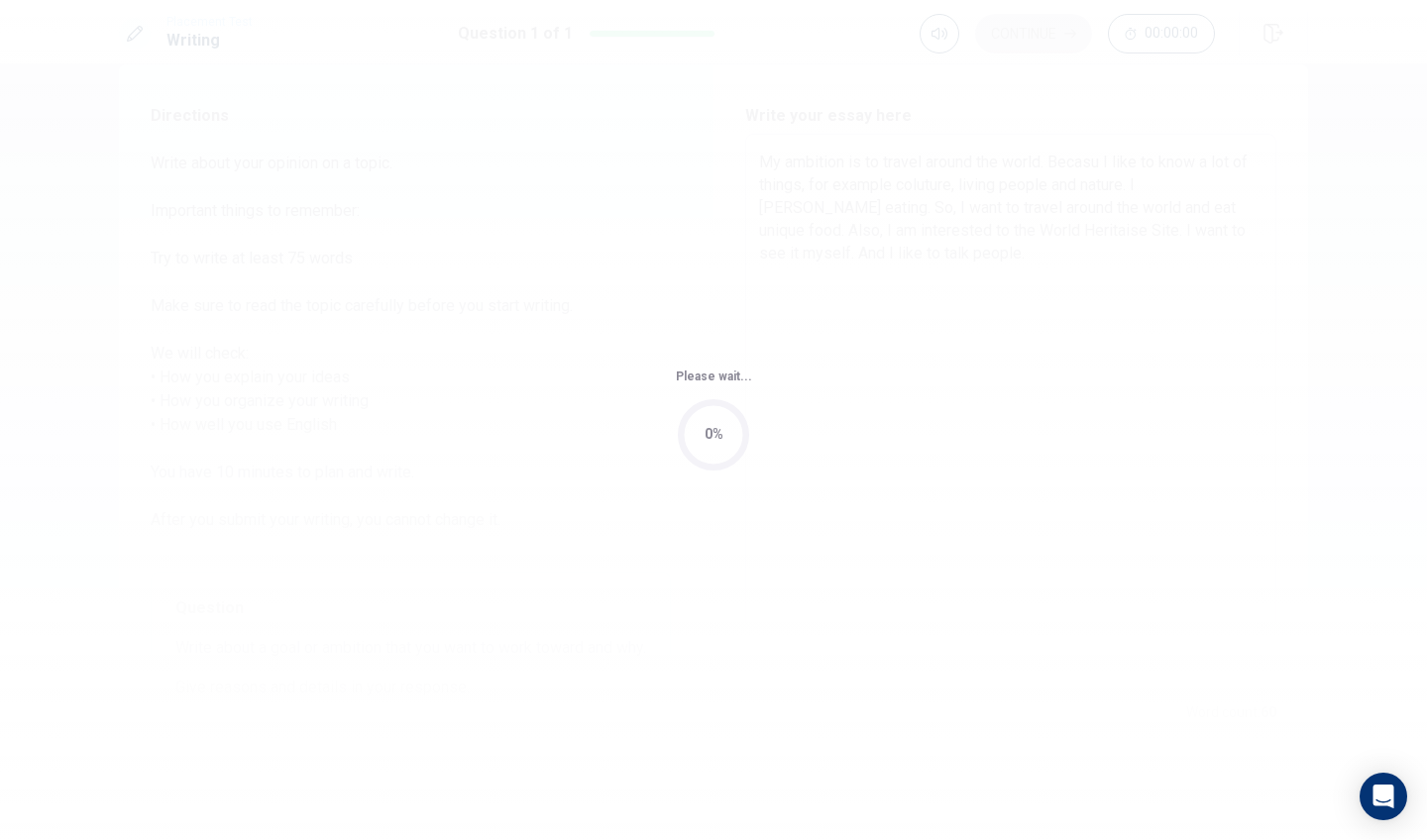 scroll, scrollTop: 0, scrollLeft: 0, axis: both 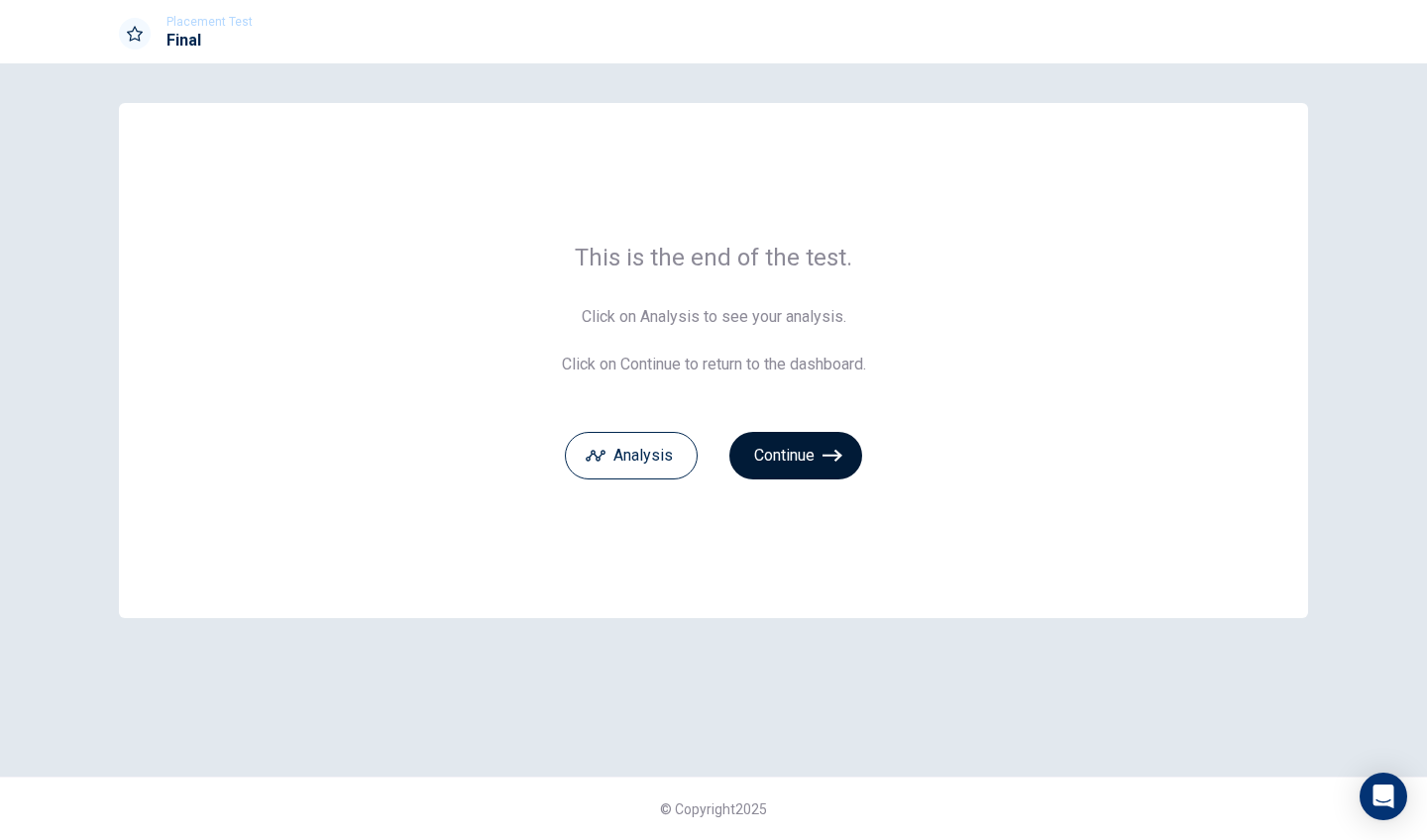 click on "Continue" at bounding box center [796, 456] 